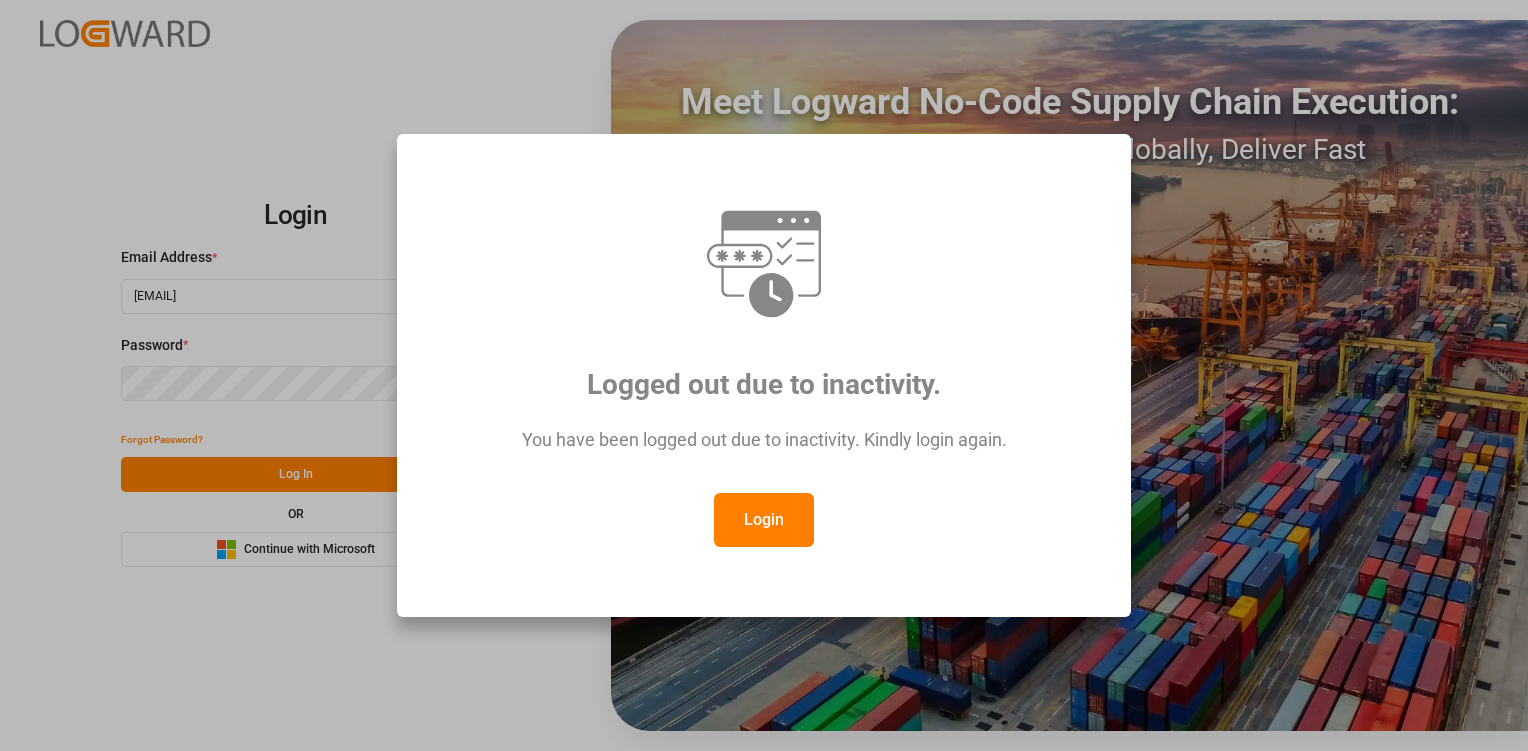 scroll, scrollTop: 0, scrollLeft: 0, axis: both 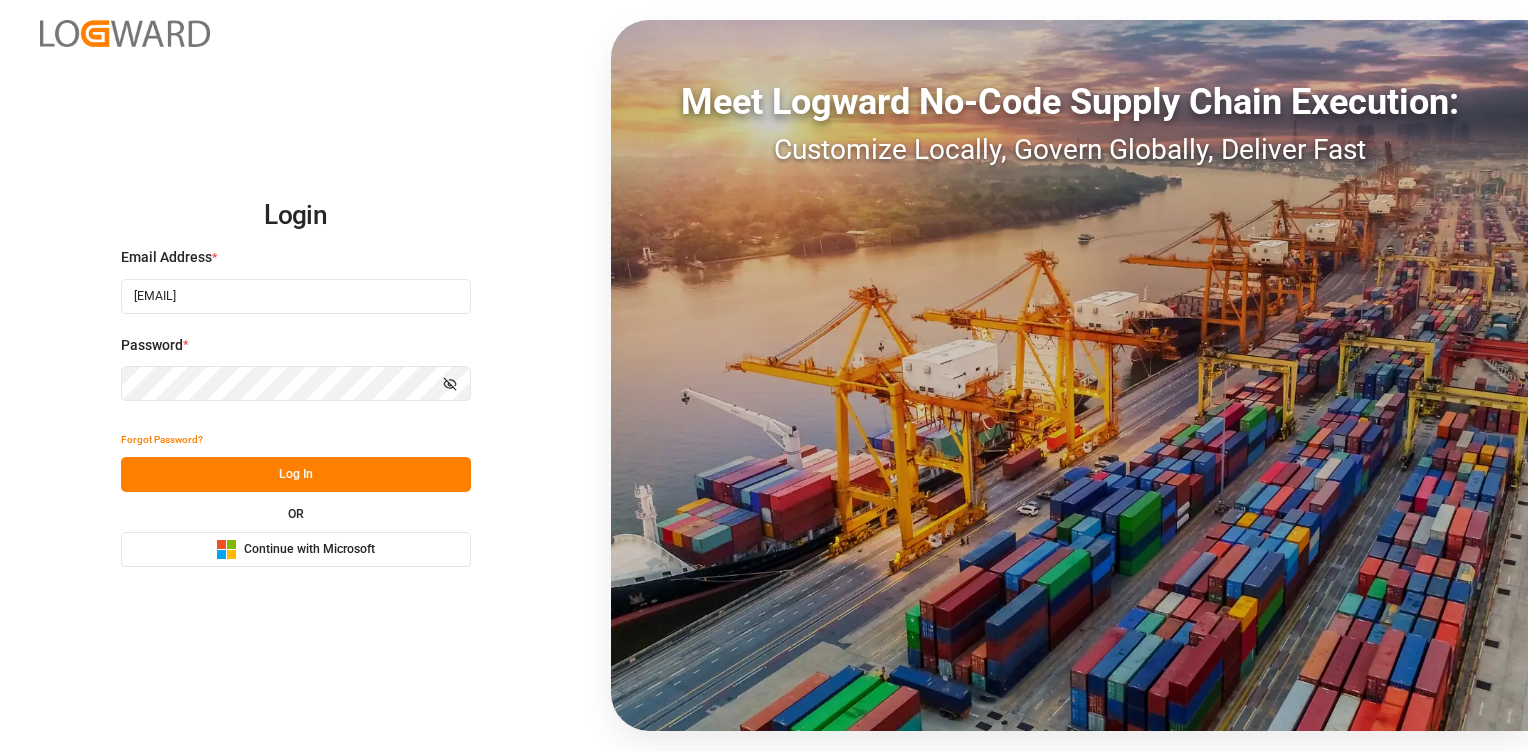 click on "Log In" at bounding box center [296, 474] 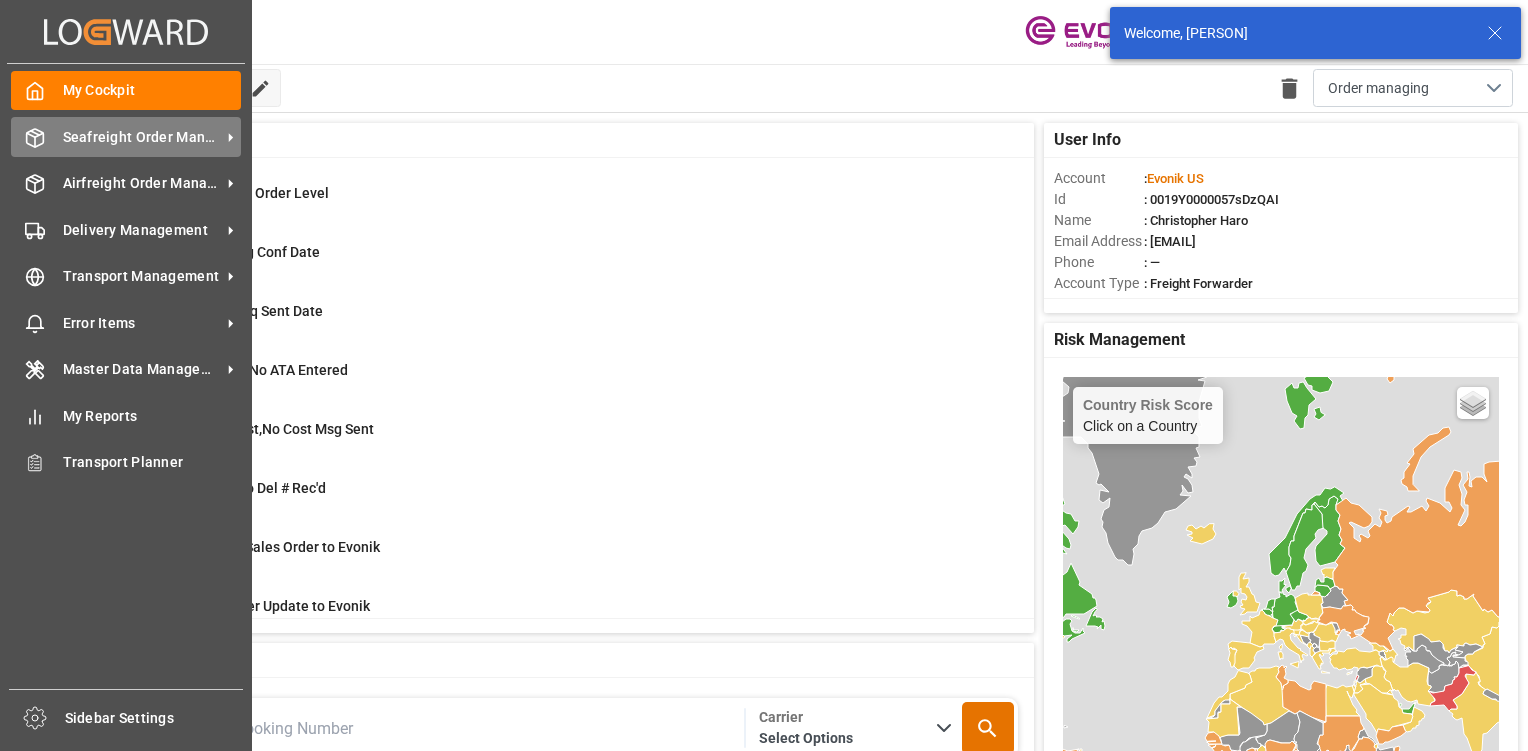click on "Seafreight Order Management Seafreight Order Management" at bounding box center (126, 136) 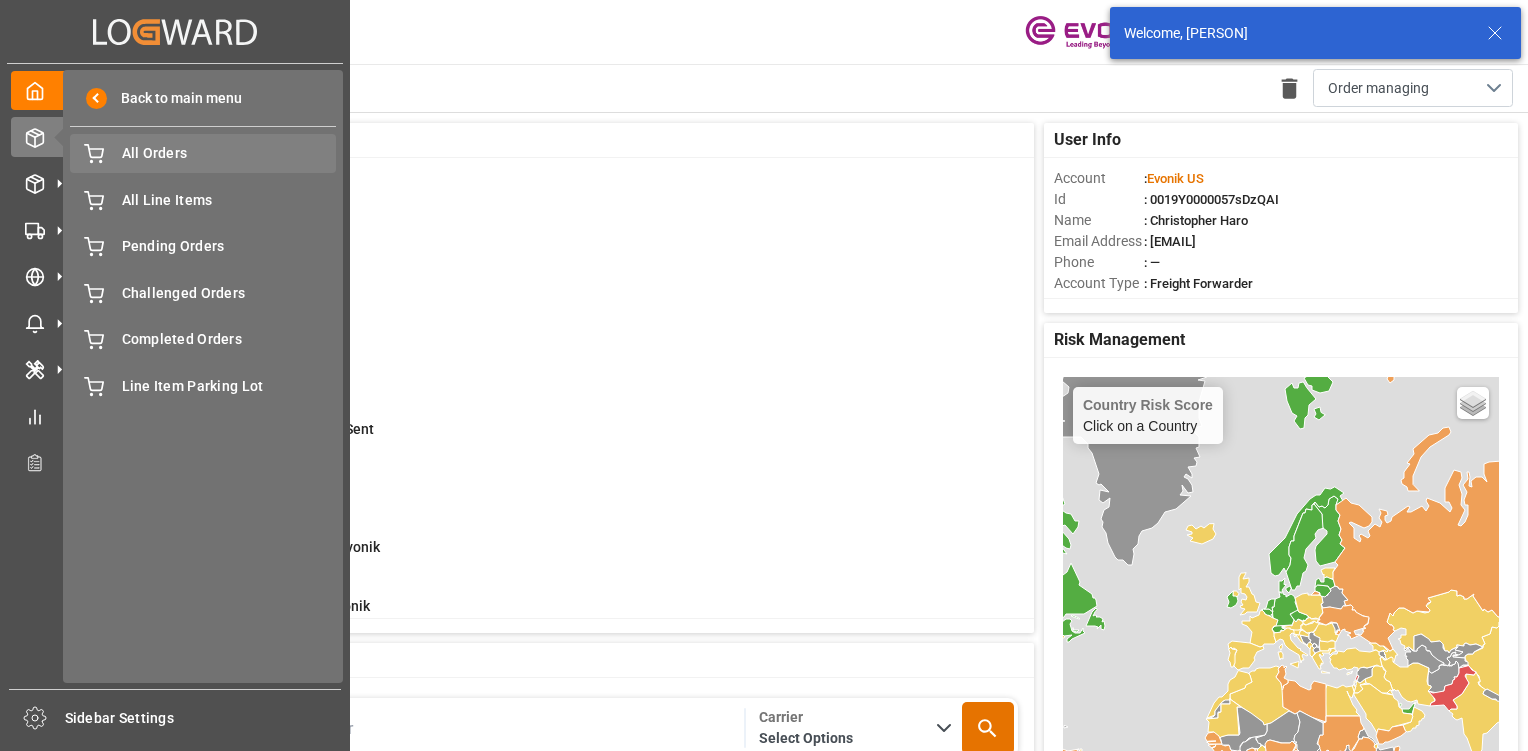 click on "All Orders" at bounding box center (229, 153) 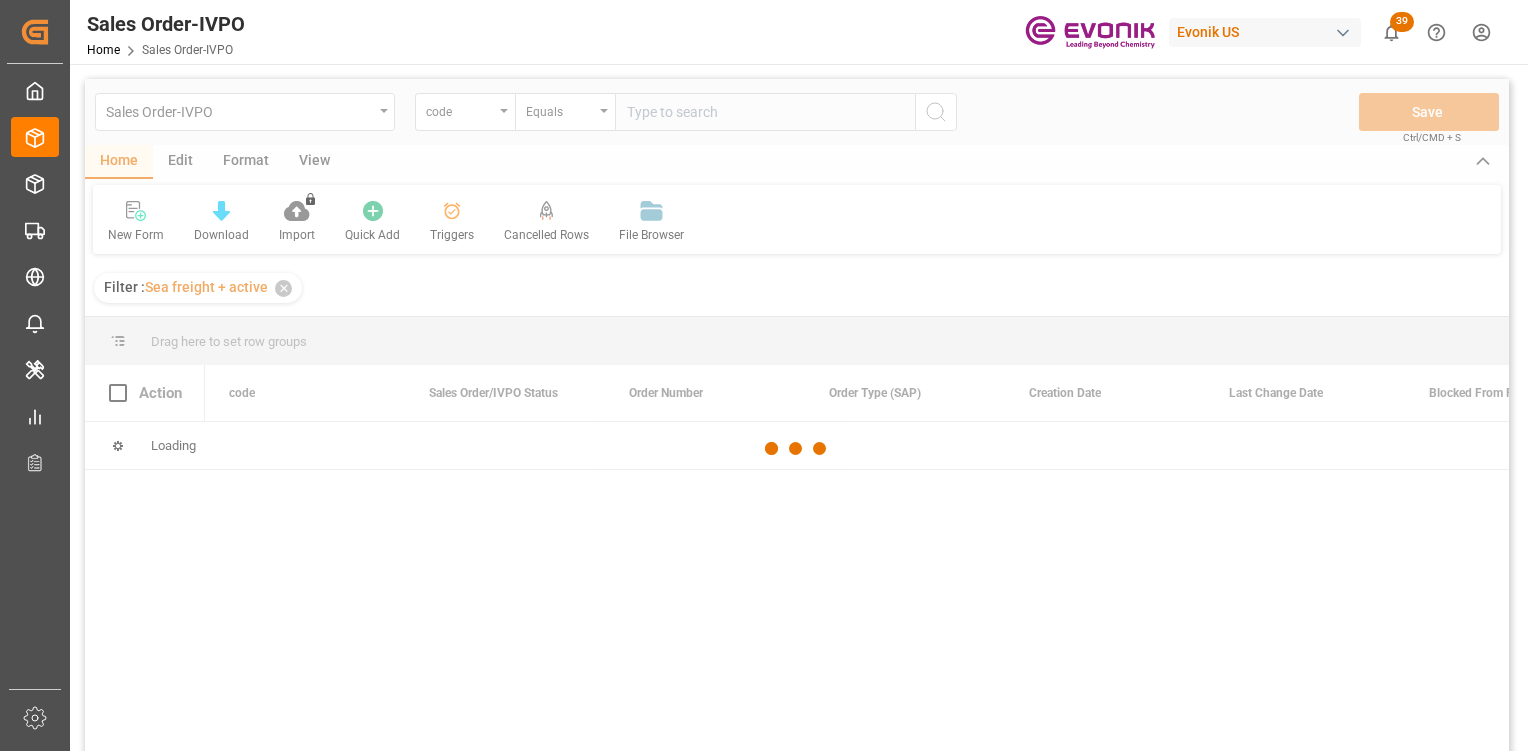 click at bounding box center (797, 448) 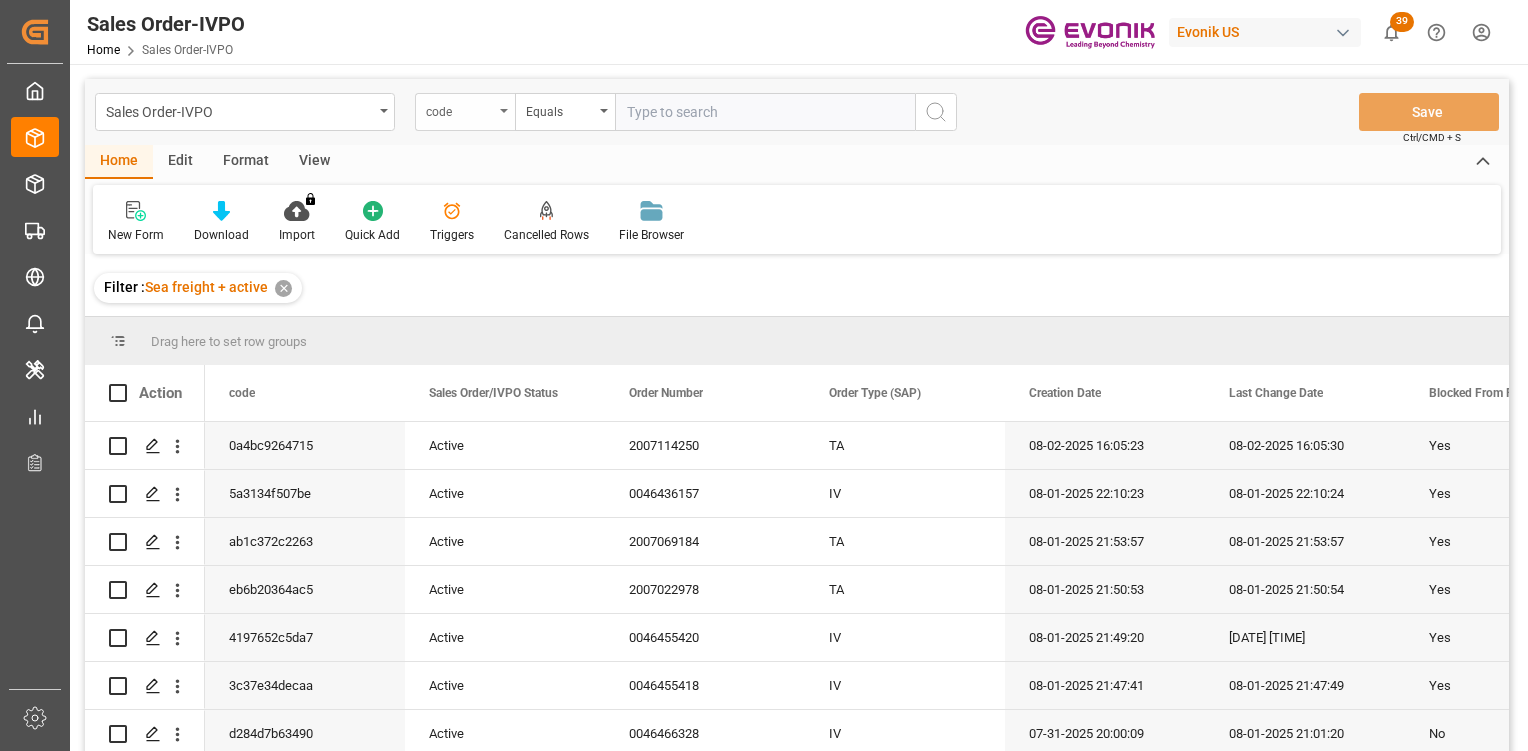 click on "code" at bounding box center (460, 109) 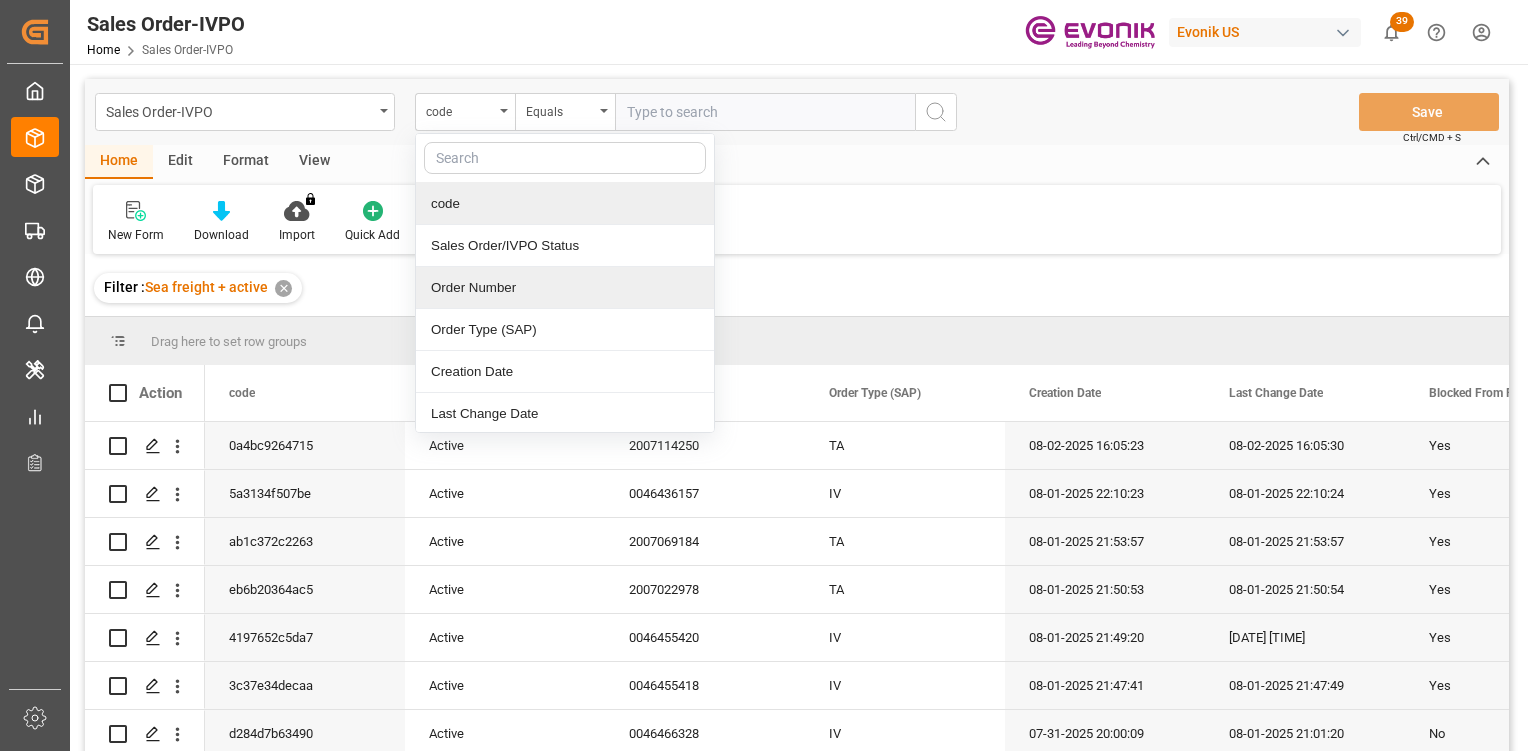 click on "Order Number" at bounding box center (565, 288) 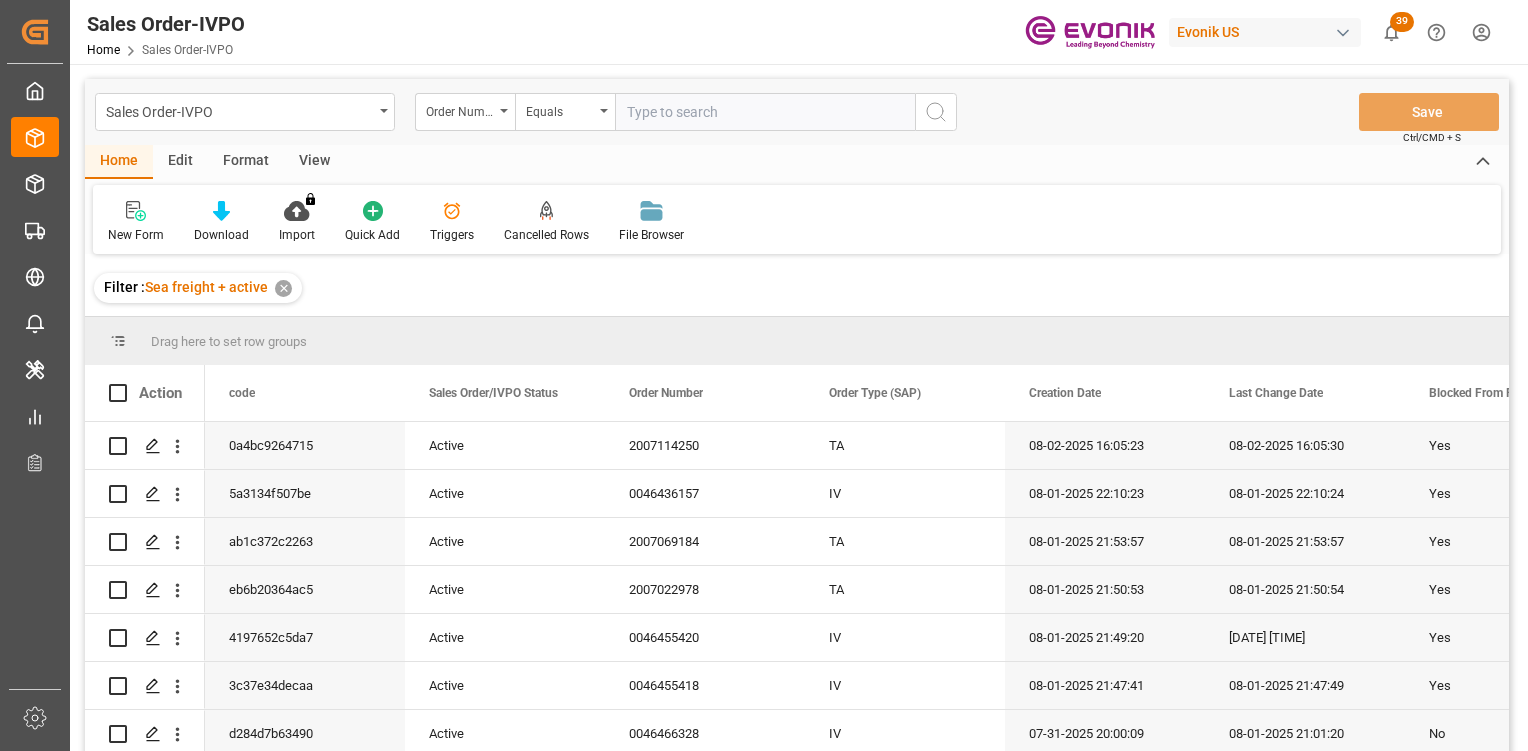 click at bounding box center [765, 112] 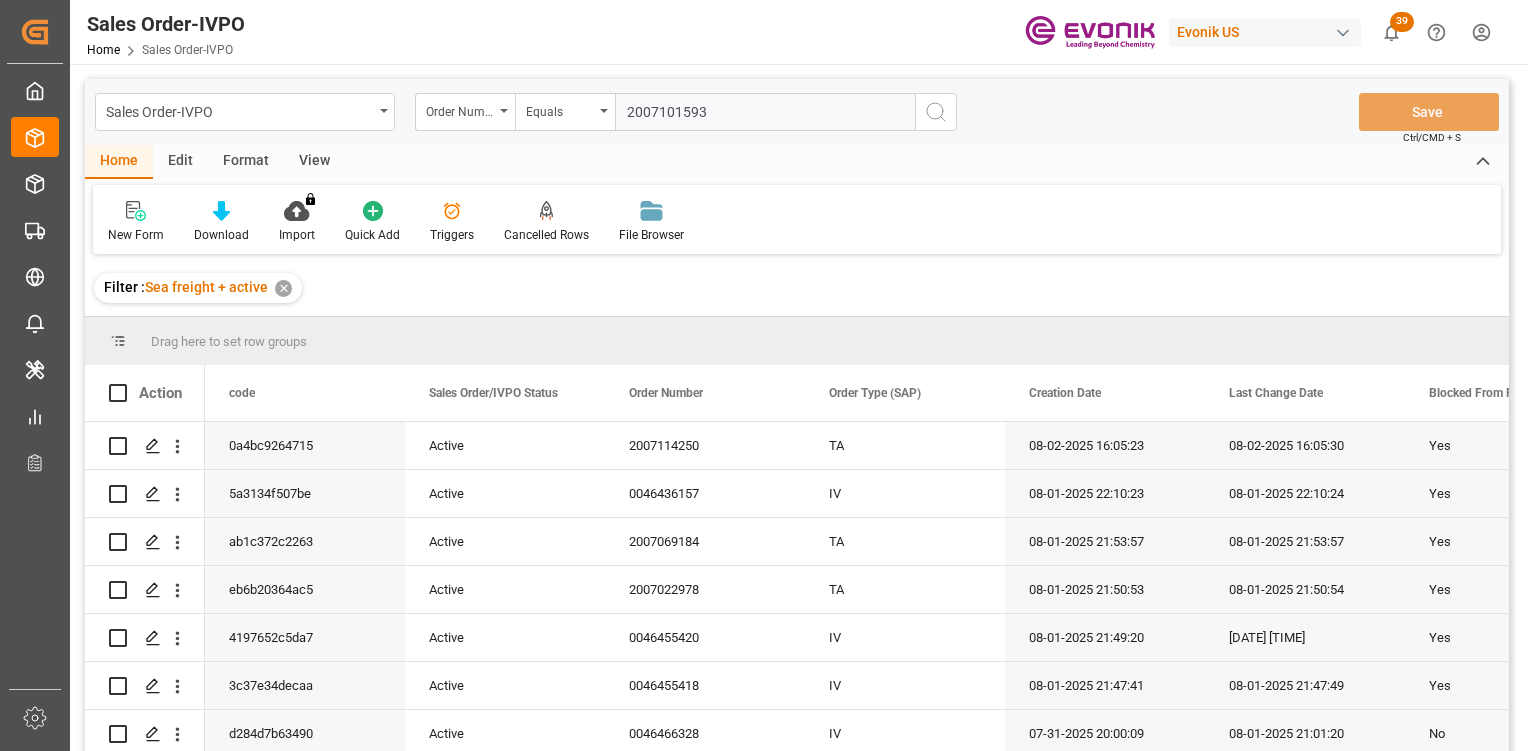 type on "2007101593" 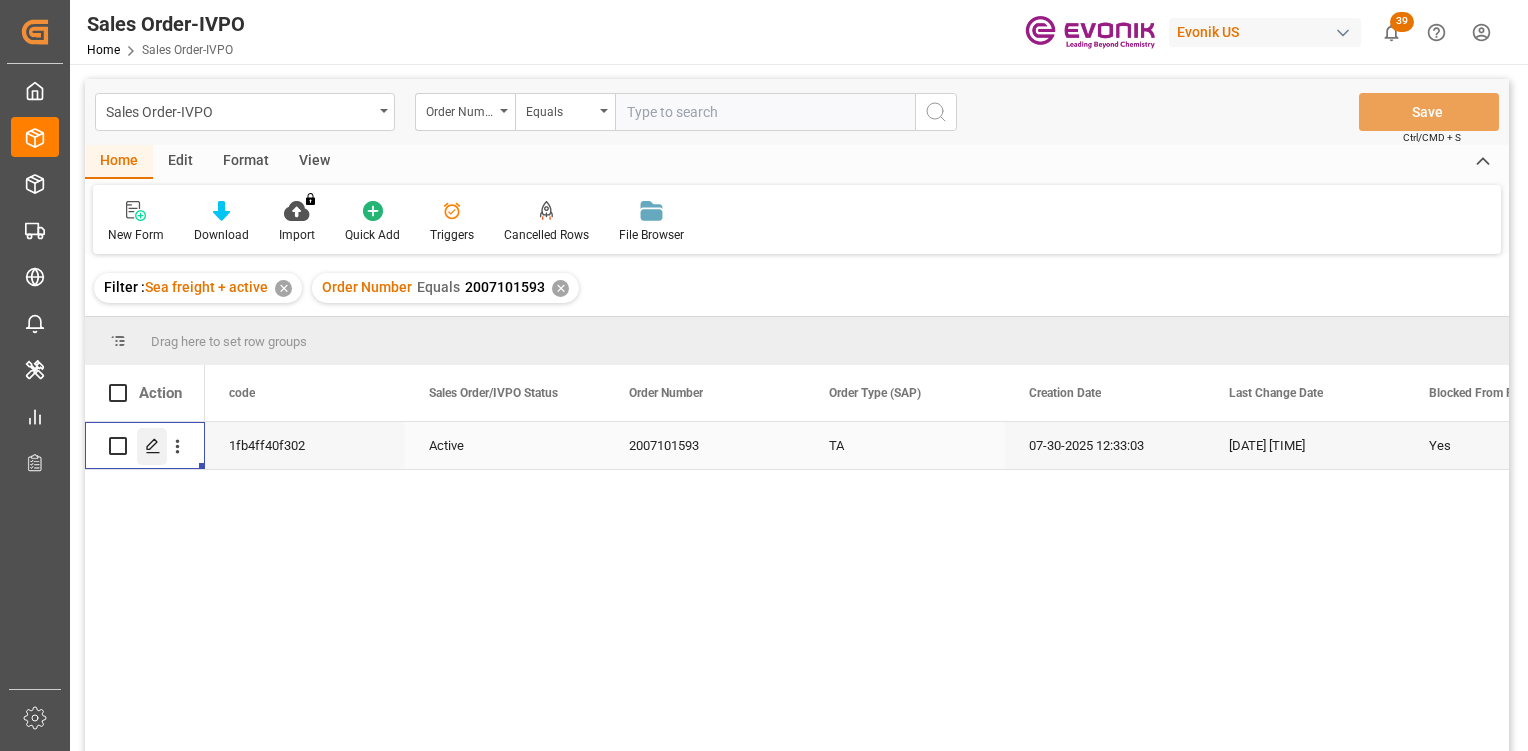 click 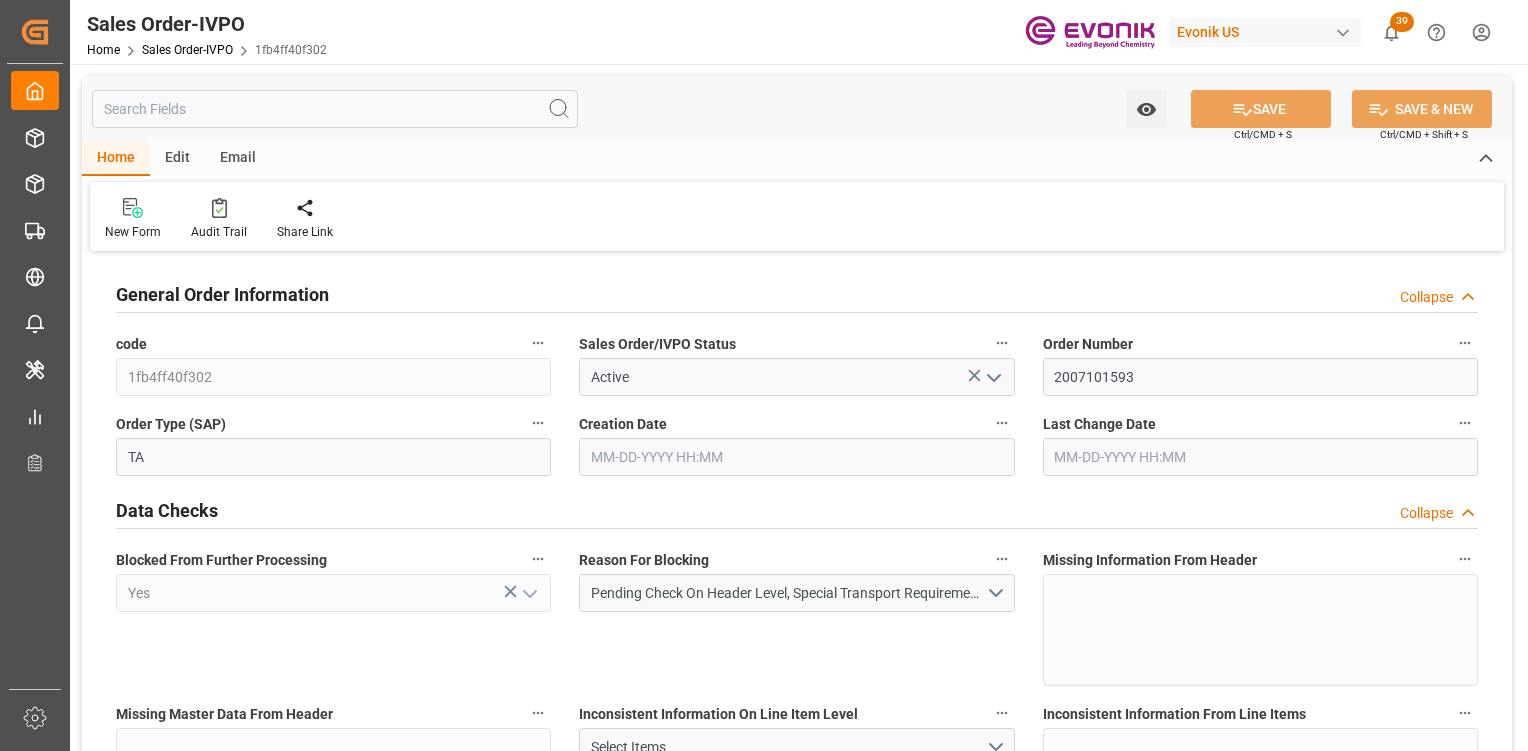 type on "PHMNN" 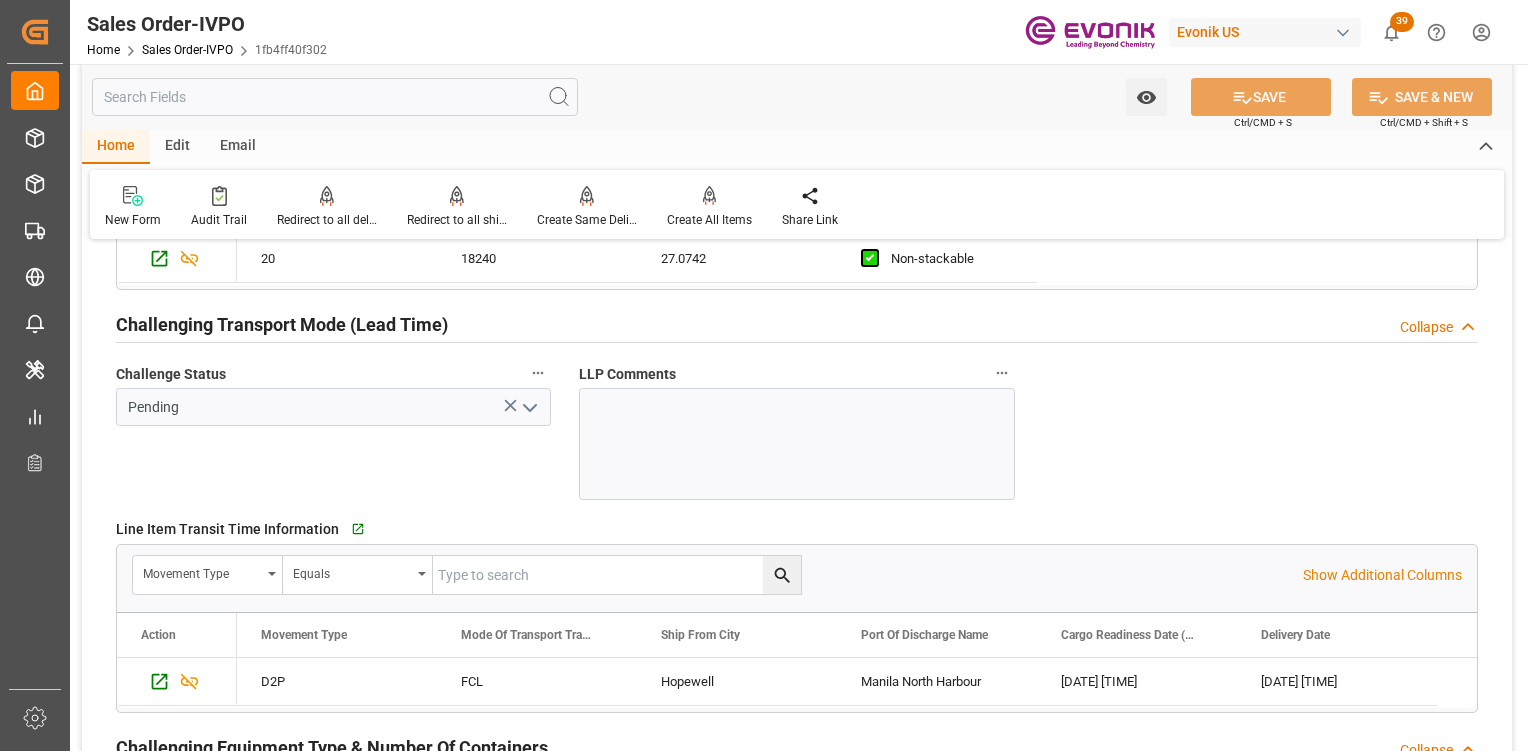 scroll, scrollTop: 3201, scrollLeft: 0, axis: vertical 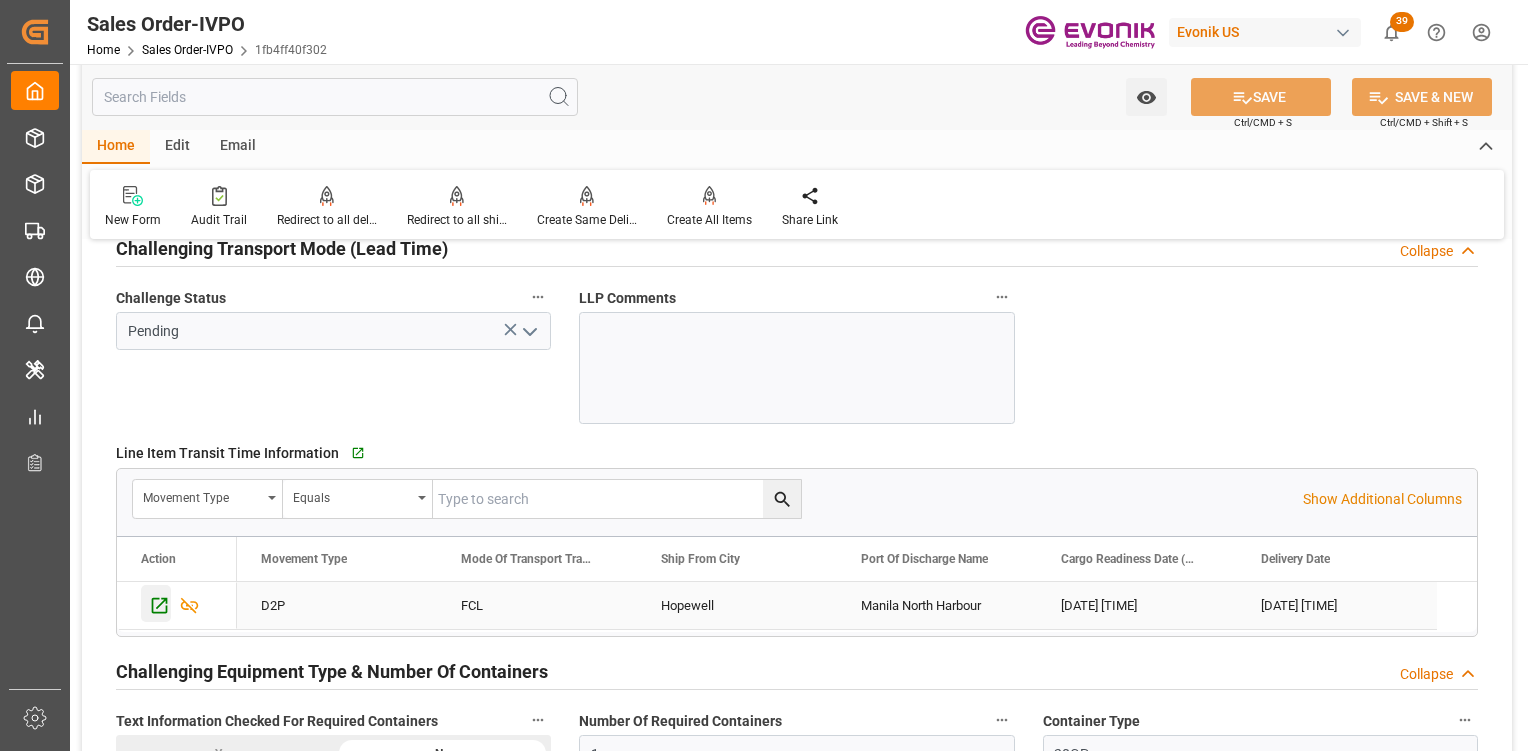 click 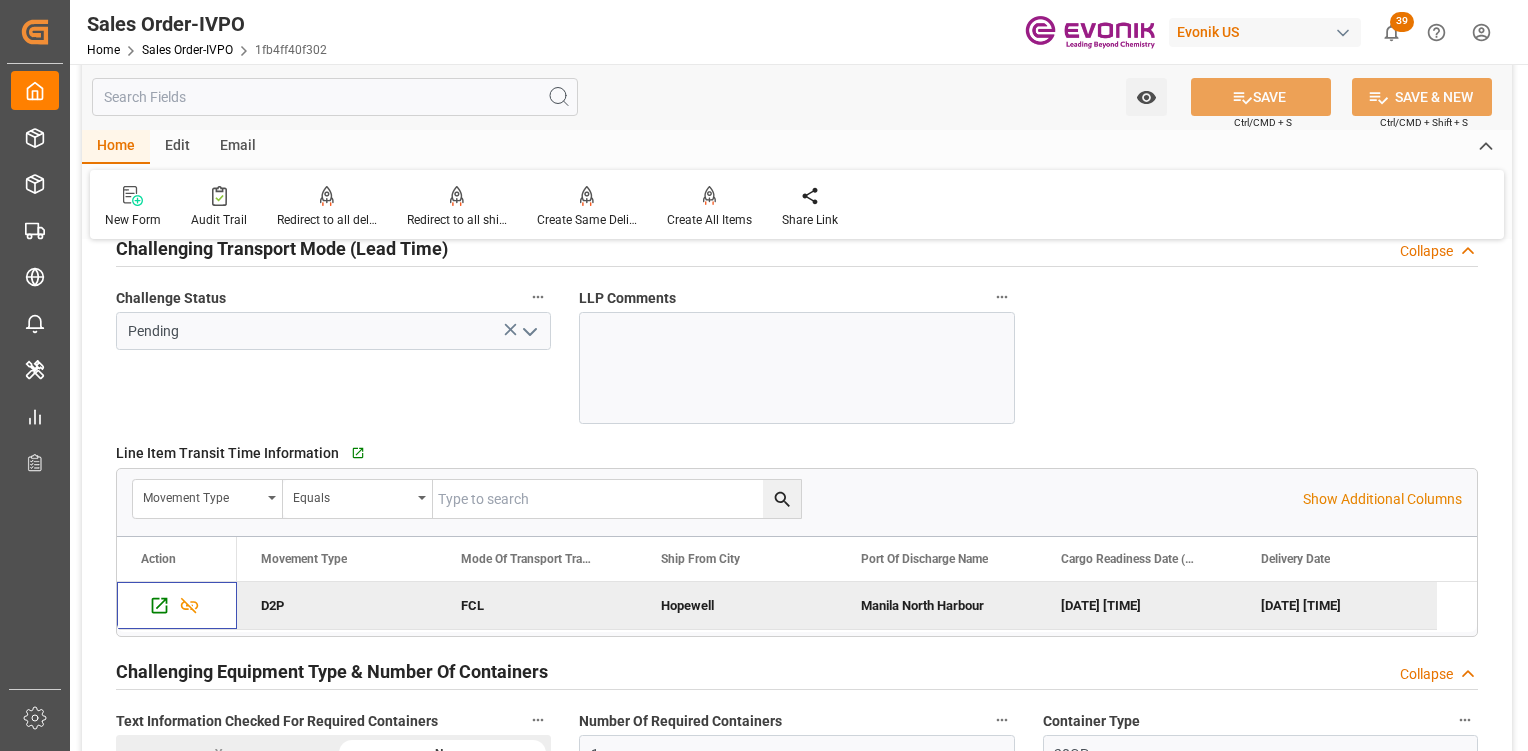 click at bounding box center (335, 97) 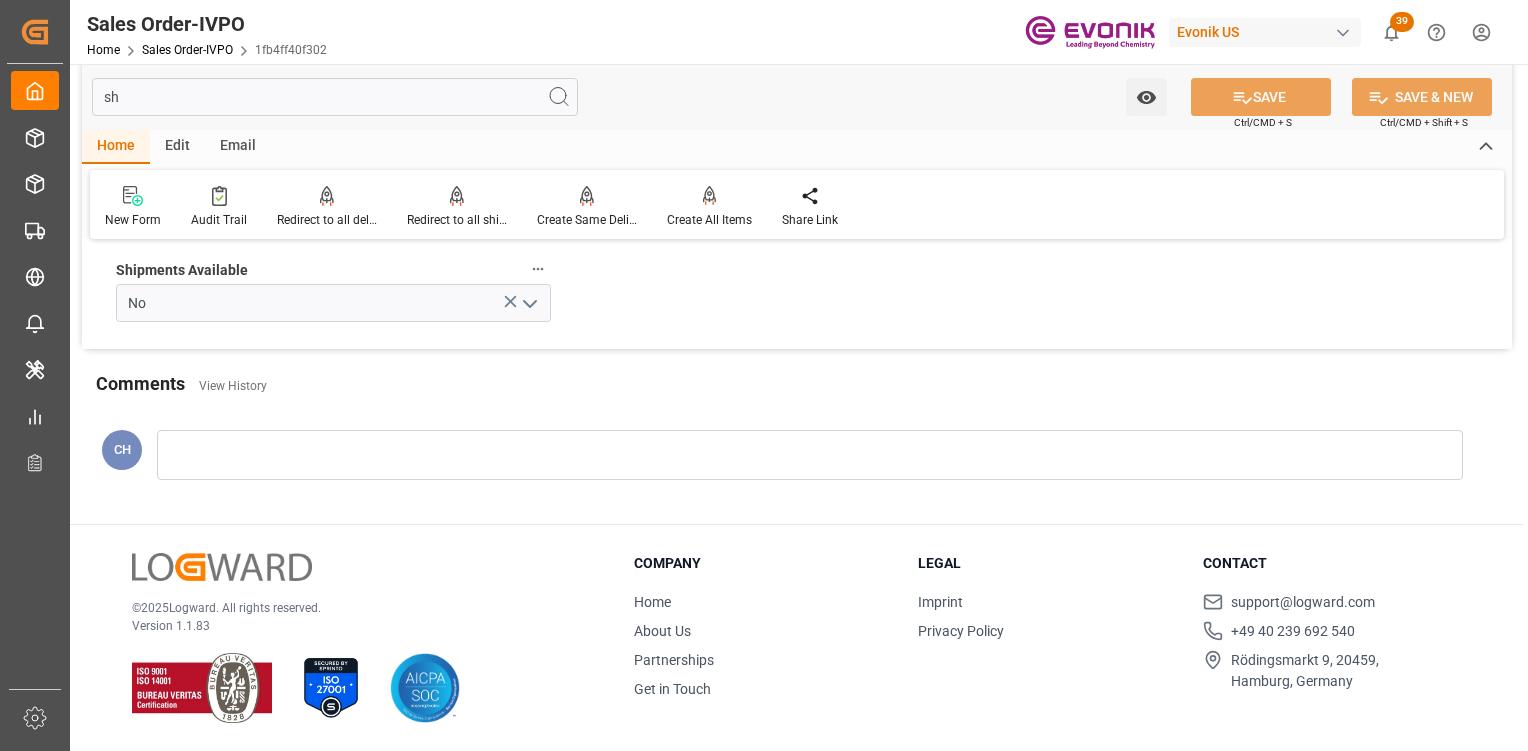 scroll, scrollTop: 216, scrollLeft: 0, axis: vertical 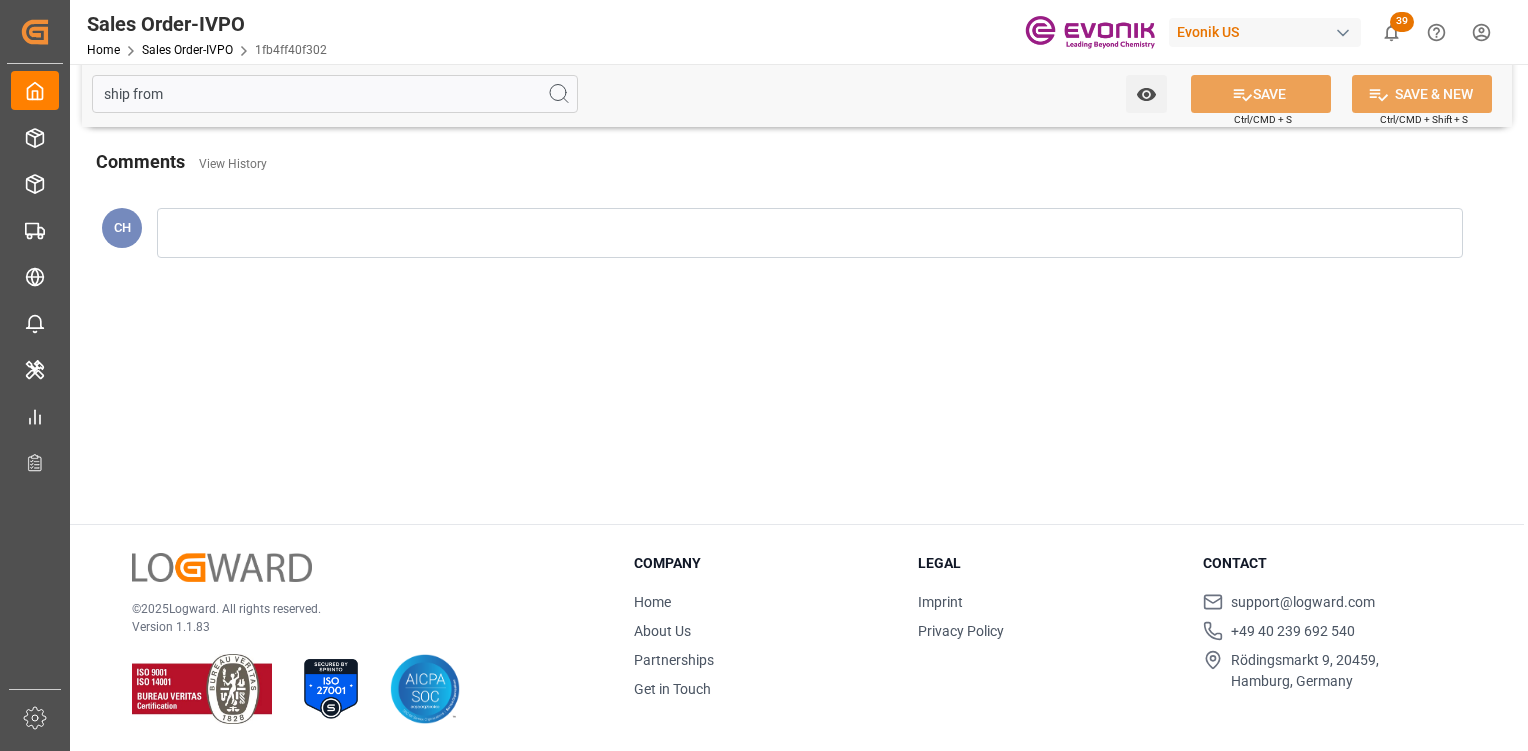 type on "ship from" 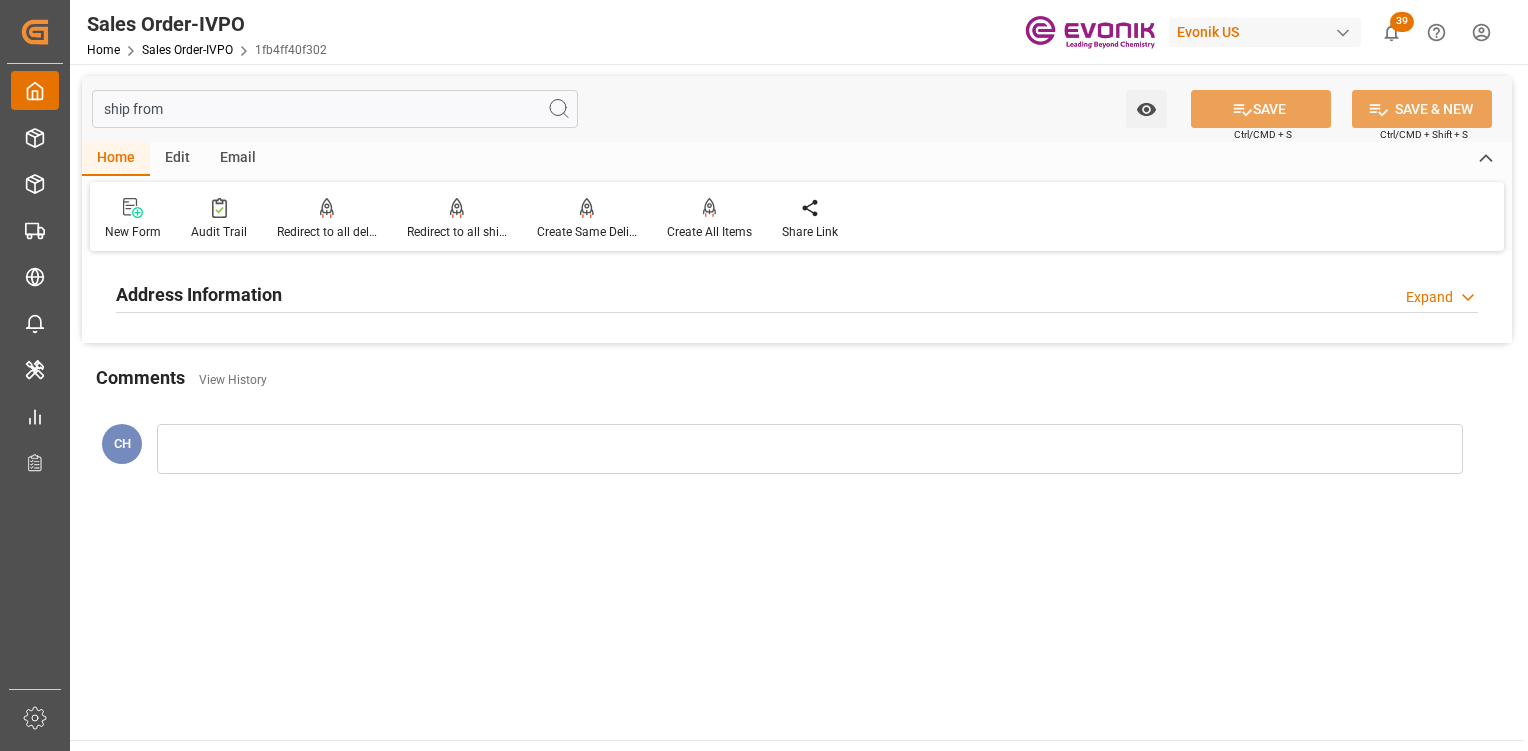 drag, startPoint x: 349, startPoint y: 104, endPoint x: 12, endPoint y: 97, distance: 337.0727 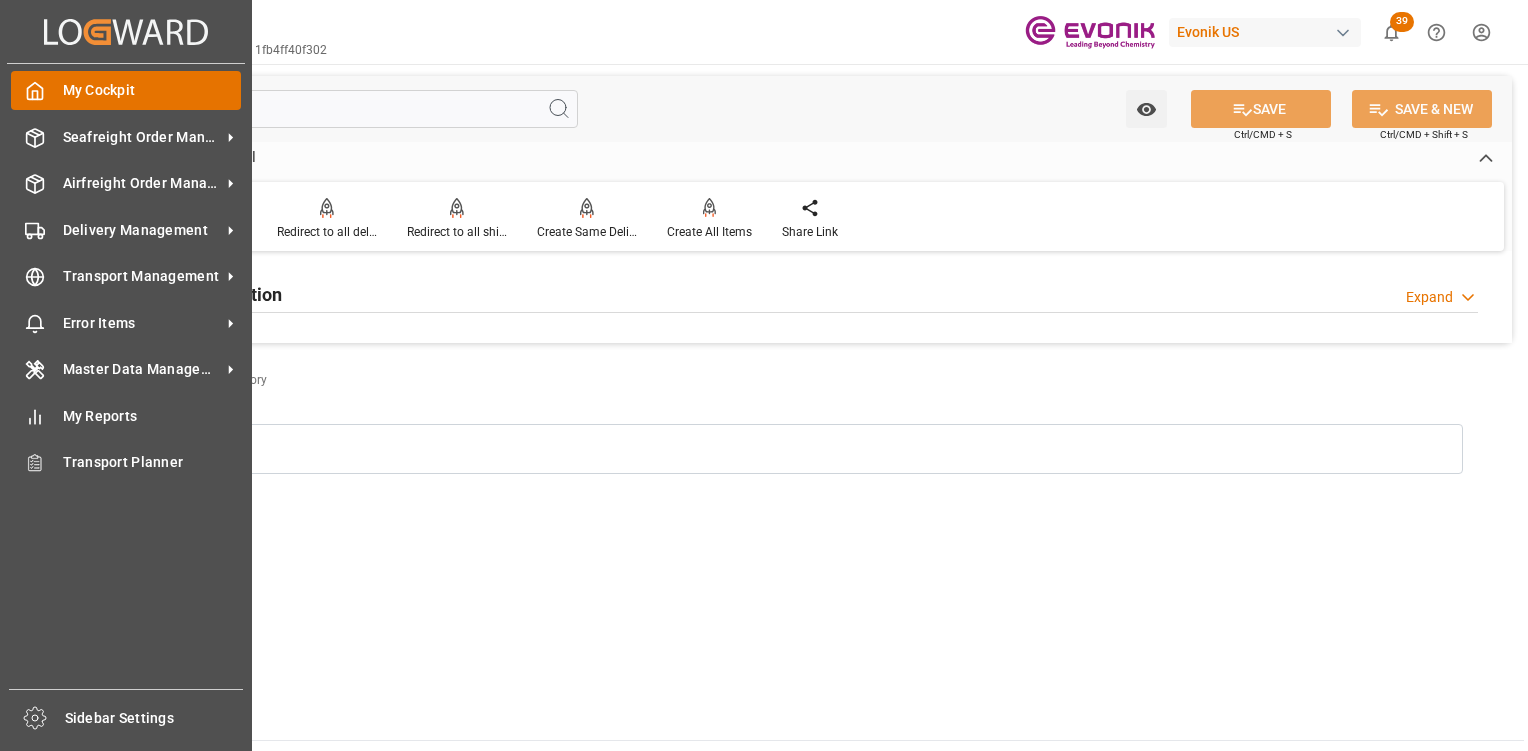 type 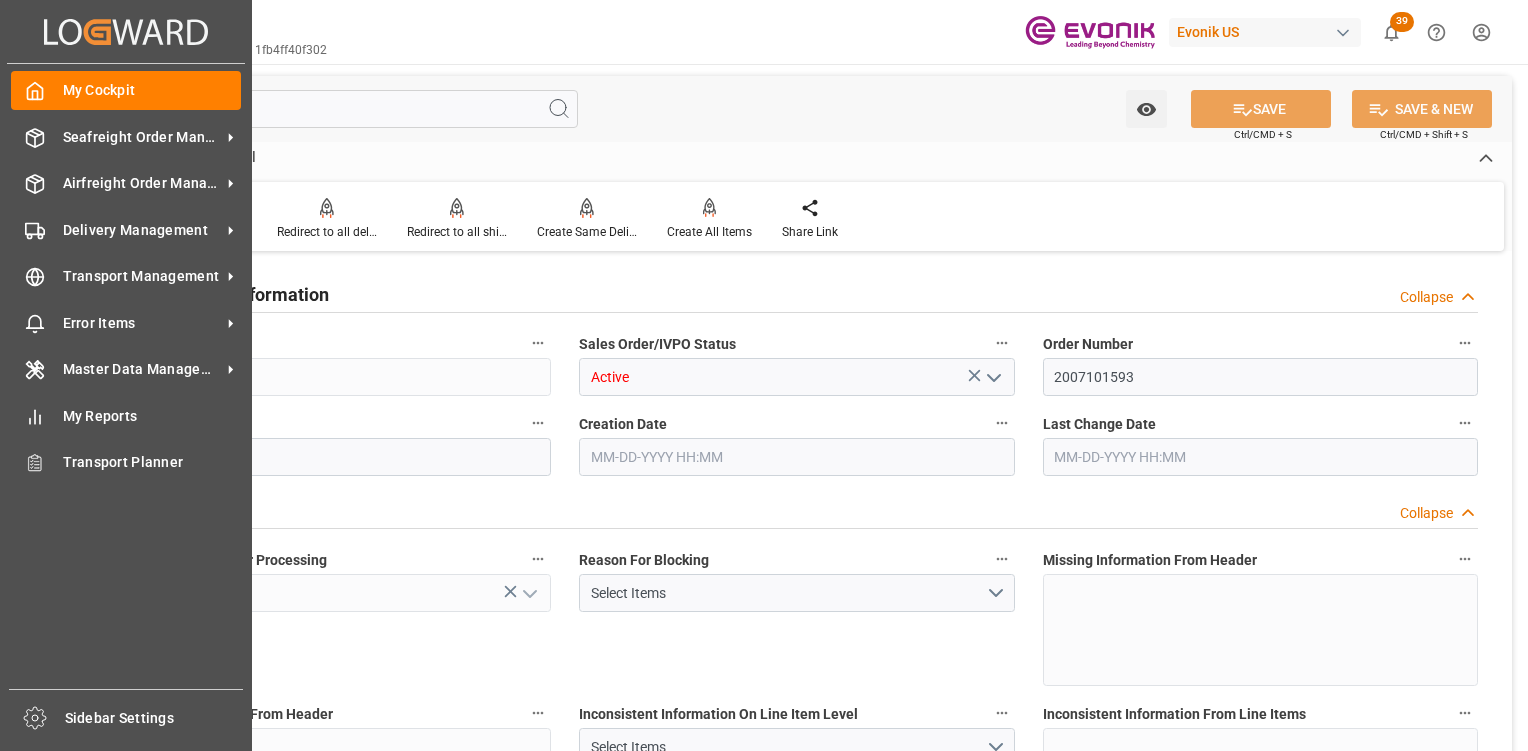 type on "PHMNN" 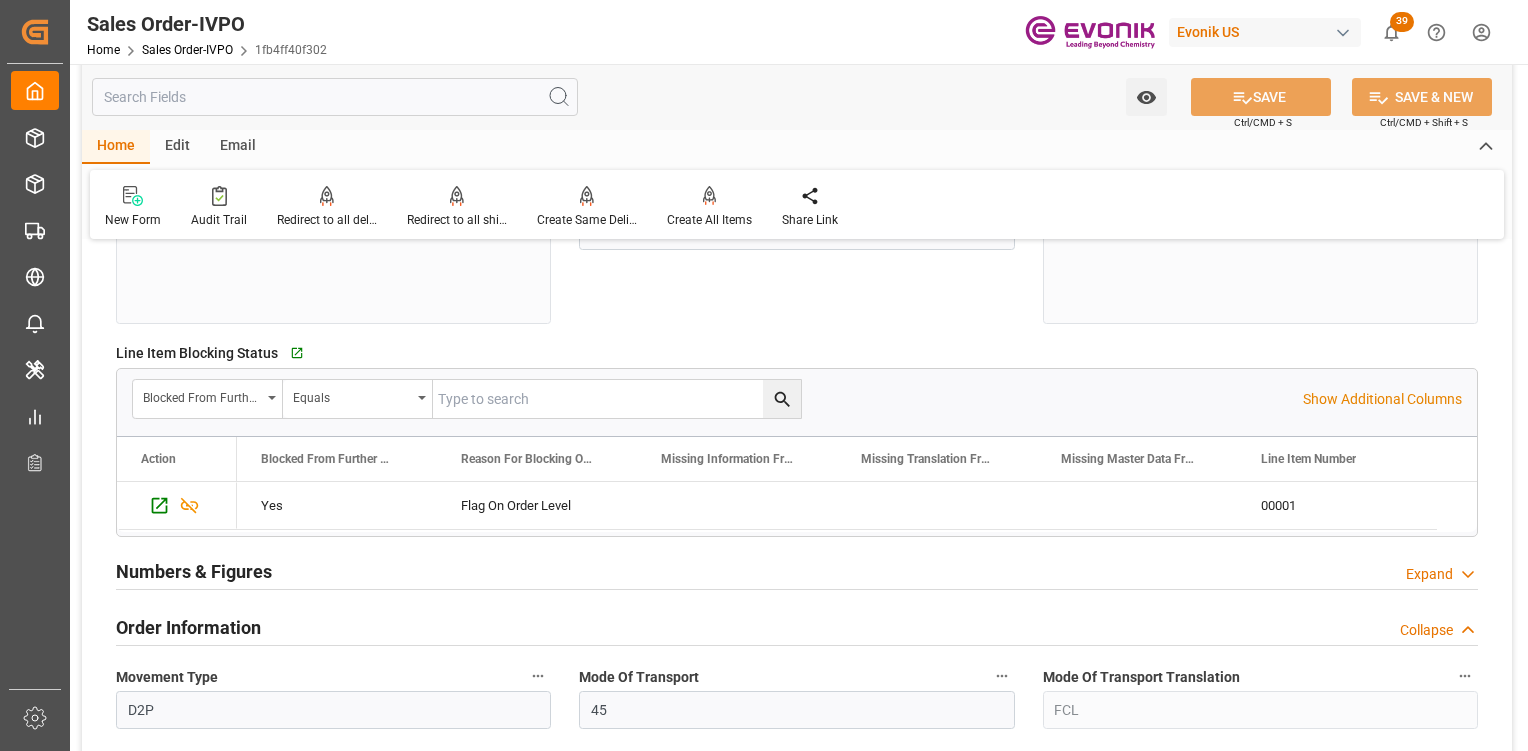 scroll, scrollTop: 783, scrollLeft: 0, axis: vertical 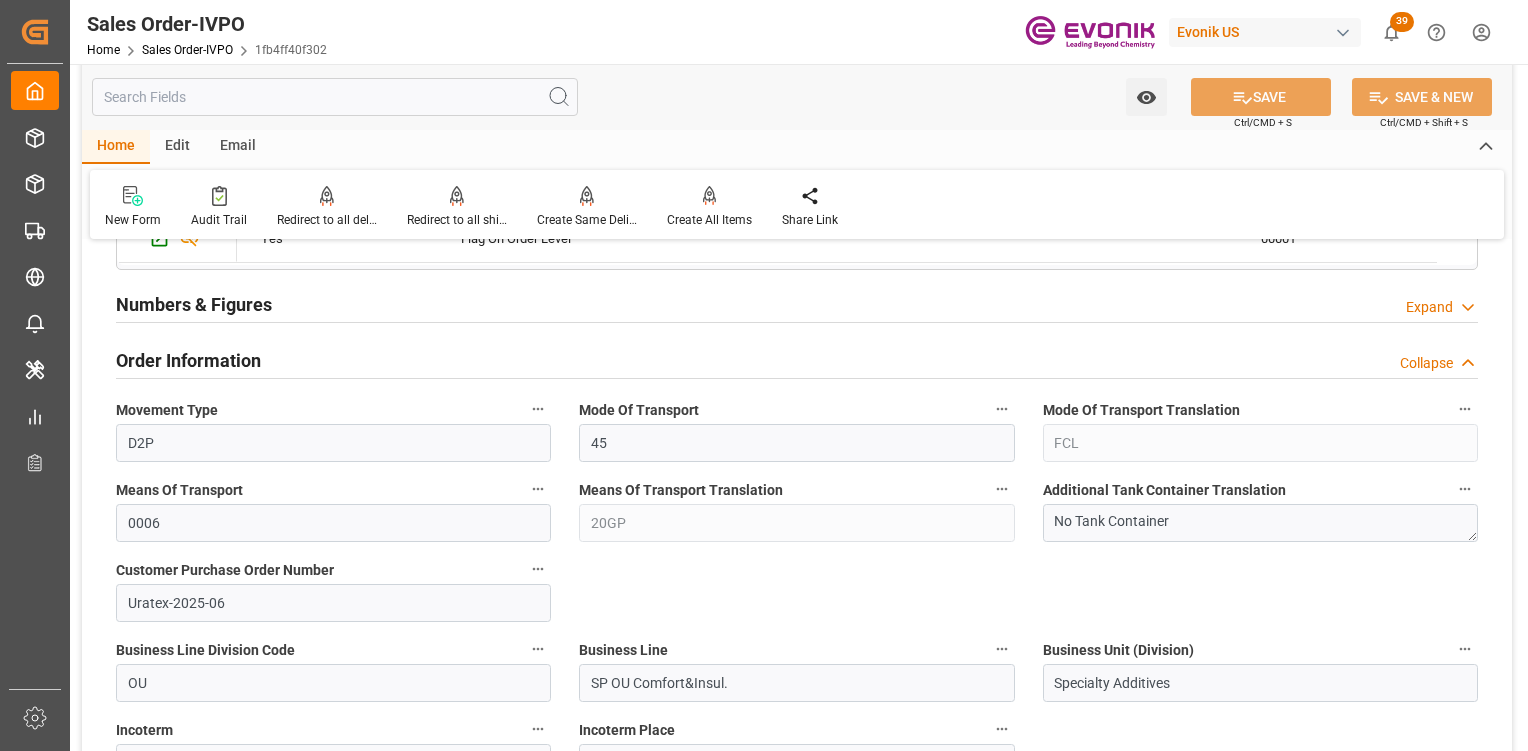 type 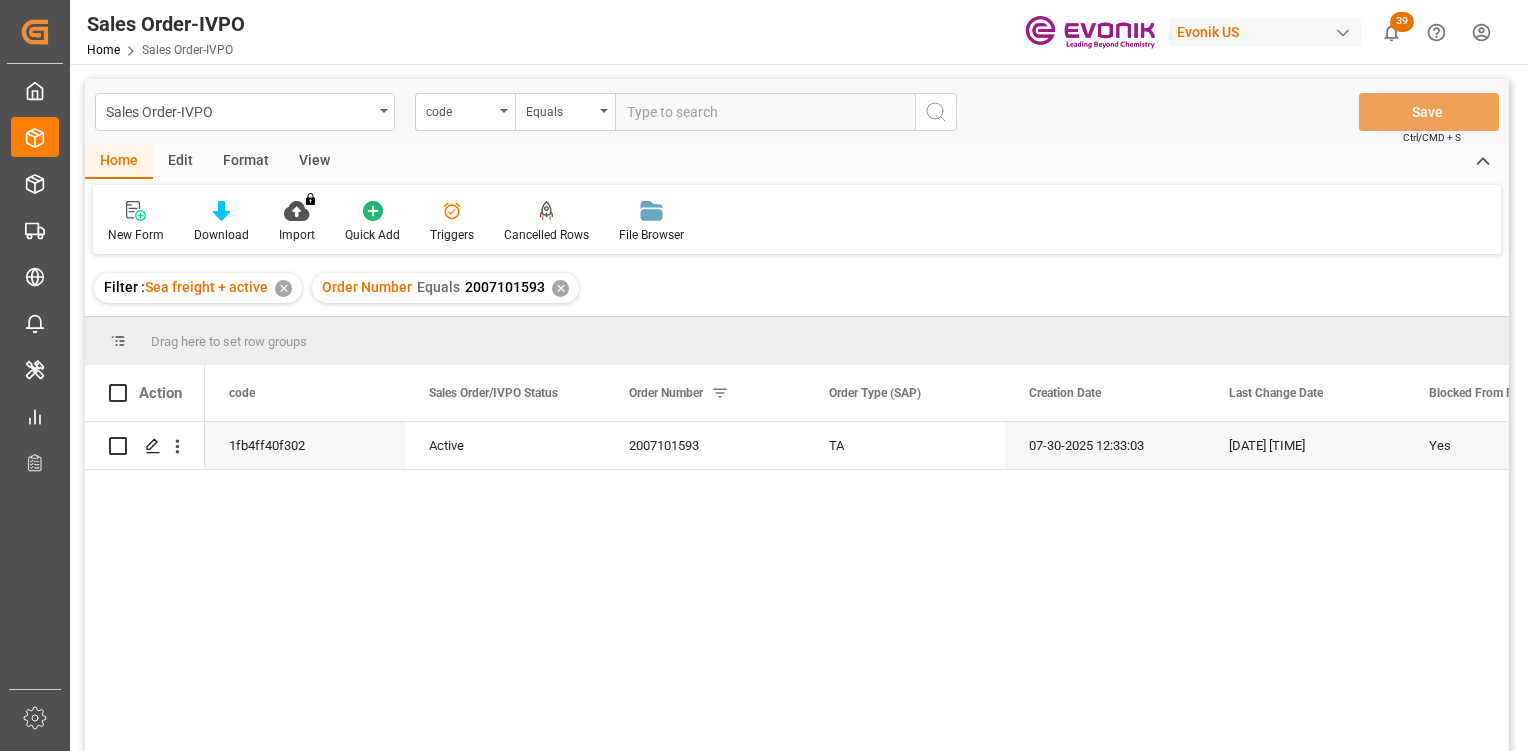 click on "✕" at bounding box center (560, 288) 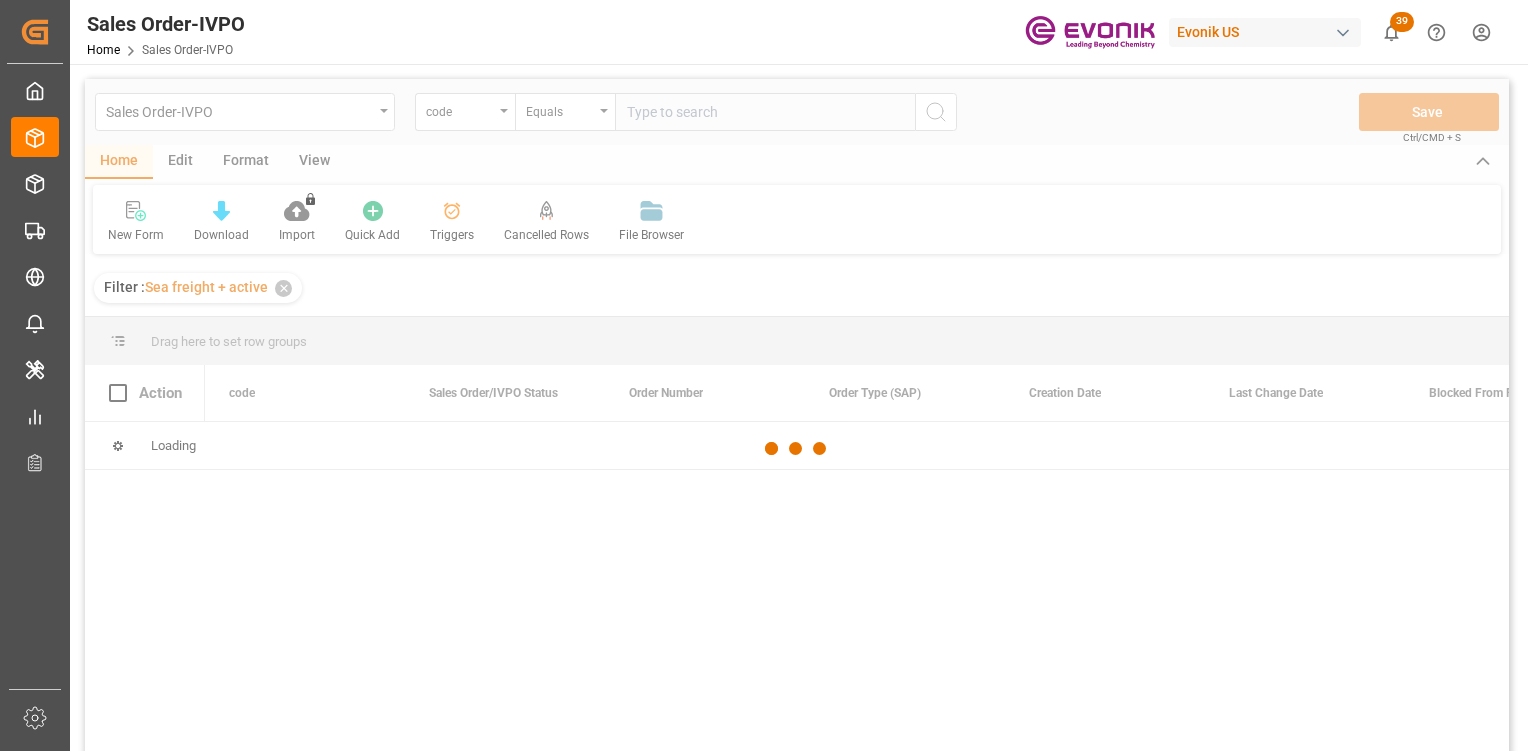 click at bounding box center (797, 448) 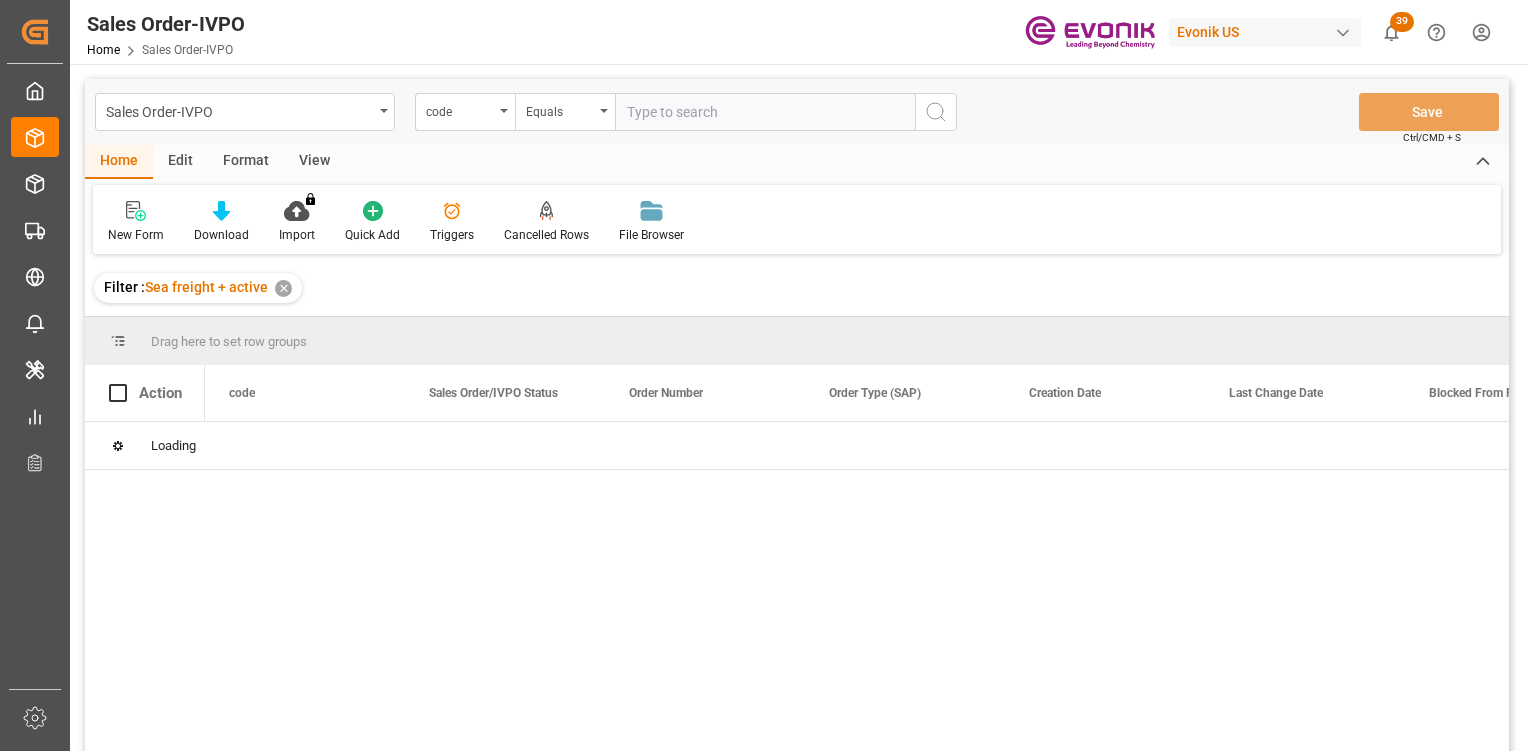 click on "code" at bounding box center [460, 109] 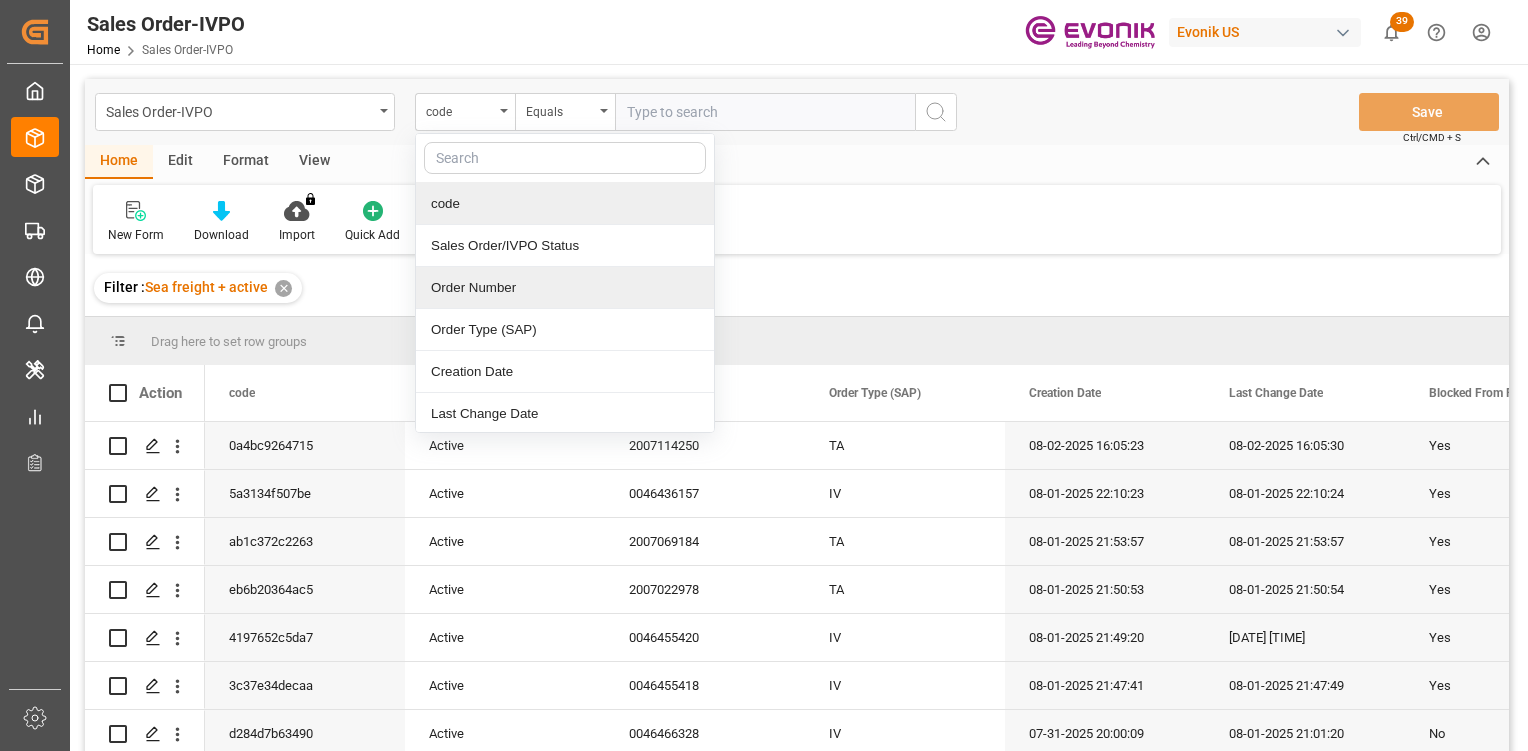 click on "Order Number" at bounding box center (565, 288) 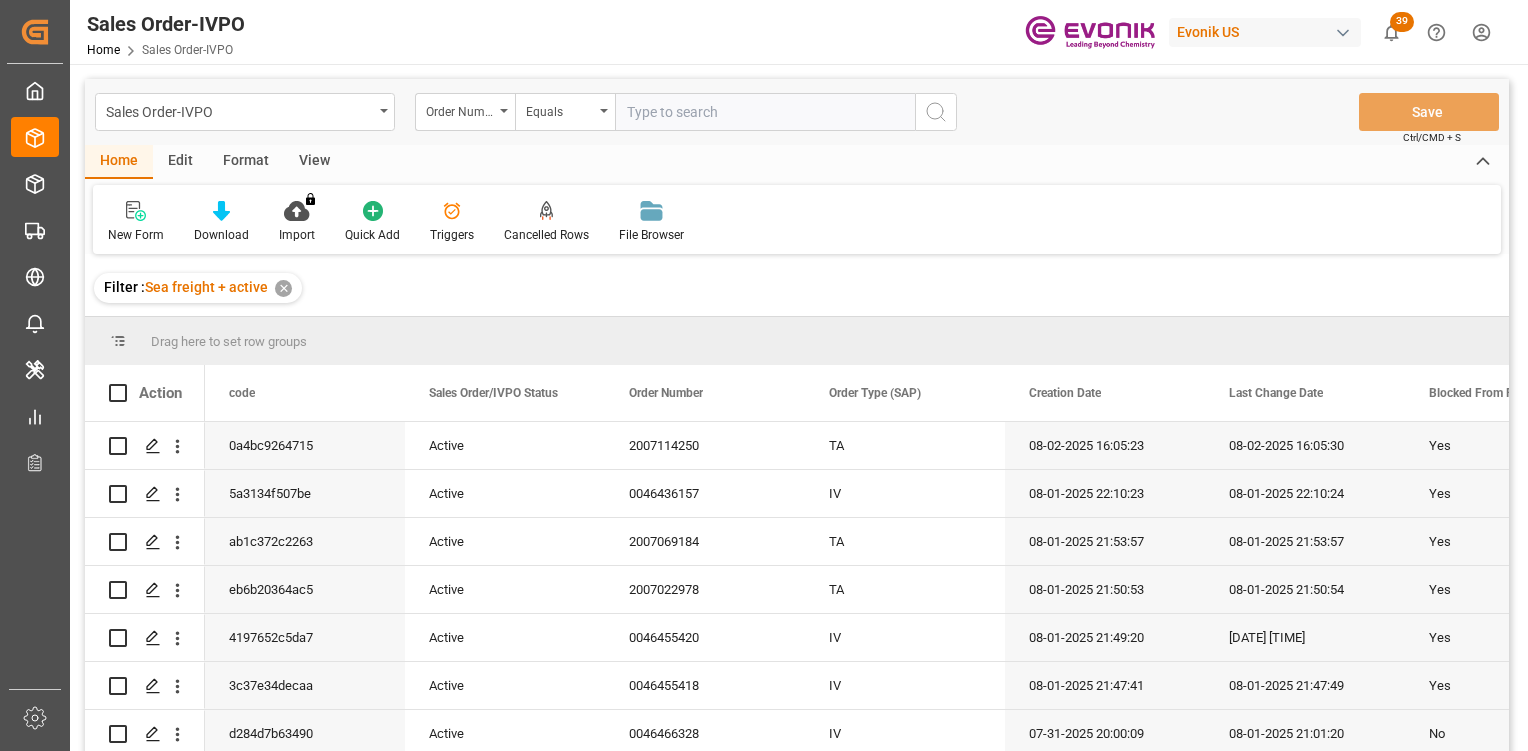 click at bounding box center [765, 112] 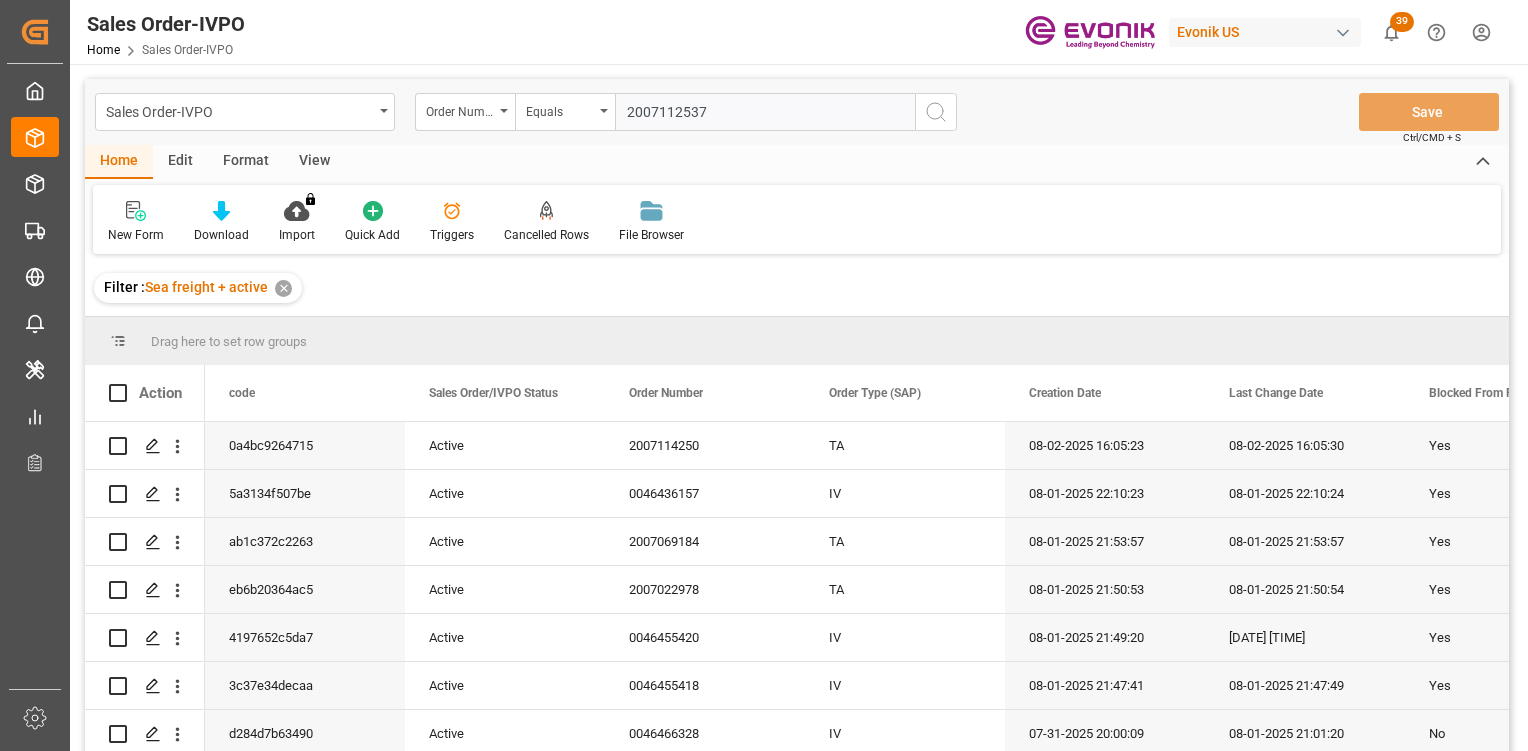 type 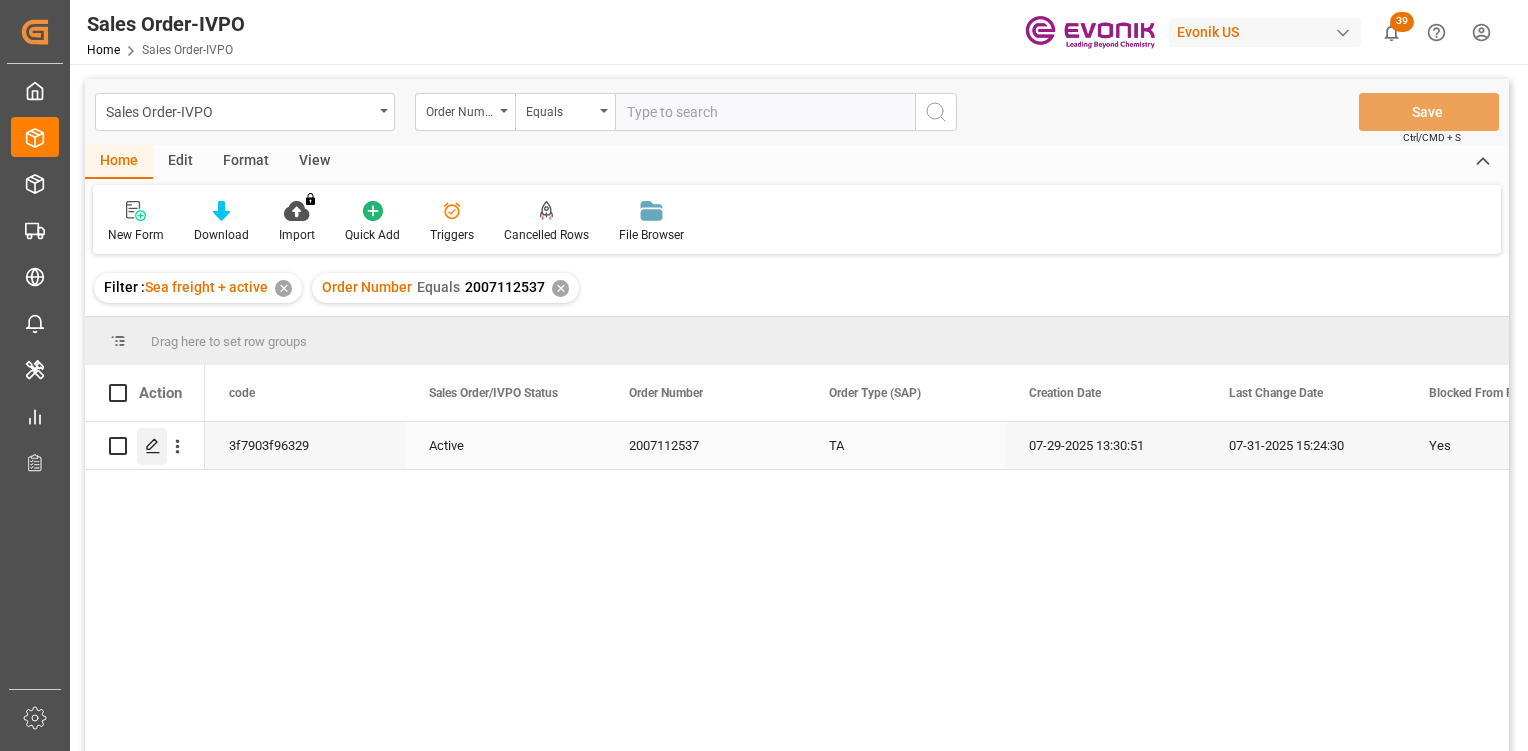 click 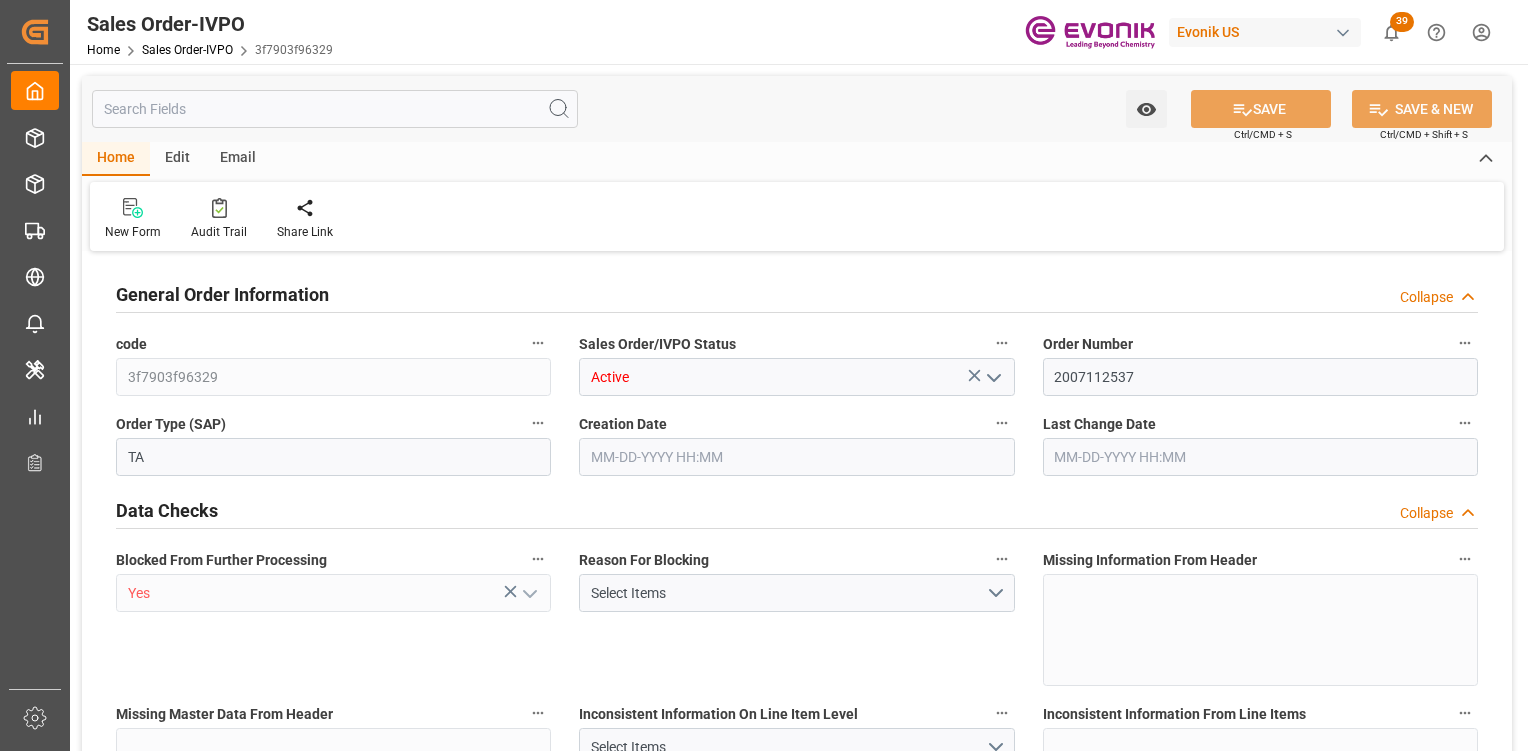 type on "GTGUA" 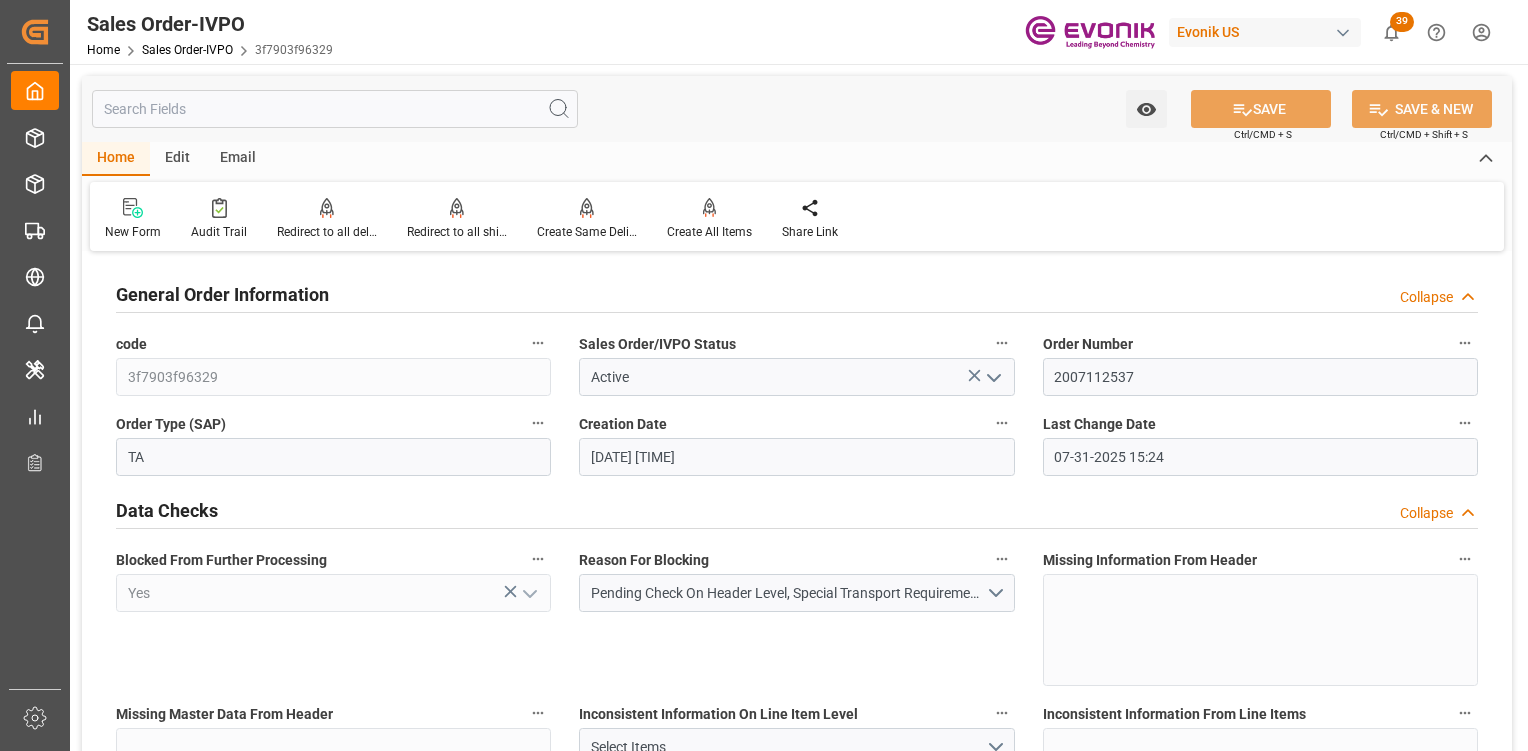 type on "[DATE] [TIME]" 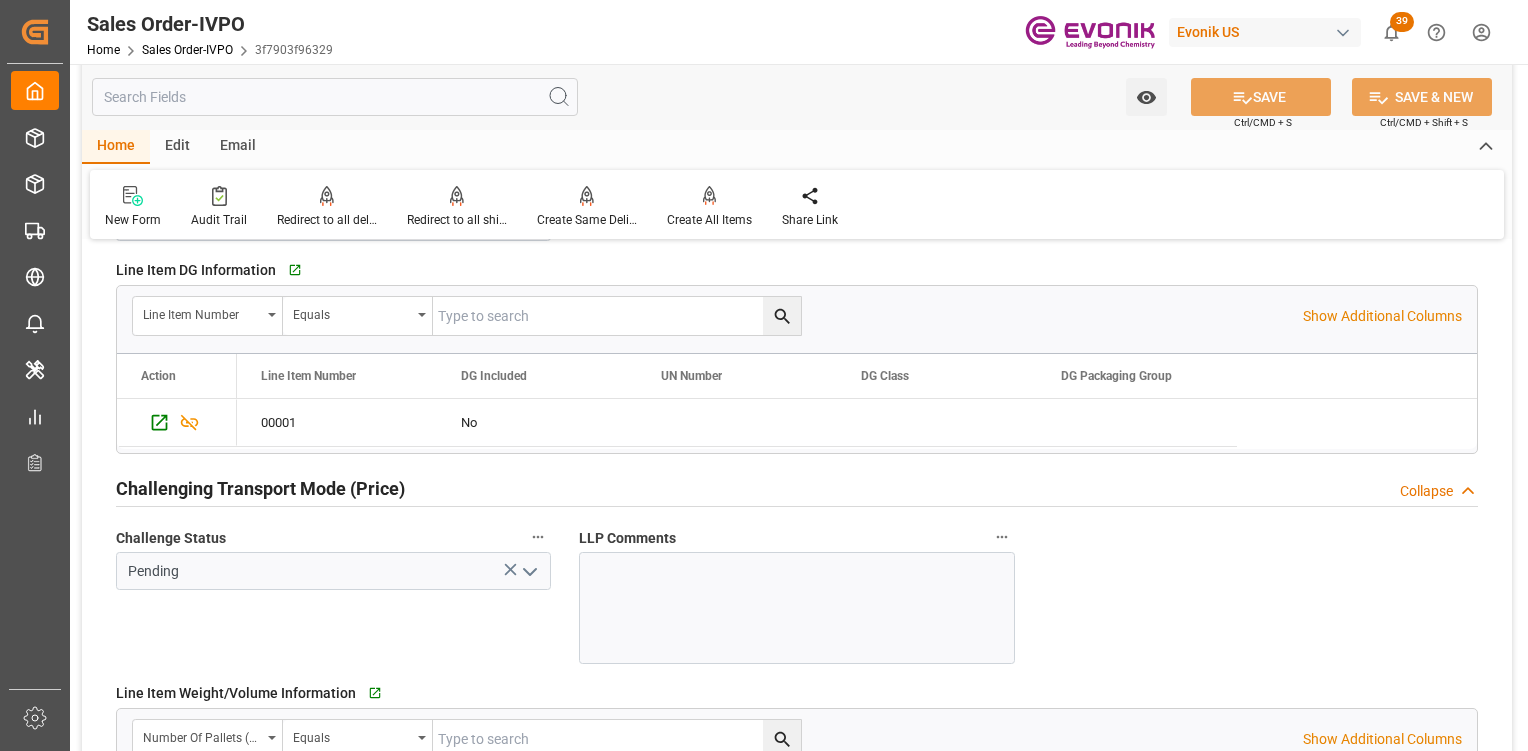 scroll, scrollTop: 2539, scrollLeft: 0, axis: vertical 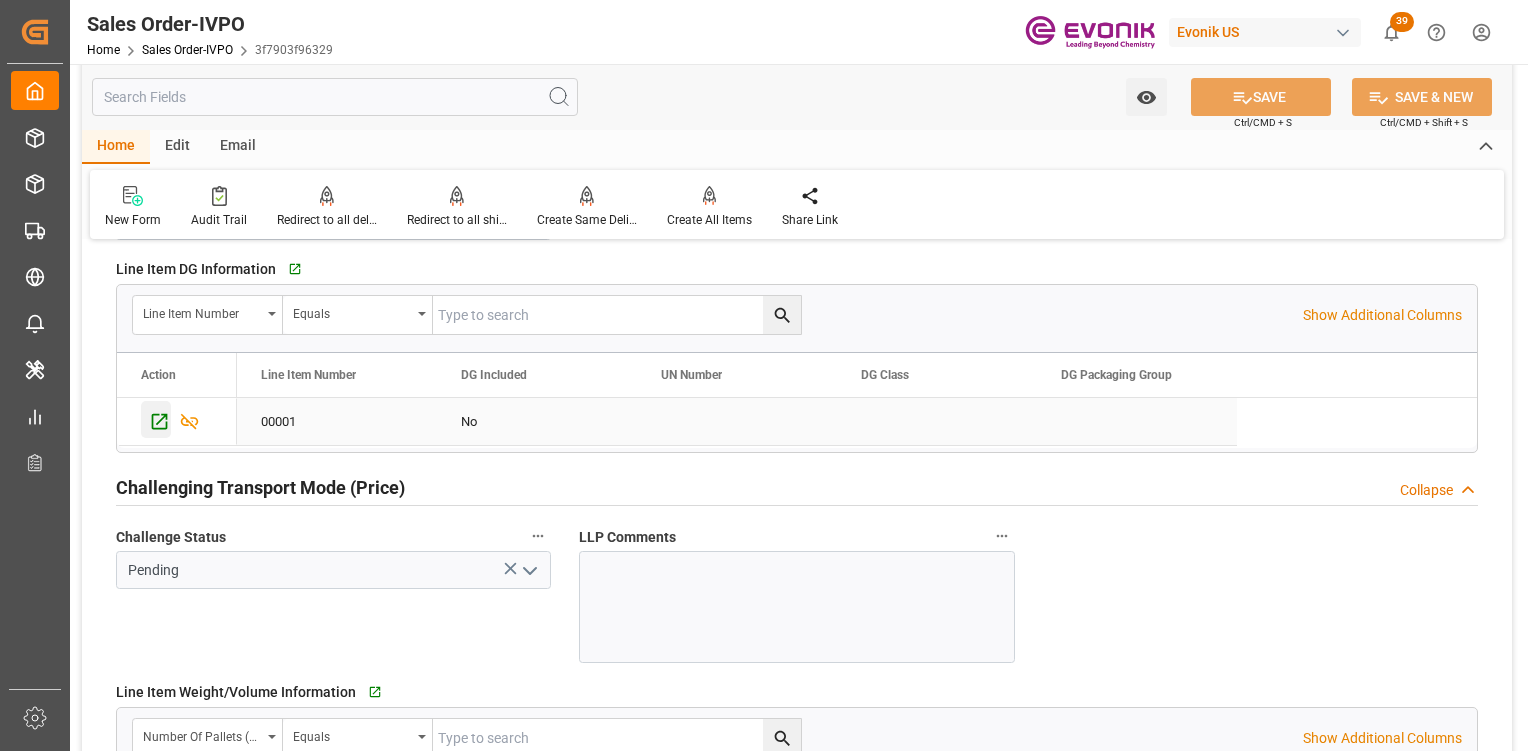 click 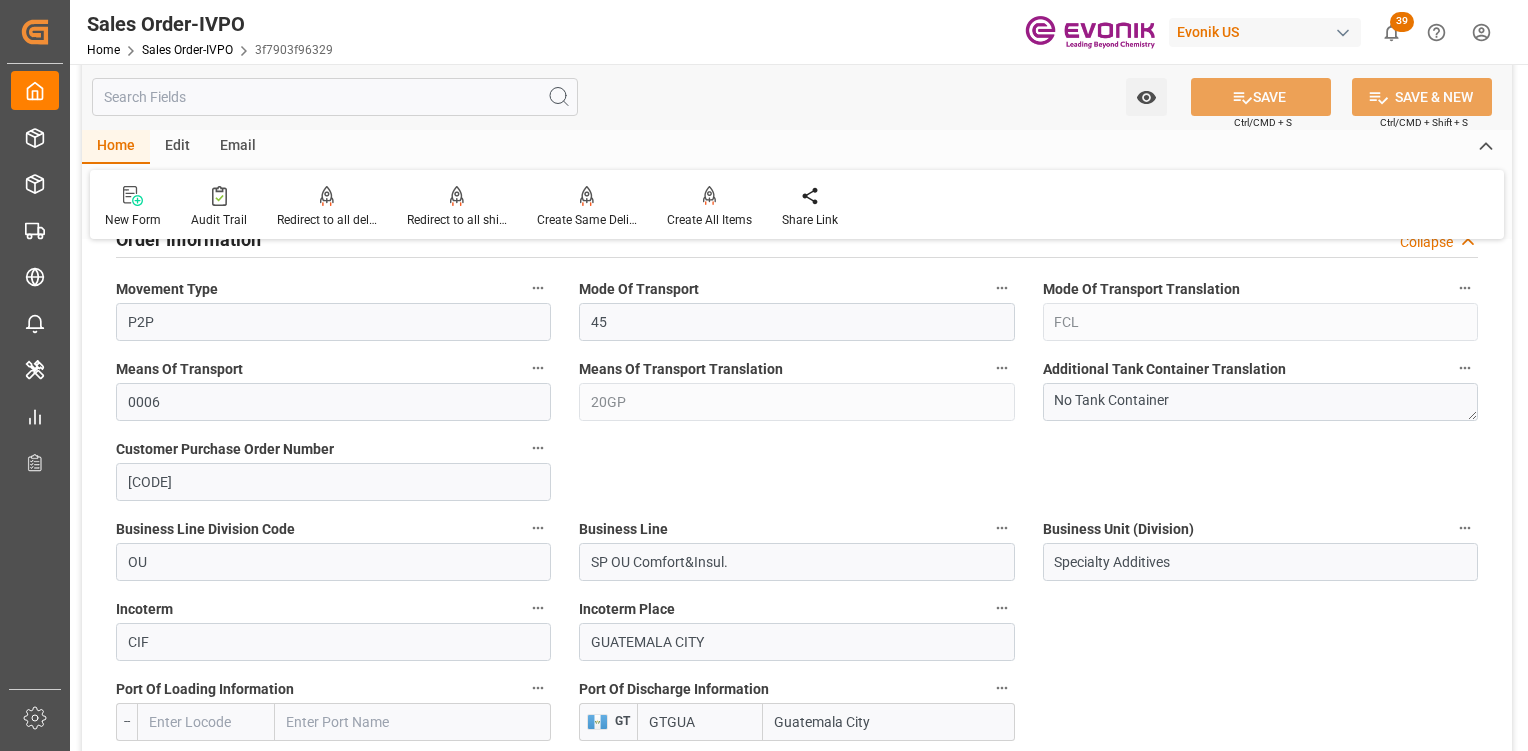 scroll, scrollTop: 0, scrollLeft: 0, axis: both 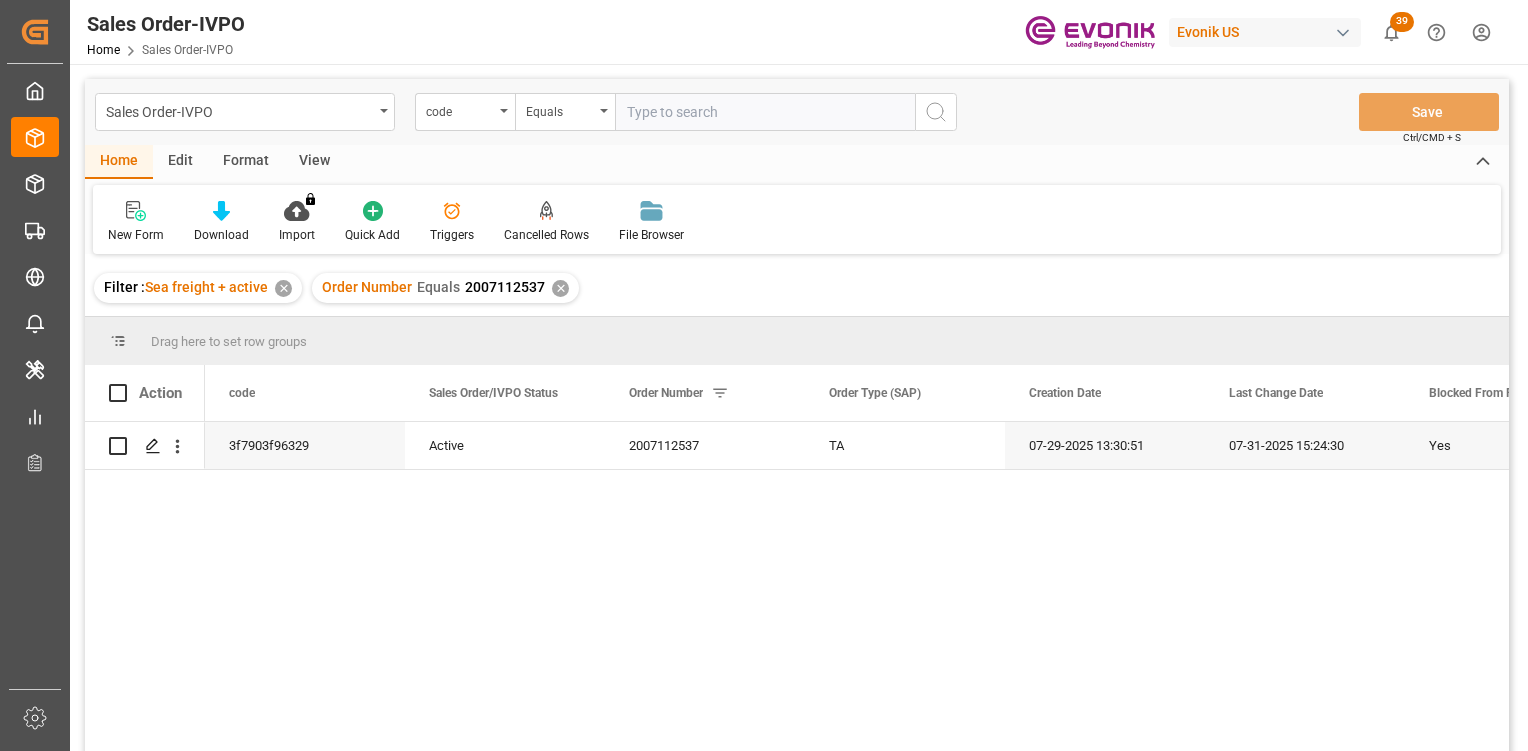 click on "✕" at bounding box center [560, 288] 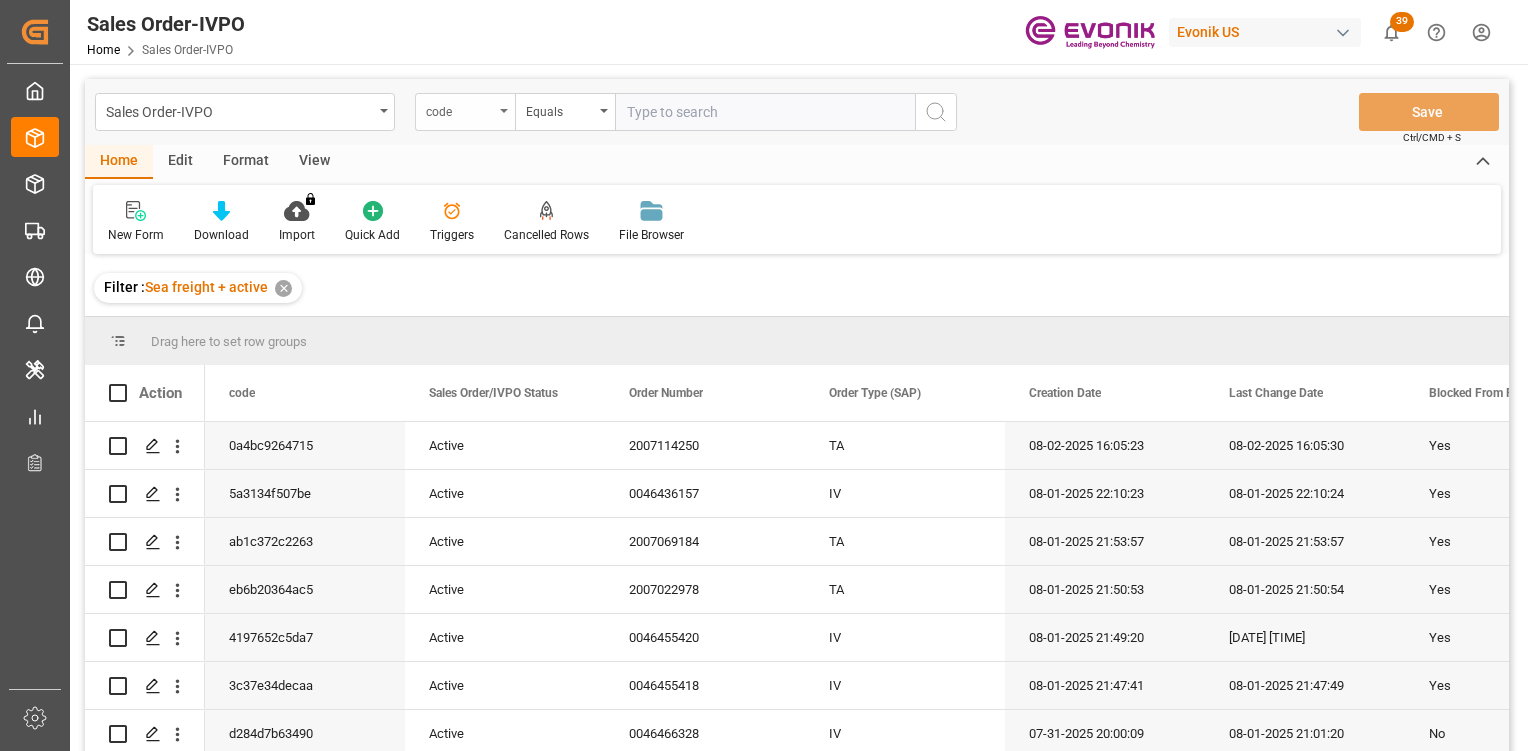 click on "code" at bounding box center (460, 109) 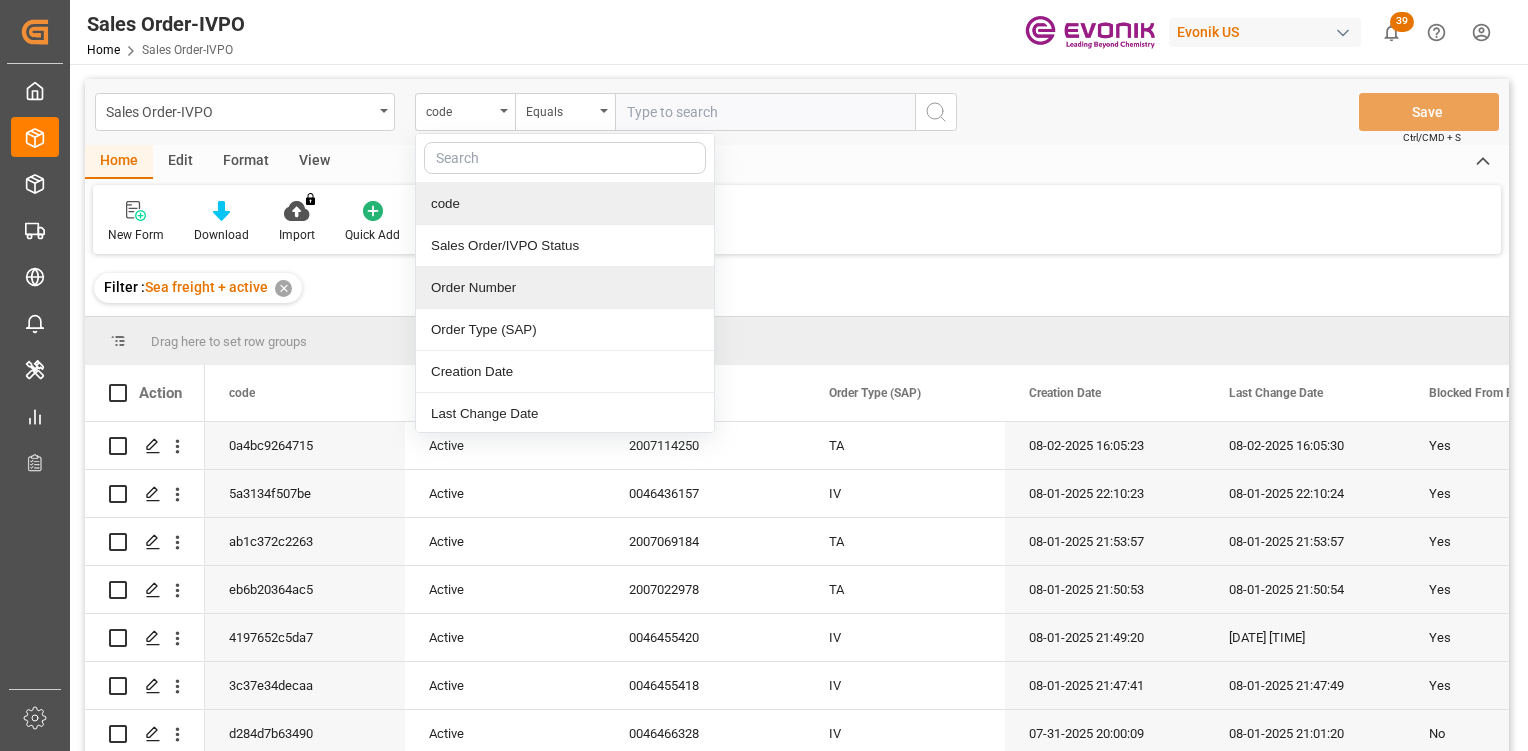 click on "Order Number" at bounding box center [565, 288] 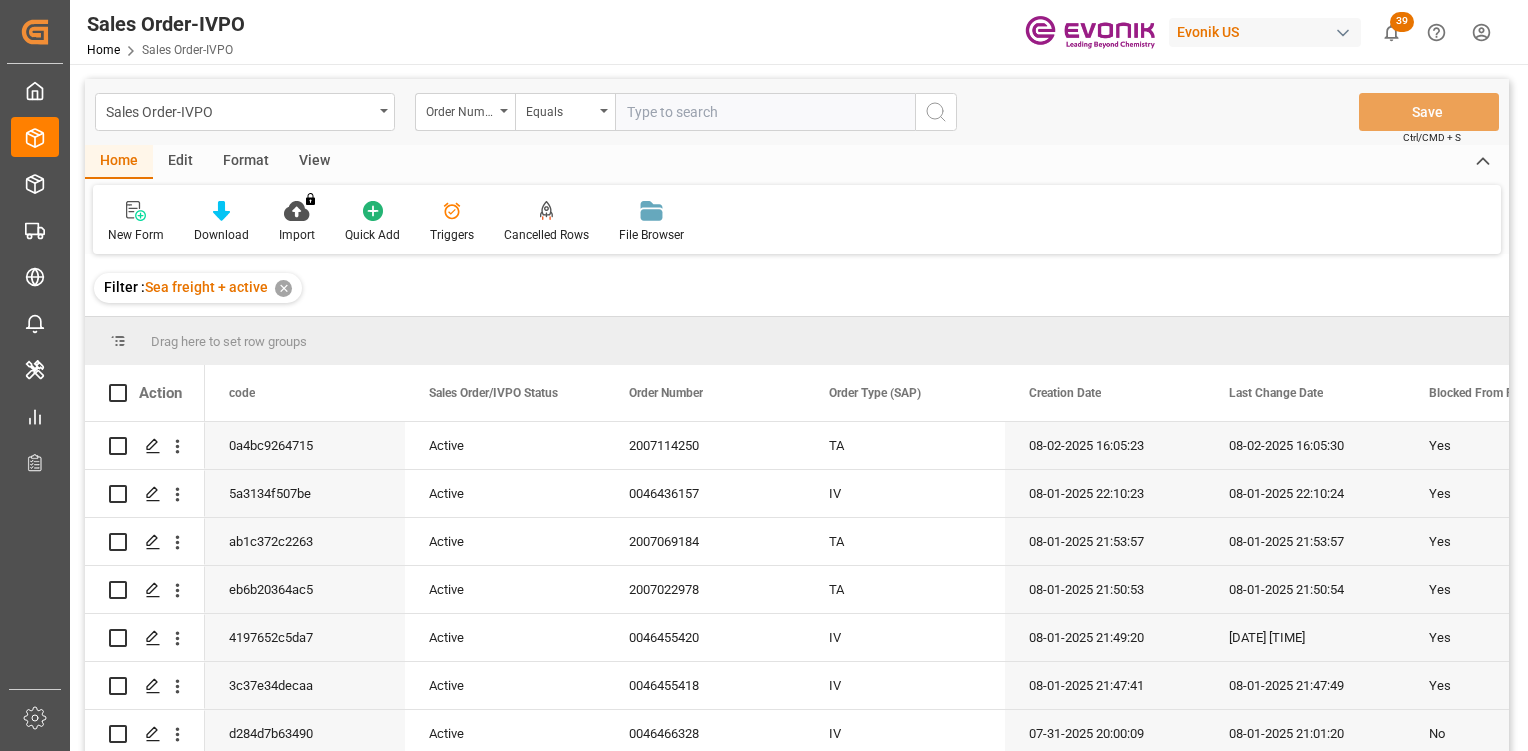click at bounding box center [765, 112] 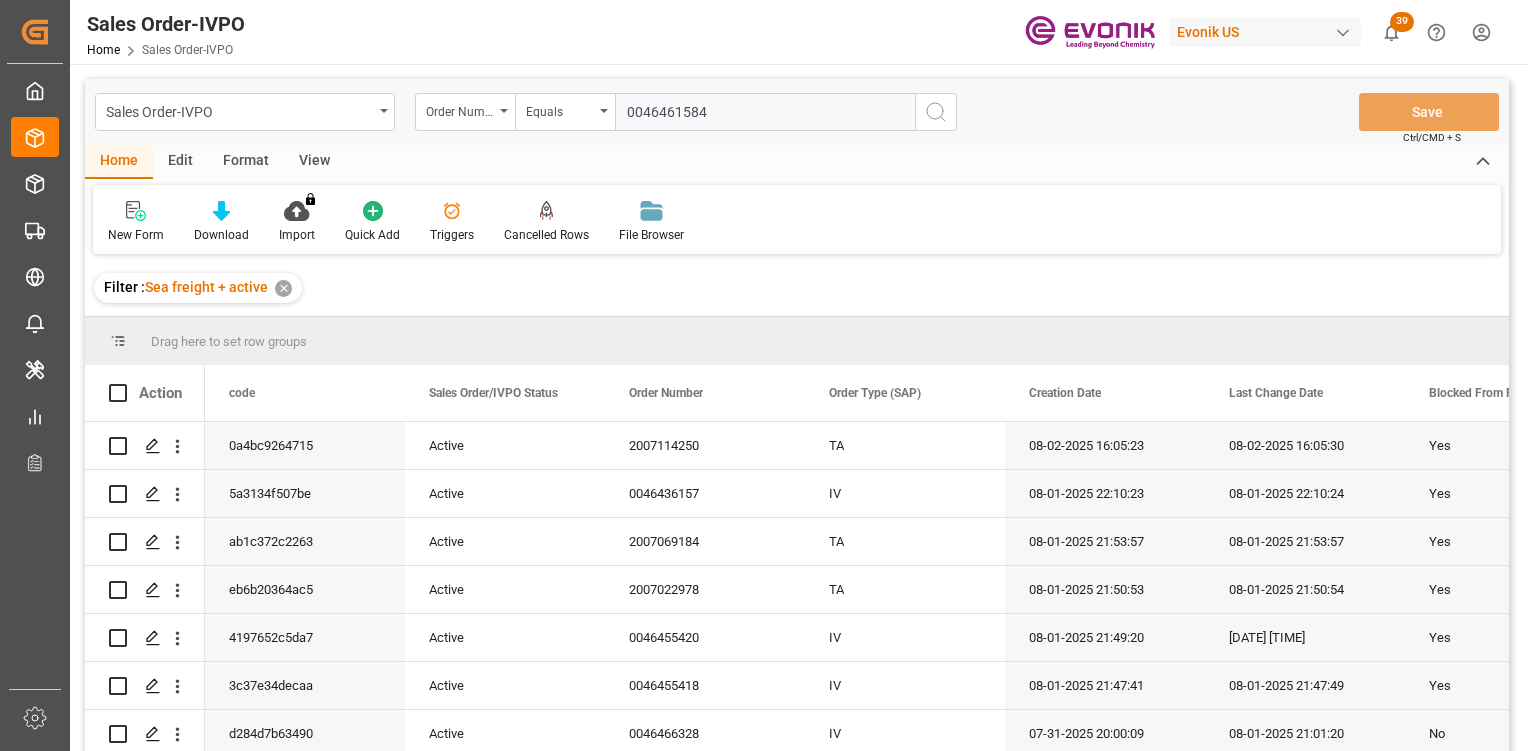 type 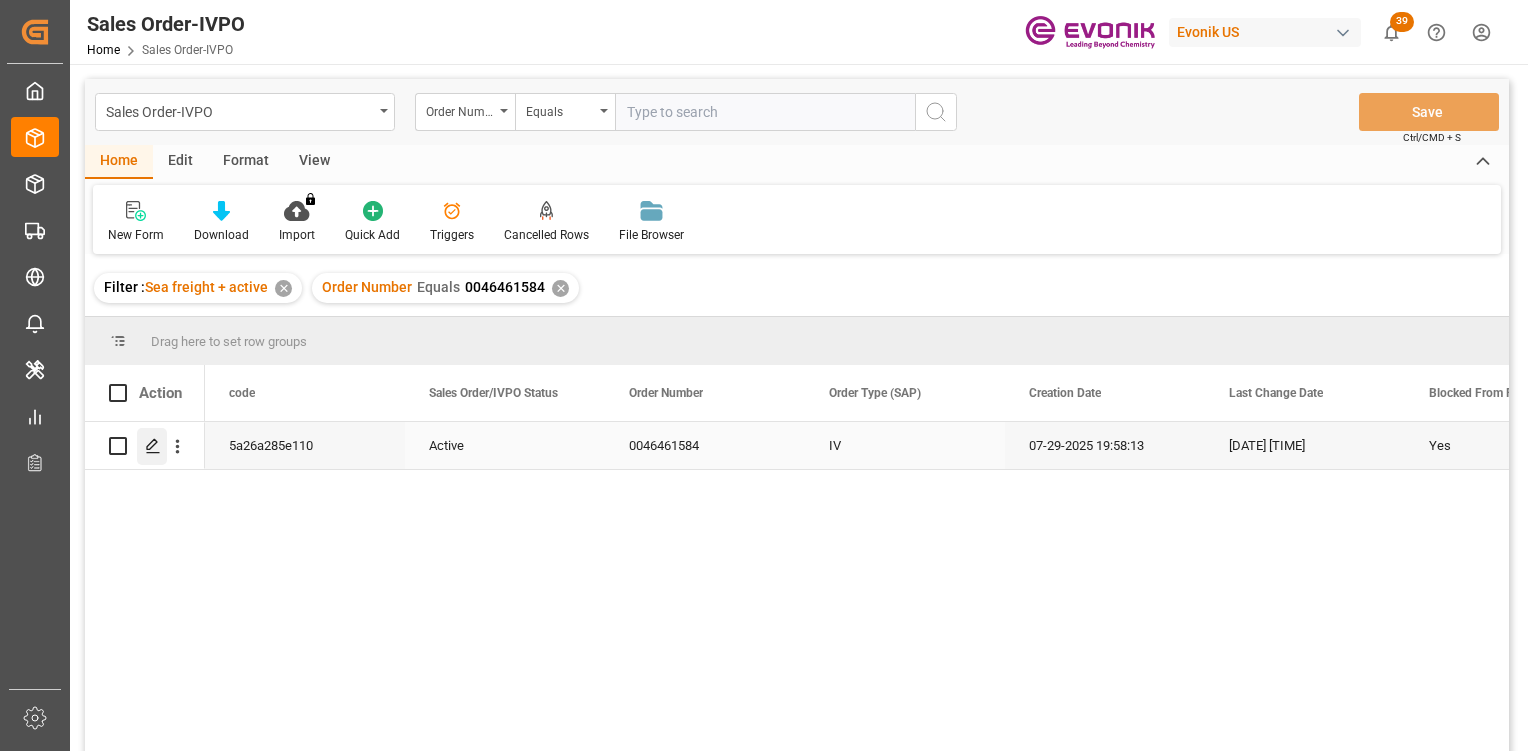 click 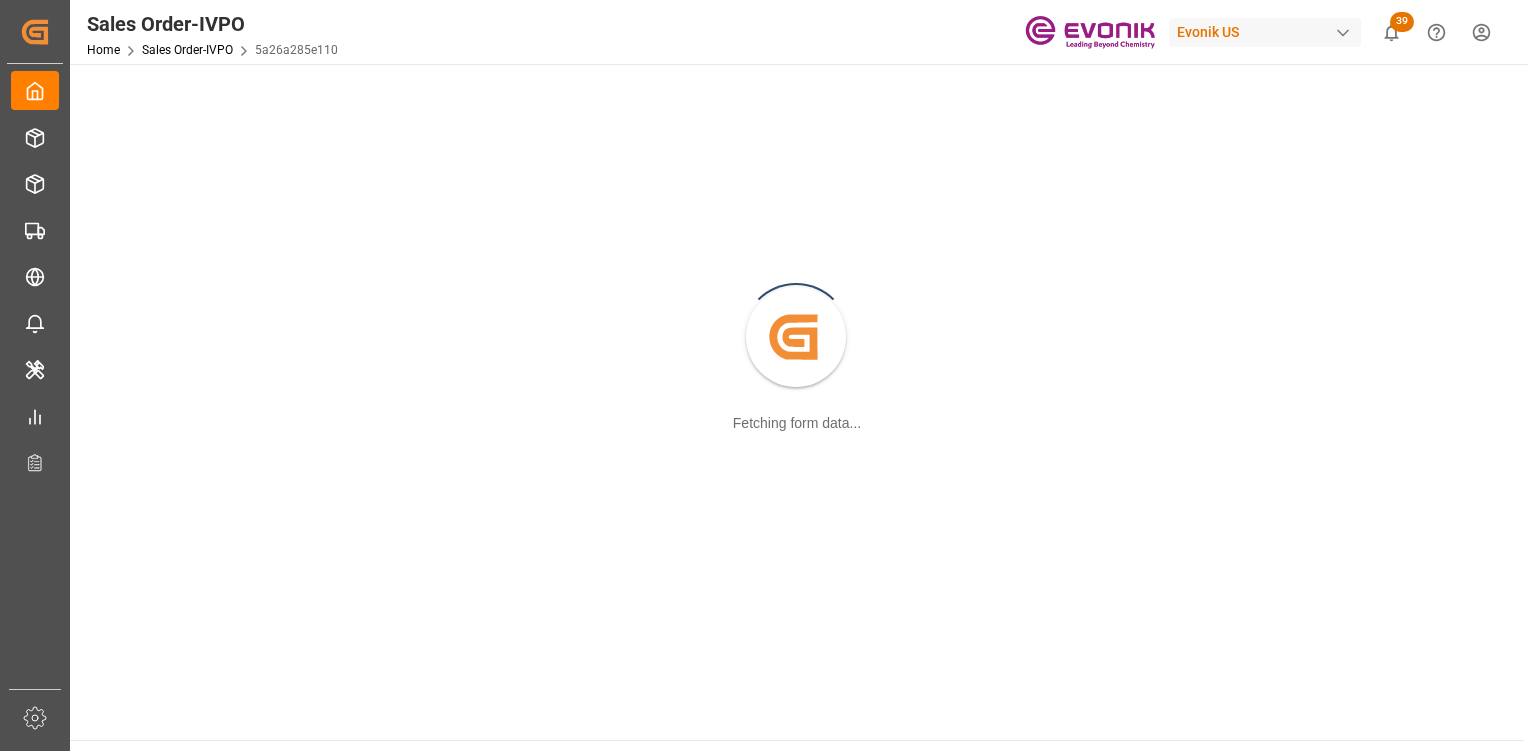 click on "Created by potrace 1.15, written by Peter Selinger 2001-2017 Fetching form data..." at bounding box center [797, 339] 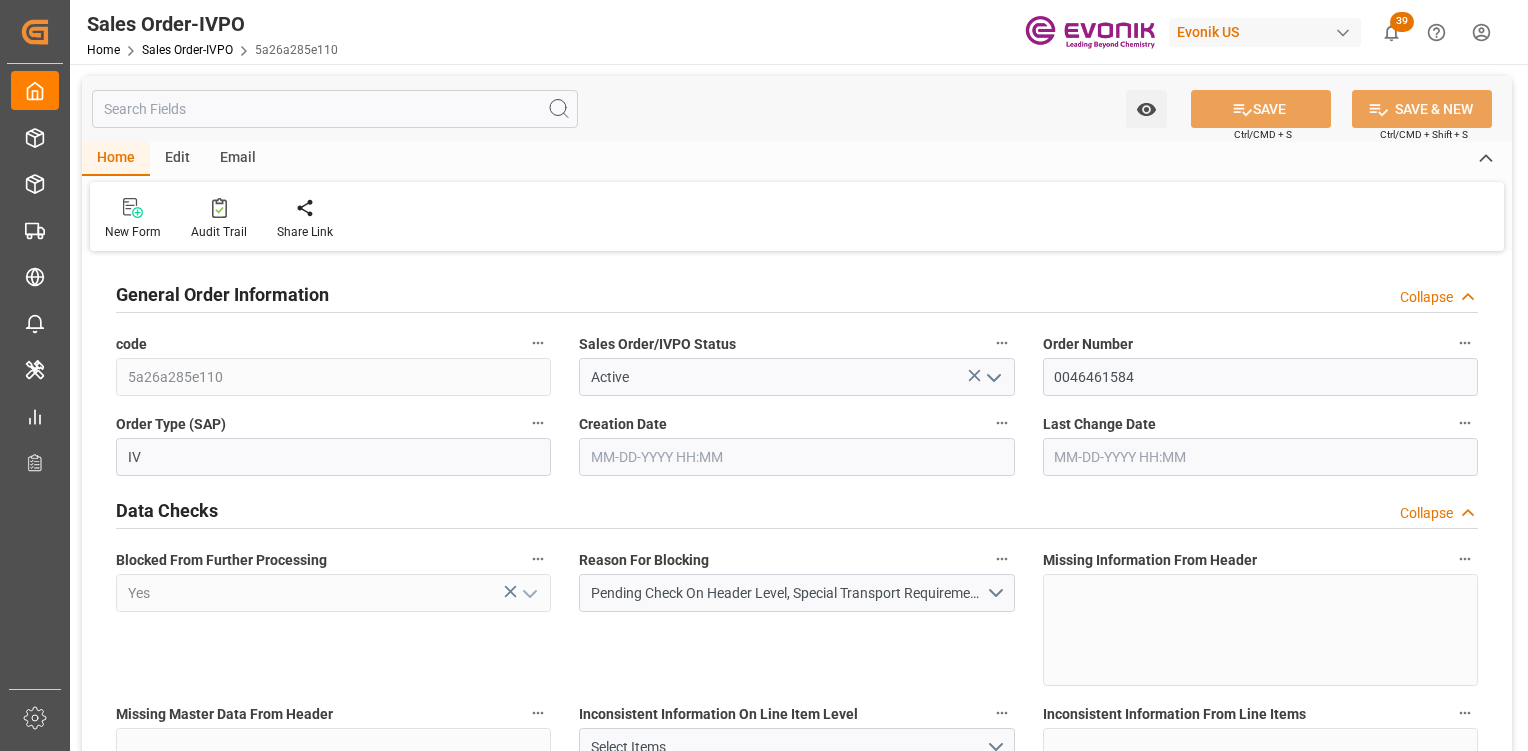 type on "BEANR" 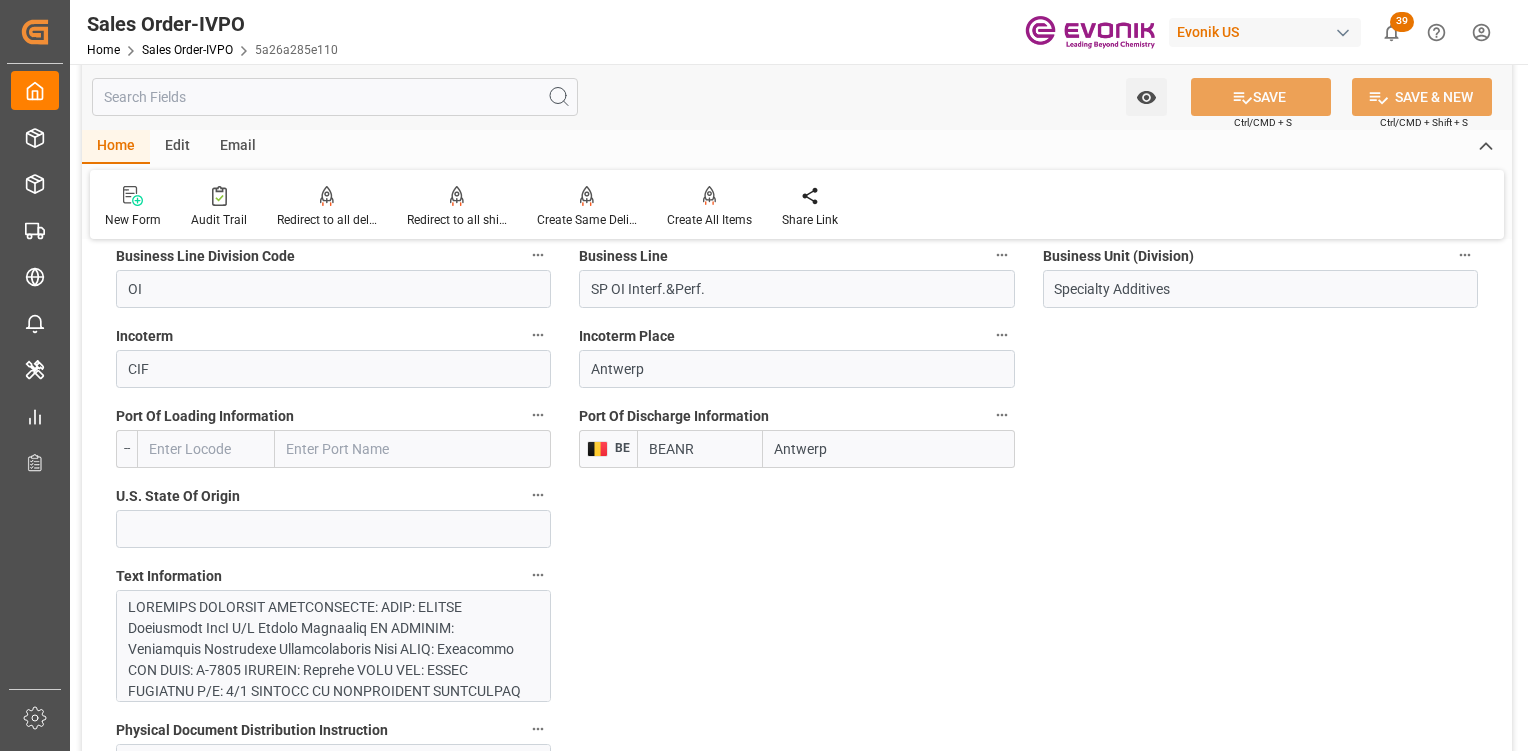 scroll, scrollTop: 1248, scrollLeft: 0, axis: vertical 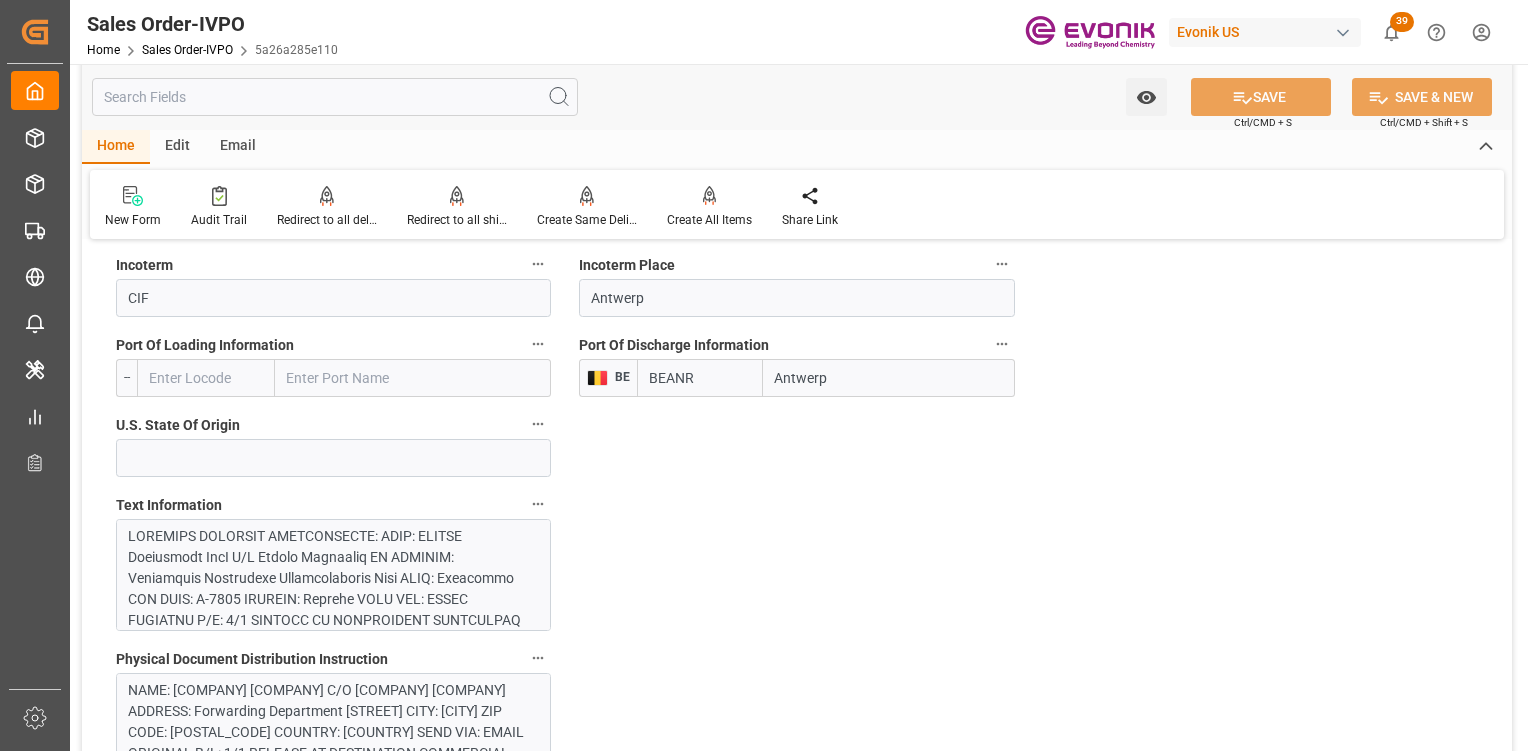 click at bounding box center (328, 820) 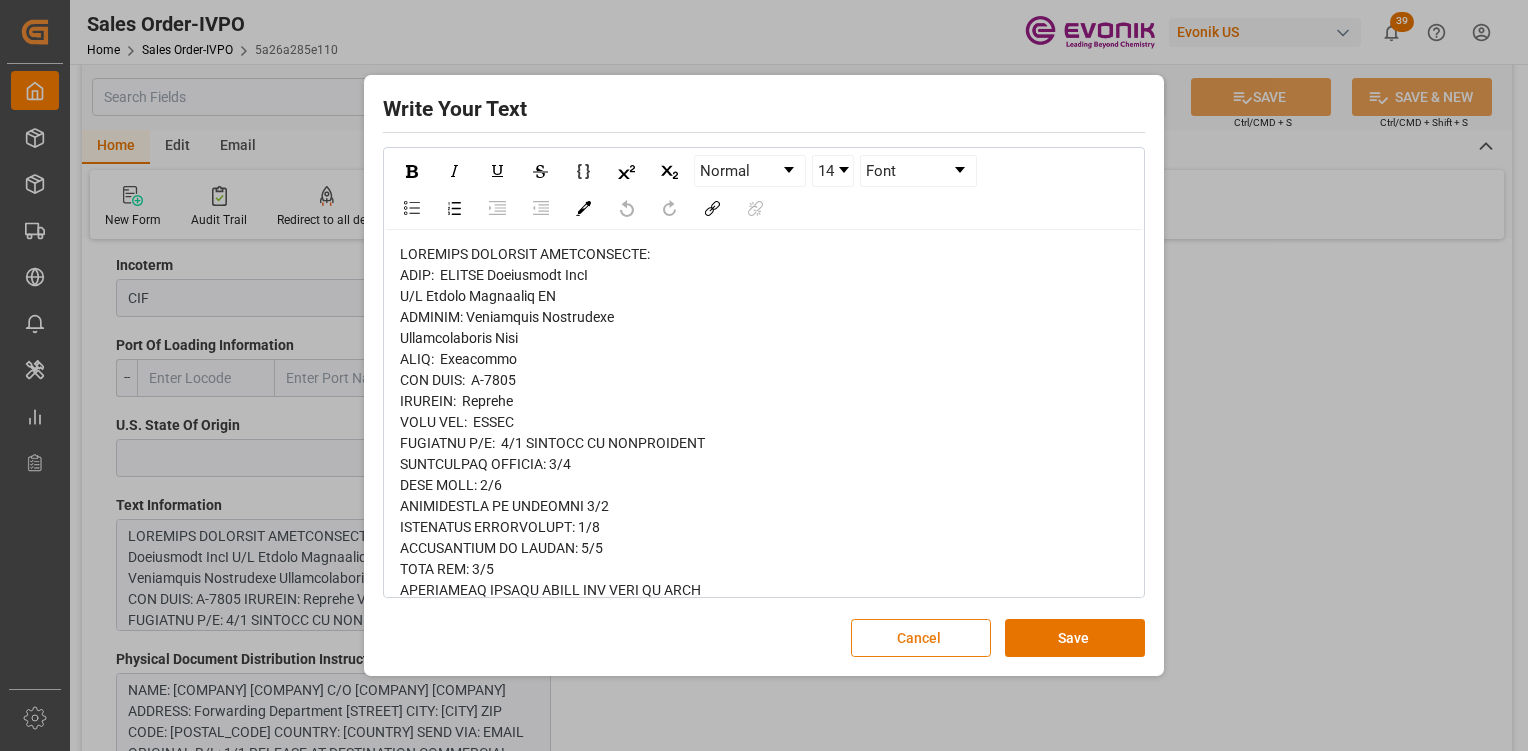 click on "Write Your Text Normal 14 Font Cancel Save" at bounding box center [764, 375] 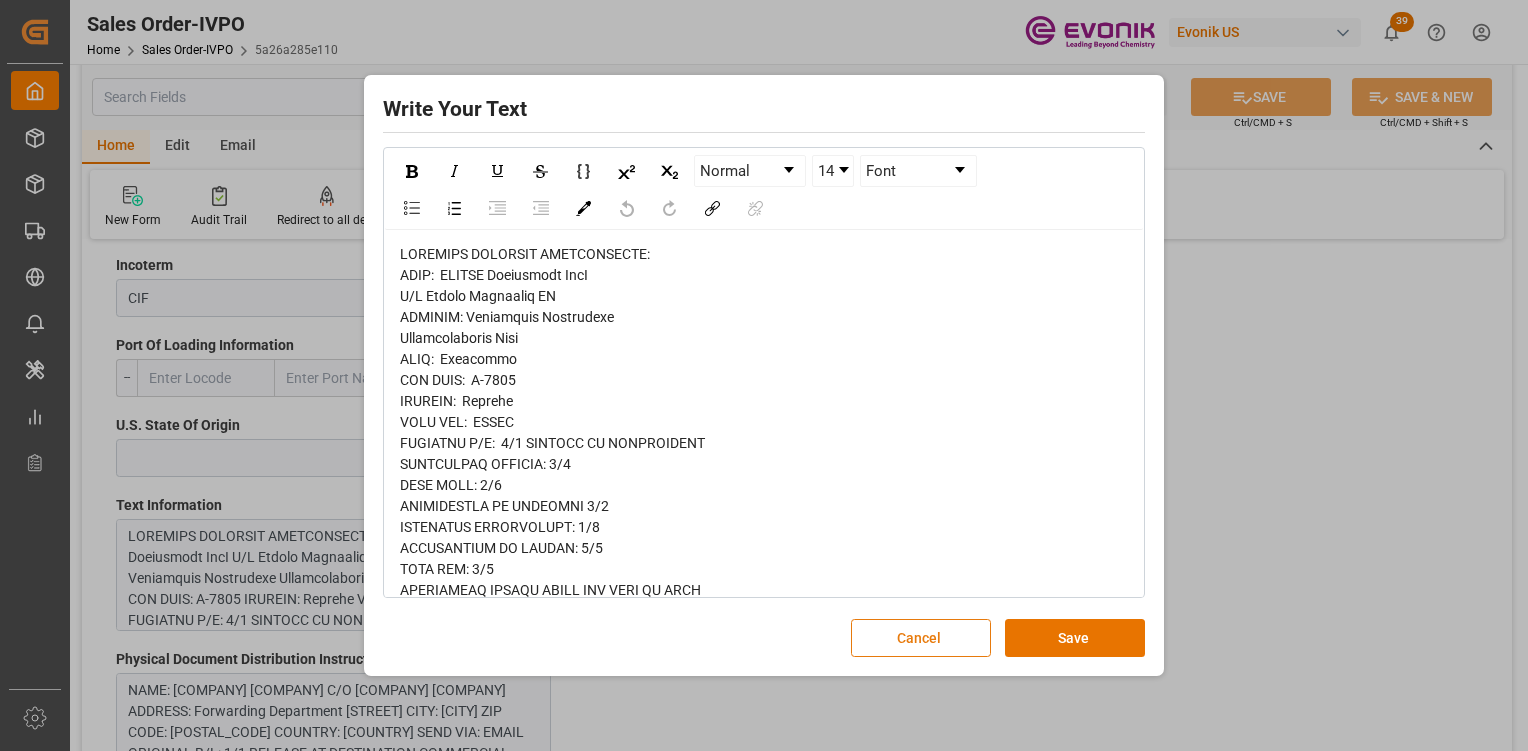 click on "Cancel" at bounding box center (921, 638) 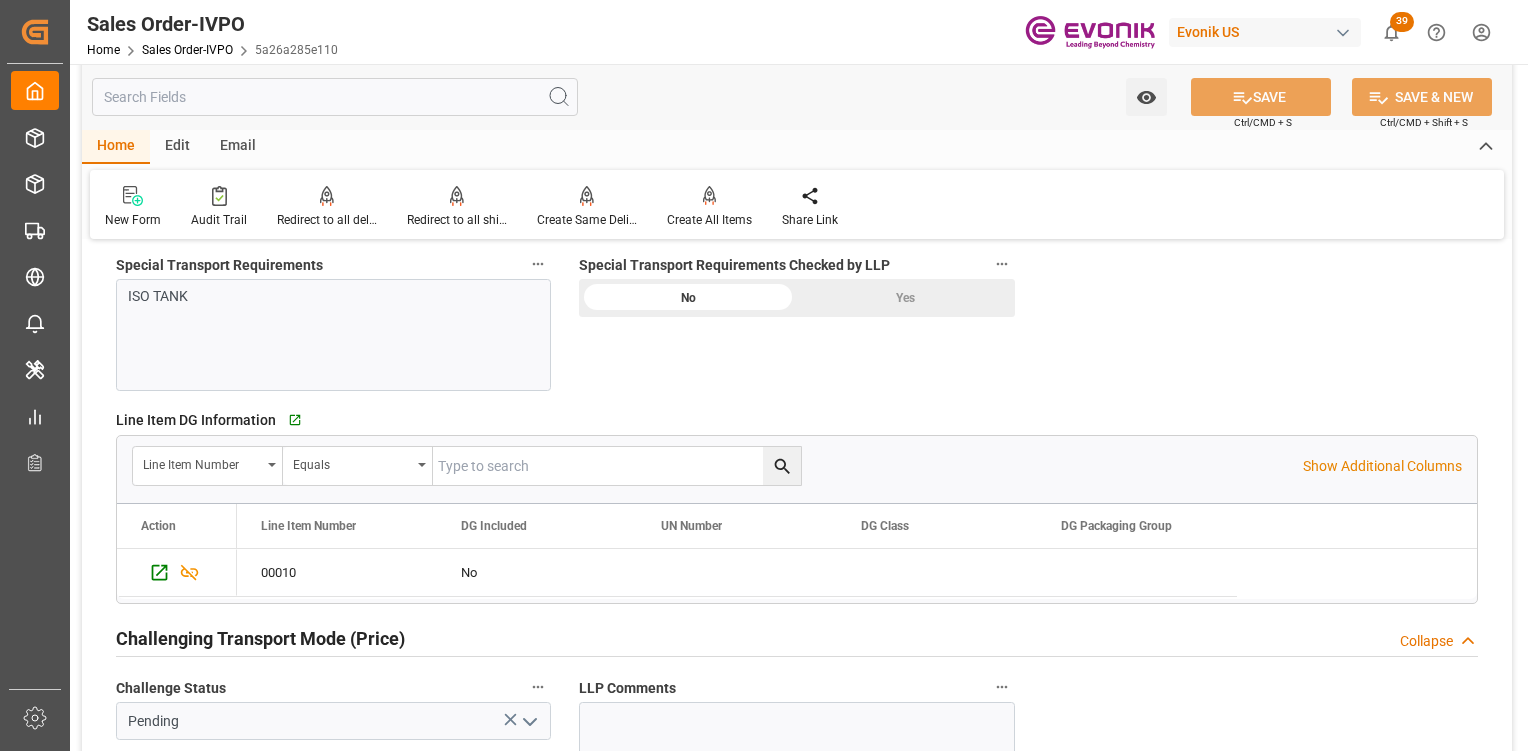 scroll, scrollTop: 2371, scrollLeft: 0, axis: vertical 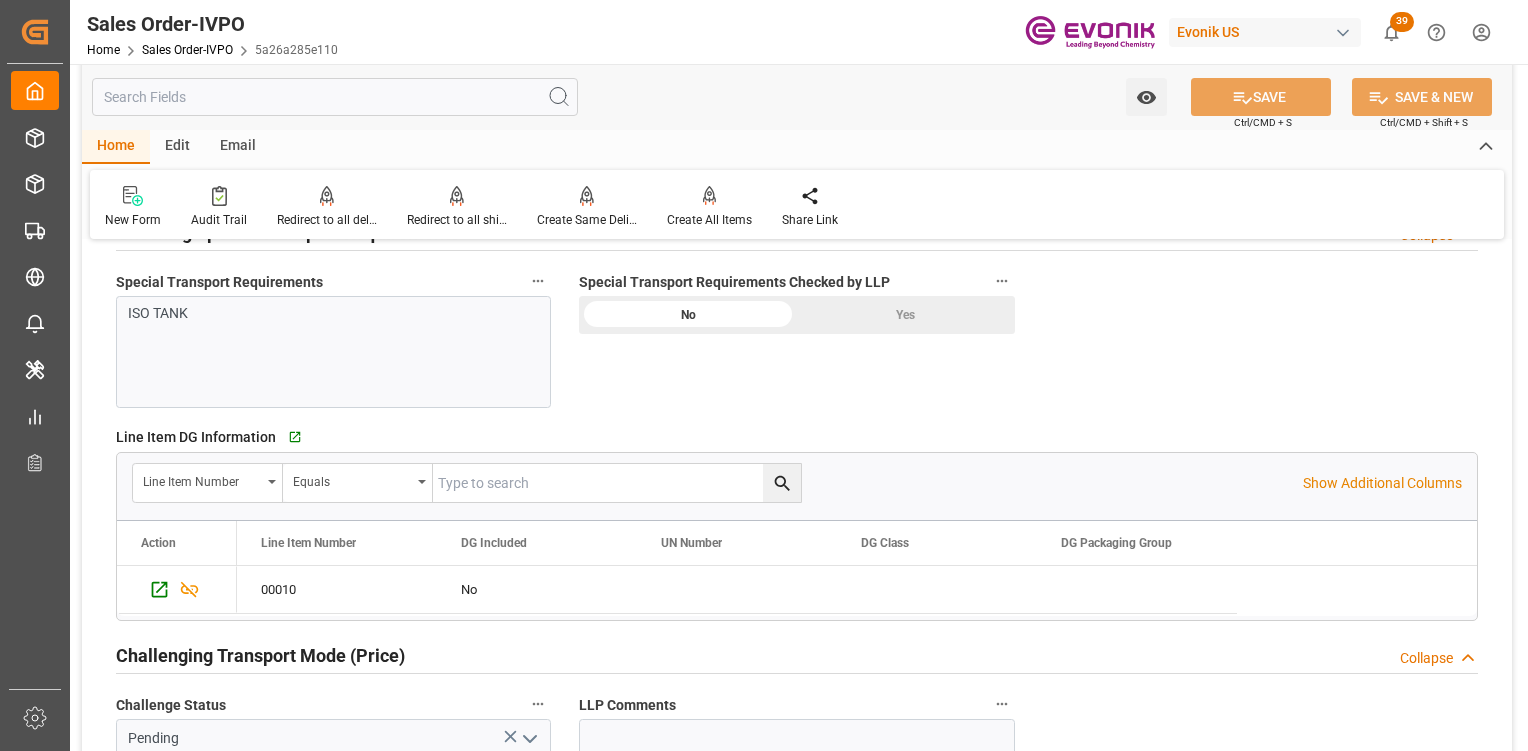 click on "Yes" at bounding box center [906, 315] 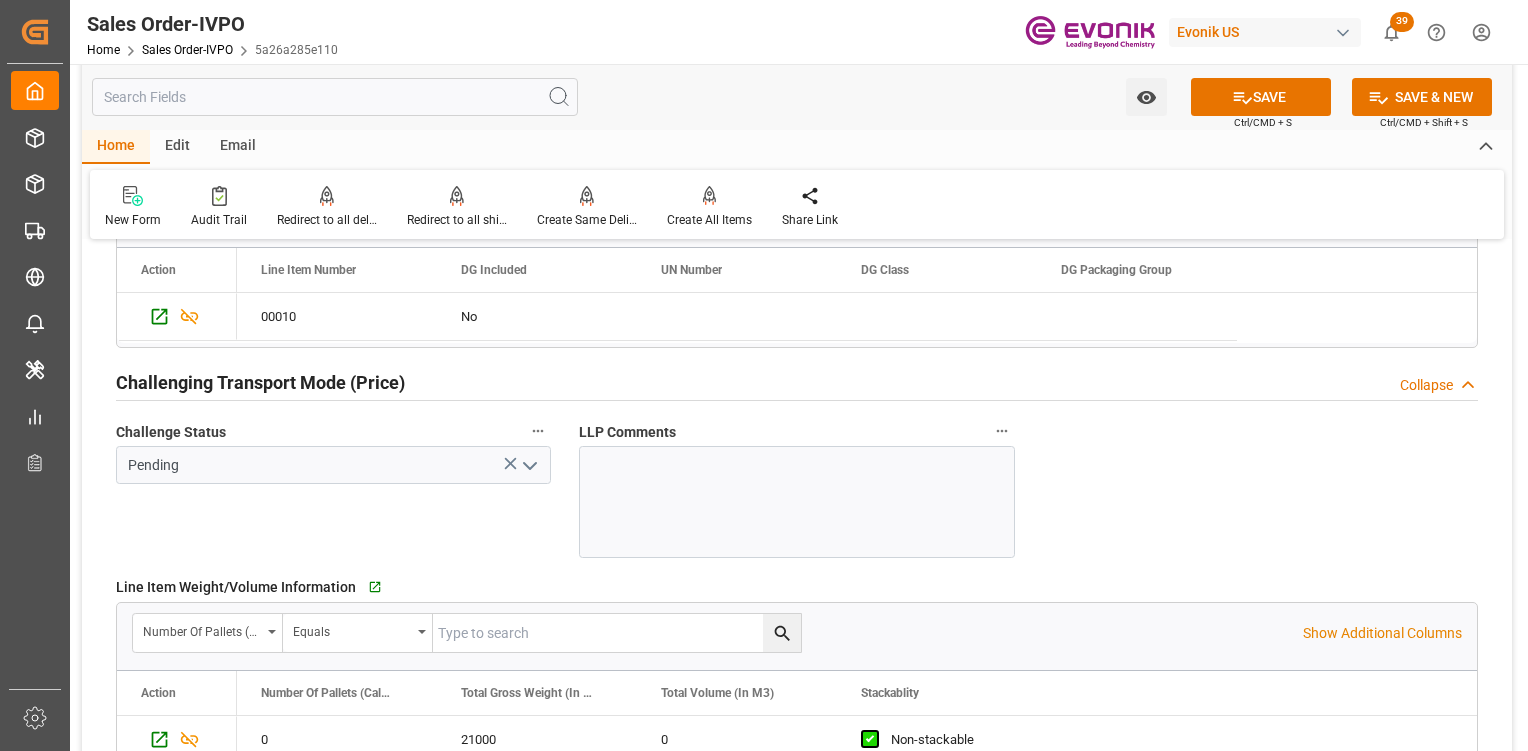 scroll, scrollTop: 2688, scrollLeft: 0, axis: vertical 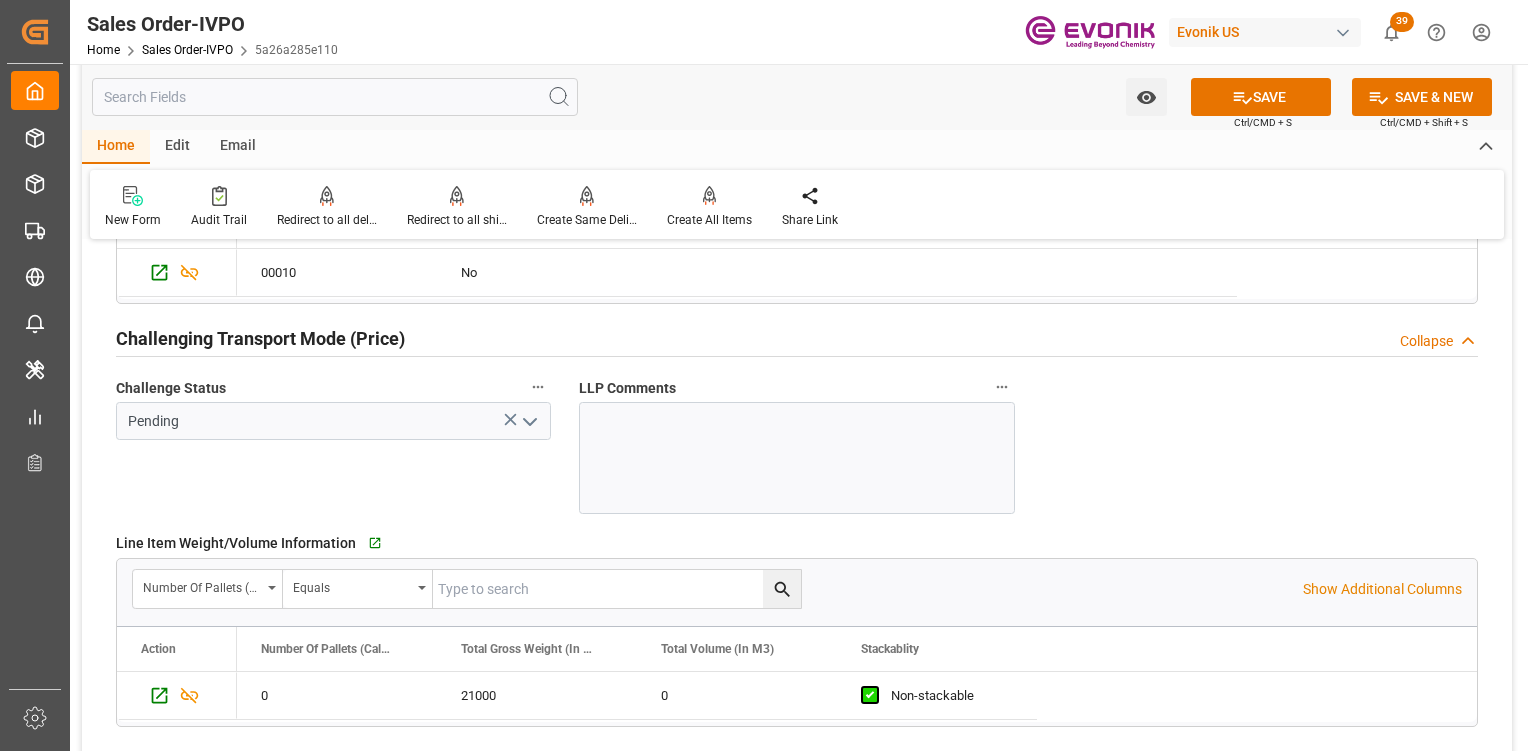 click 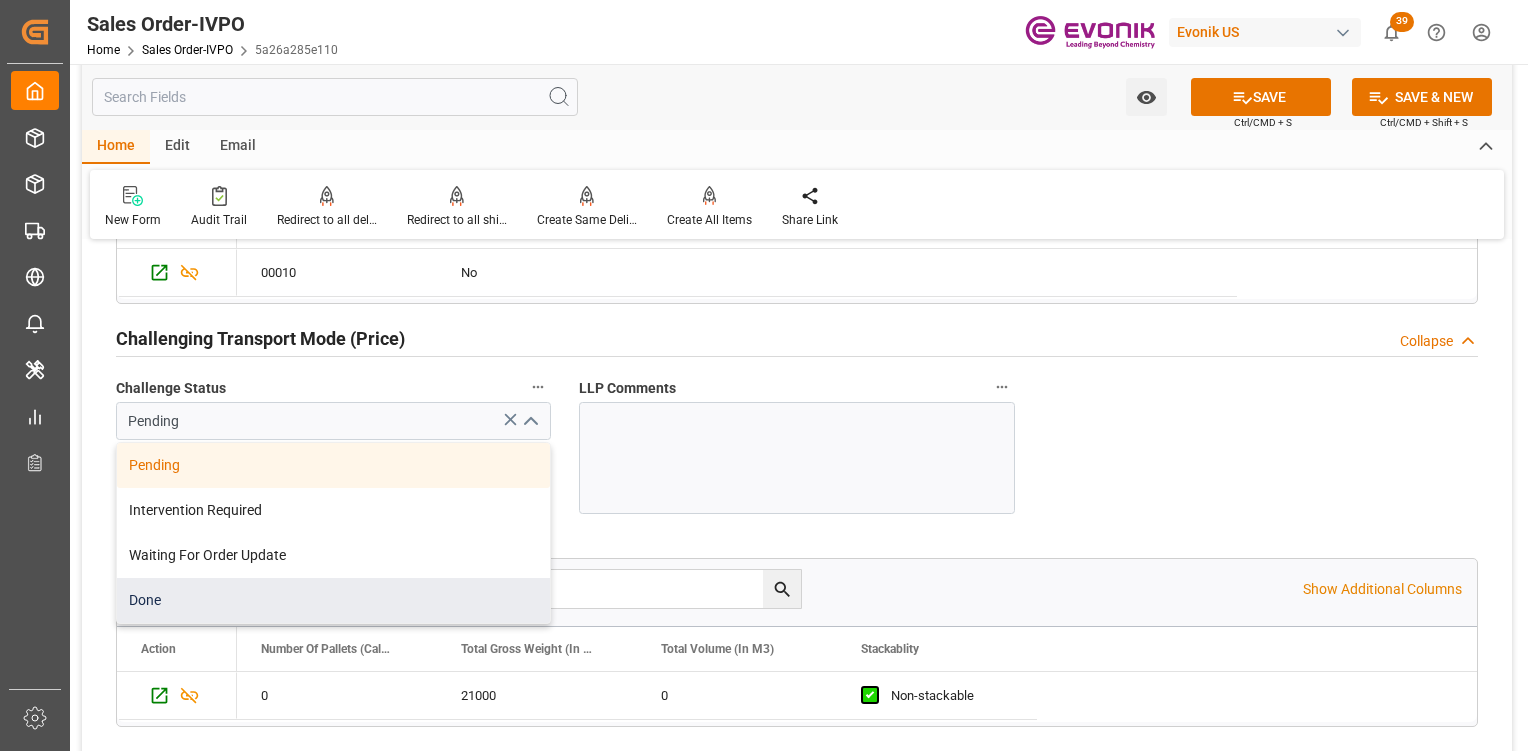 click on "Done" at bounding box center (333, 600) 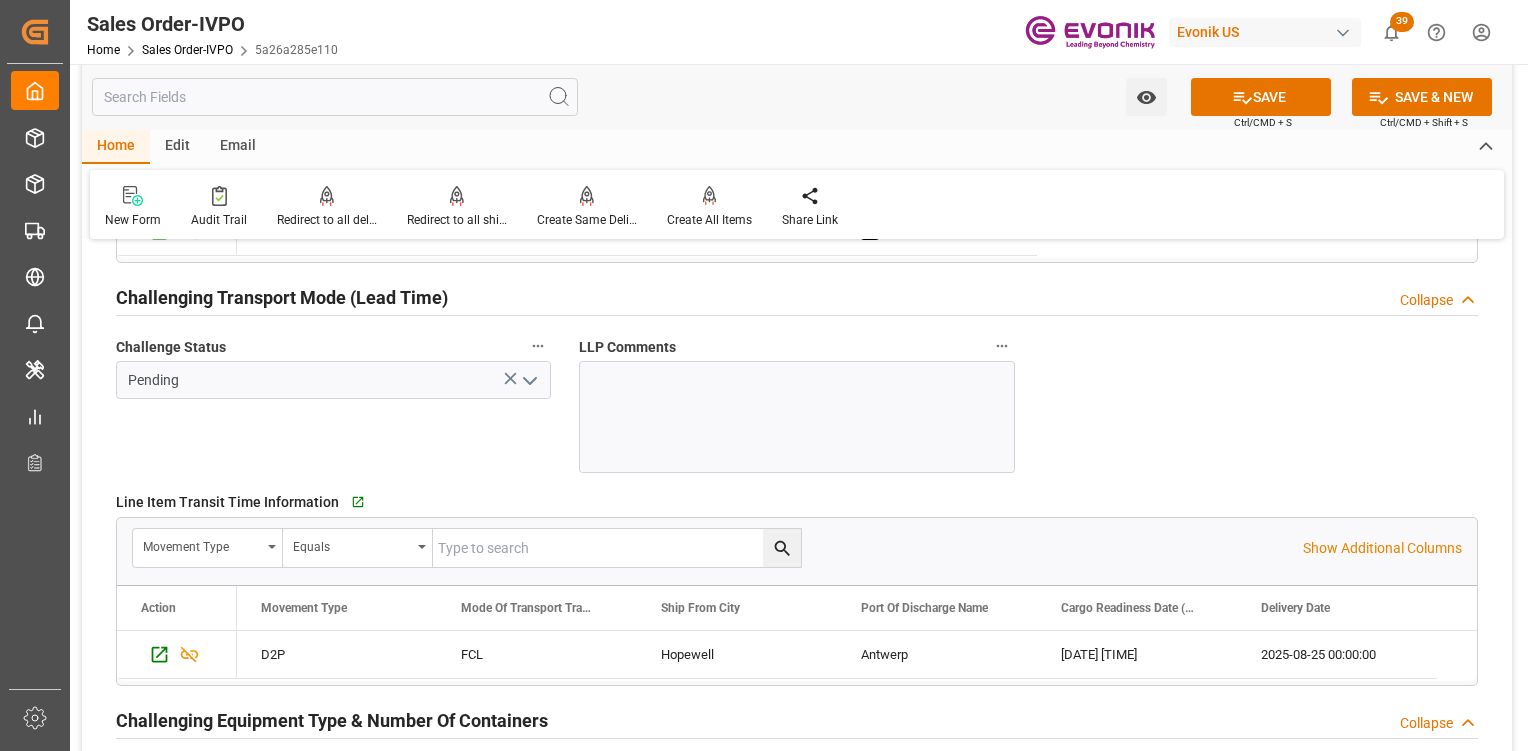scroll, scrollTop: 3156, scrollLeft: 0, axis: vertical 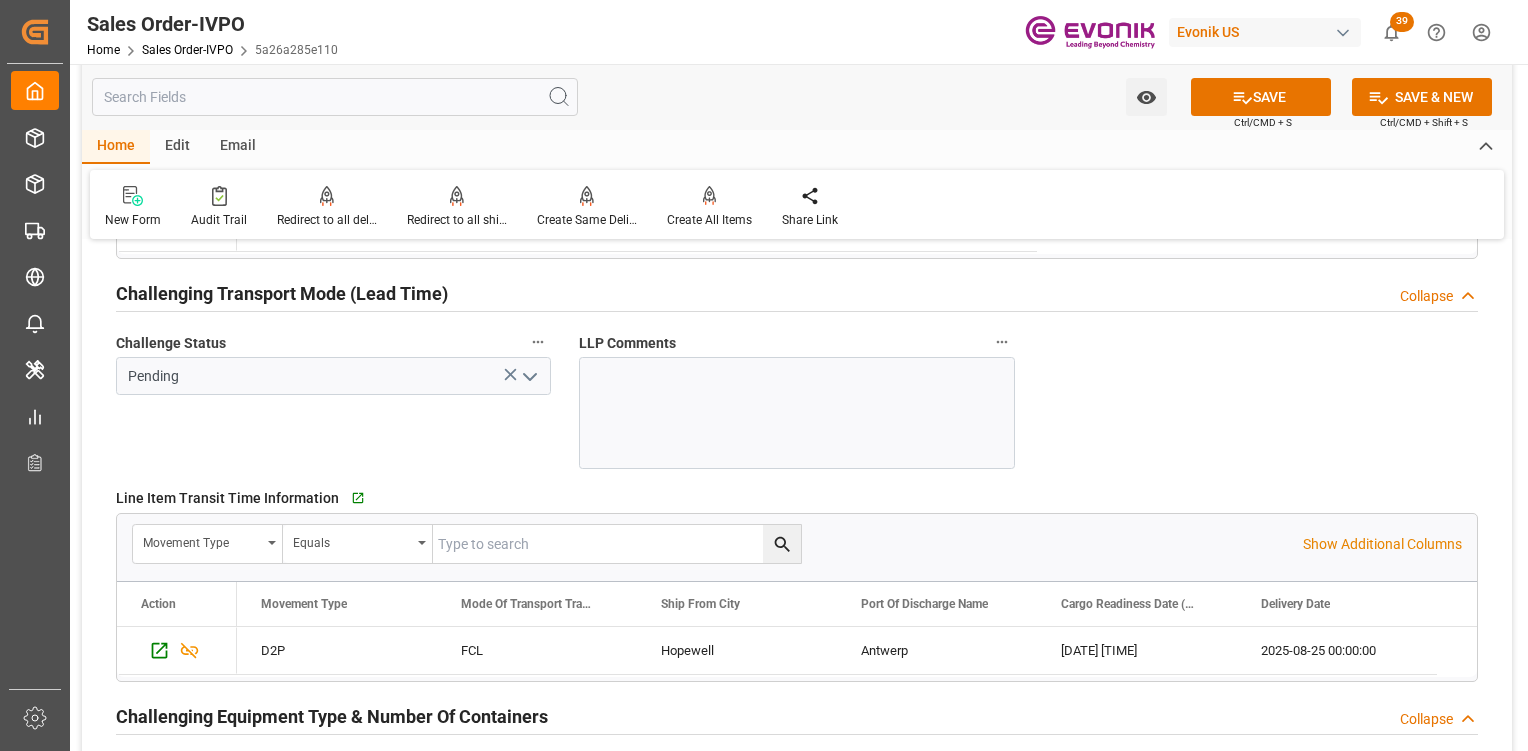 click 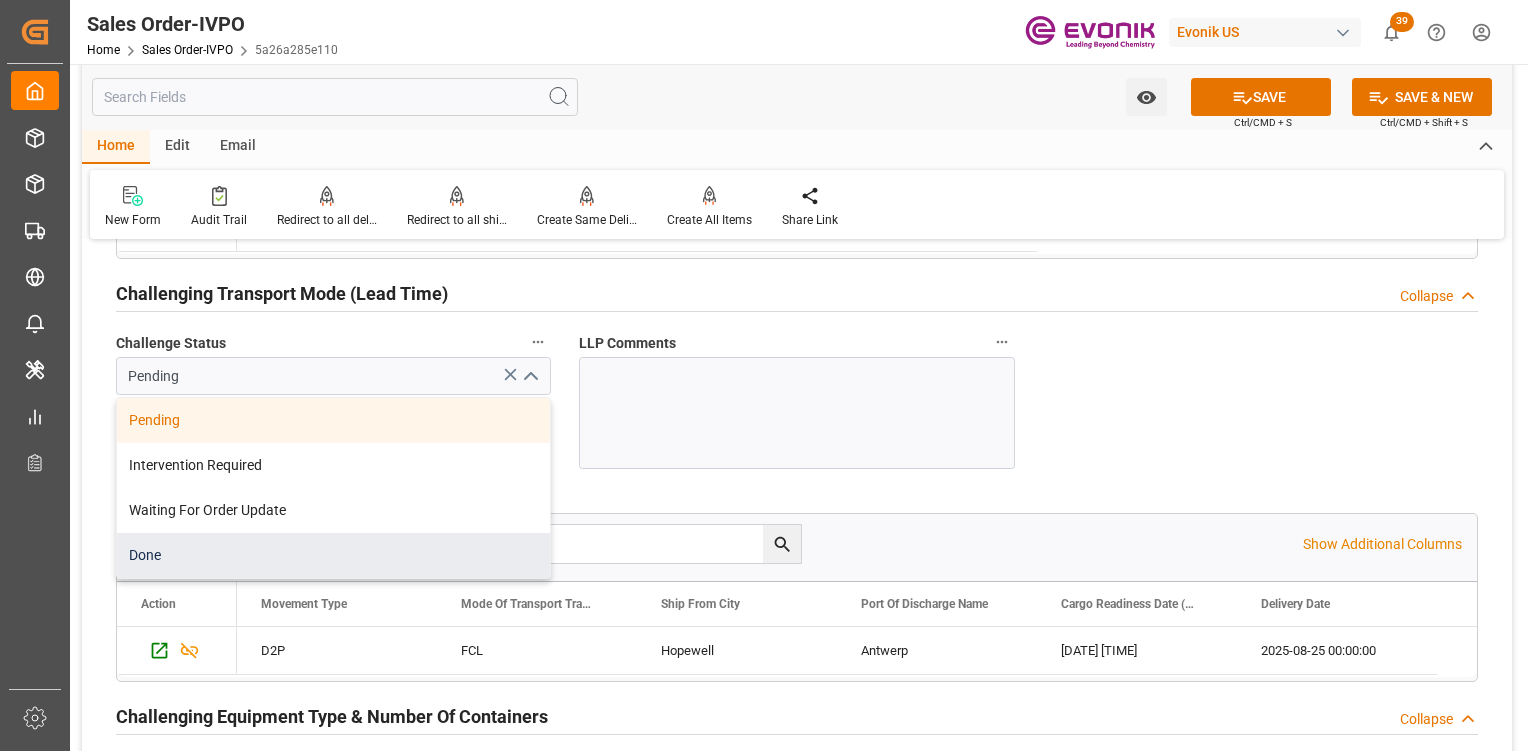 click on "Done" at bounding box center [333, 555] 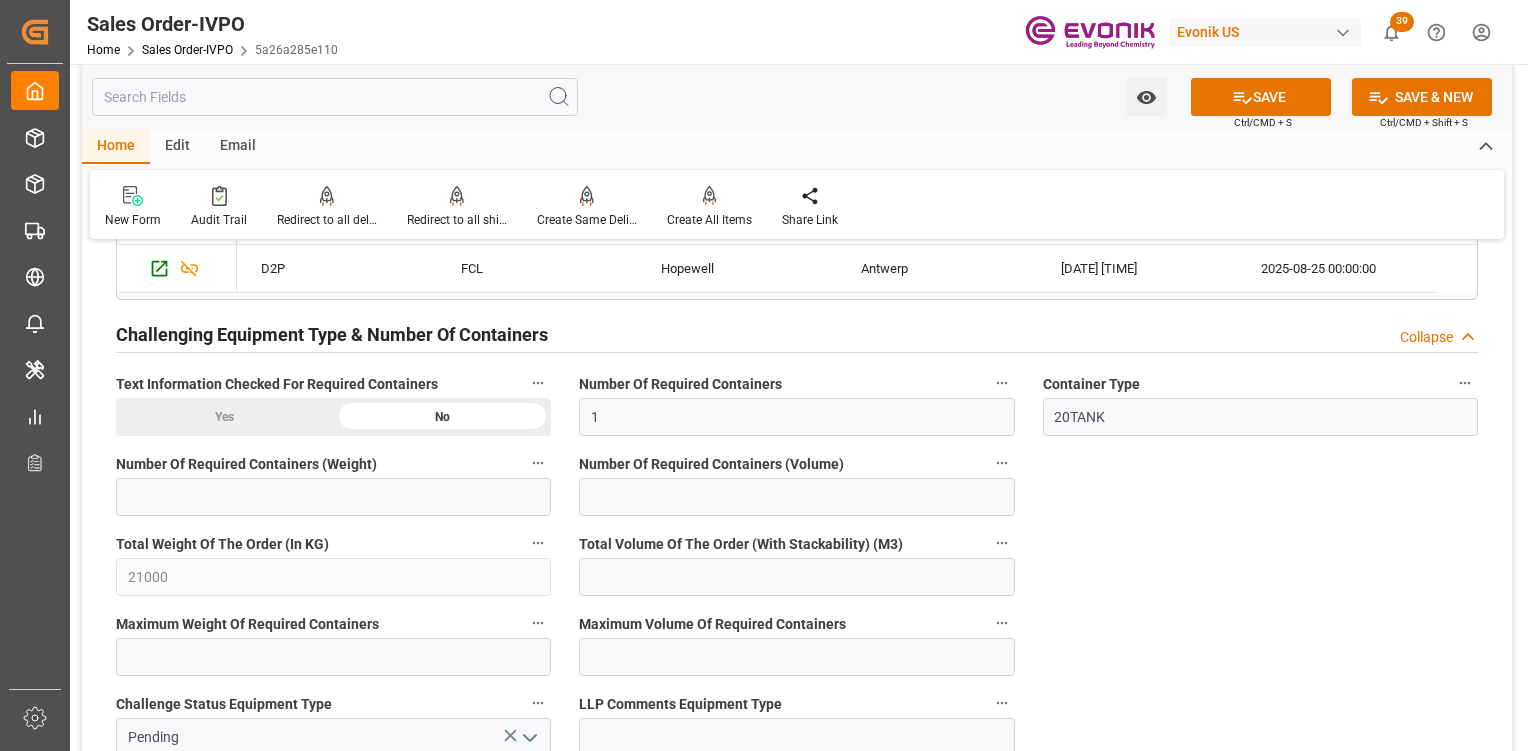 scroll, scrollTop: 3539, scrollLeft: 0, axis: vertical 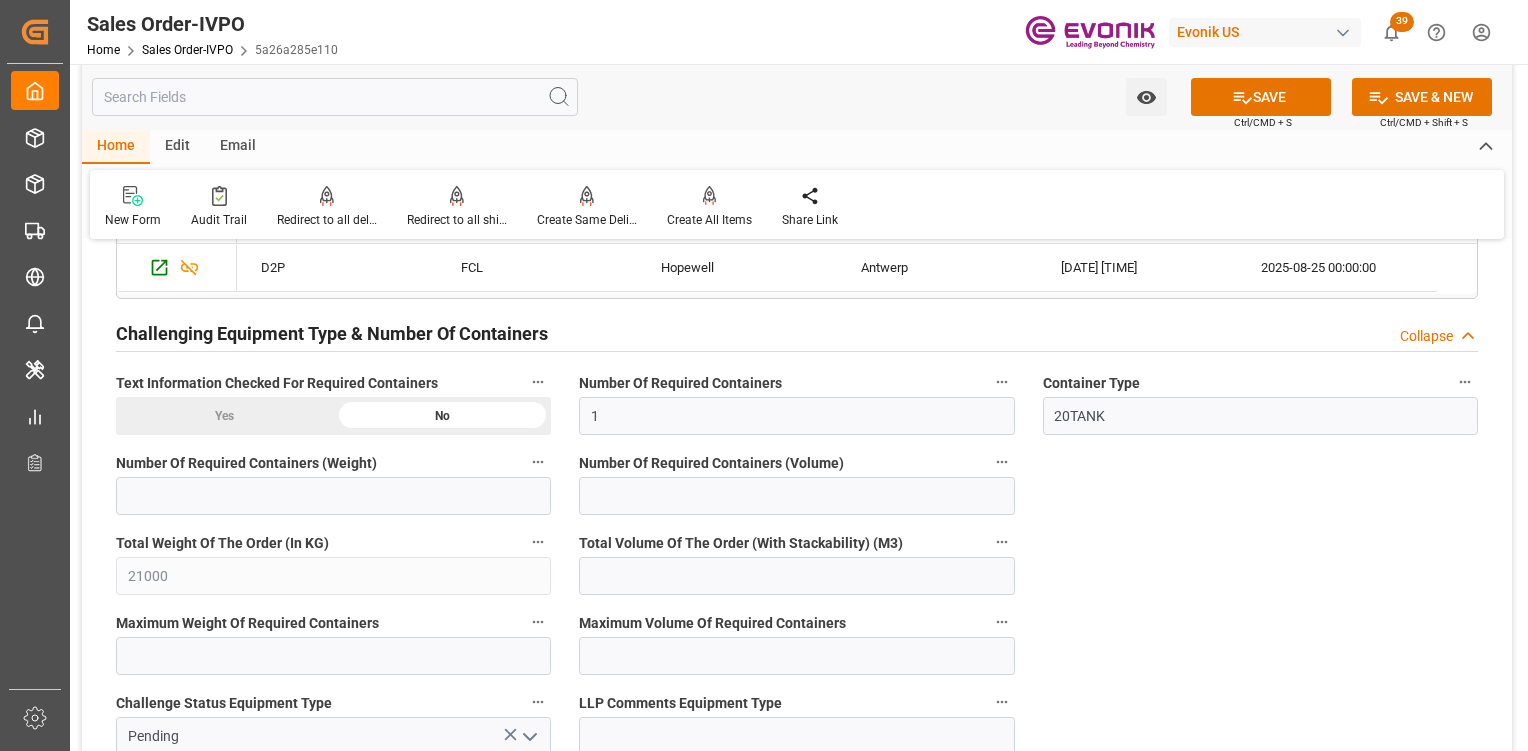 click on "Yes" at bounding box center [688, -853] 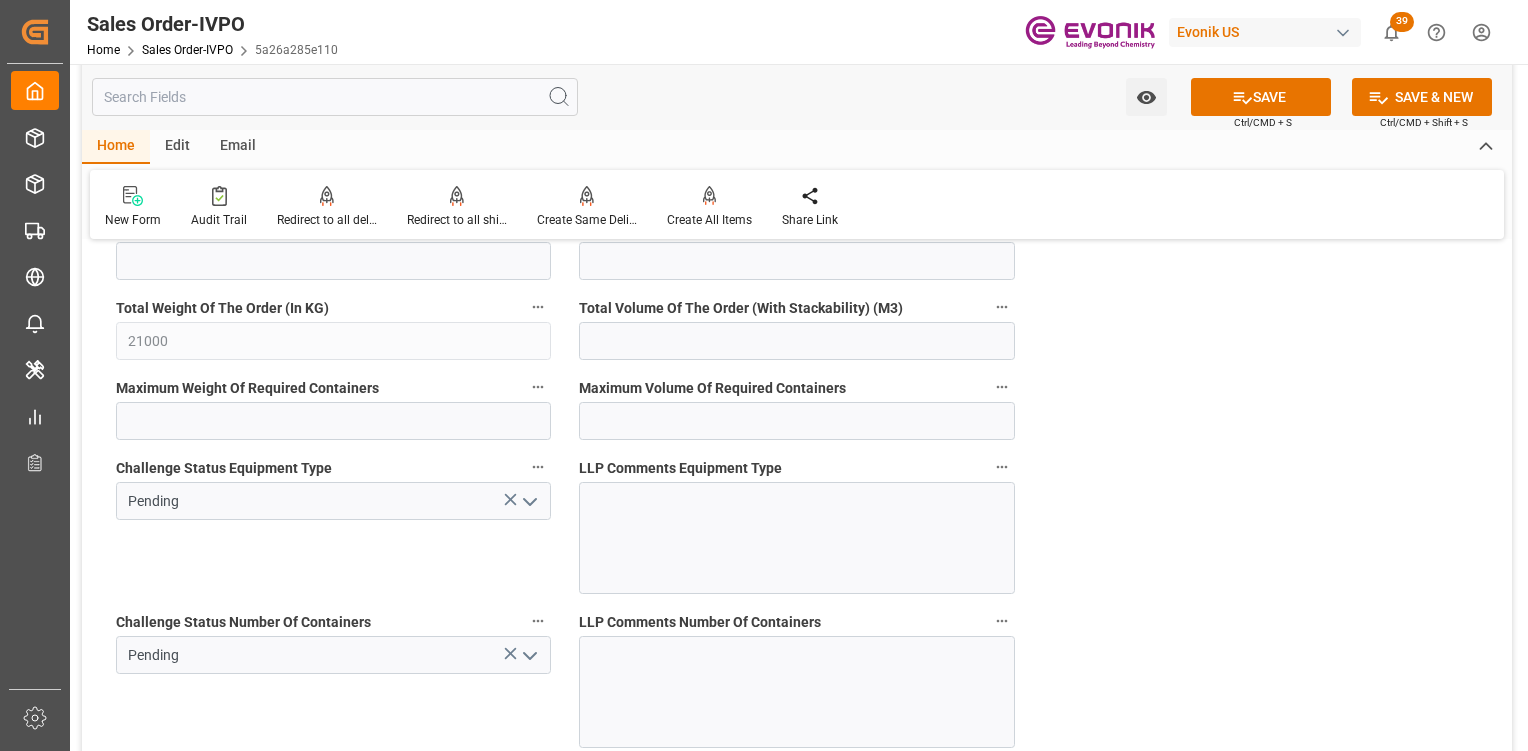 scroll, scrollTop: 3792, scrollLeft: 0, axis: vertical 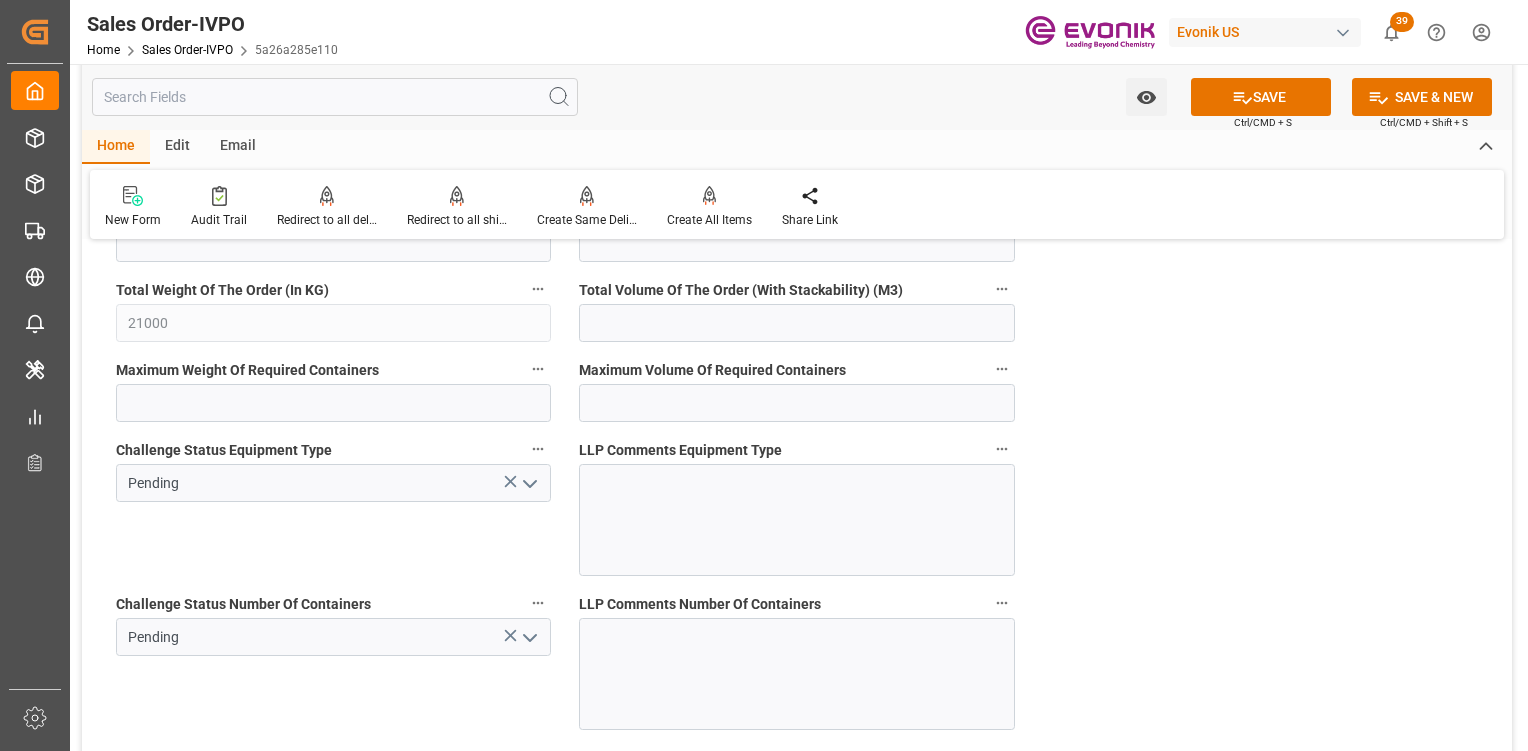 click 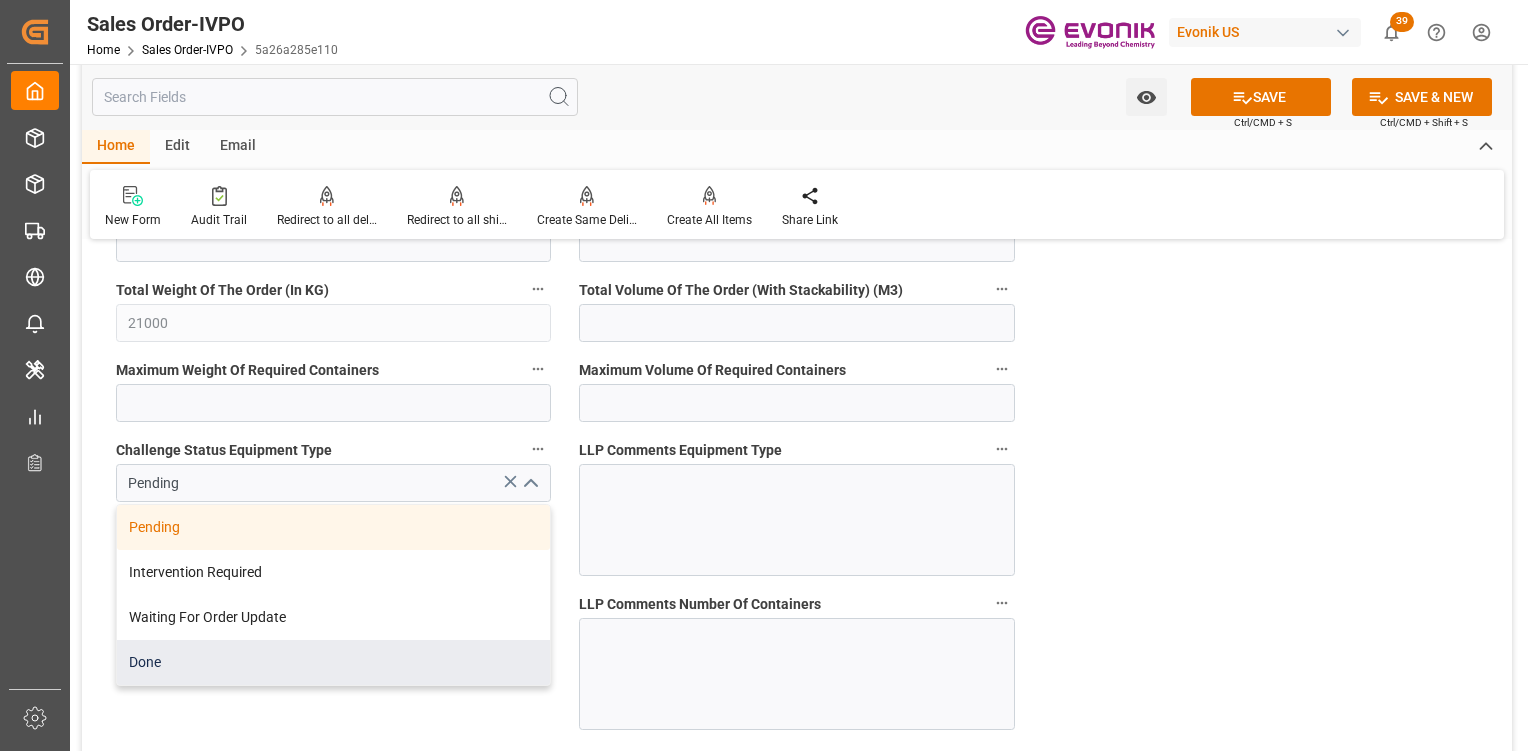 click on "Done" at bounding box center (333, 662) 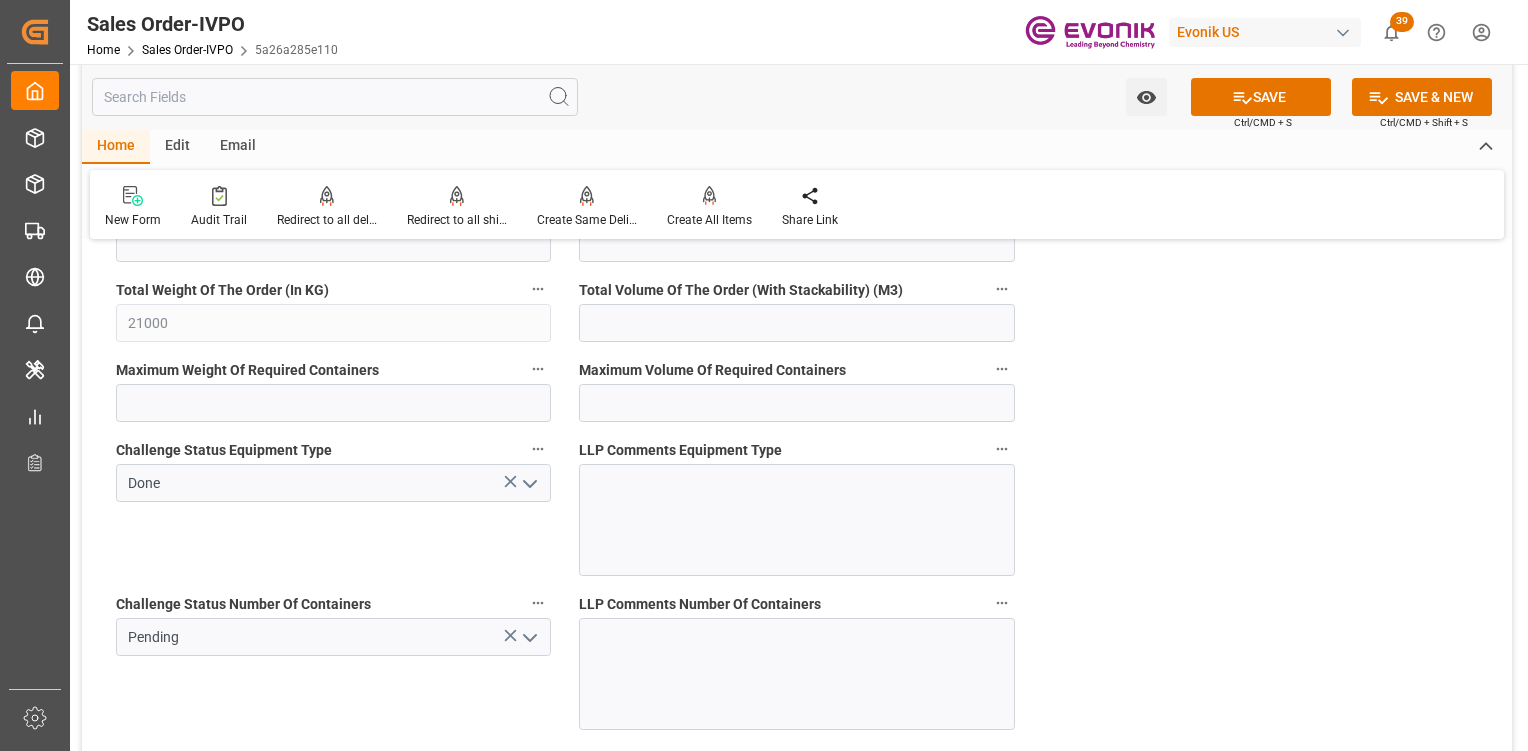 click 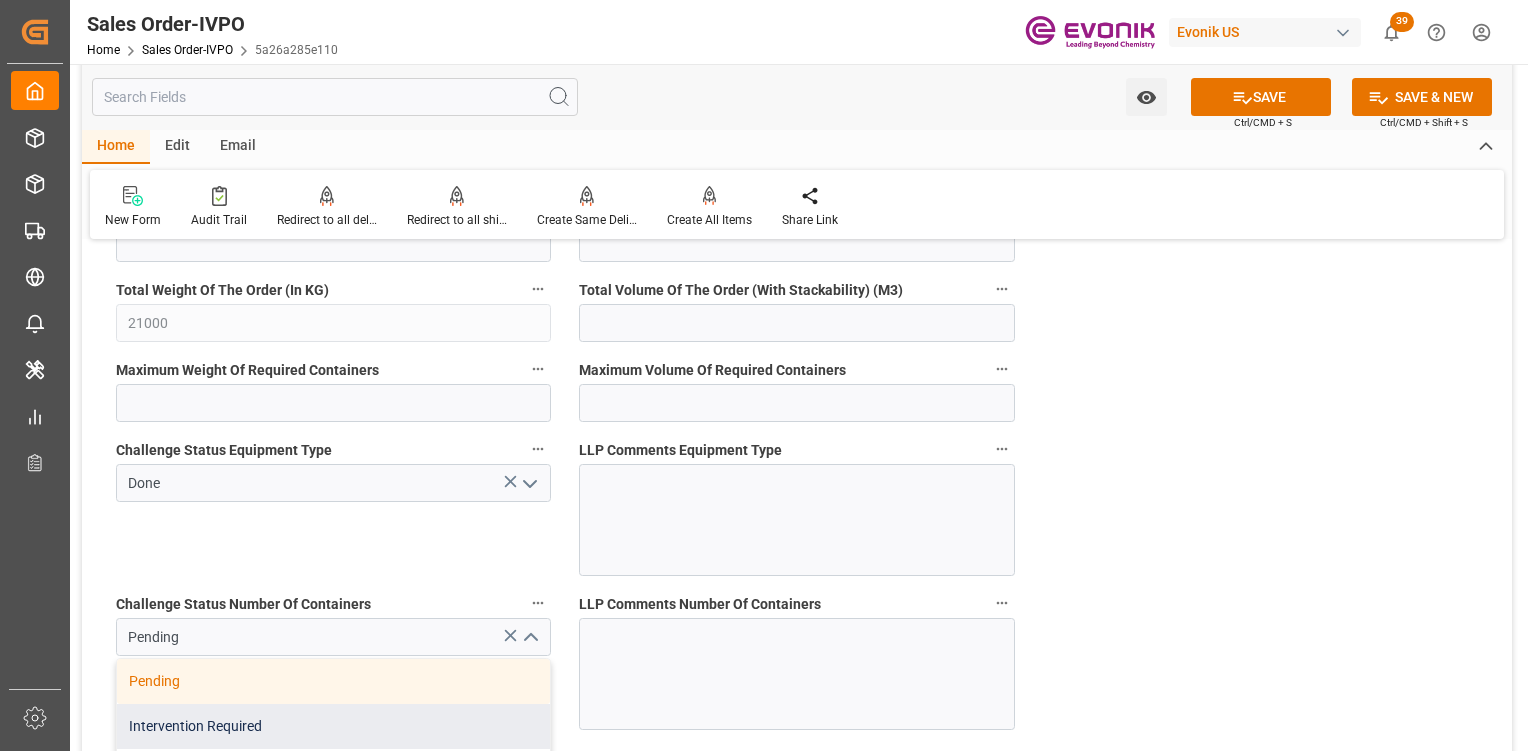 scroll, scrollTop: 4238, scrollLeft: 0, axis: vertical 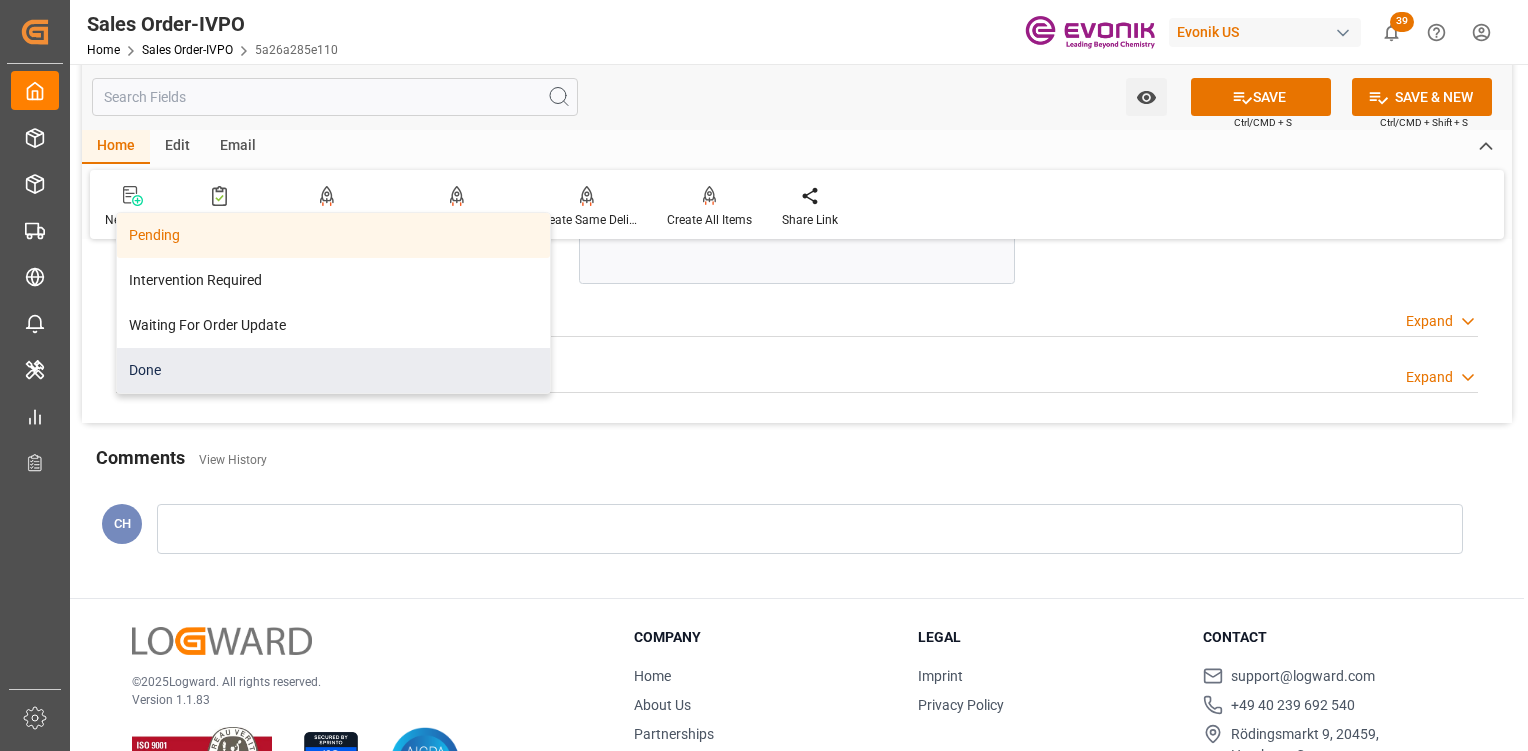 click on "Done" at bounding box center [333, 370] 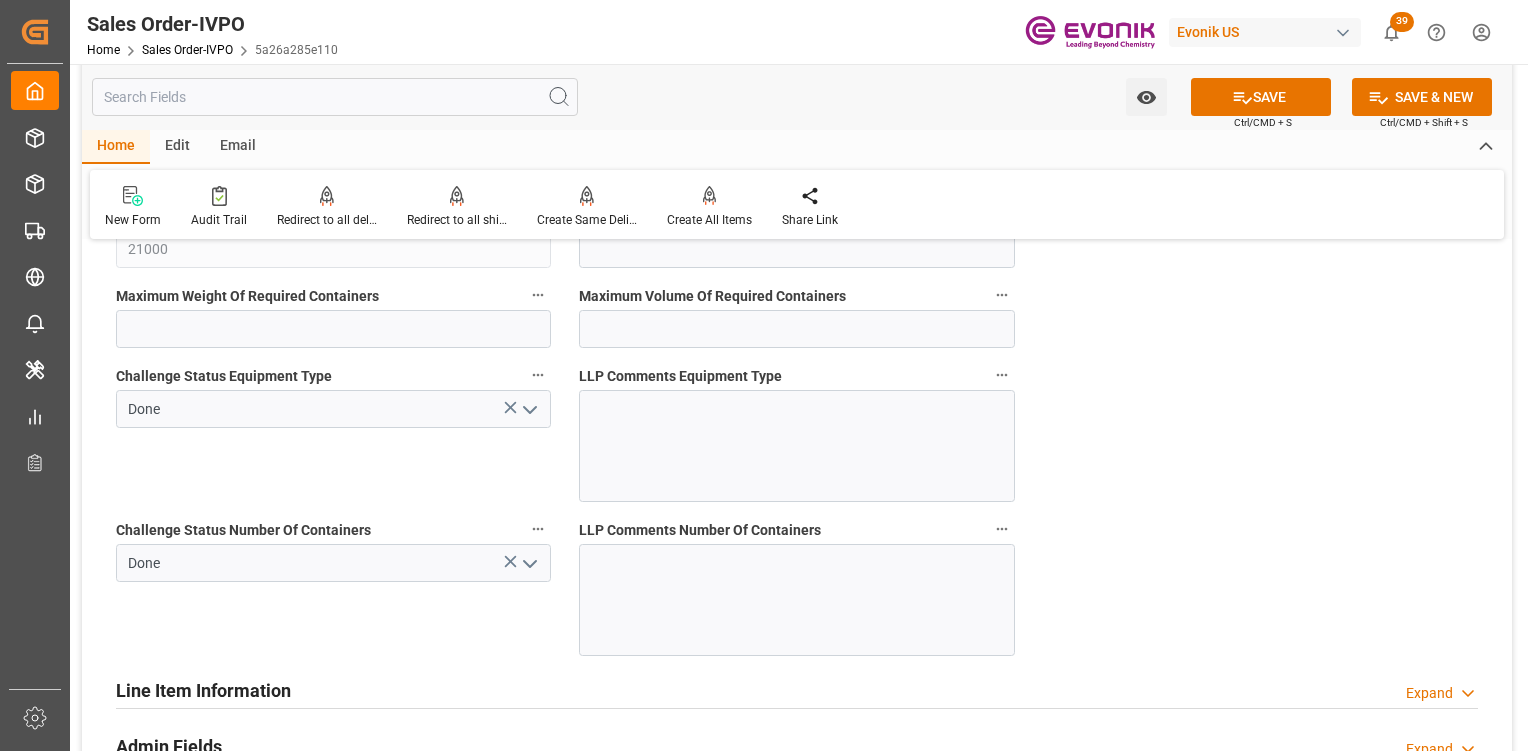 scroll, scrollTop: 3832, scrollLeft: 0, axis: vertical 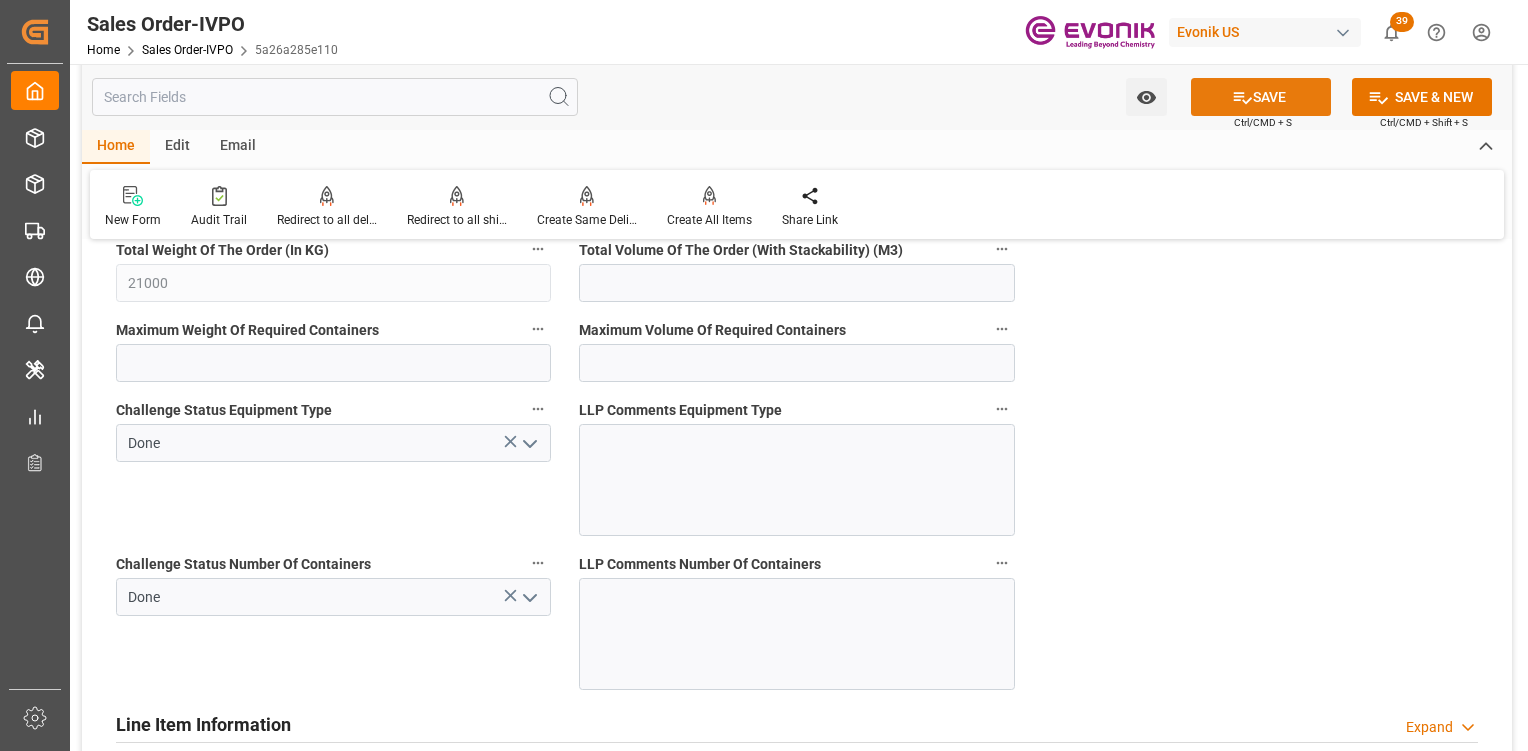 click 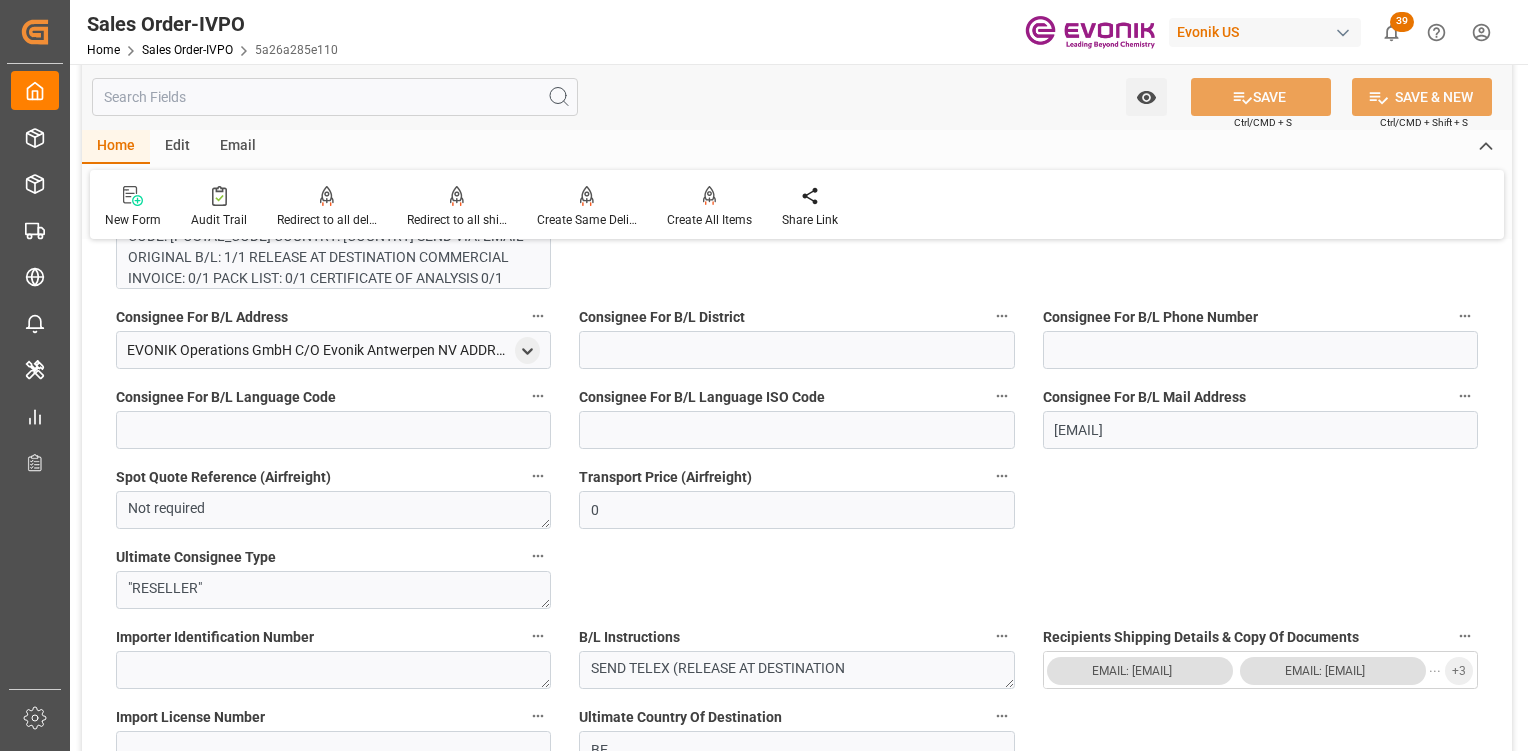 scroll, scrollTop: 800, scrollLeft: 0, axis: vertical 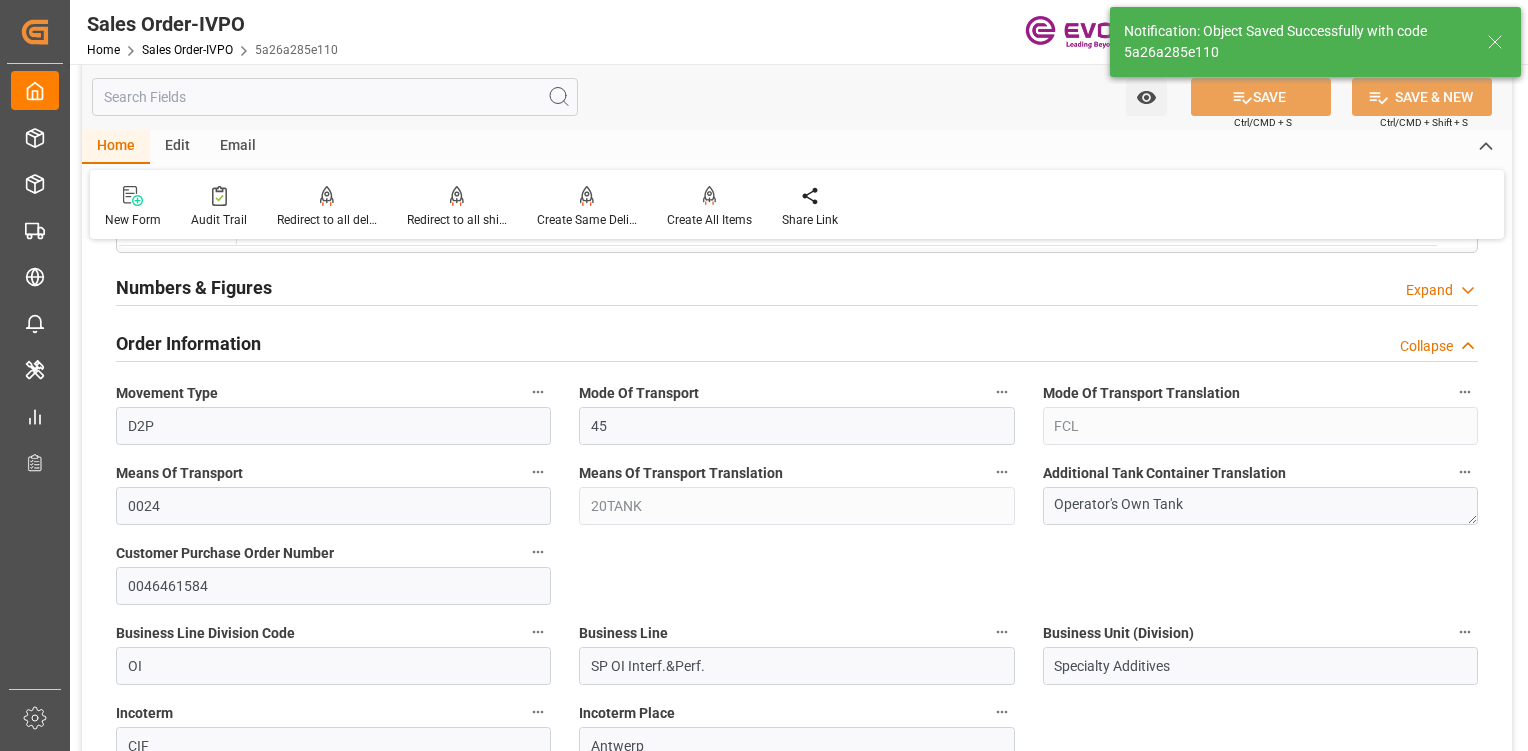 type on "08-02-2025 23:09" 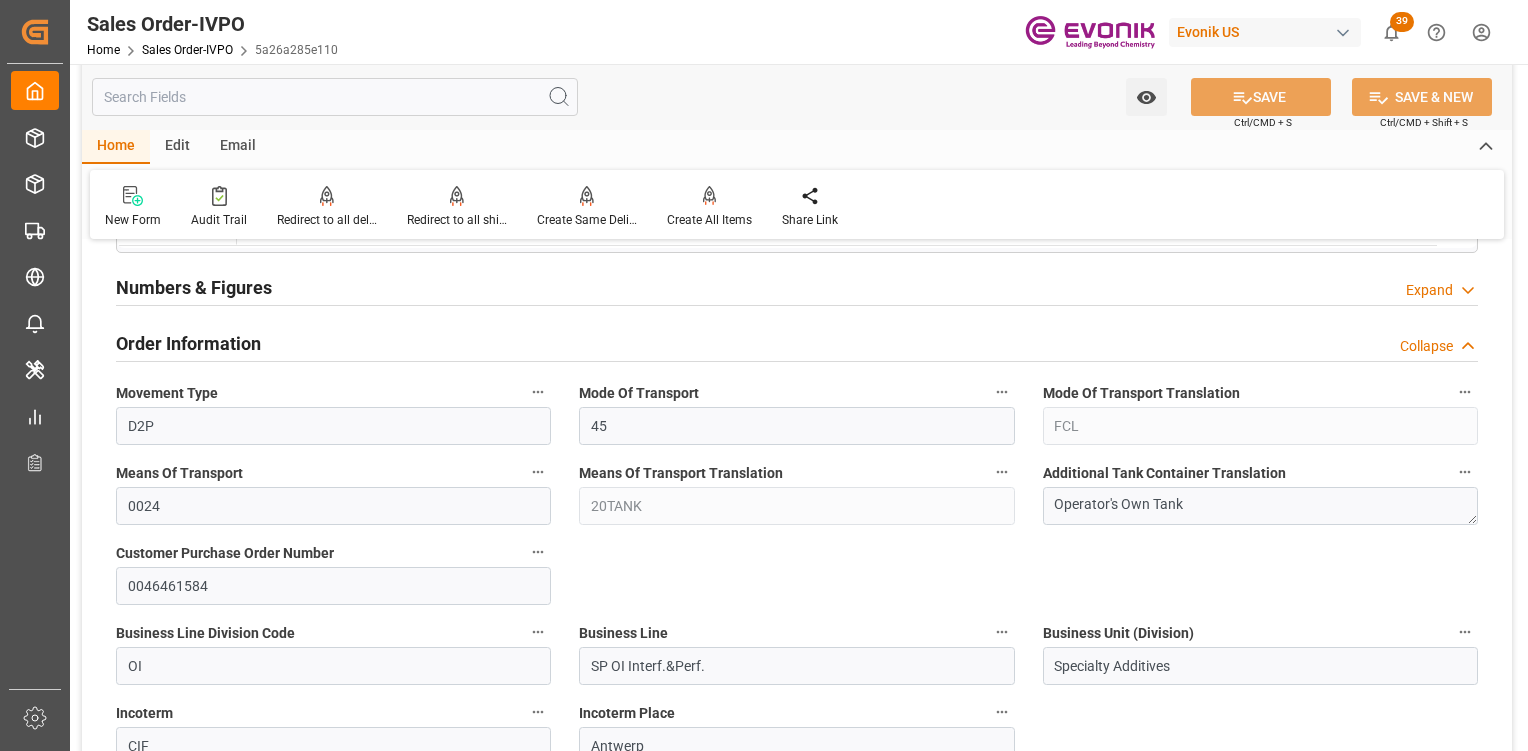 click at bounding box center [335, 97] 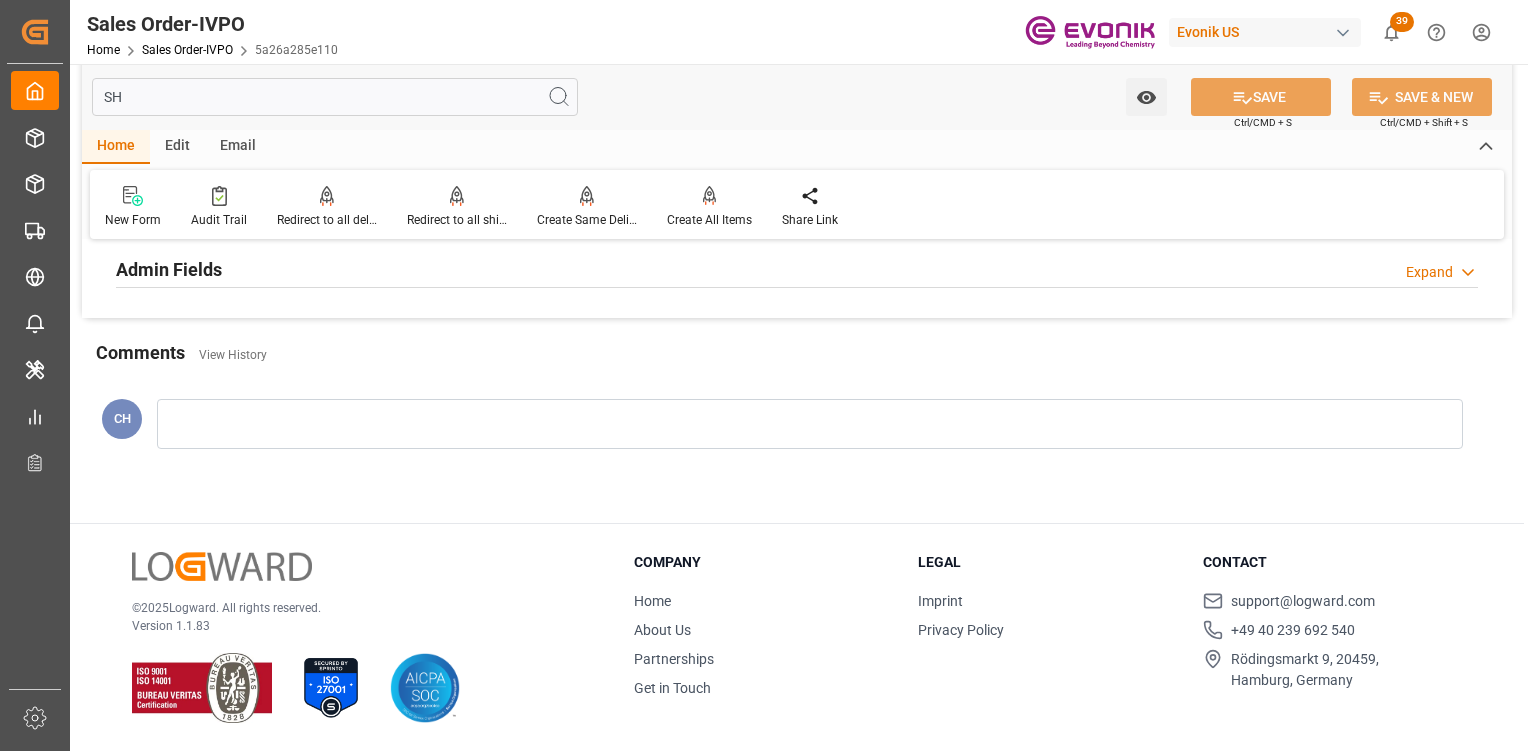 scroll, scrollTop: 0, scrollLeft: 0, axis: both 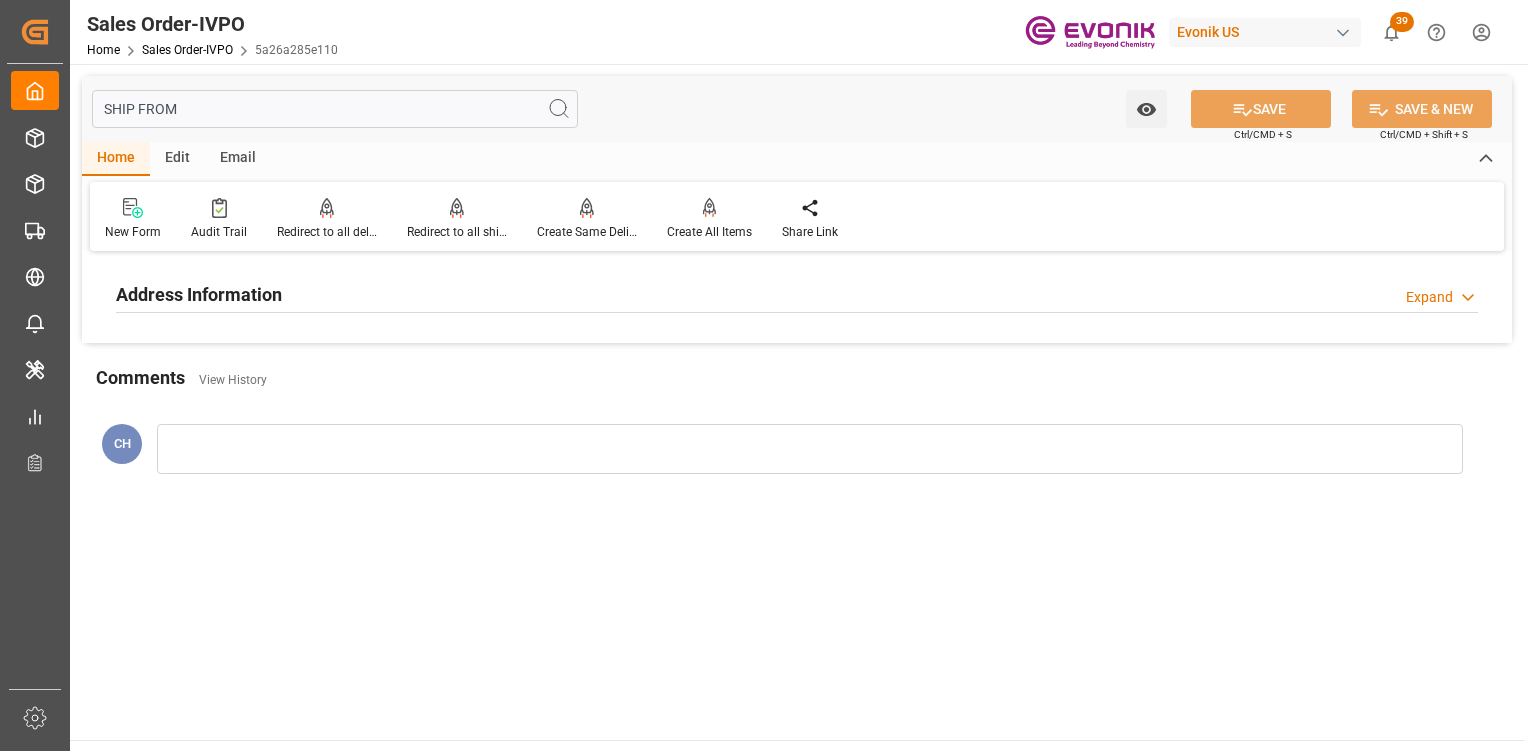 type on "SHIP FROM" 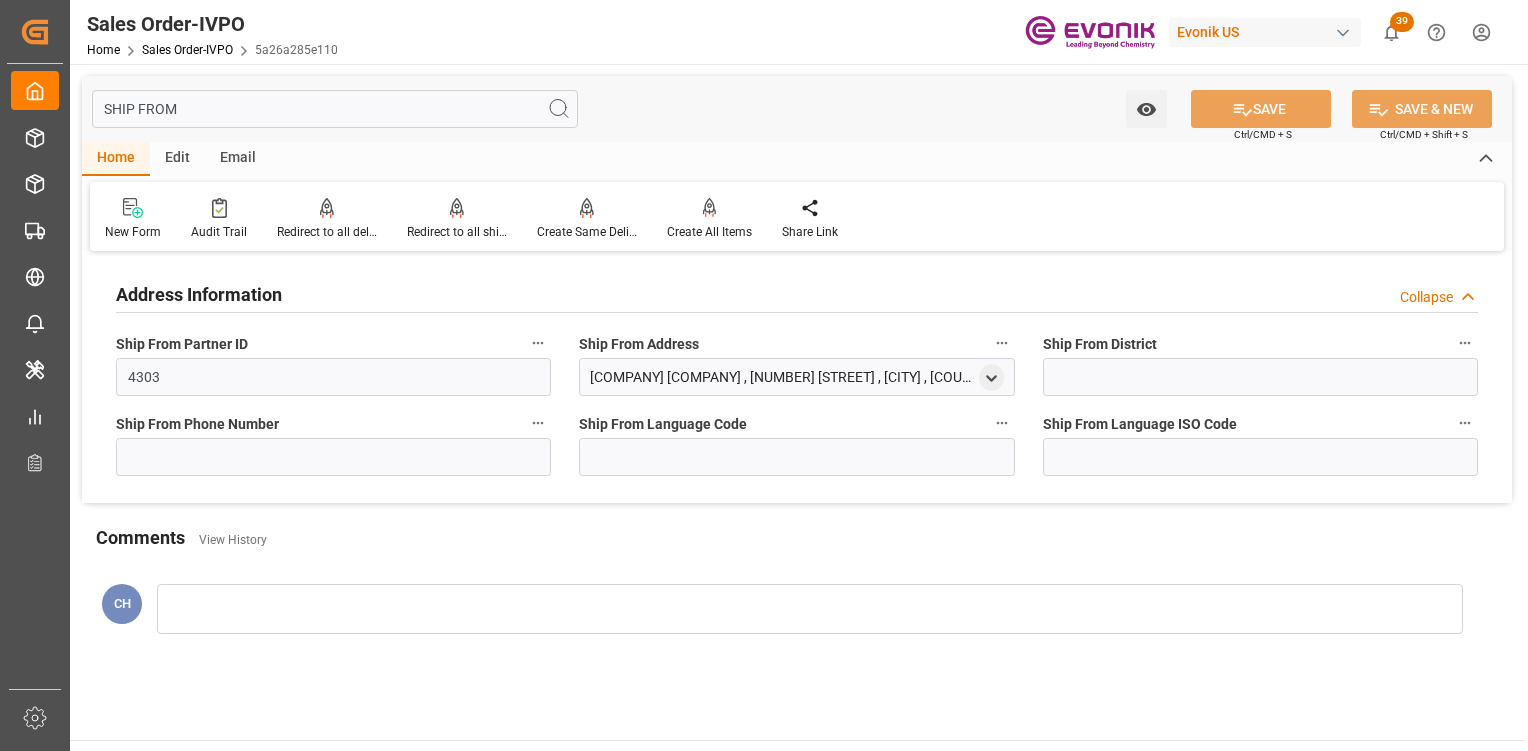 click on "Evonik Corporation
, 914 East Randolph Road
, Hopewell
, US
- 23860" at bounding box center [796, 377] 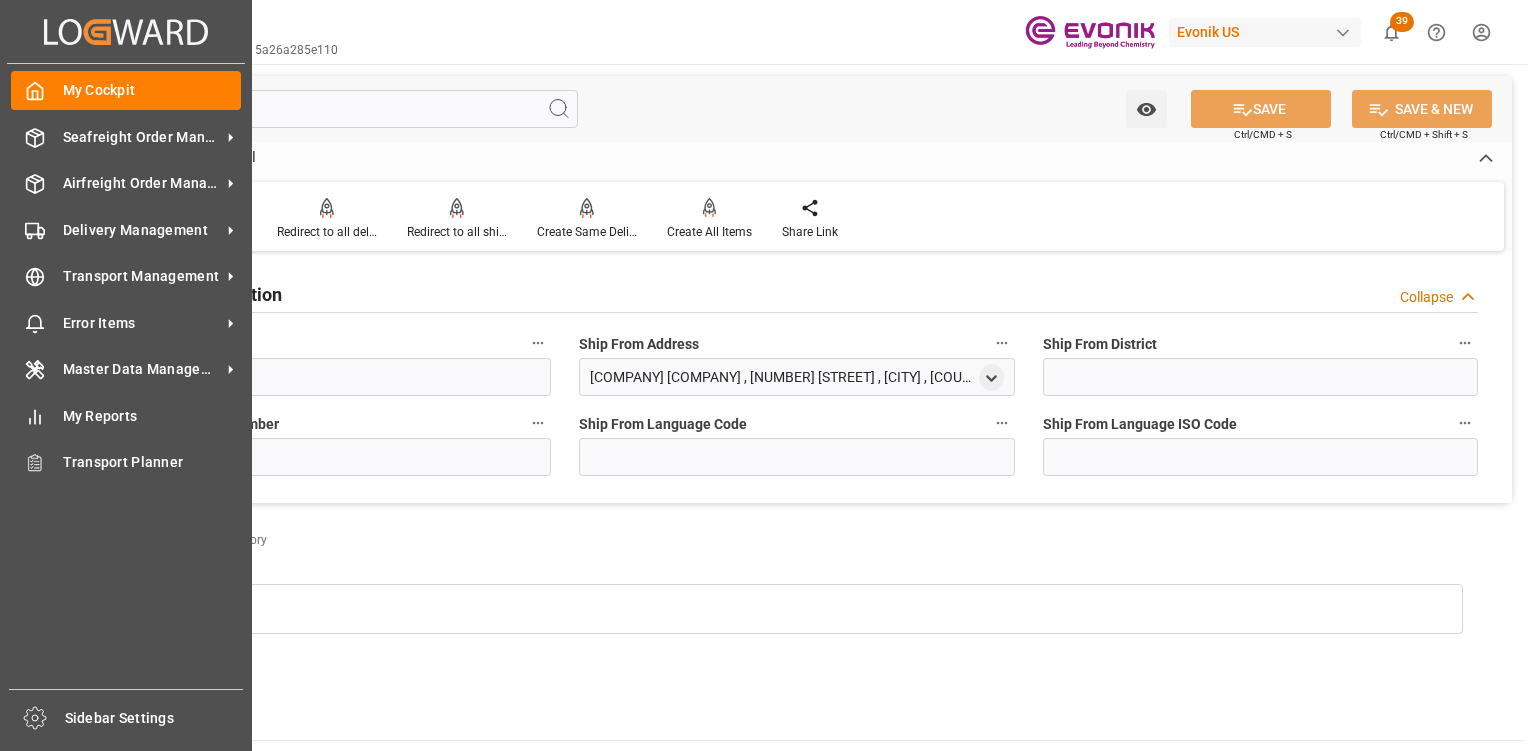 type 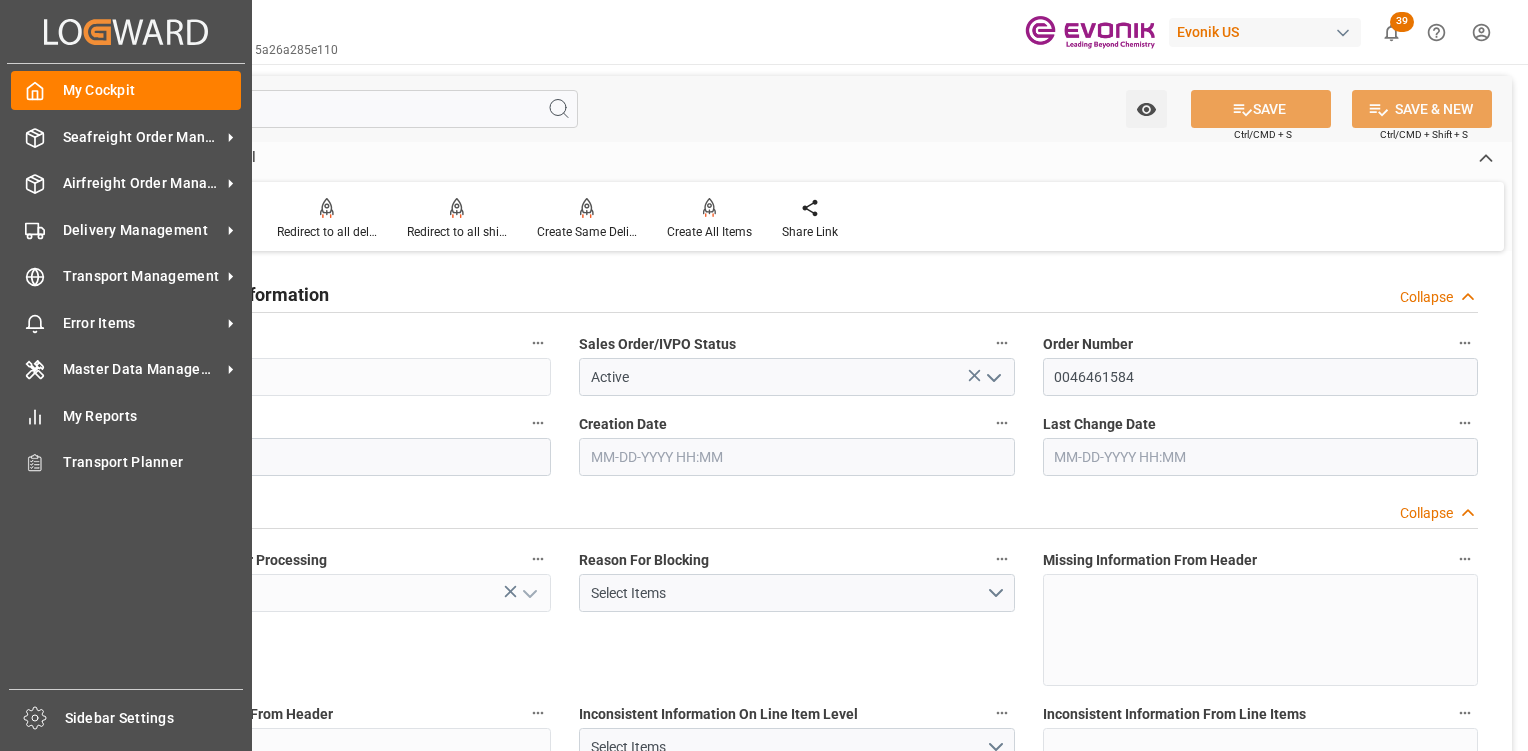 type on "07-29-2025 19:58" 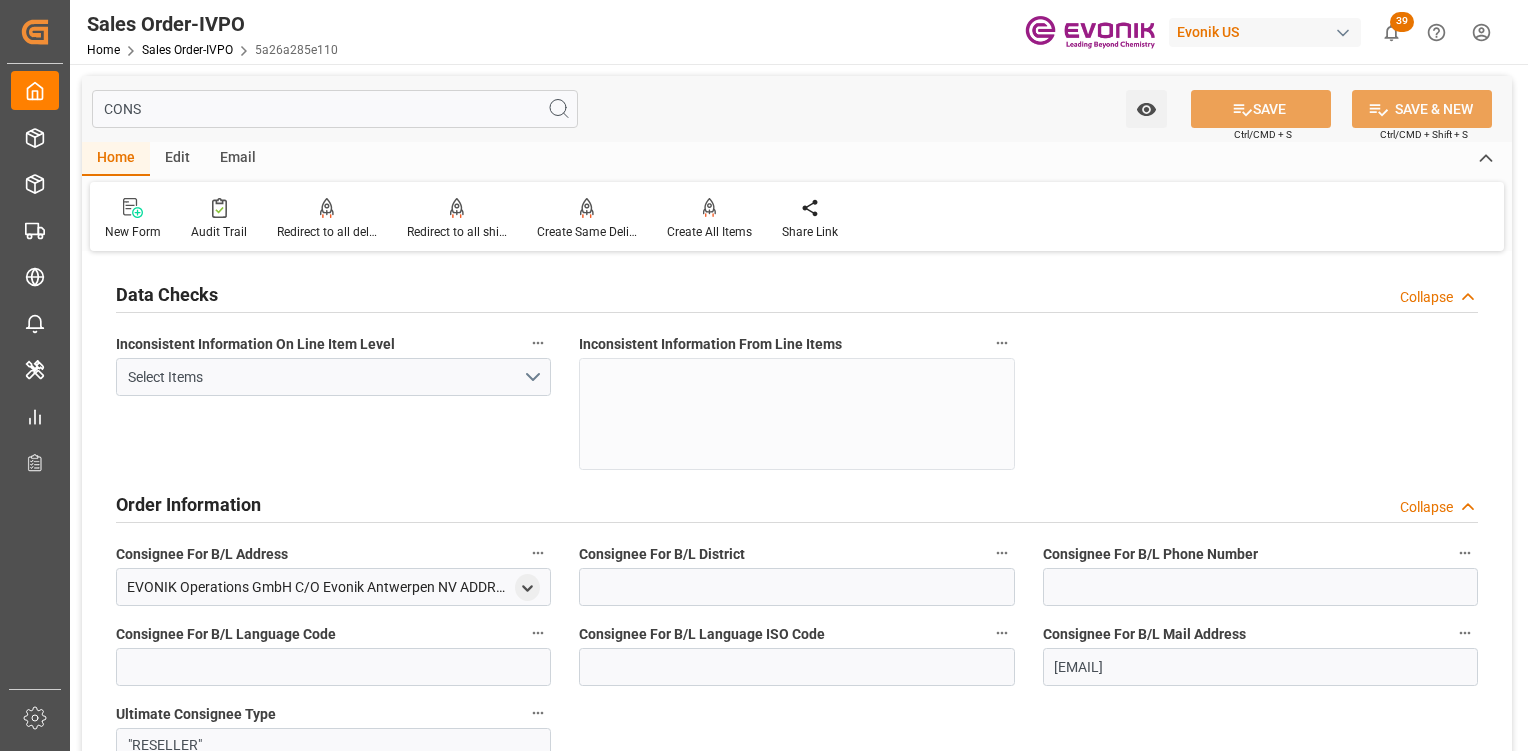 scroll, scrollTop: 77, scrollLeft: 0, axis: vertical 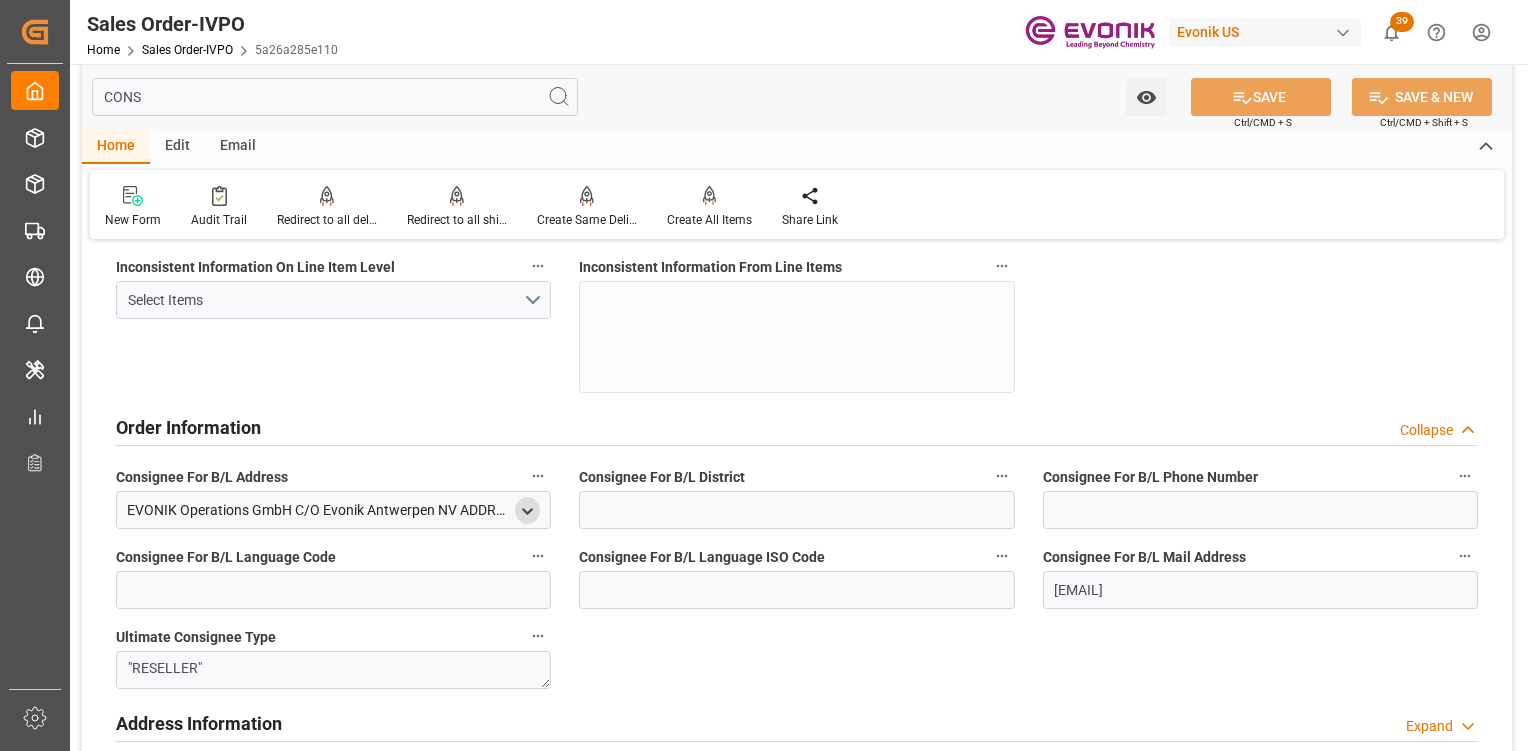 type on "CONS" 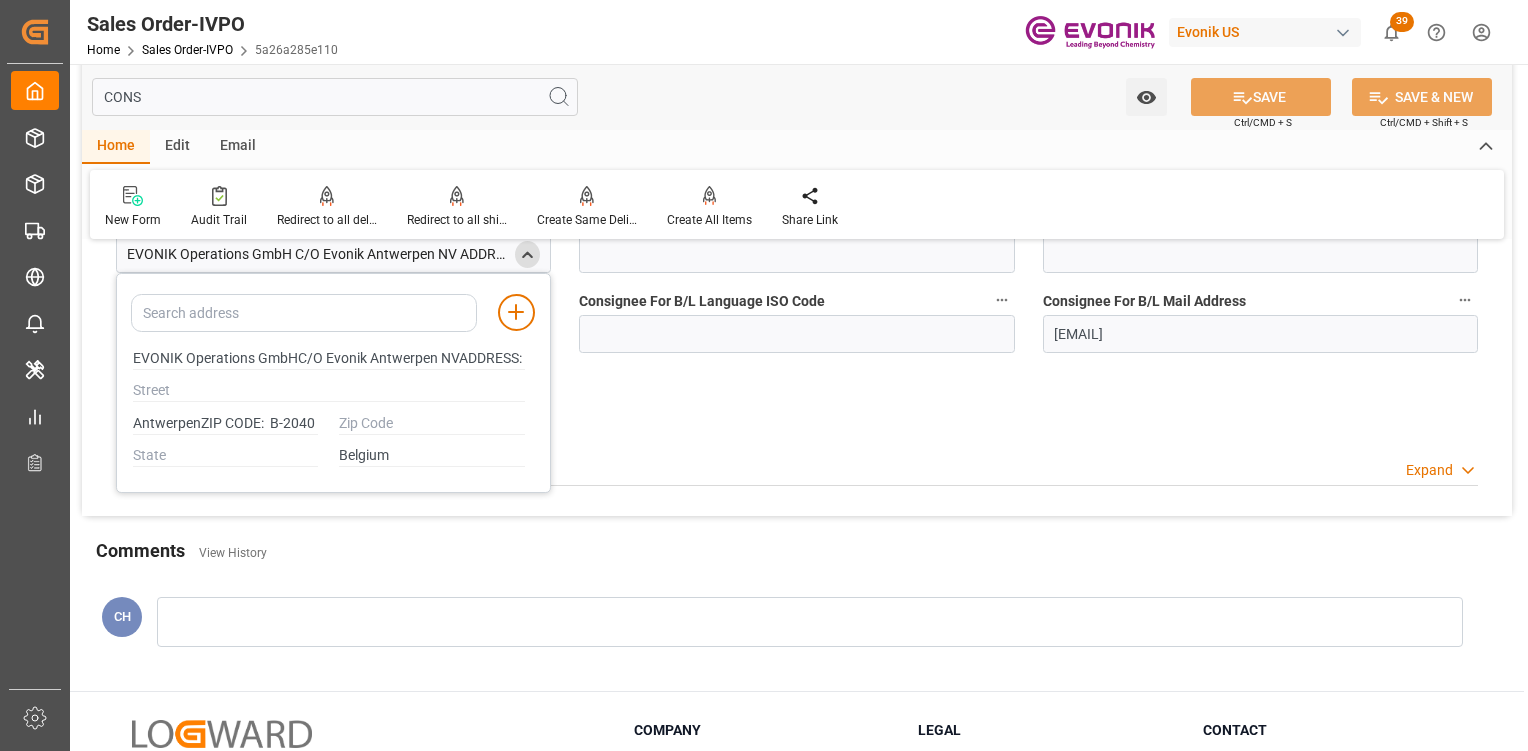 scroll, scrollTop: 334, scrollLeft: 0, axis: vertical 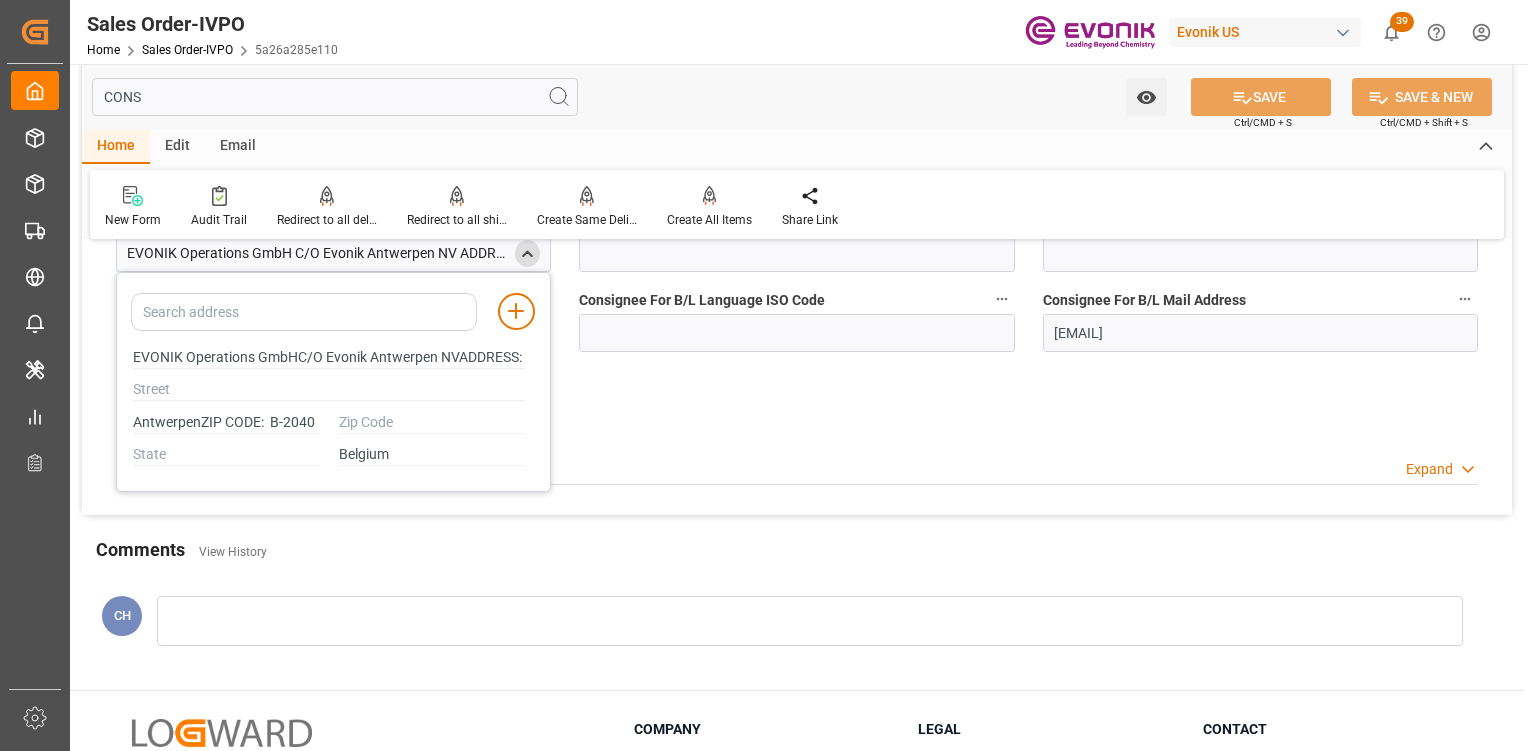 click on "Address Information Expand" at bounding box center [797, 467] 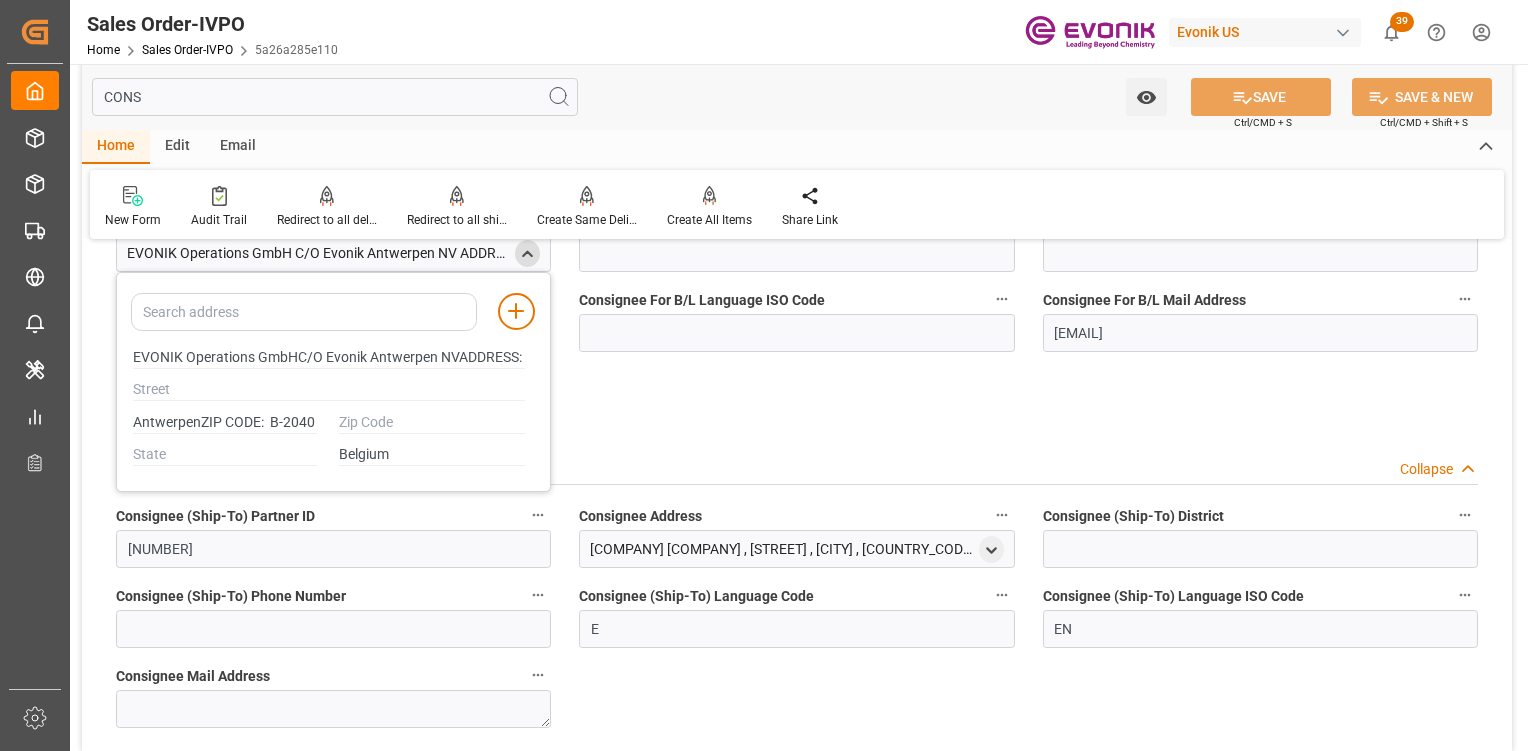 click on "Address Information Collapse" at bounding box center [797, 465] 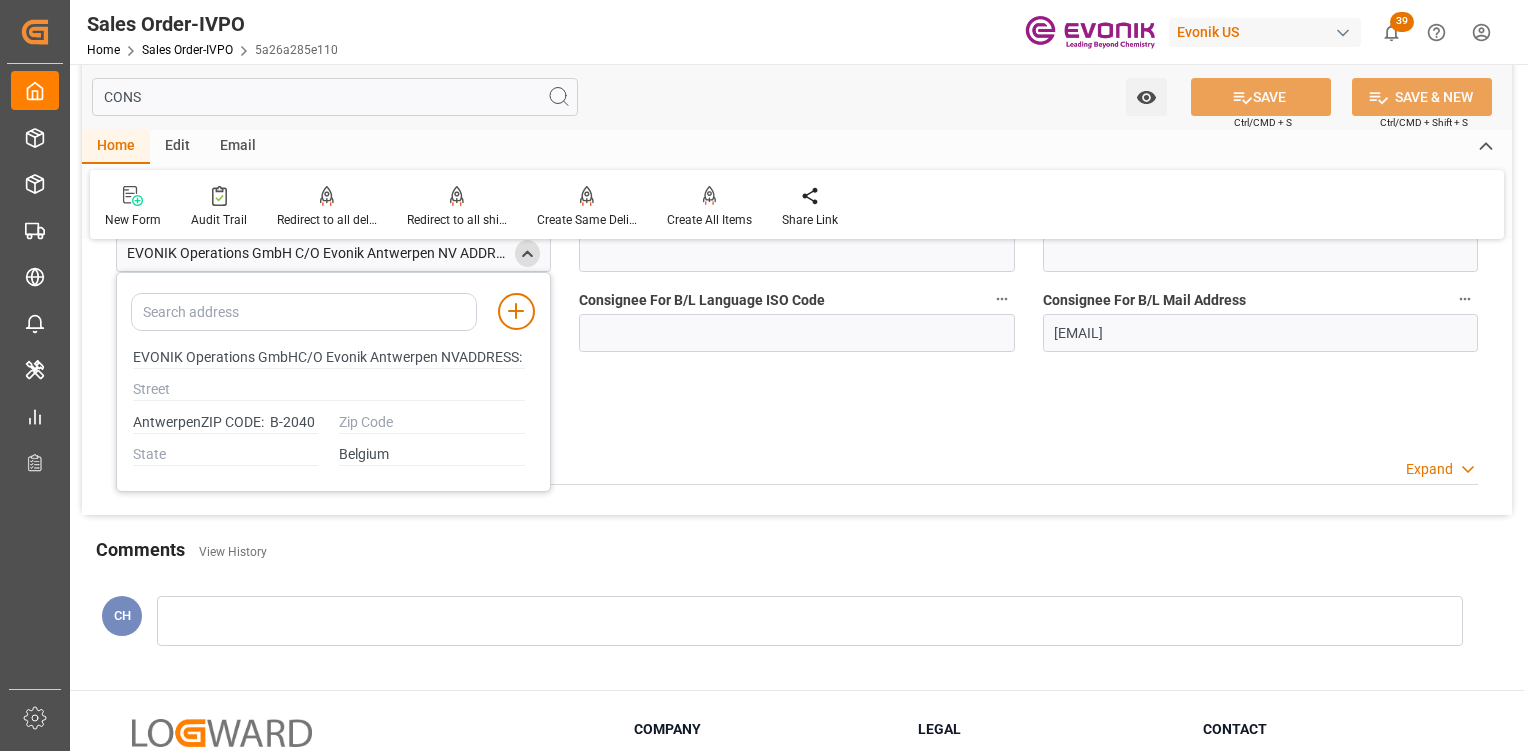 click on "Data Checks Collapse Inconsistent Information On Line Item Level     Select Items Inconsistent Information From Line Items       Order Information Collapse Consignee For B/L Address
EVONIK Operations GmbH
C/O Evonik Antwerpen NV
ADDRESS: Forwarding Department
Tijsmanstunnel West
, Antwerpen
ZIP CODE:  B-2040
, Belgium
Add address to address book EVONIK Operations GmbHC/O Evonik Antwerpen NVADDRESS: Forwarding DepartmentTijsmanstunnel West AntwerpenZIP CODE:  B-2040 Belgium Consignee For B/L District     Consignee For B/L Phone Number     Consignee For B/L Language Code     Consignee For B/L Language ISO Code     Consignee For B/L Mail Address     zoll-essen@evonik.com Ultimate Consignee Type     "RESELLER"   Address Information Expand Consignee (Ship-To) Partner ID     0000500588 Consignee Address     Consignee (Ship-To) District     Consignee (Ship-To) Phone Number" at bounding box center [797, 219] 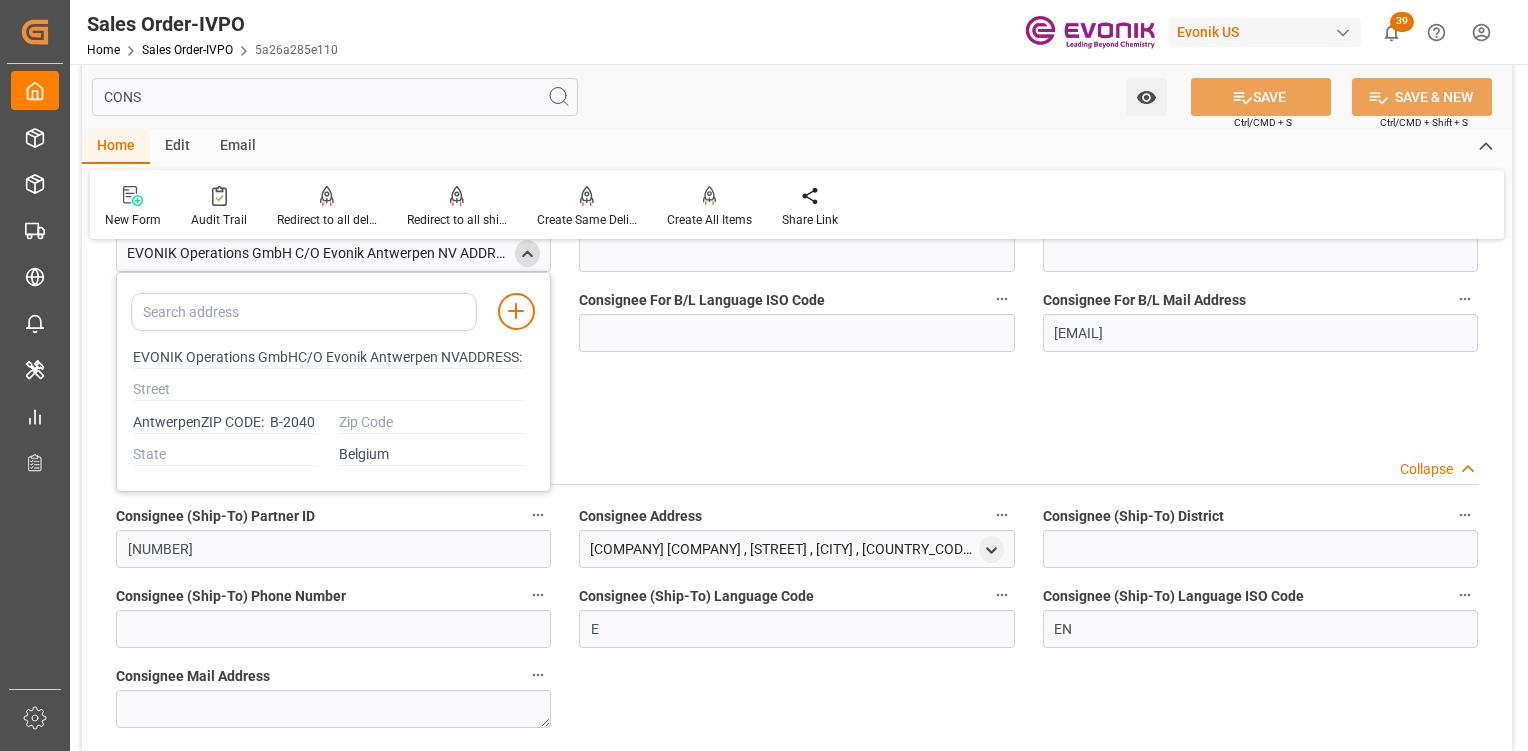 click on "Address Information Collapse" at bounding box center (797, 465) 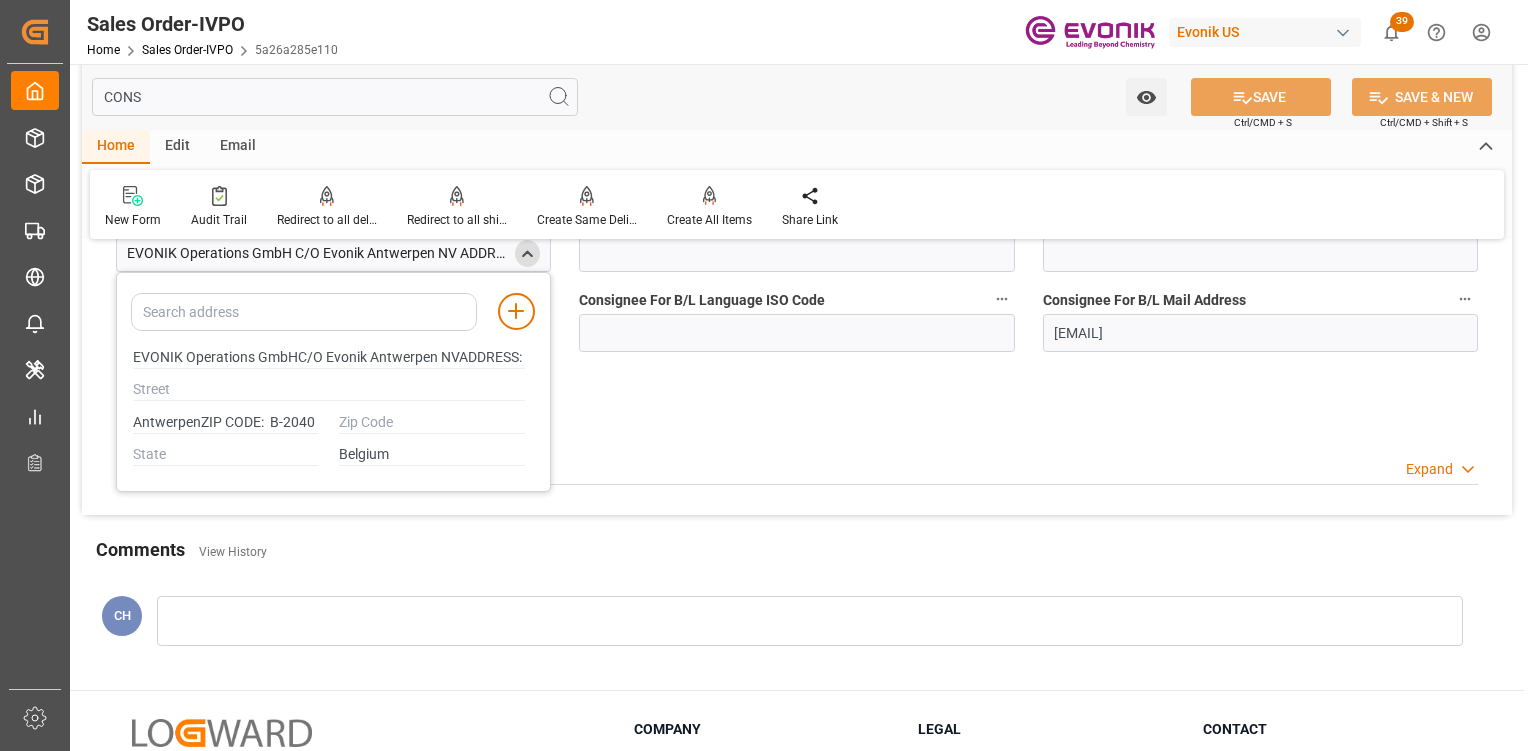 click on "Address Information Expand" at bounding box center [797, 465] 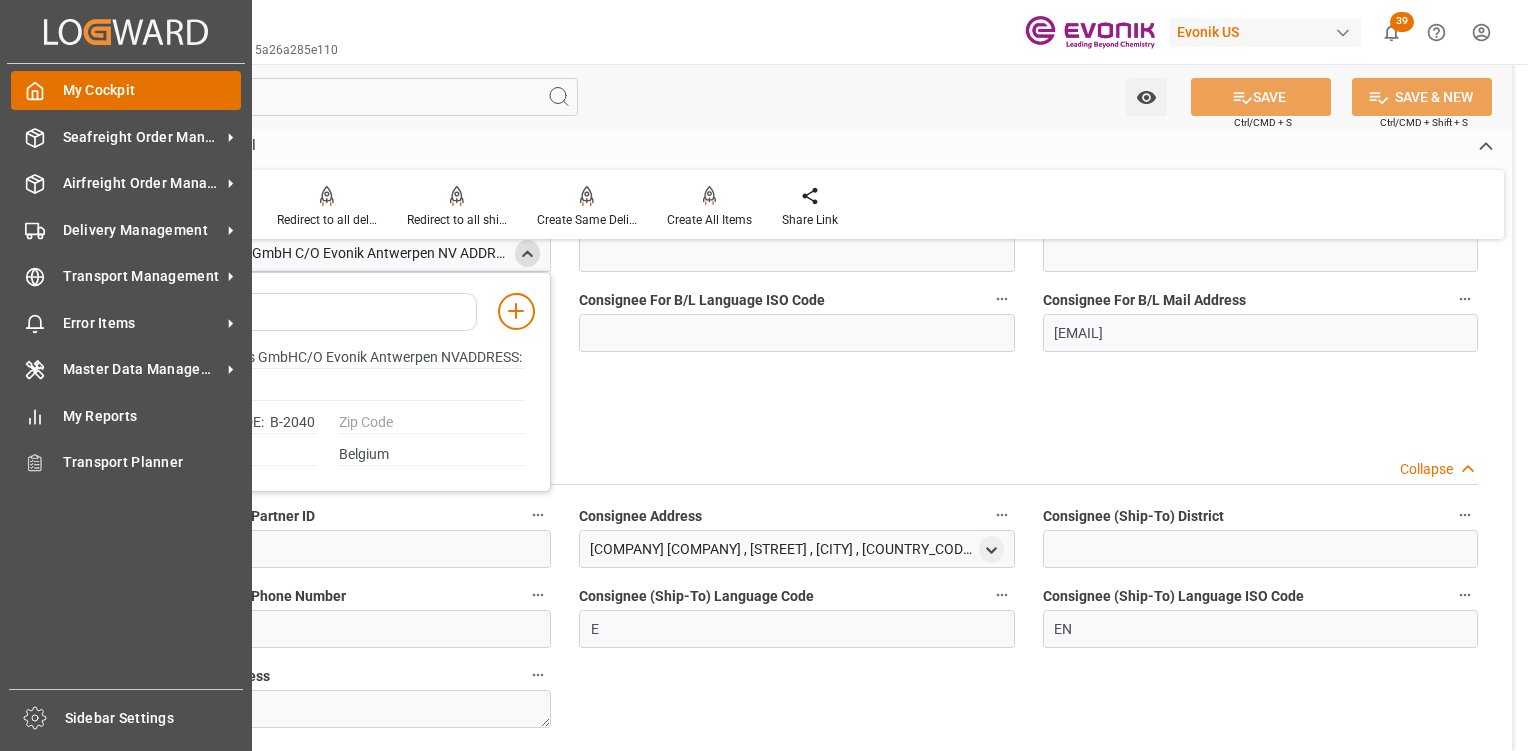 drag, startPoint x: 262, startPoint y: 85, endPoint x: 18, endPoint y: 98, distance: 244.34607 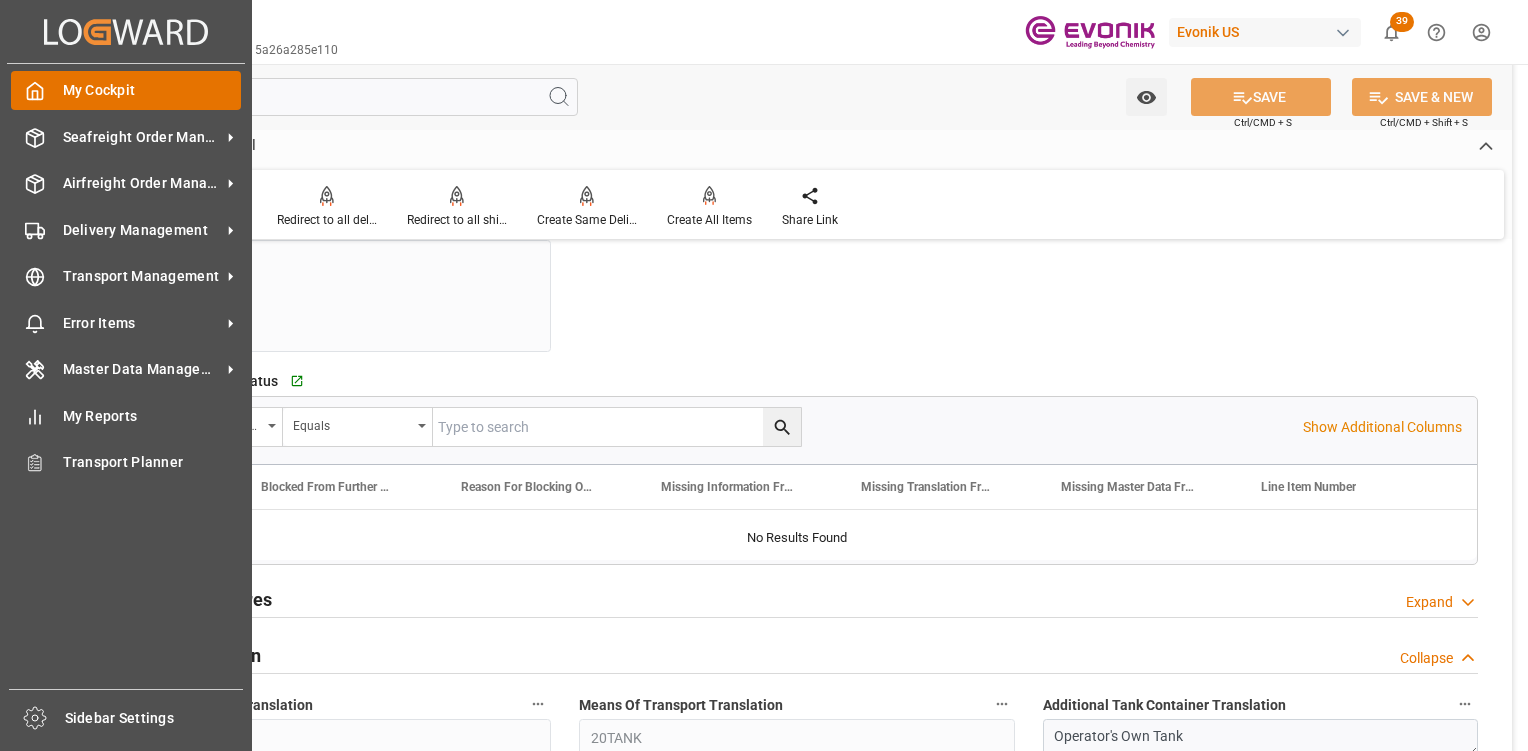 type on "LI" 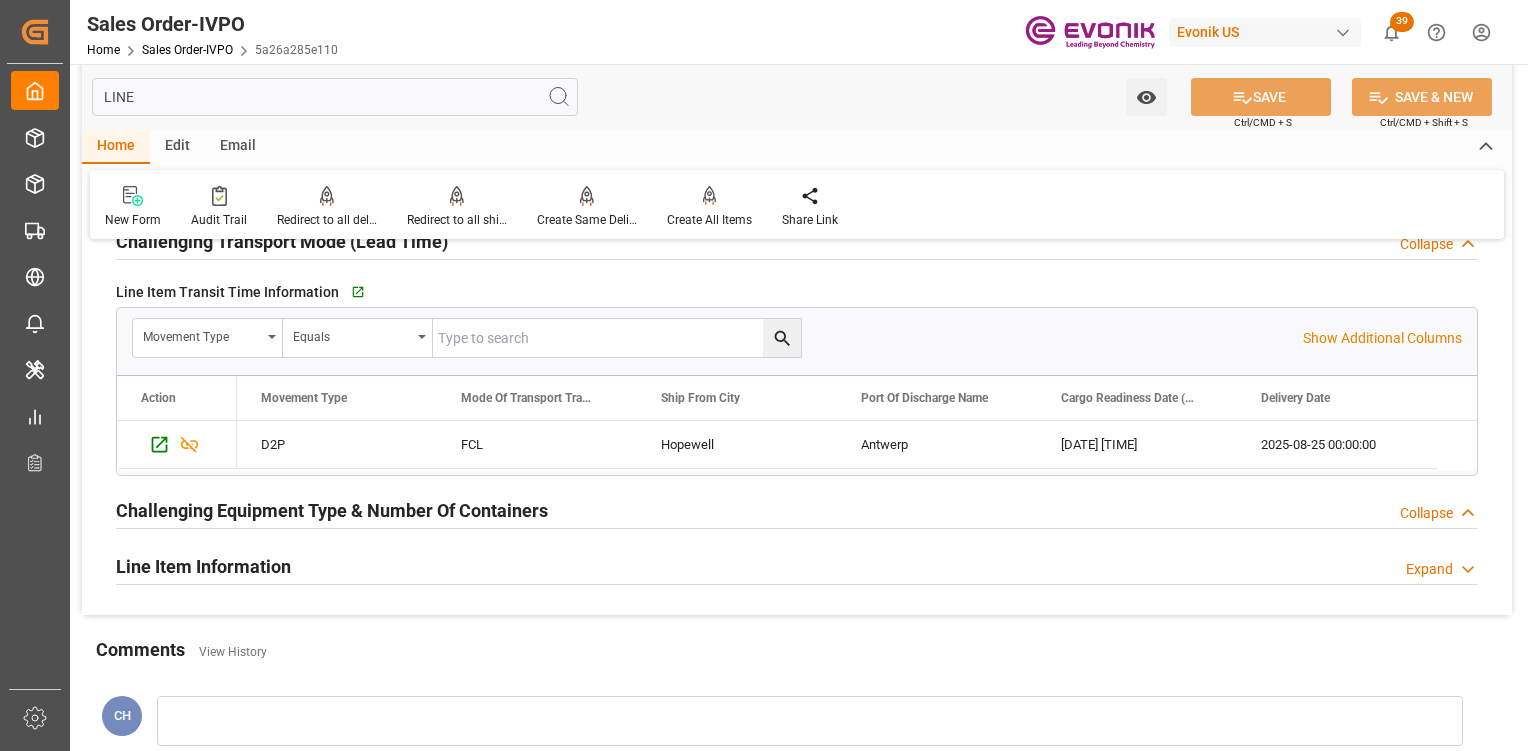 scroll, scrollTop: 1054, scrollLeft: 0, axis: vertical 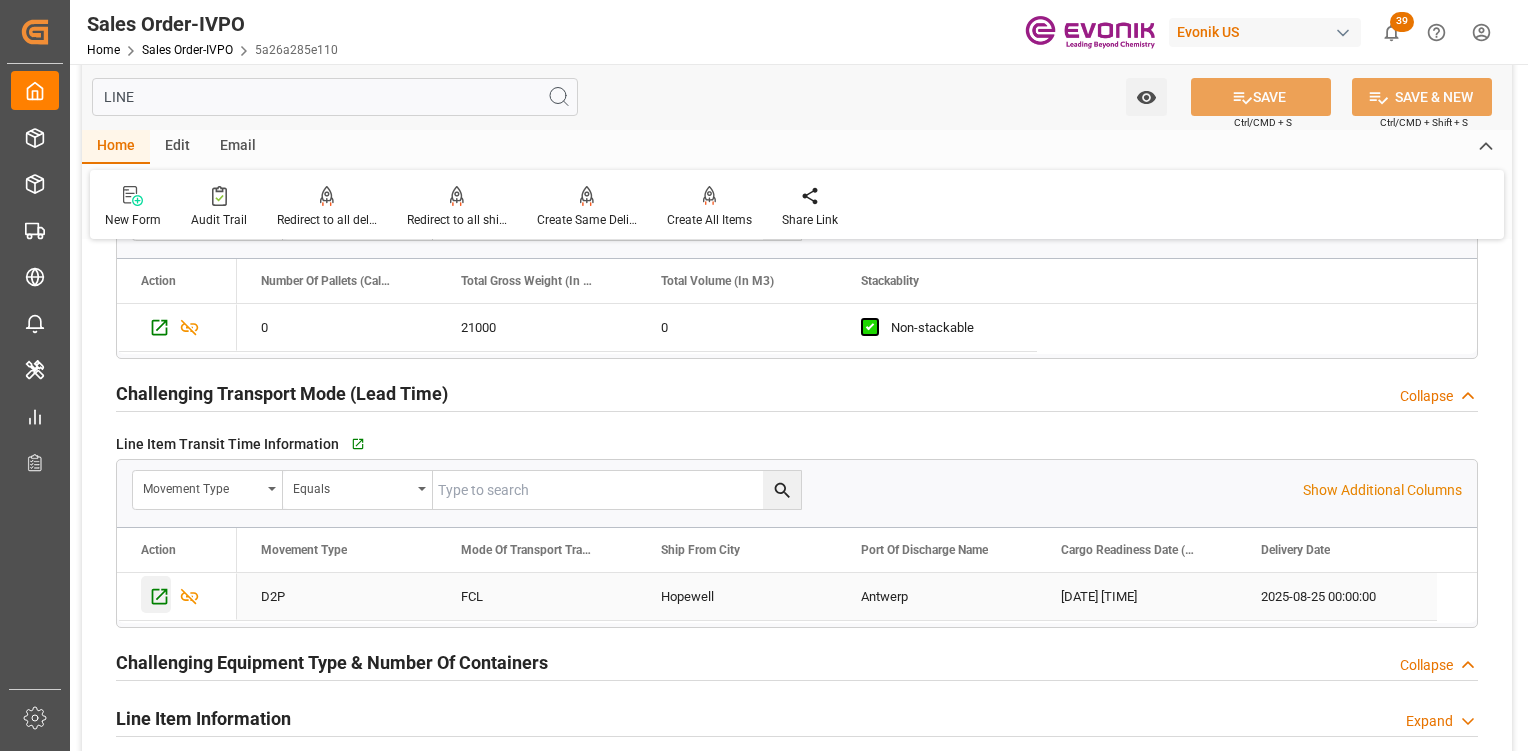 type on "LINE" 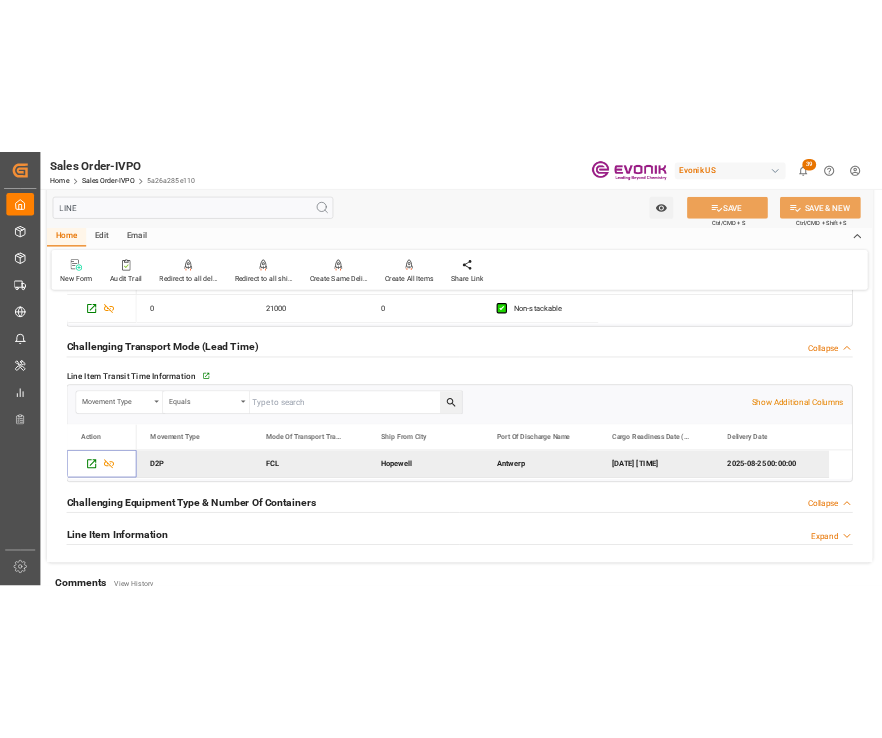 scroll, scrollTop: 0, scrollLeft: 0, axis: both 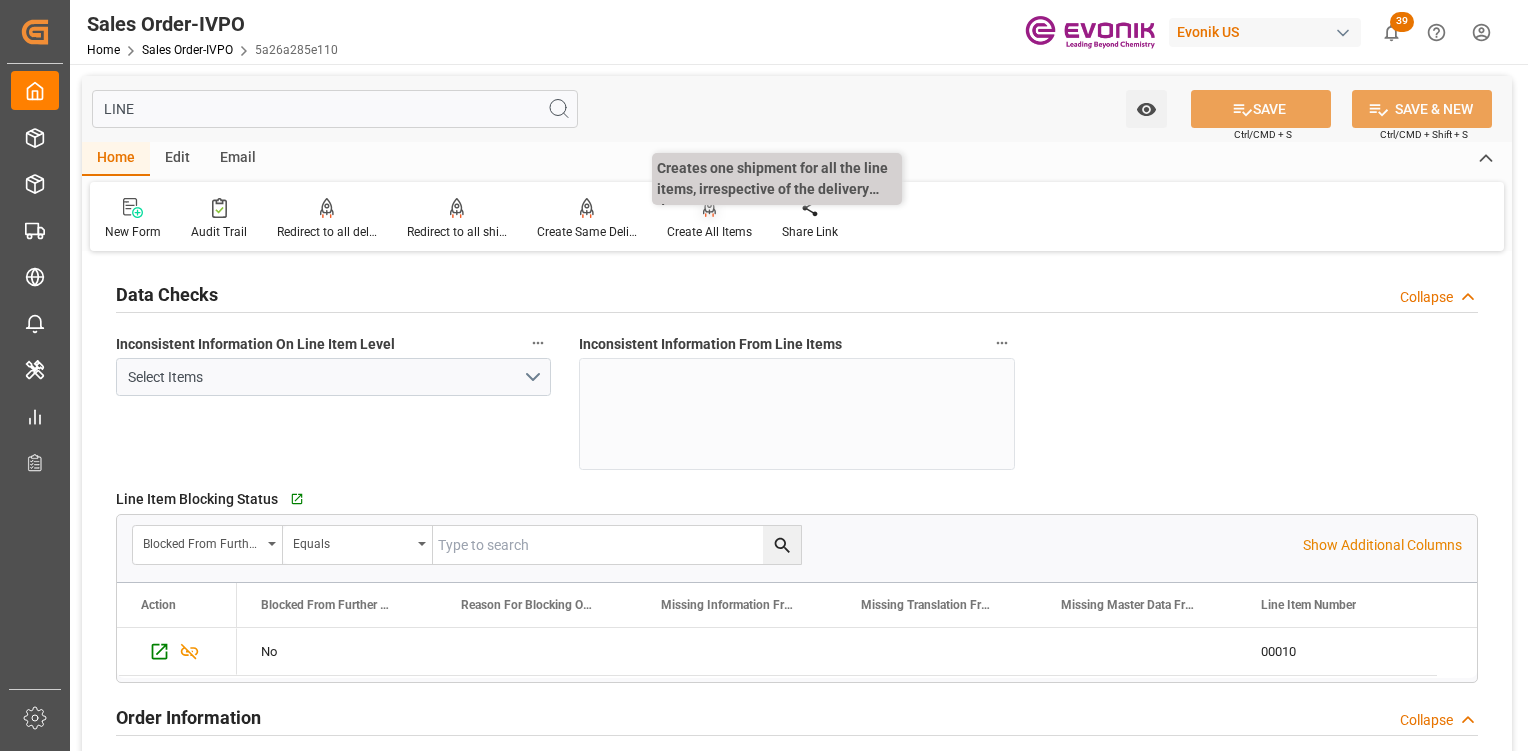 click 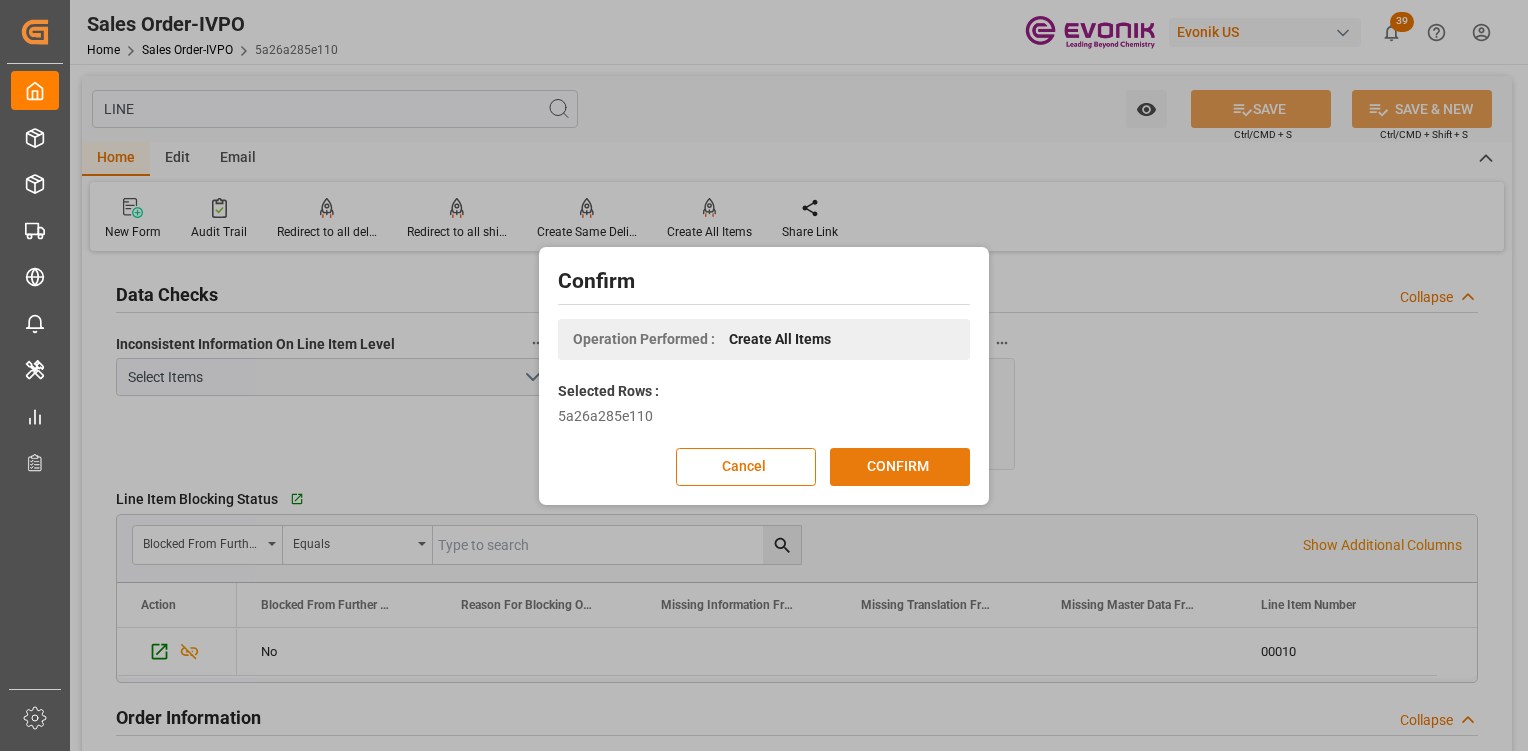 click on "CONFIRM" at bounding box center [900, 467] 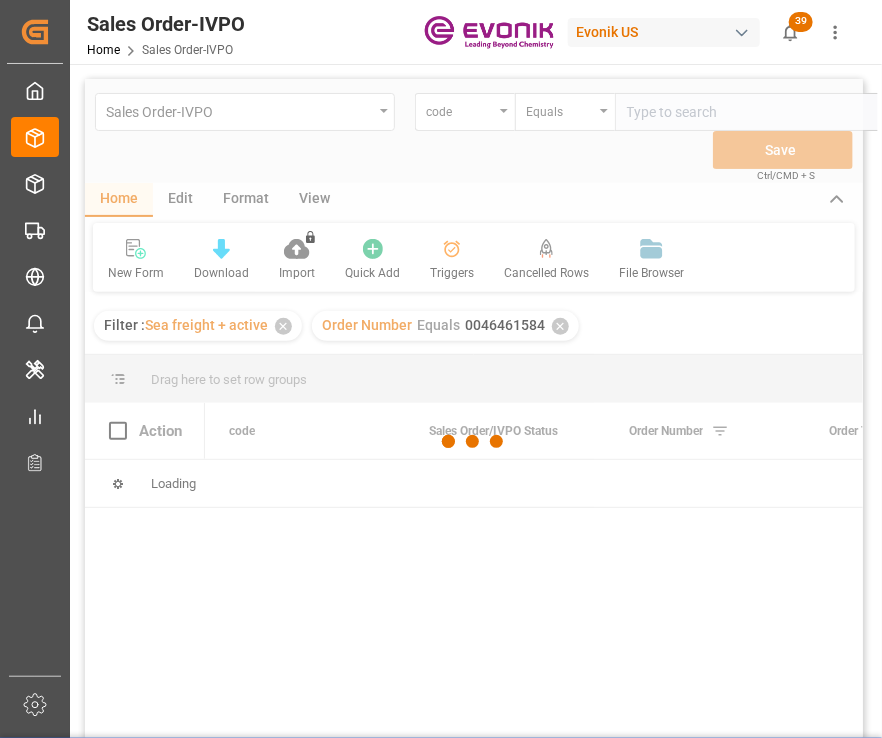 scroll, scrollTop: 0, scrollLeft: 36, axis: horizontal 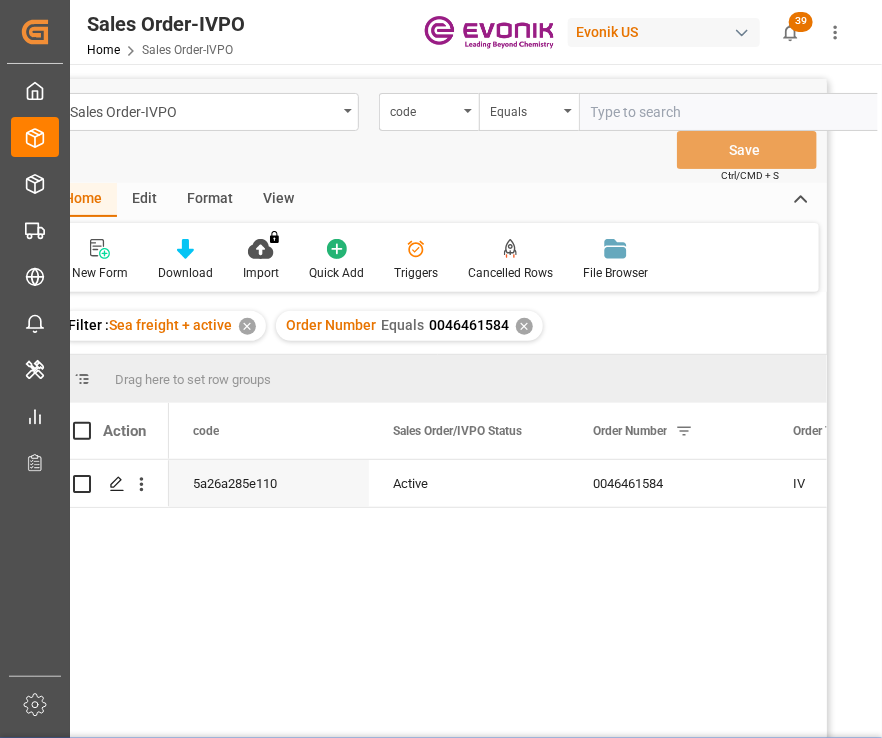 click on "✕" at bounding box center [524, 326] 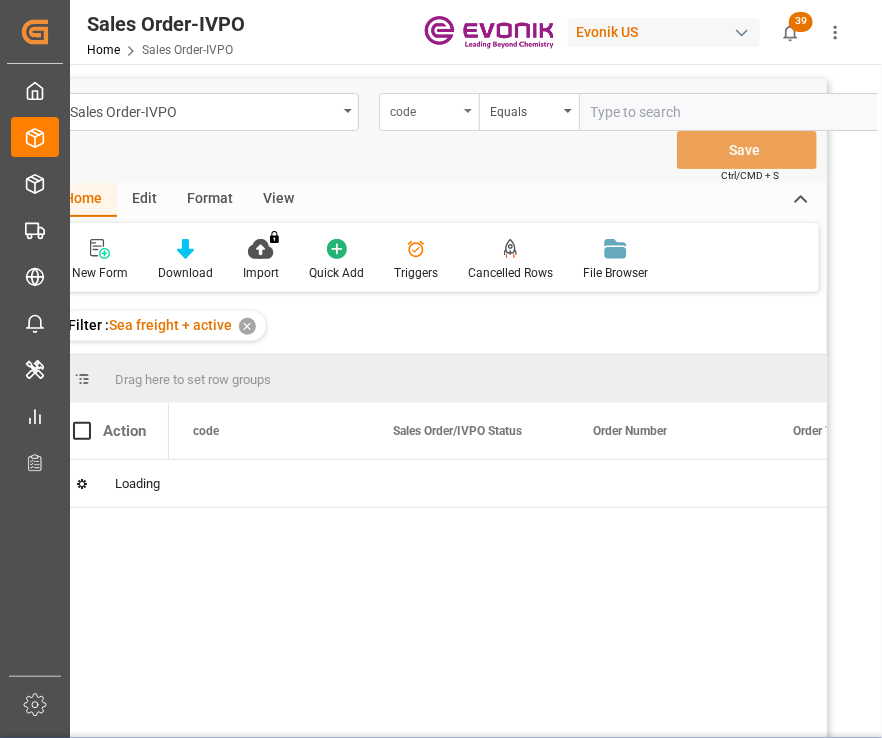 click on "code" at bounding box center [429, 112] 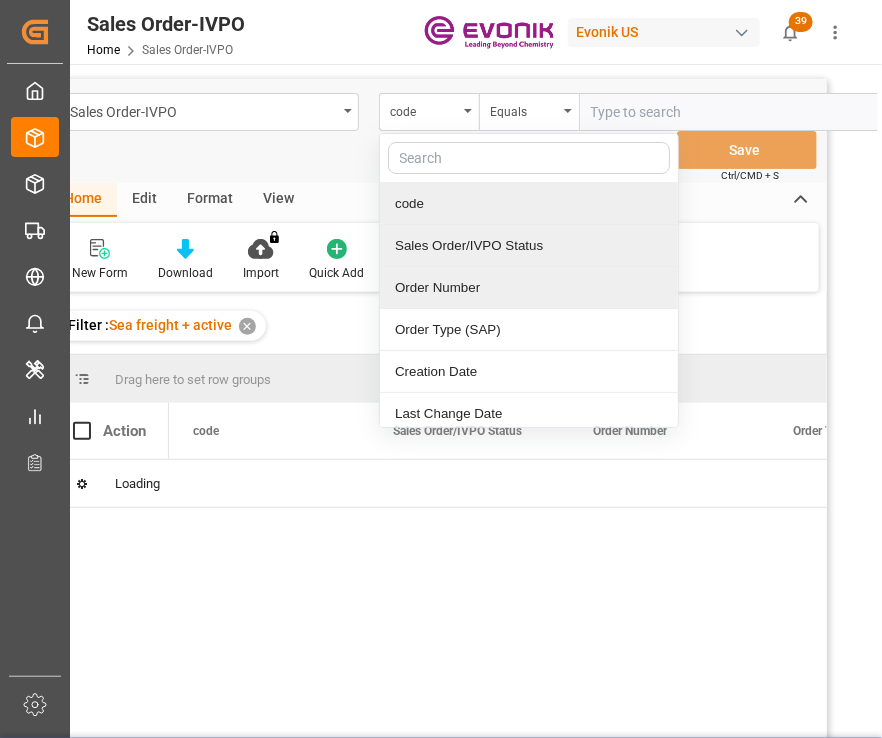 click on "Order Number" at bounding box center [529, 288] 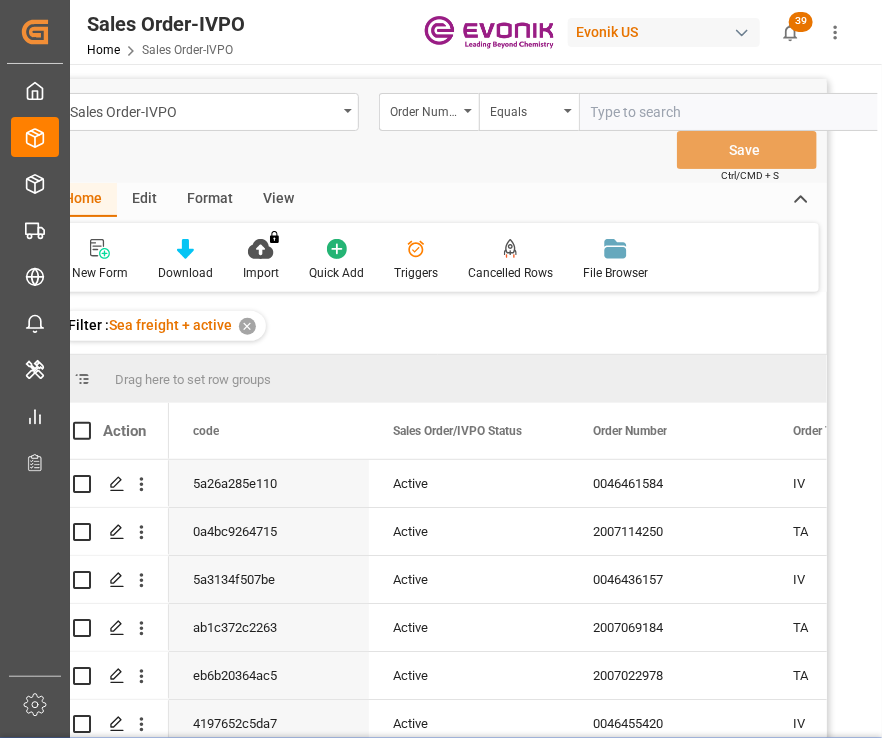 click at bounding box center [729, 112] 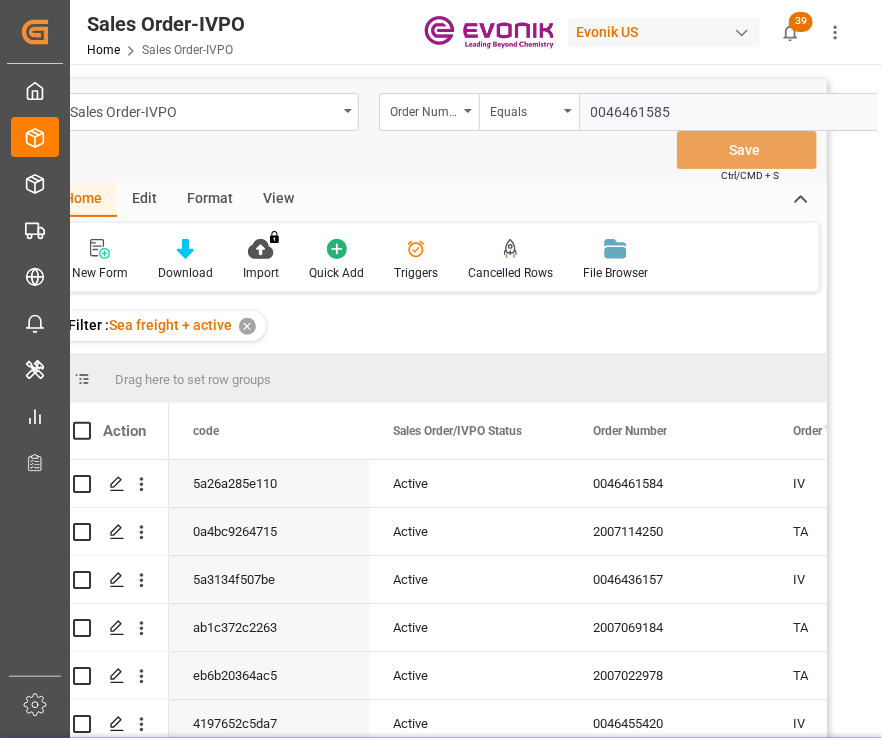 type 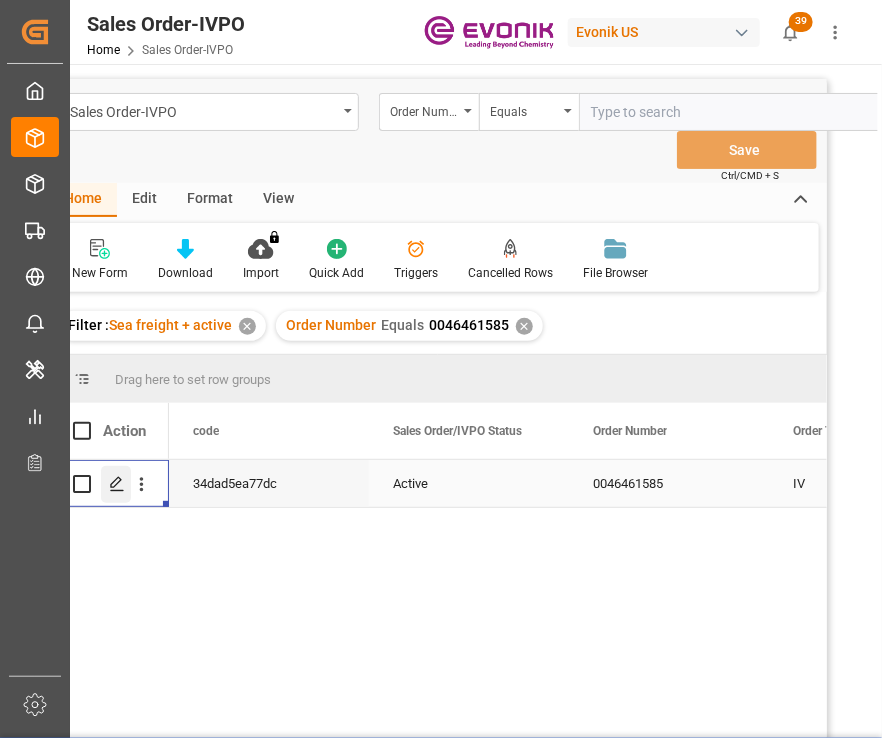 click 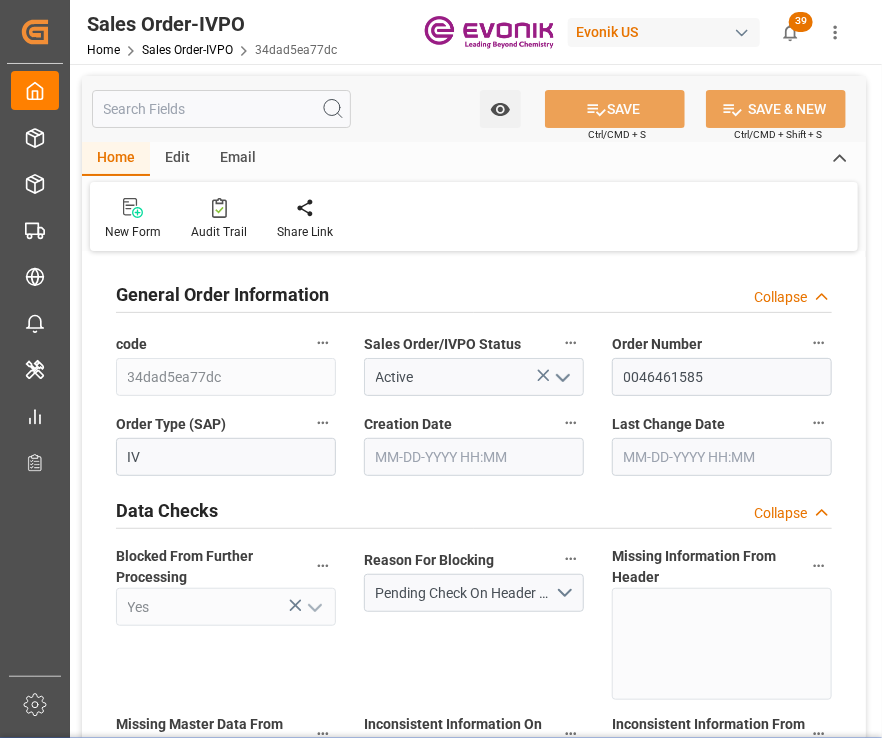 type on "BEANR" 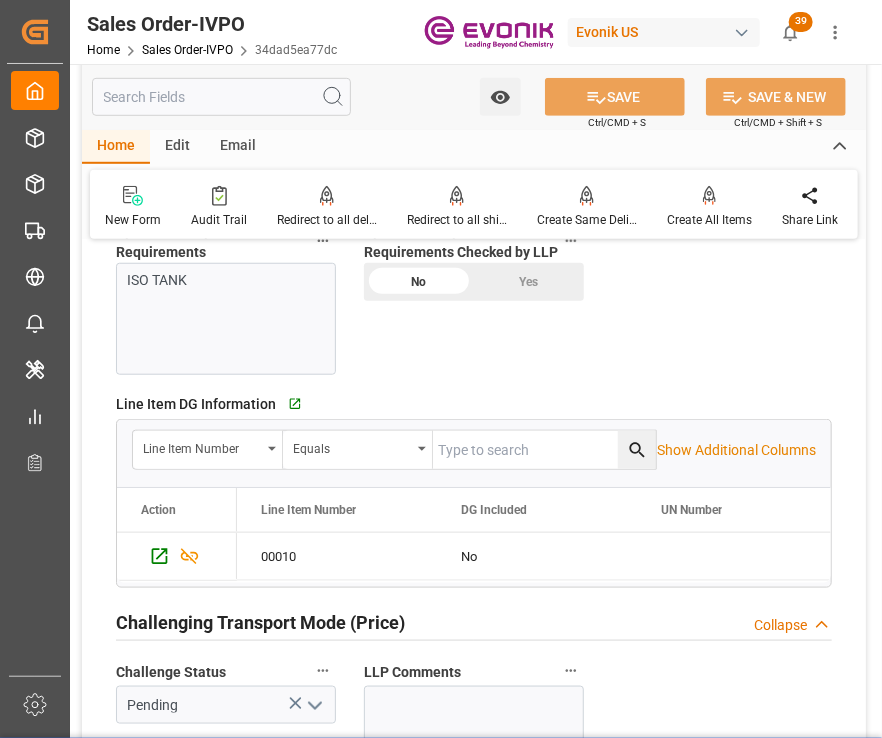 scroll, scrollTop: 2577, scrollLeft: 0, axis: vertical 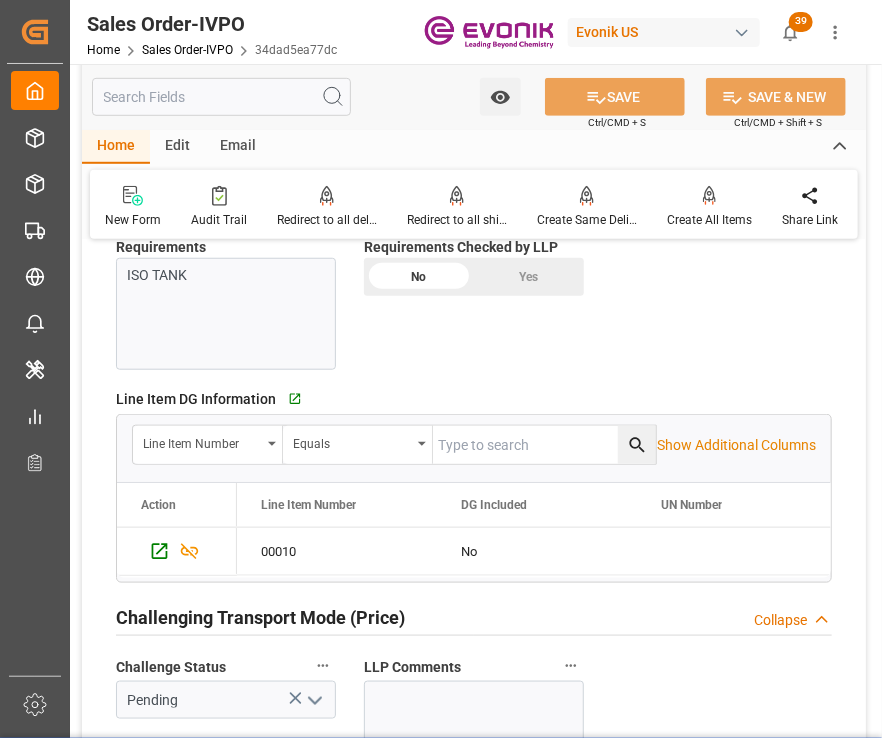click on "Yes" at bounding box center (529, 277) 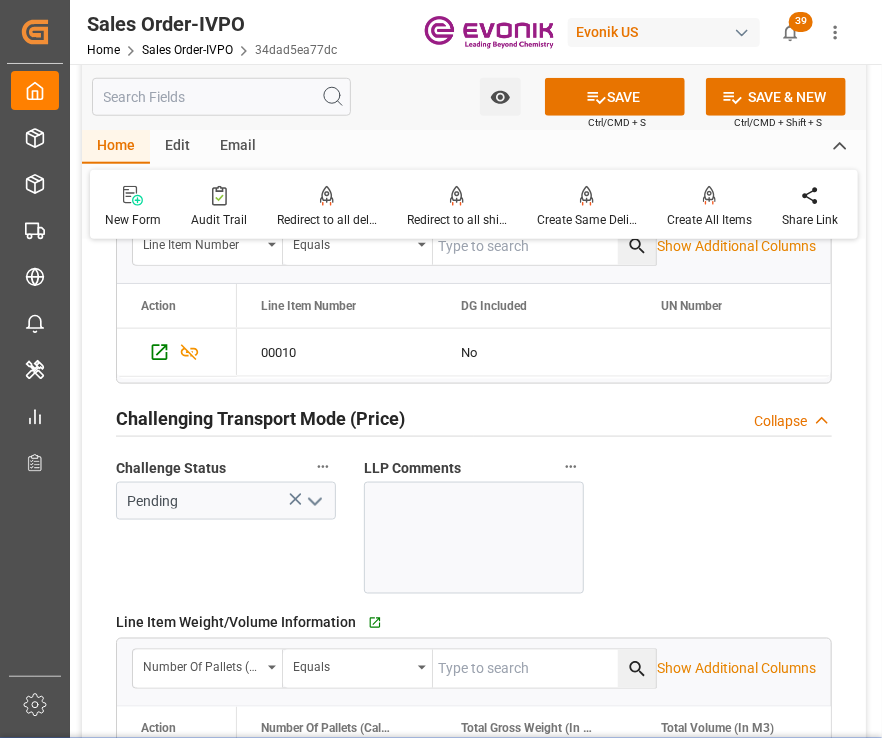 scroll, scrollTop: 2773, scrollLeft: 0, axis: vertical 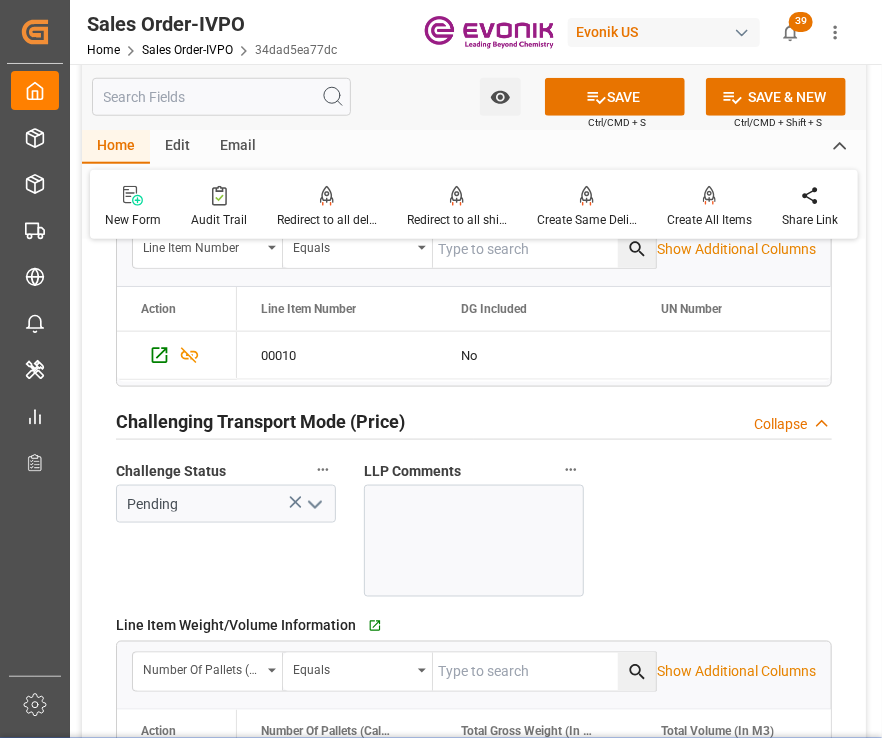 click 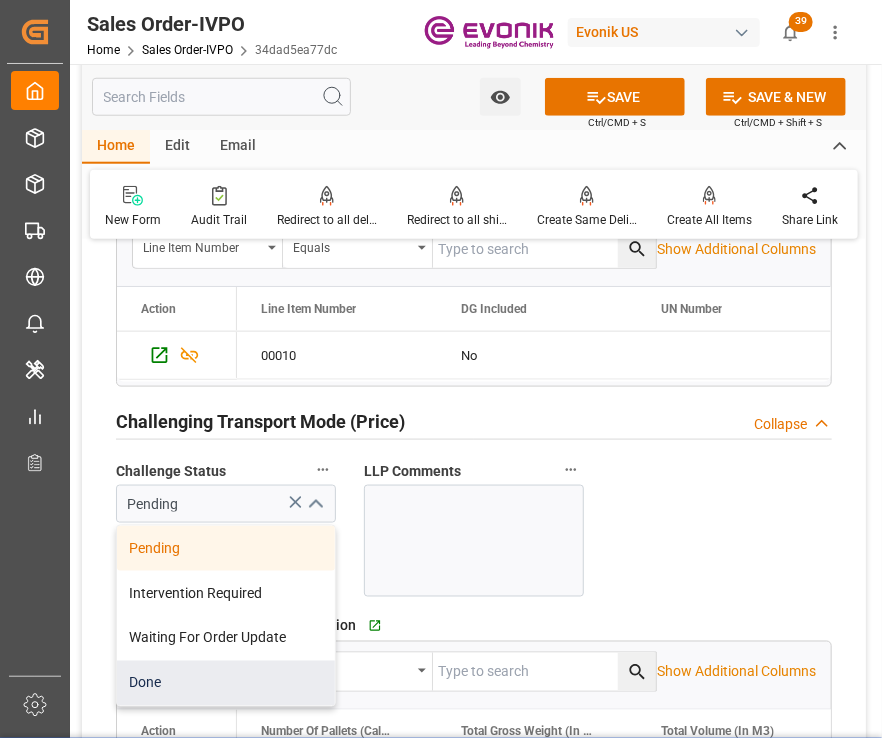 click on "Done" at bounding box center [226, 683] 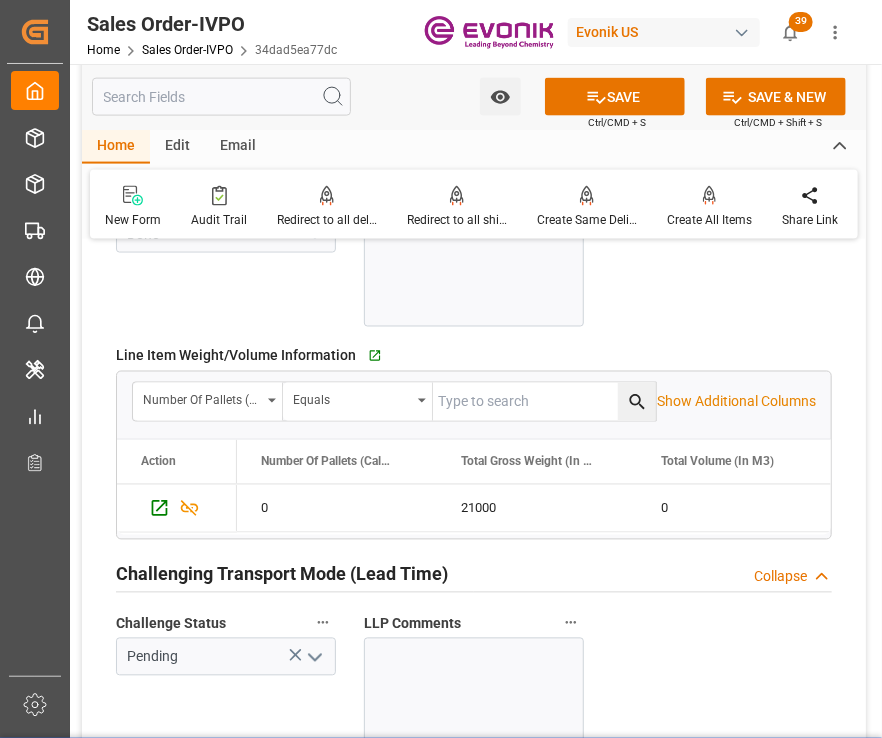 scroll, scrollTop: 3116, scrollLeft: 0, axis: vertical 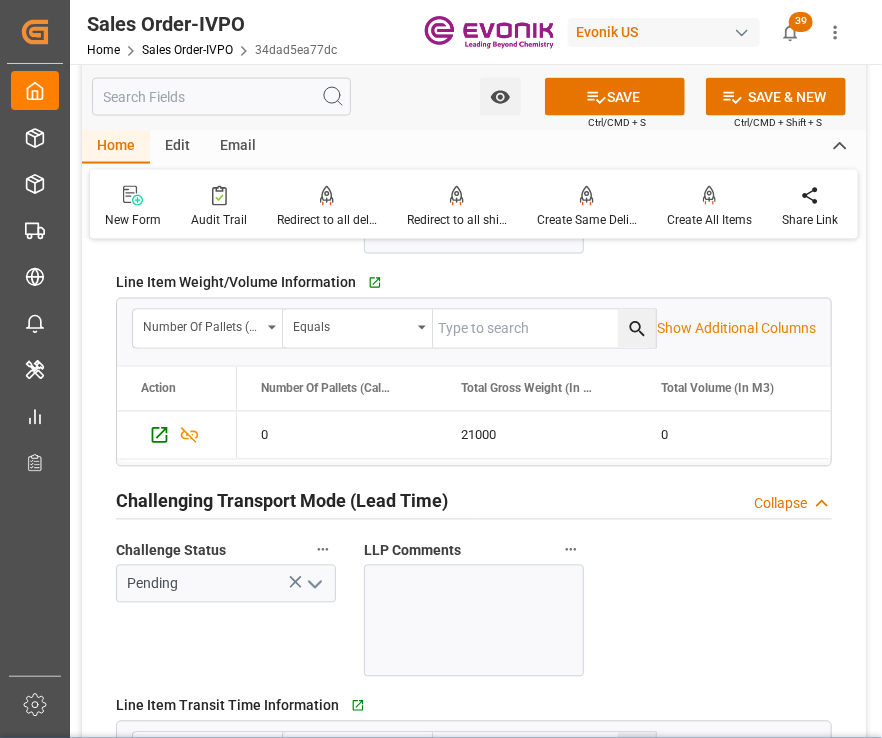 click 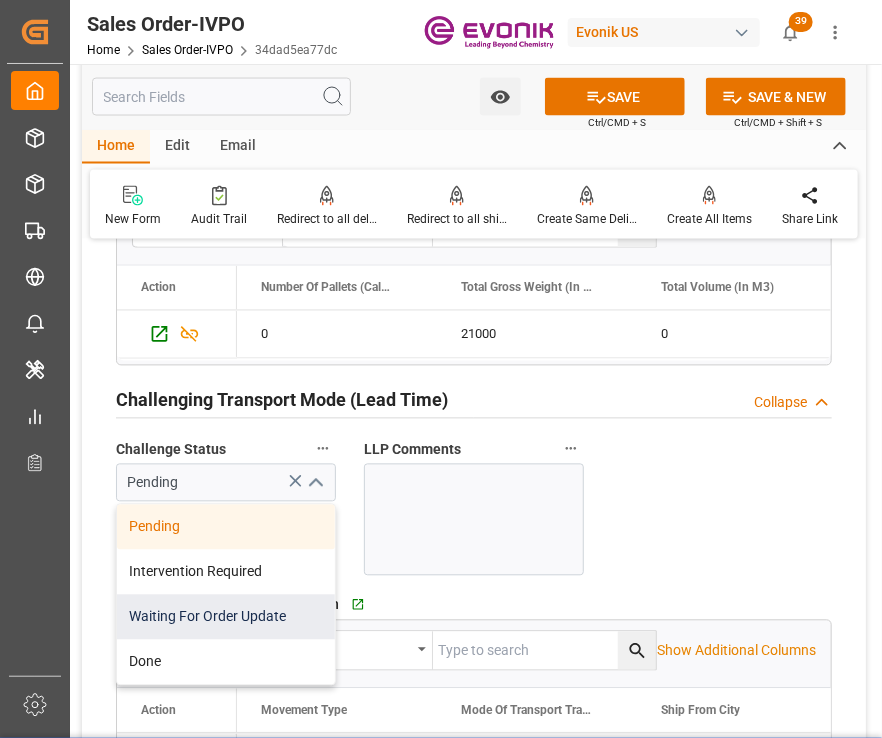 scroll, scrollTop: 3233, scrollLeft: 0, axis: vertical 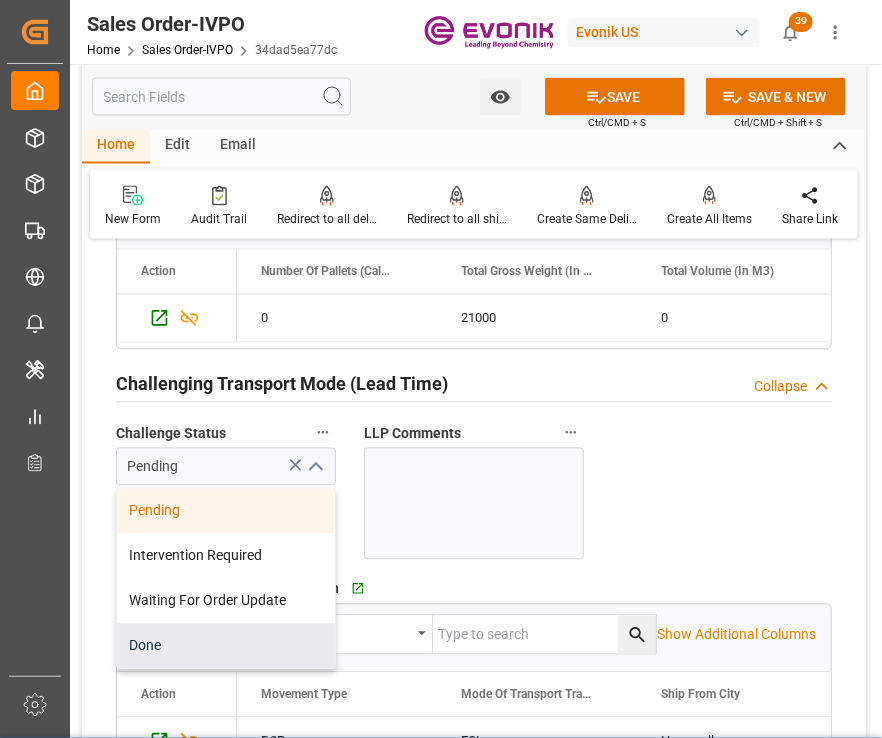 click on "Done" at bounding box center (226, 646) 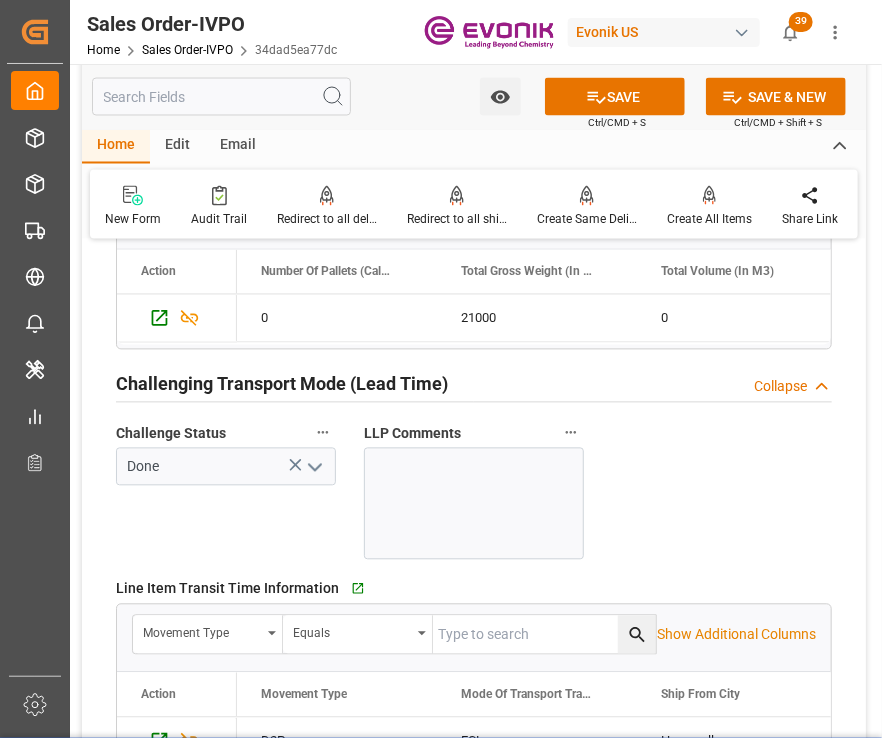 scroll, scrollTop: 3589, scrollLeft: 0, axis: vertical 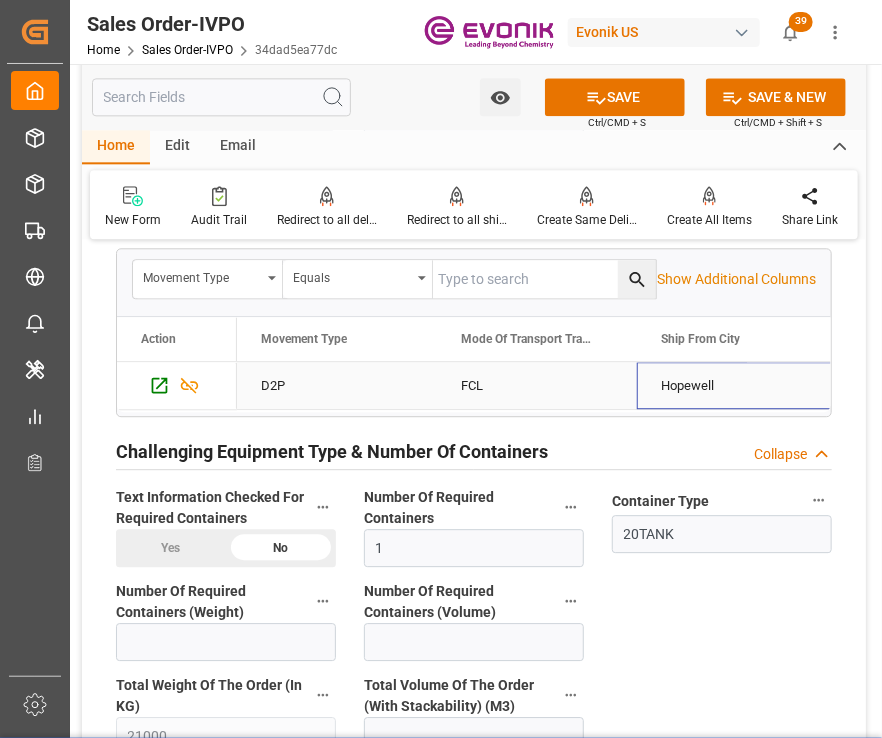 click on "Hopewell" at bounding box center [737, 385] 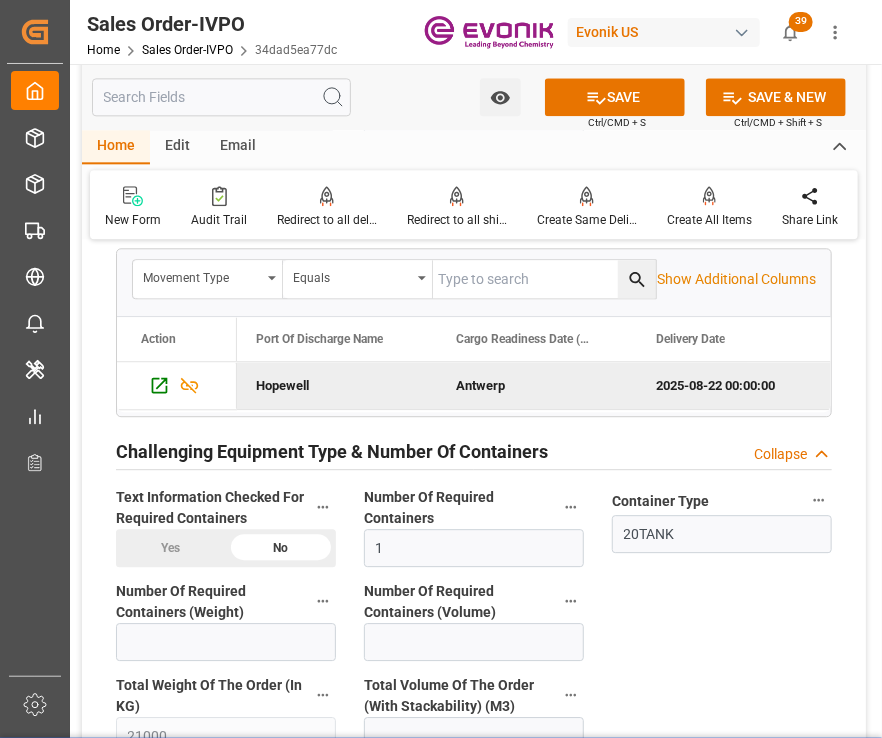 scroll, scrollTop: 0, scrollLeft: 604, axis: horizontal 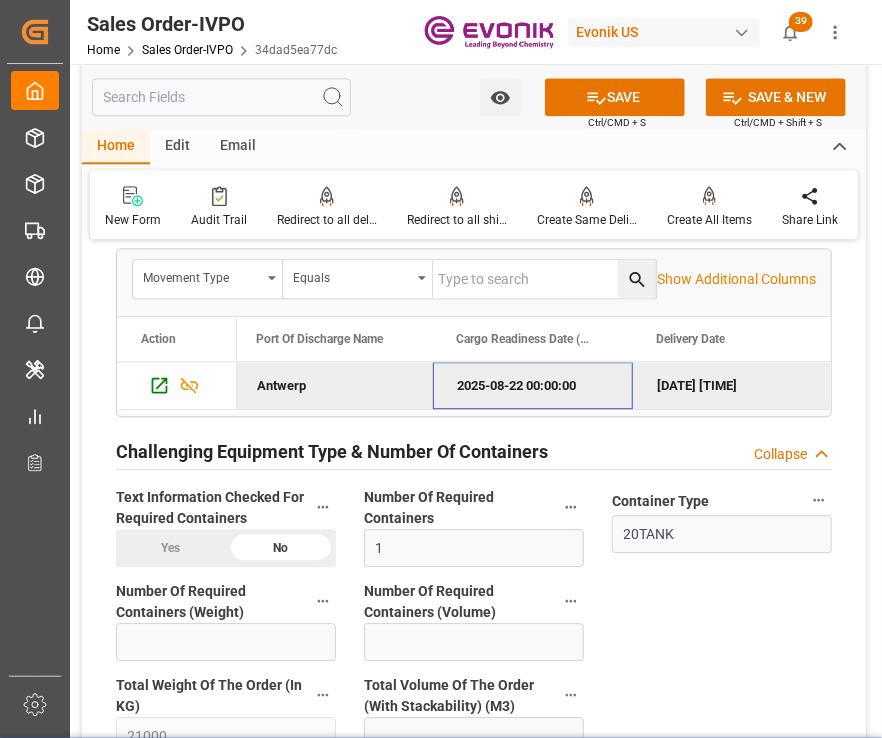 click on "2025-08-22 00:00:00" at bounding box center [533, 385] 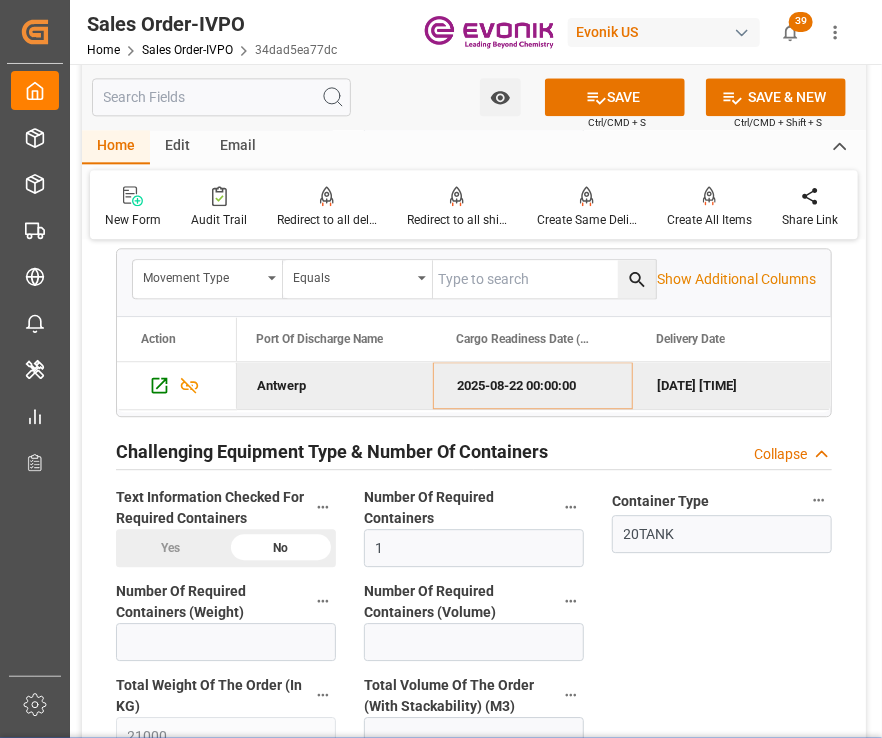 click on "2025-09-05 00:00:00" at bounding box center [733, 385] 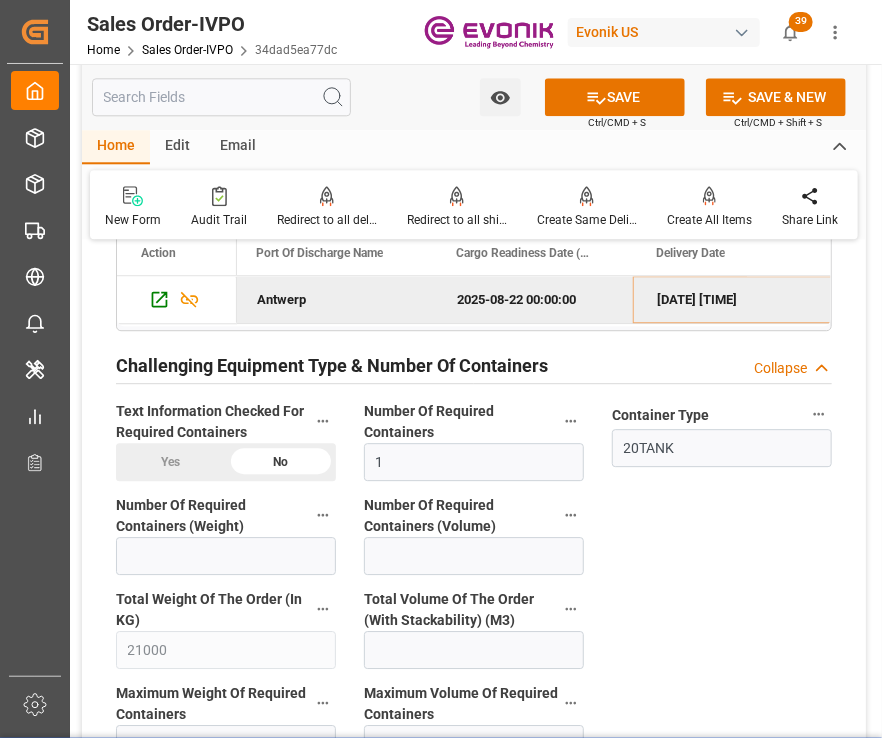 scroll, scrollTop: 3684, scrollLeft: 0, axis: vertical 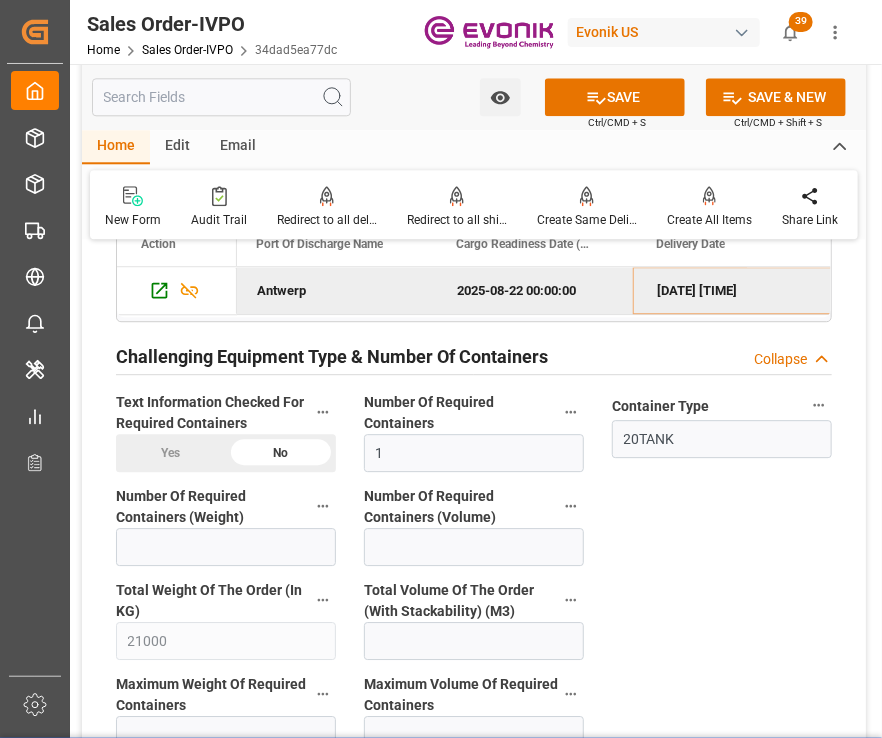 click on "Yes" at bounding box center (419, -830) 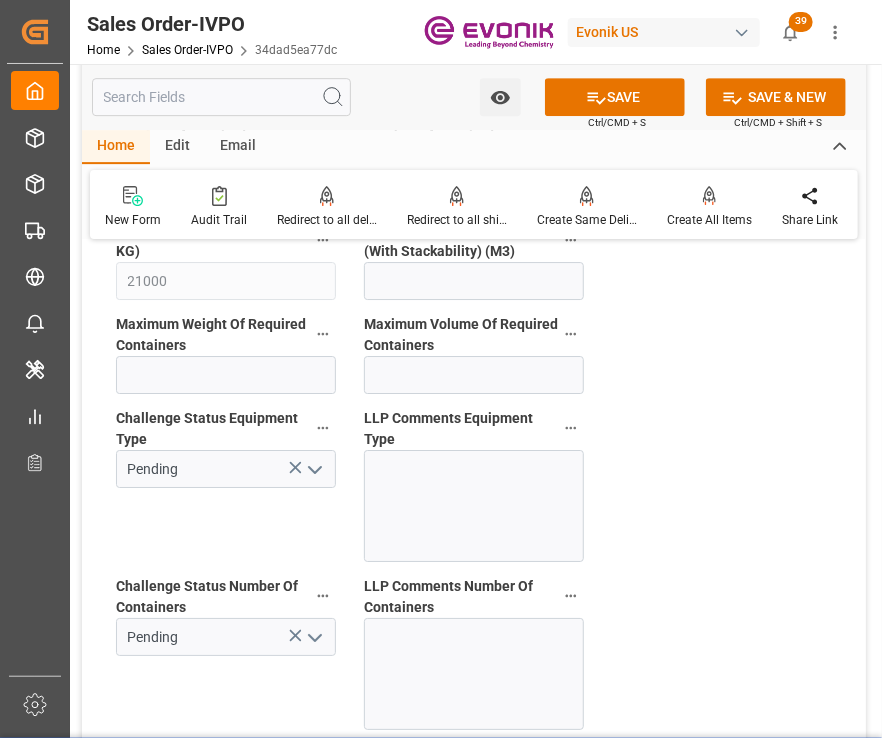 scroll, scrollTop: 4048, scrollLeft: 0, axis: vertical 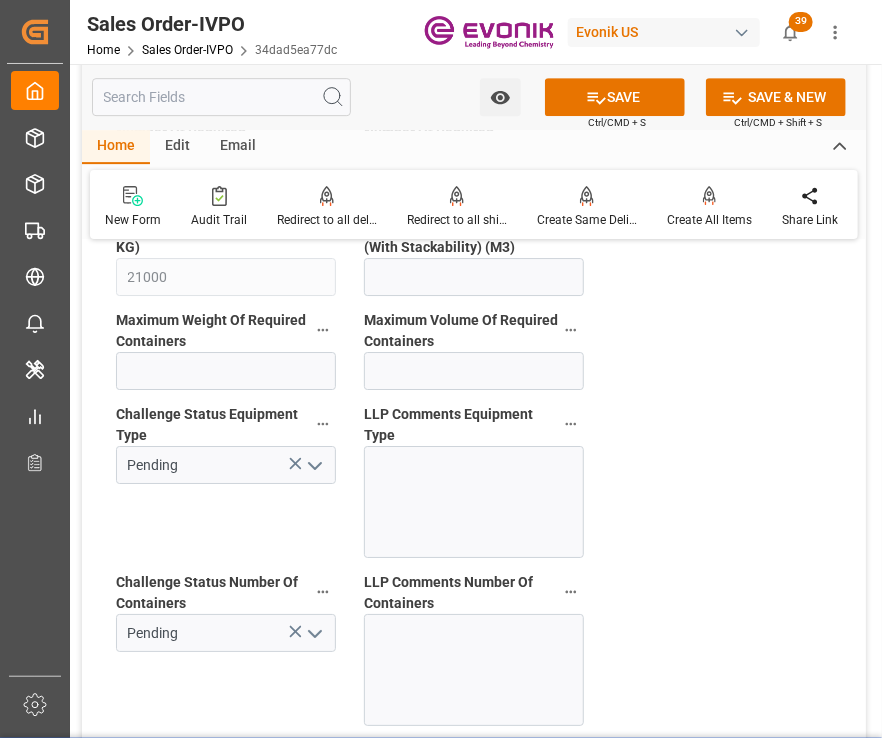 click 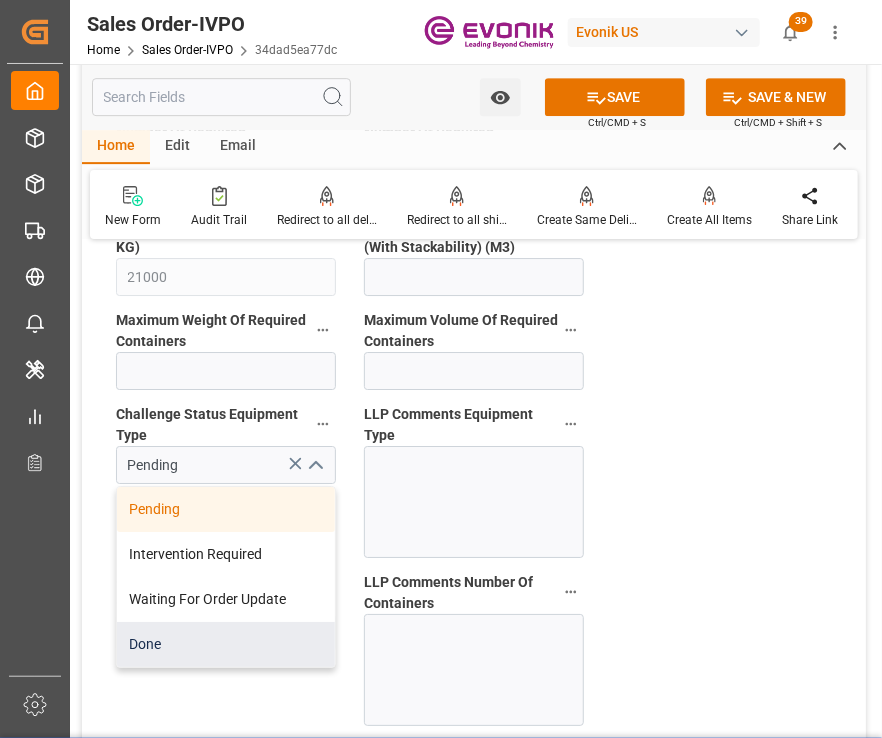 click on "Done" at bounding box center [226, 644] 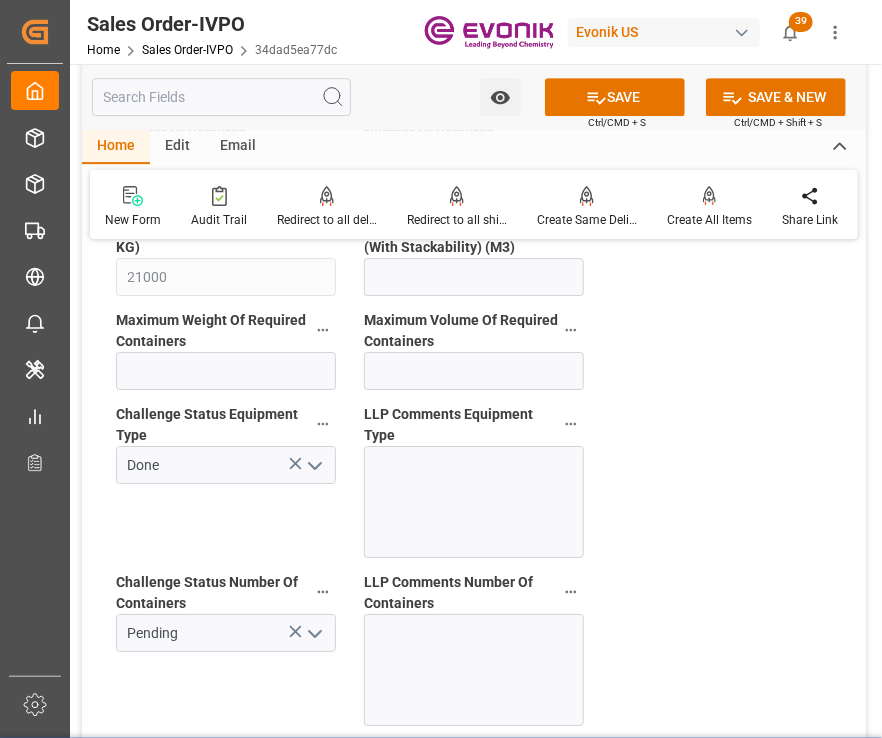 click 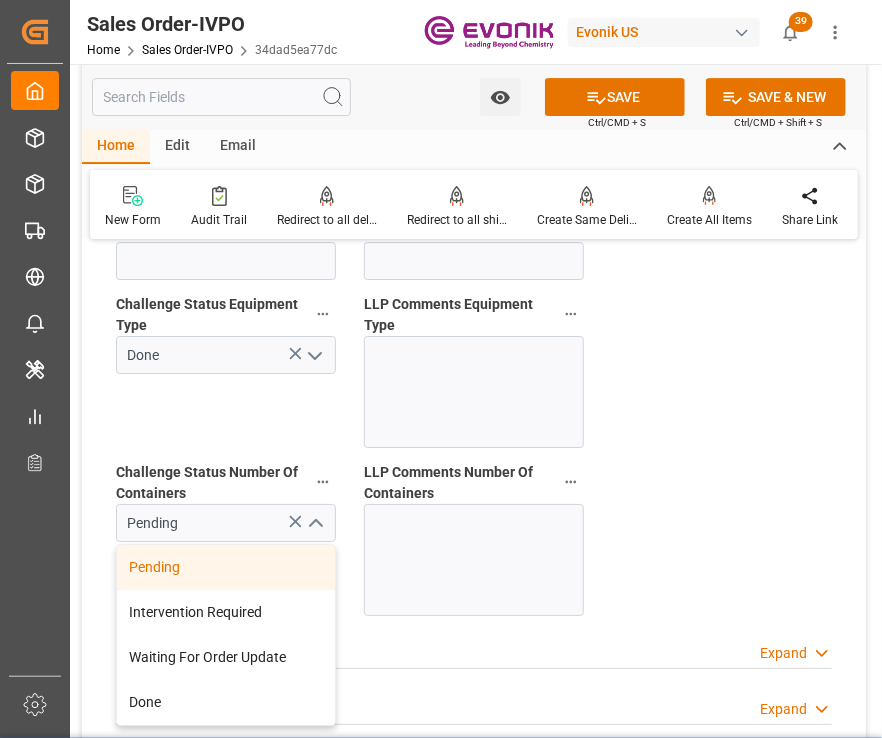 scroll, scrollTop: 4170, scrollLeft: 0, axis: vertical 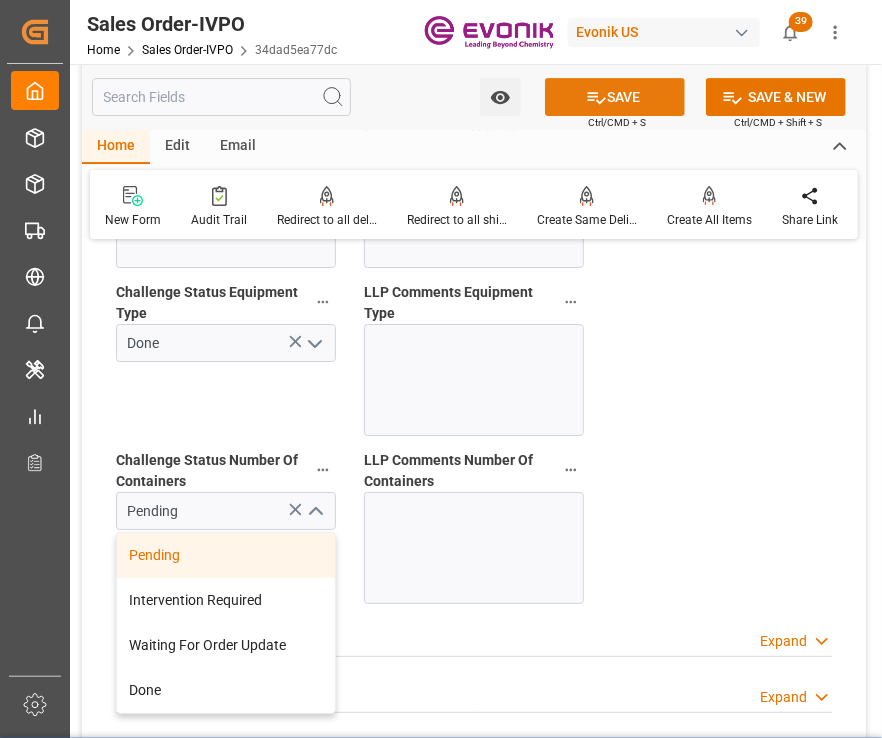 click on "General Order Information Collapse code     34dad5ea77dc Sales Order/IVPO Status     Active Order Number     0046461585 Order Type (SAP)     IV Creation Date     07-29-2025 19:59 Last Change Date     07-29-2025 19:59   Data Checks Collapse Blocked From Further Processing     Yes Reason For Blocking     Pending Check On Header Level, Special Transport Requirements Unchecked Missing Information From Header     Missing Master Data From Header     Inconsistent Information On Line Item Level     Select Items Inconsistent Information From Line Items       Line Item Blocking Status   Go to Line Item Grid  Blocked From Further Processing Equals Show Additional Columns
Drag here to set row groups Drag here to set column labels
Action" at bounding box center (474, -1585) 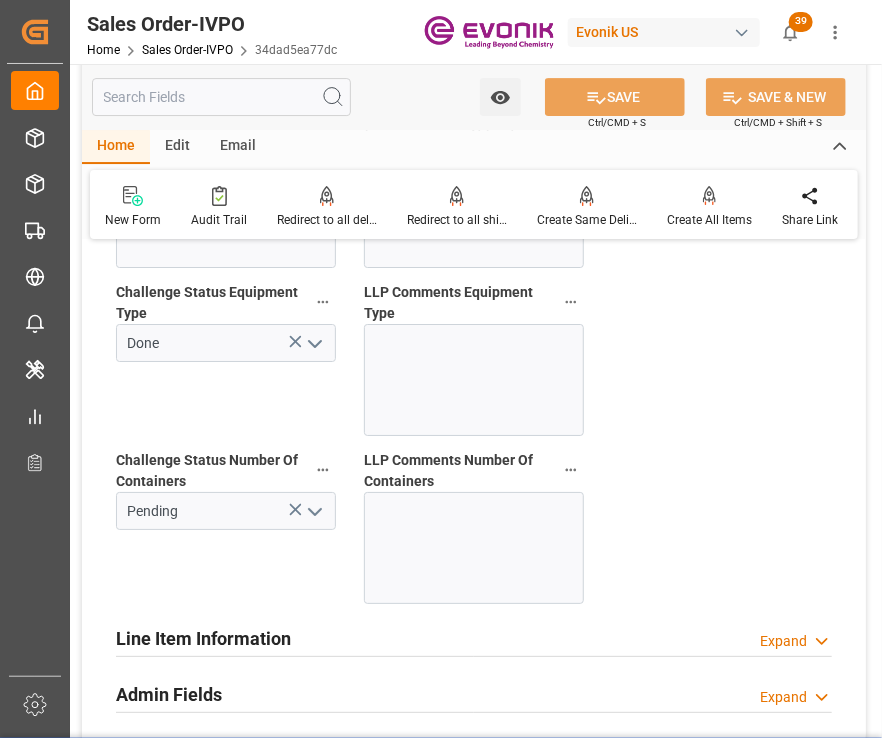 scroll, scrollTop: 4230, scrollLeft: 0, axis: vertical 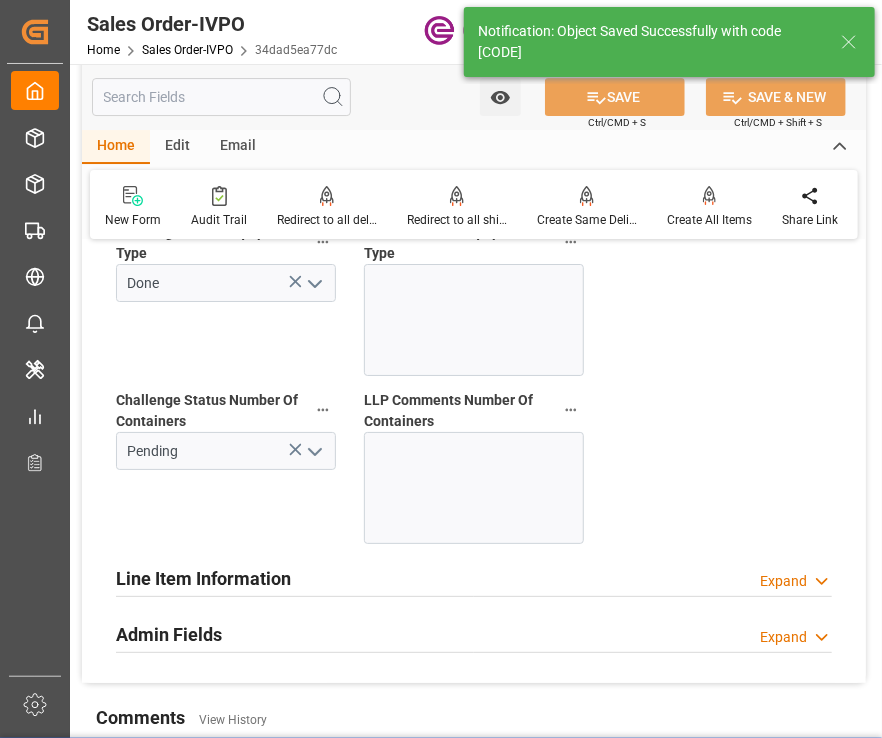 type on "08-02-2025 23:19" 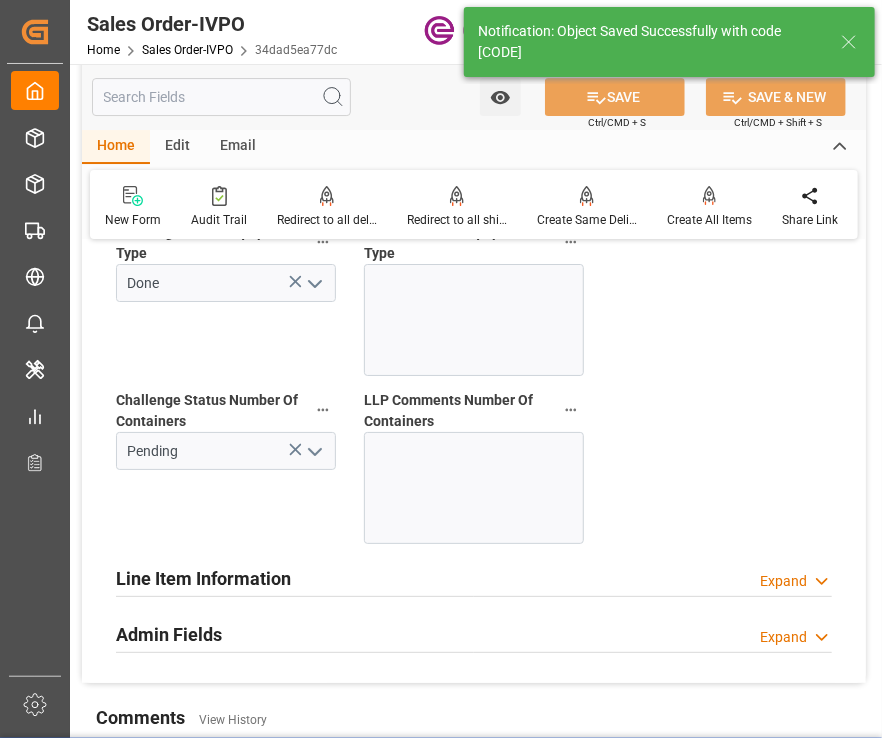 click 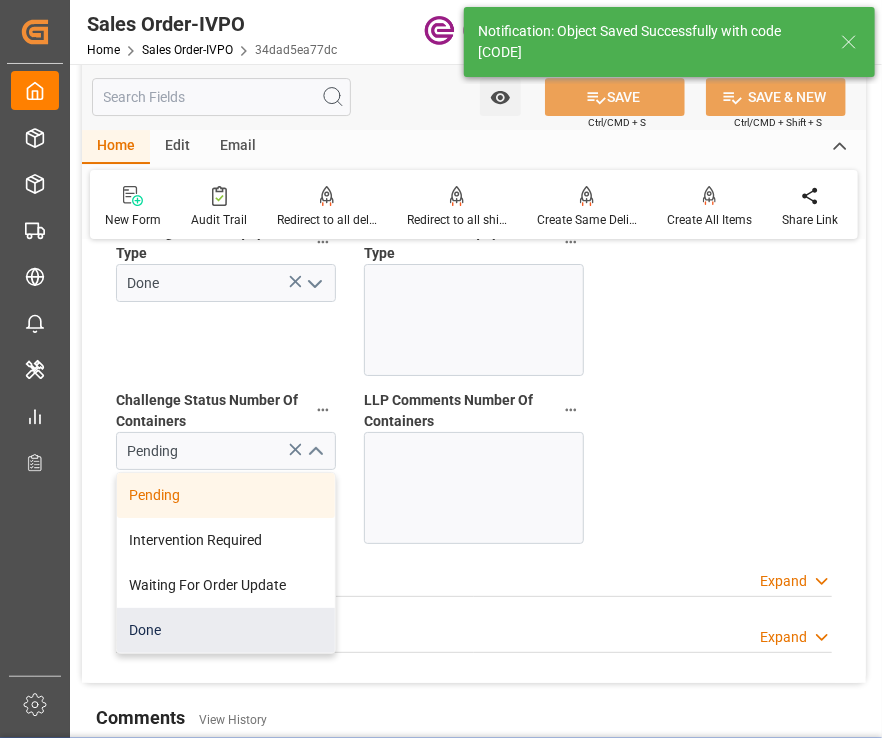 click on "Done" at bounding box center [226, 630] 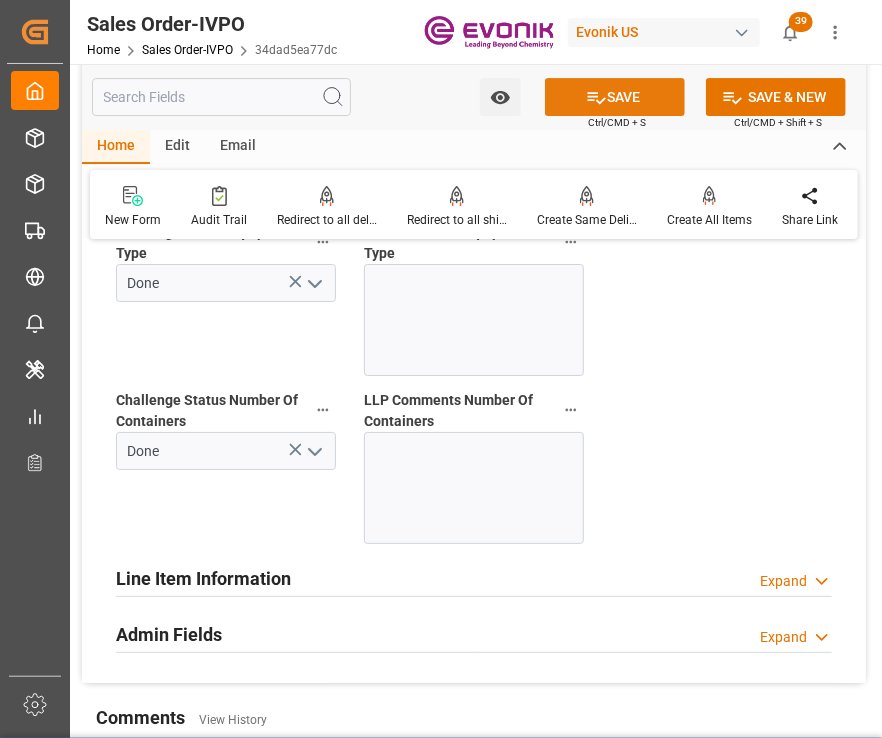 click on "SAVE" at bounding box center (615, 97) 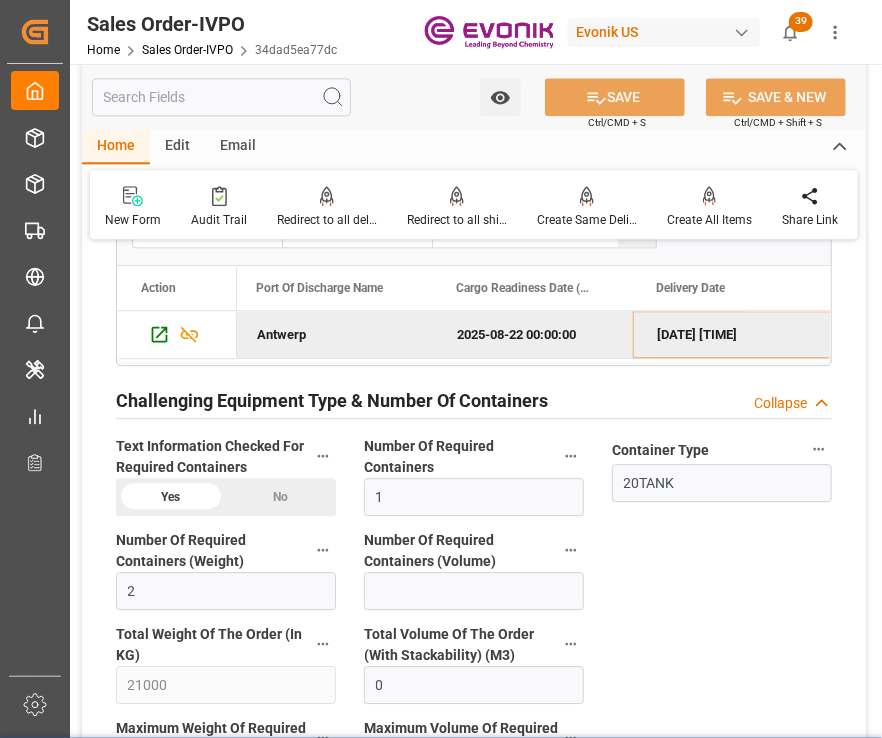 scroll, scrollTop: 4125, scrollLeft: 0, axis: vertical 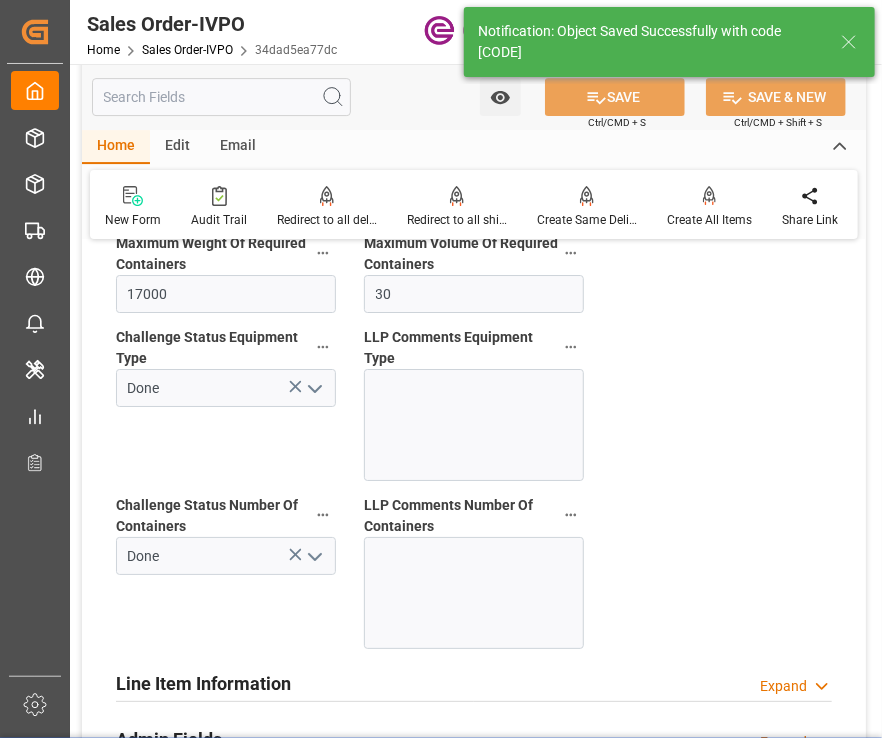 type on "No" 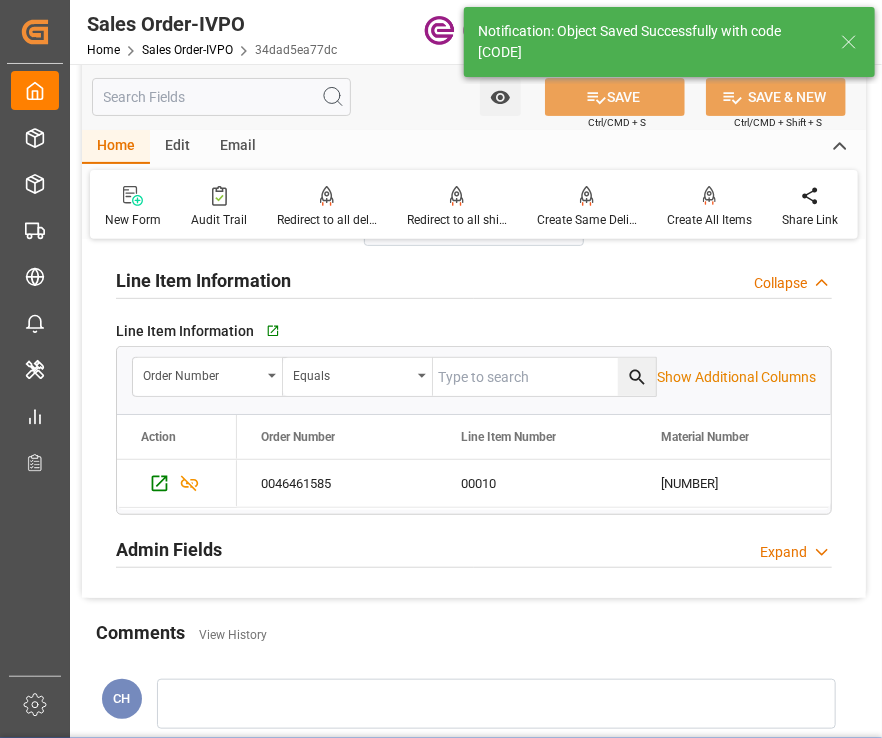 scroll, scrollTop: 4565, scrollLeft: 0, axis: vertical 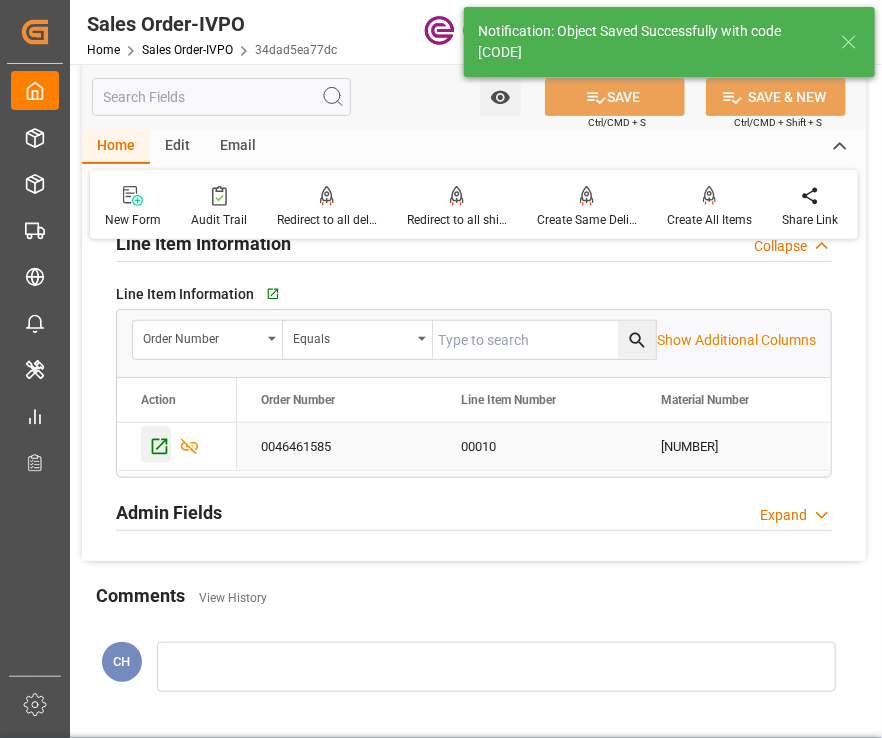 click 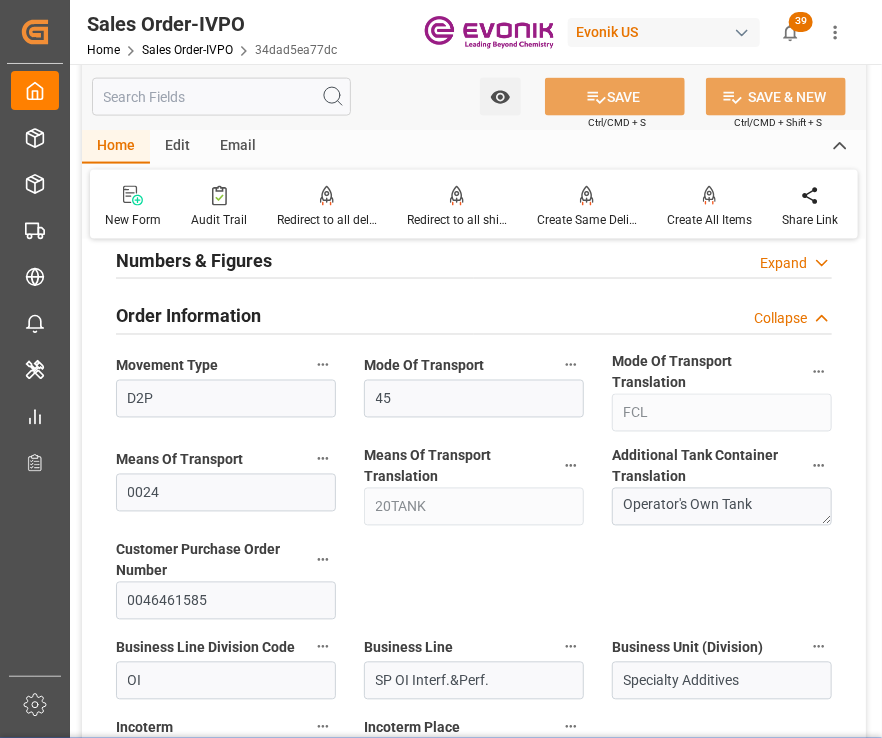 scroll, scrollTop: 0, scrollLeft: 0, axis: both 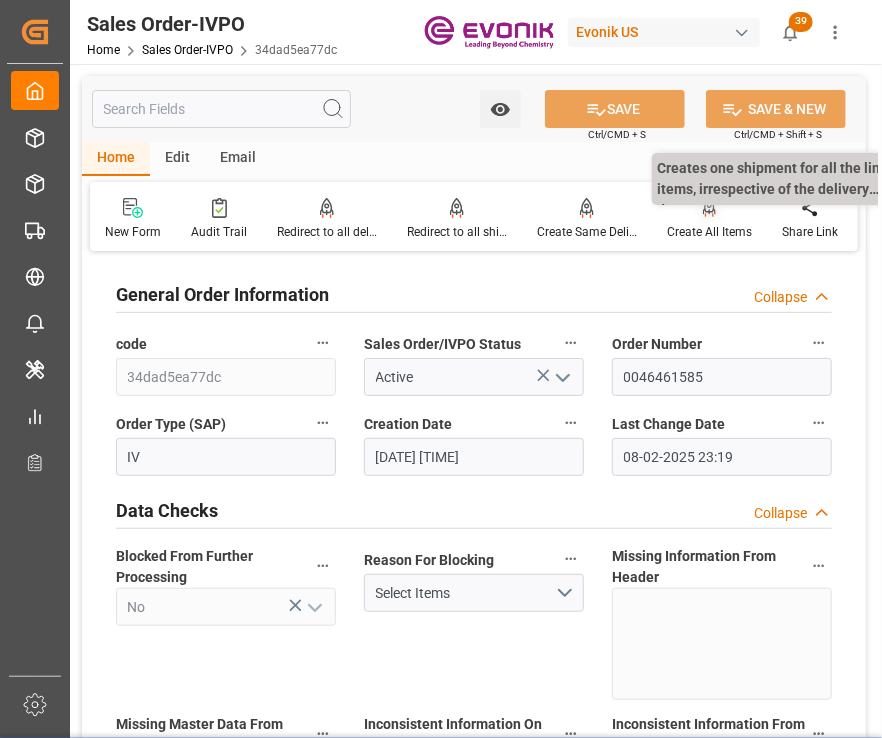 click on "Create All Items" at bounding box center (709, 232) 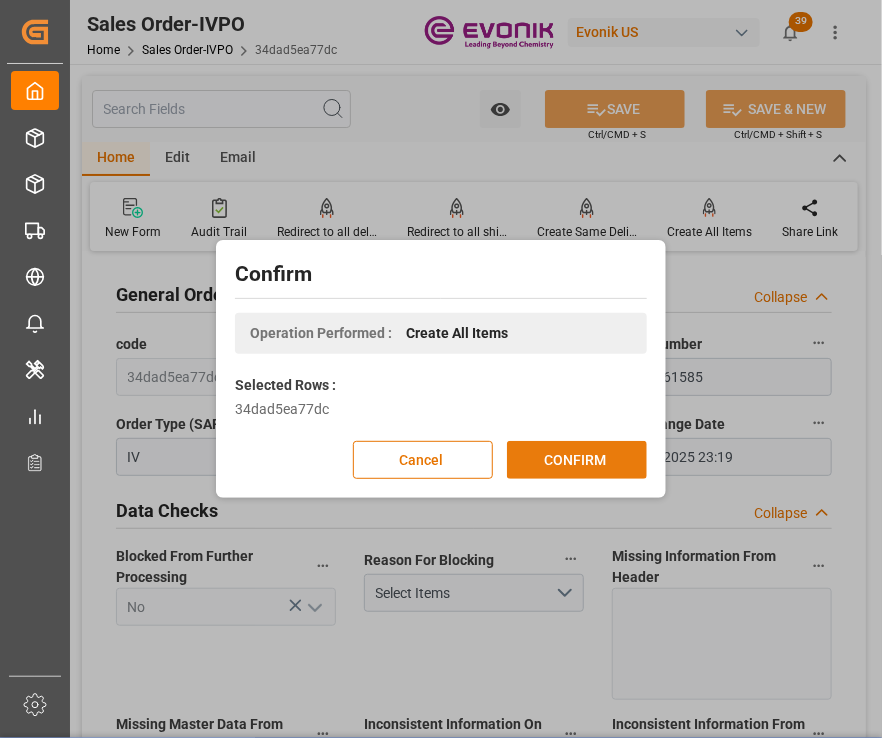 click on "CONFIRM" at bounding box center (577, 460) 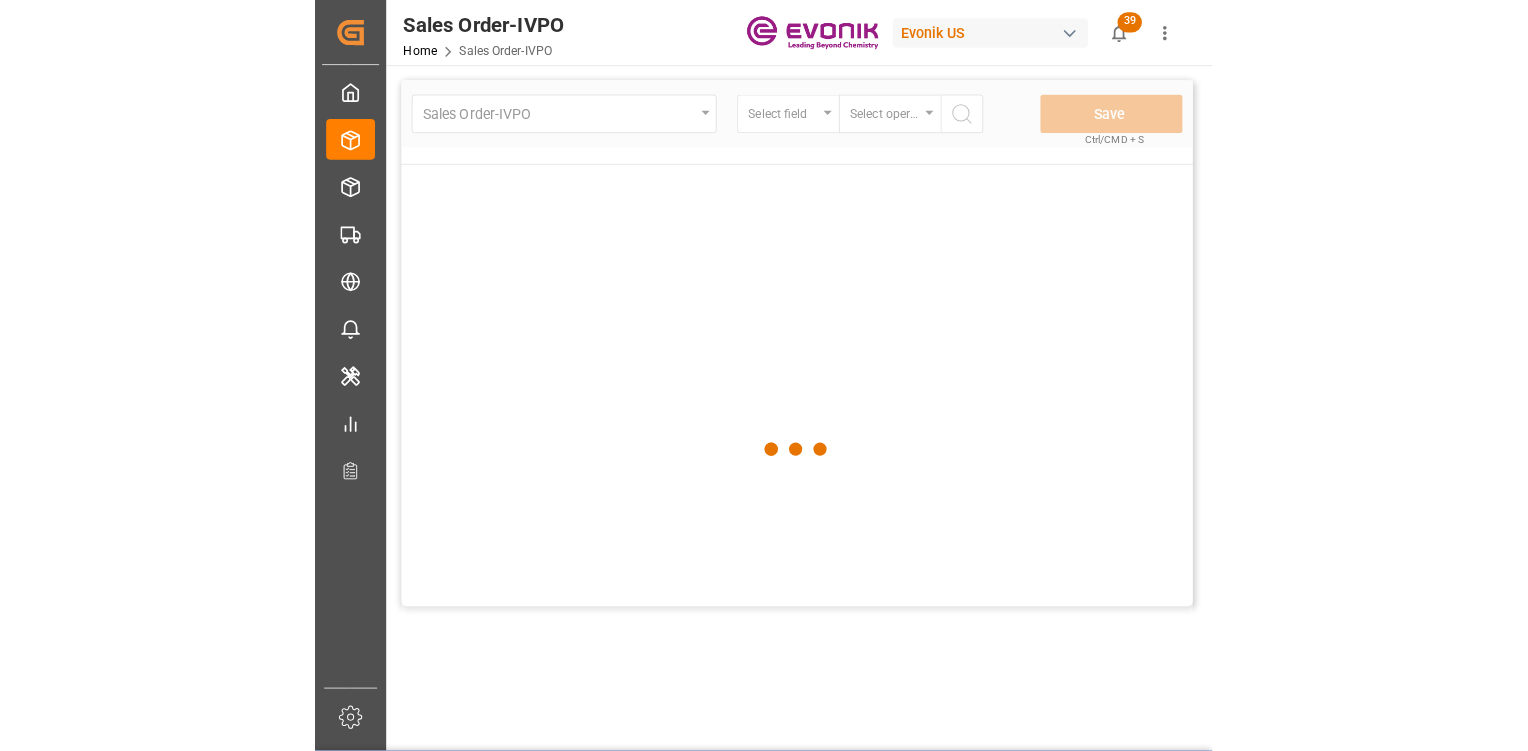 scroll, scrollTop: 0, scrollLeft: 36, axis: horizontal 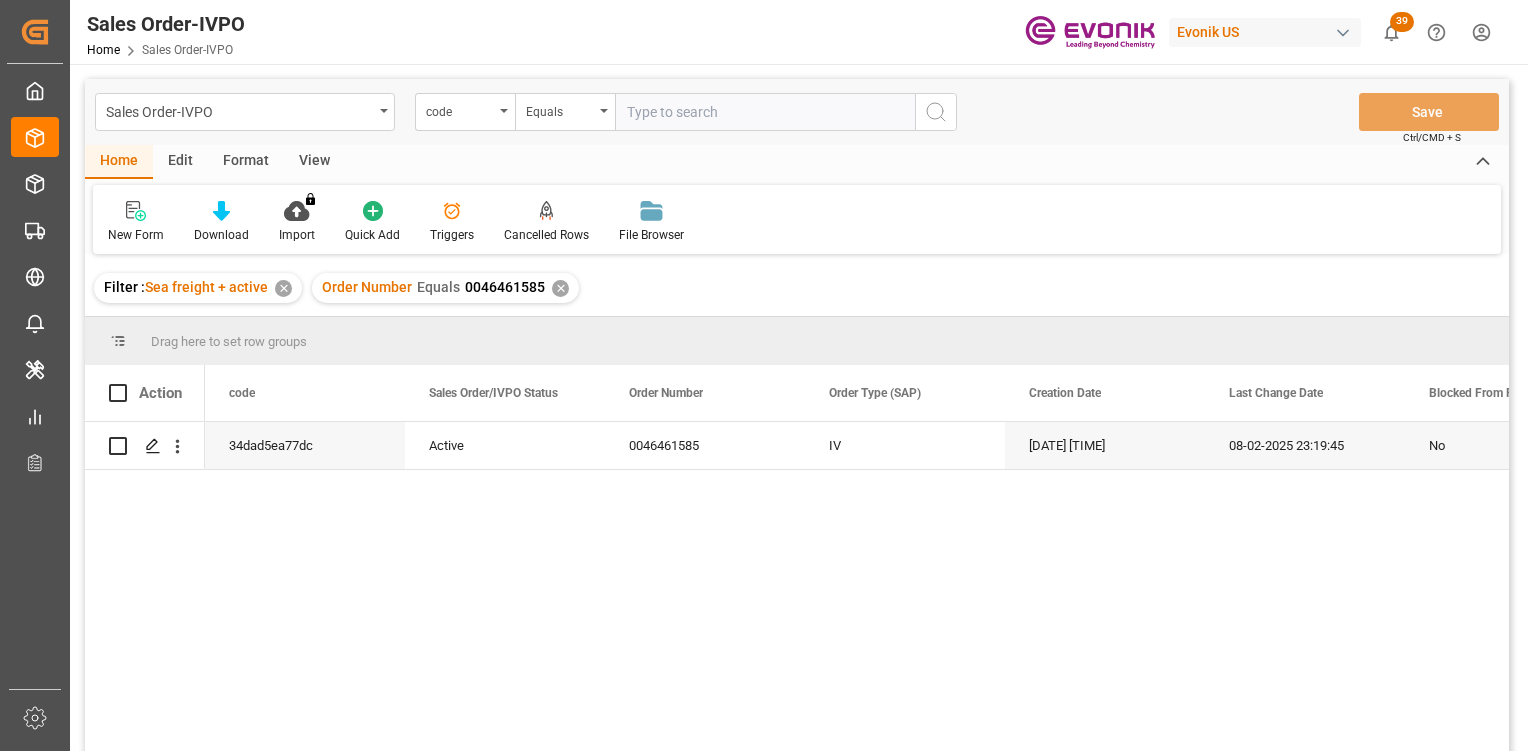 click on "Order Number Equals 0046461585 ✕" at bounding box center [445, 288] 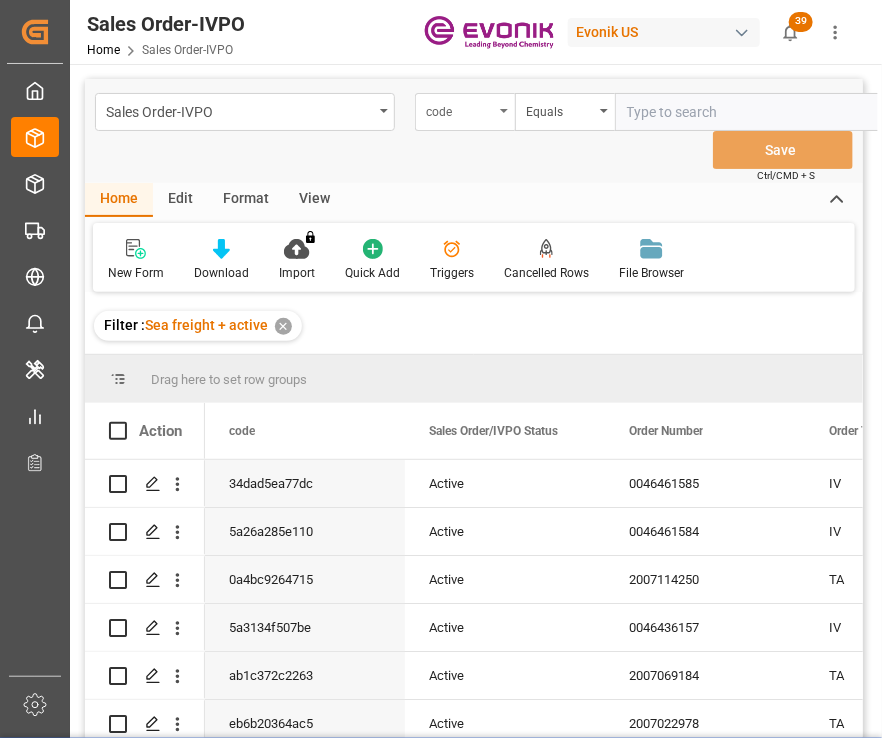 click on "code" at bounding box center (465, 112) 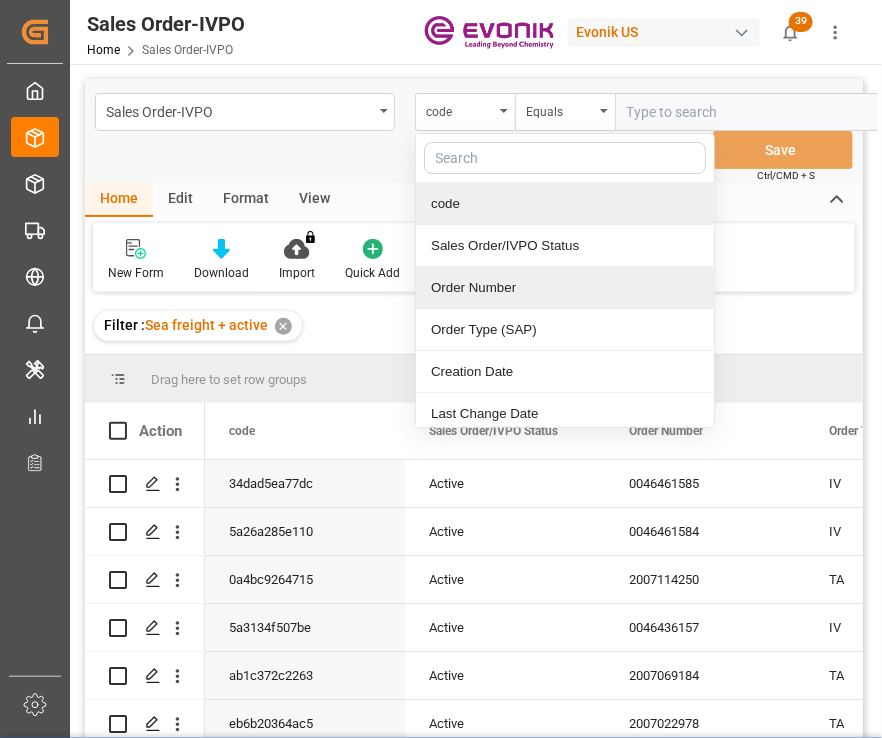 click on "Order Number" at bounding box center (565, 288) 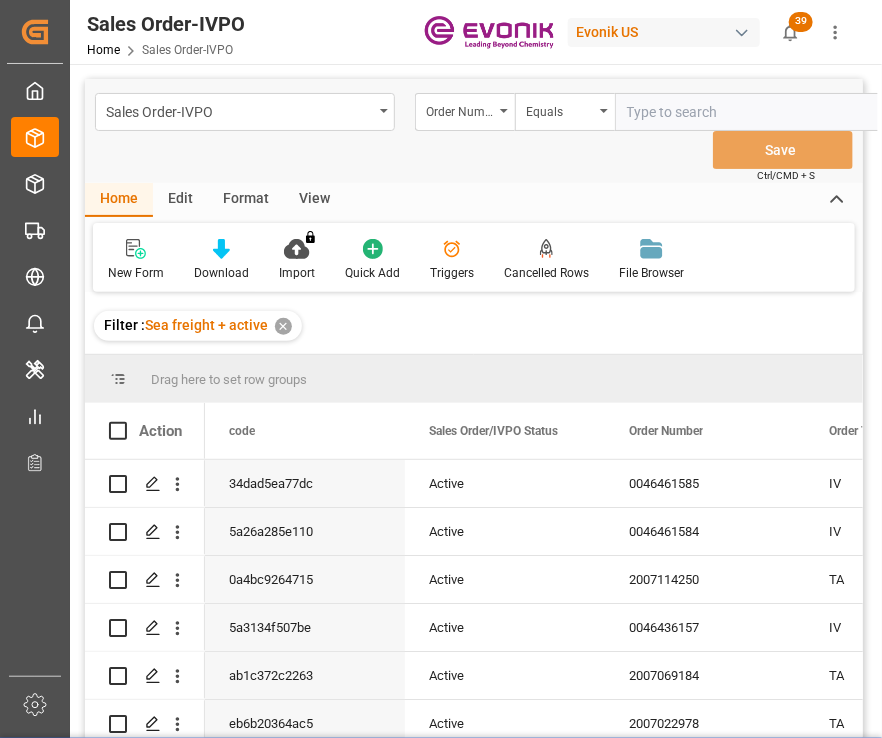 click at bounding box center [765, 112] 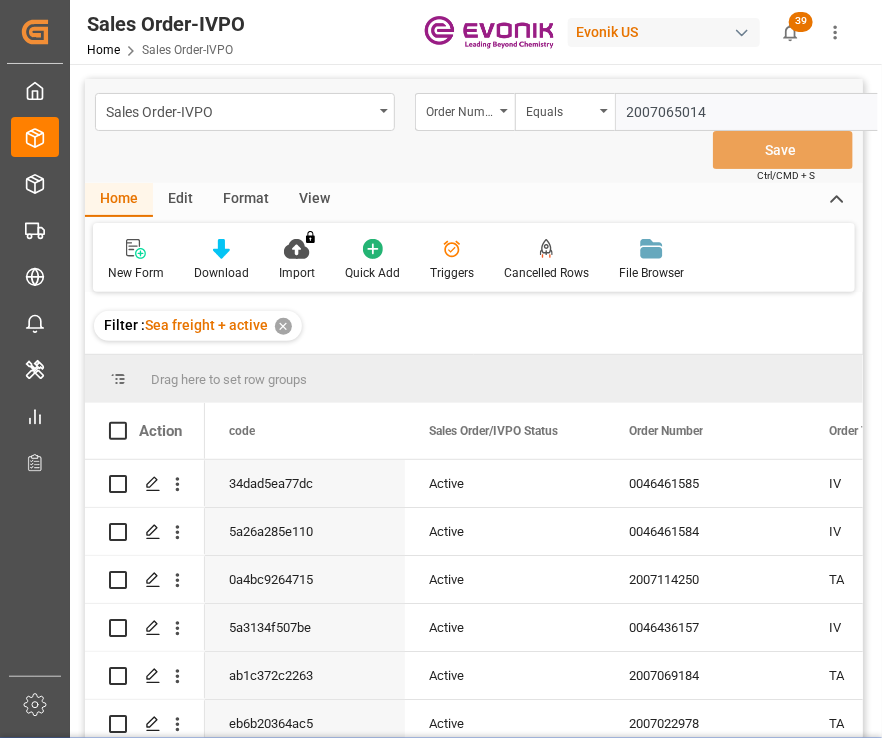type 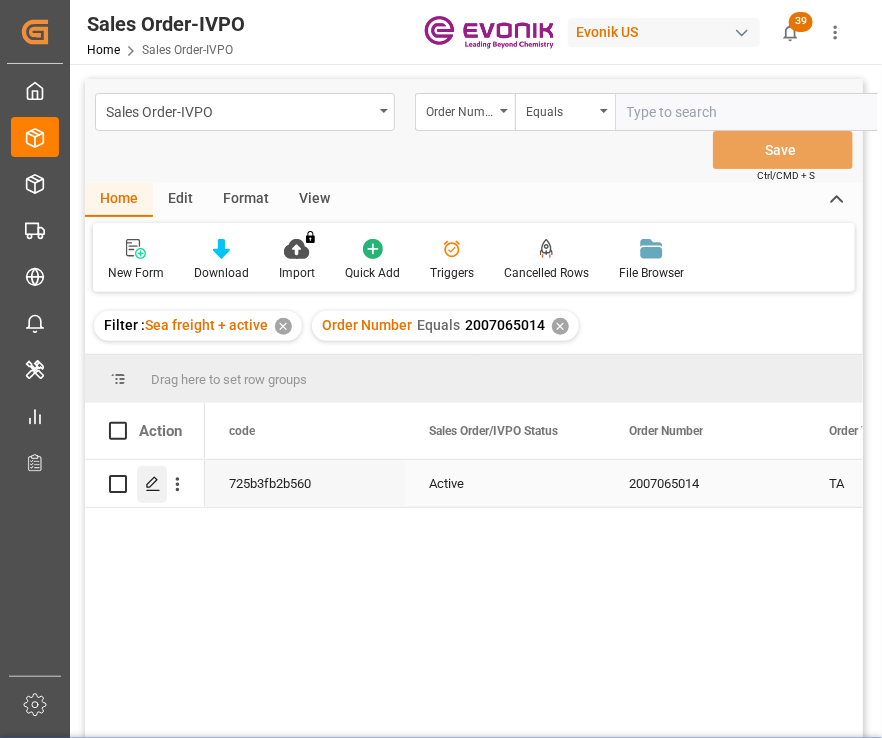click 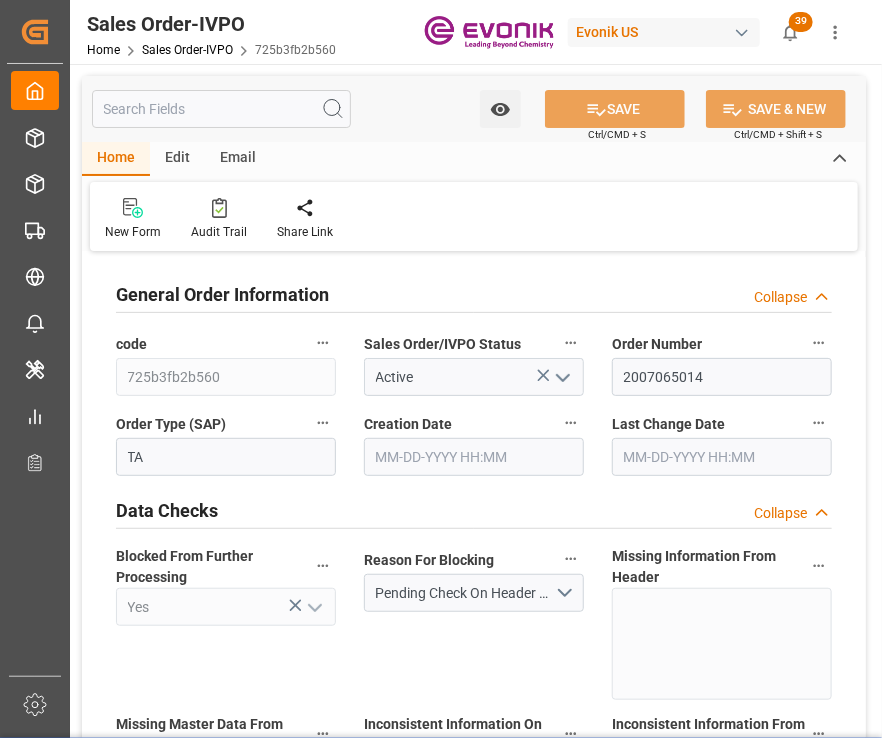 type on "VNCLI" 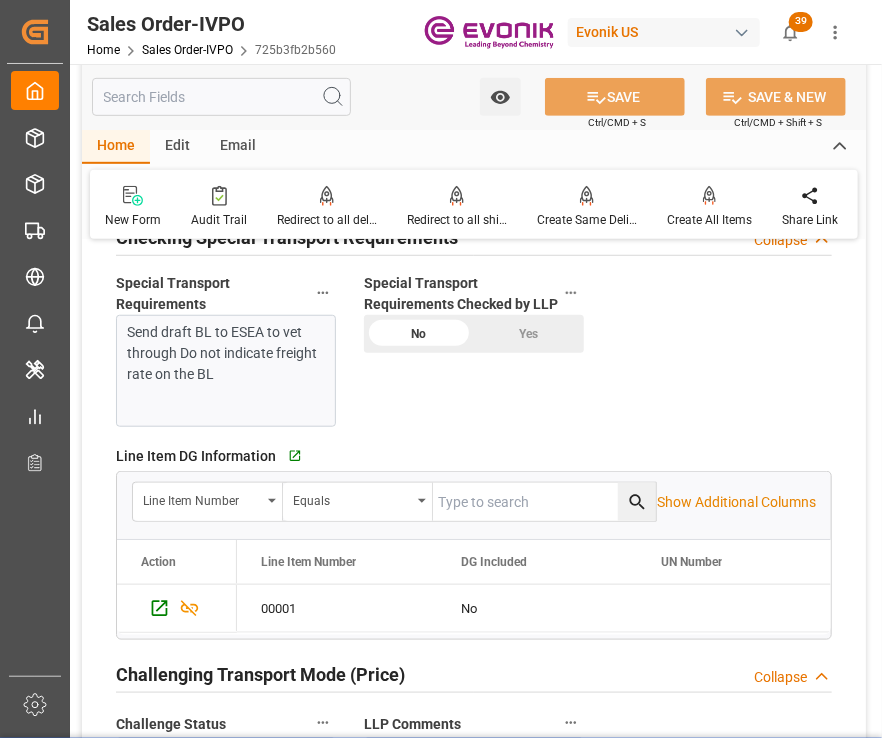 scroll, scrollTop: 2513, scrollLeft: 0, axis: vertical 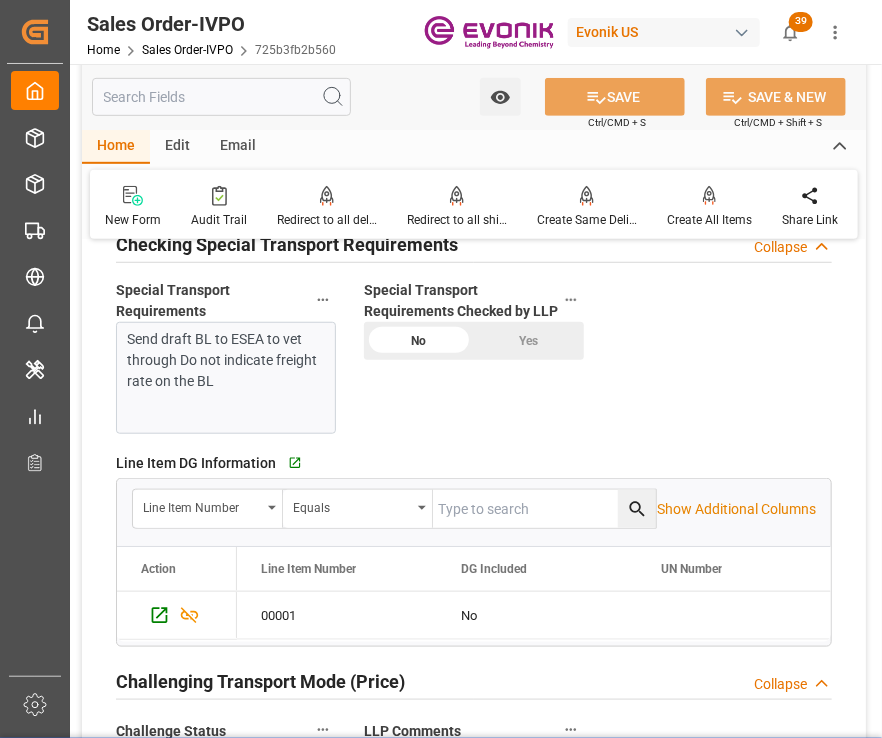 click on "Yes" at bounding box center [529, 341] 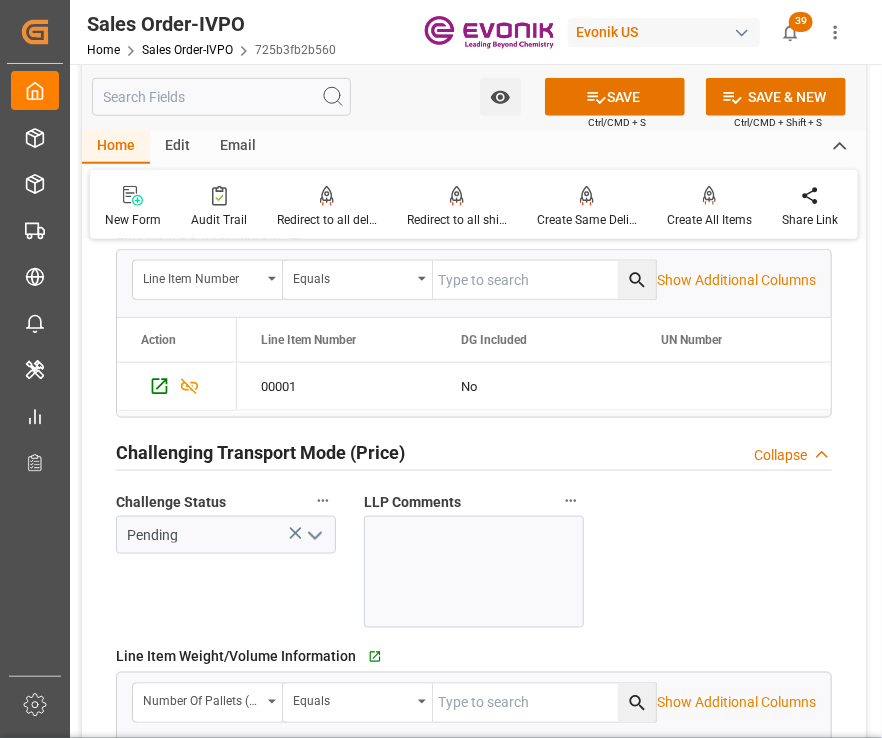 scroll, scrollTop: 2756, scrollLeft: 0, axis: vertical 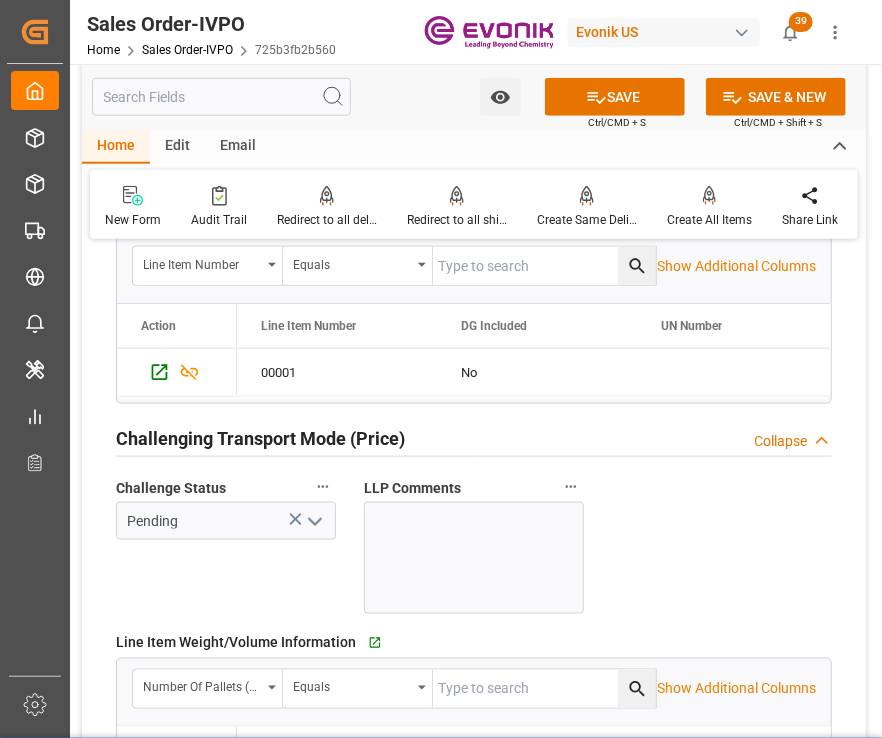 click 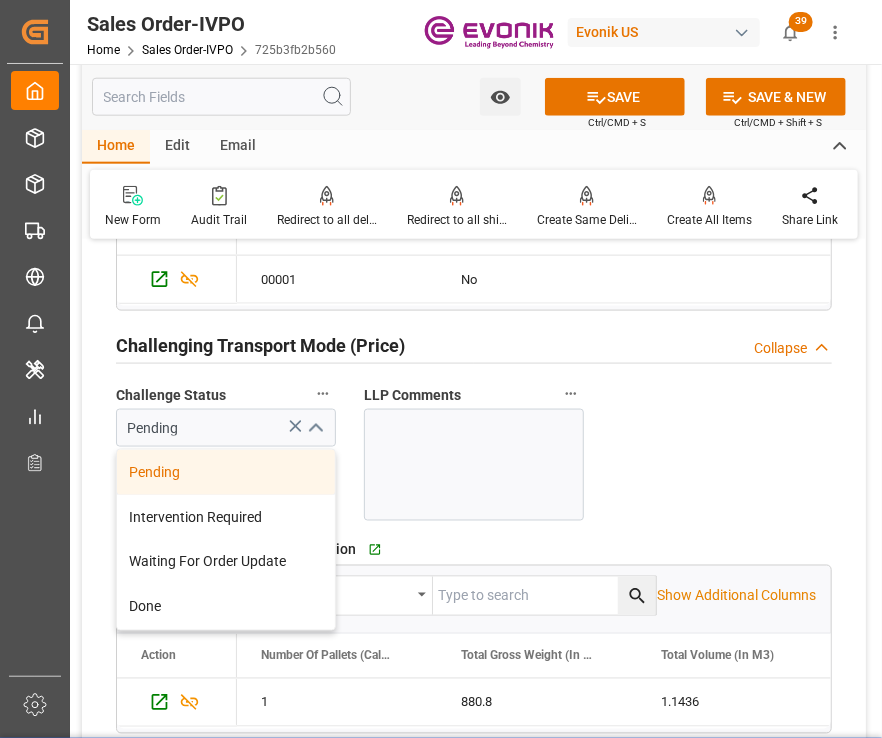 scroll, scrollTop: 2852, scrollLeft: 0, axis: vertical 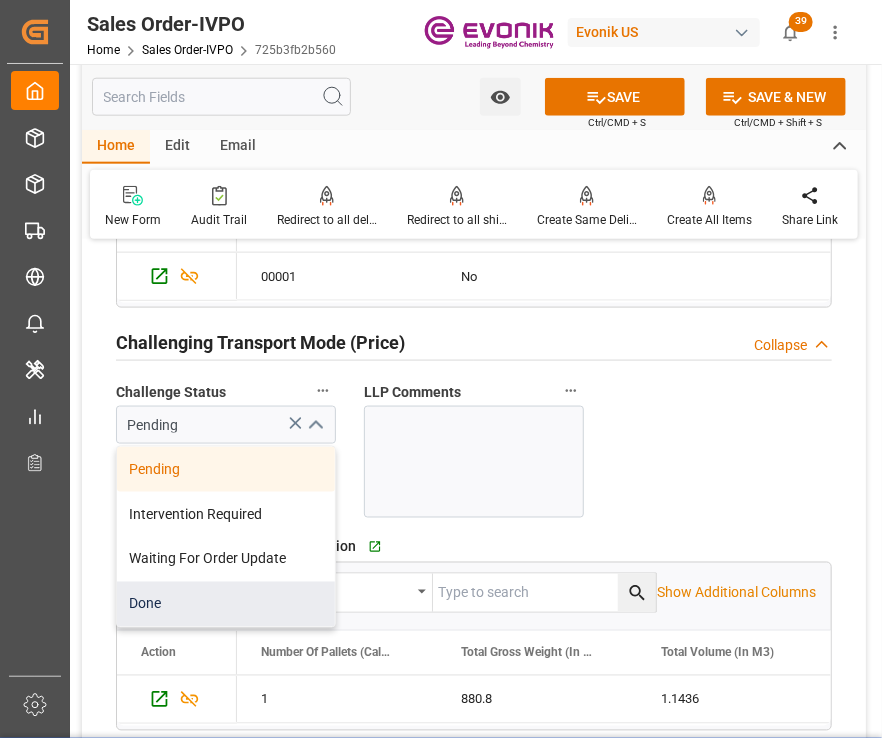 click on "Done" at bounding box center [226, 604] 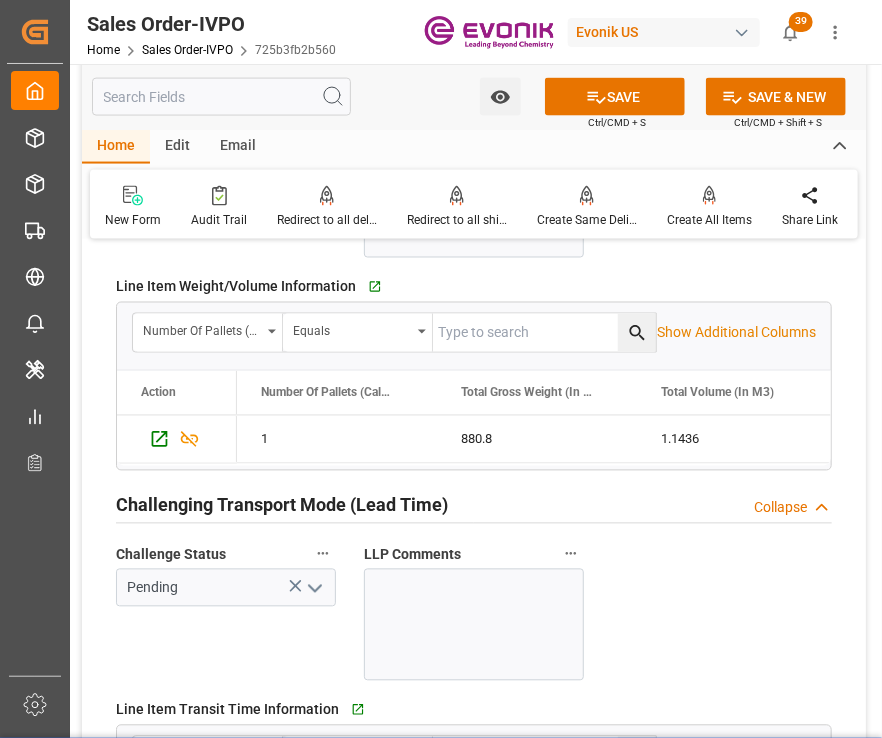 scroll, scrollTop: 3114, scrollLeft: 0, axis: vertical 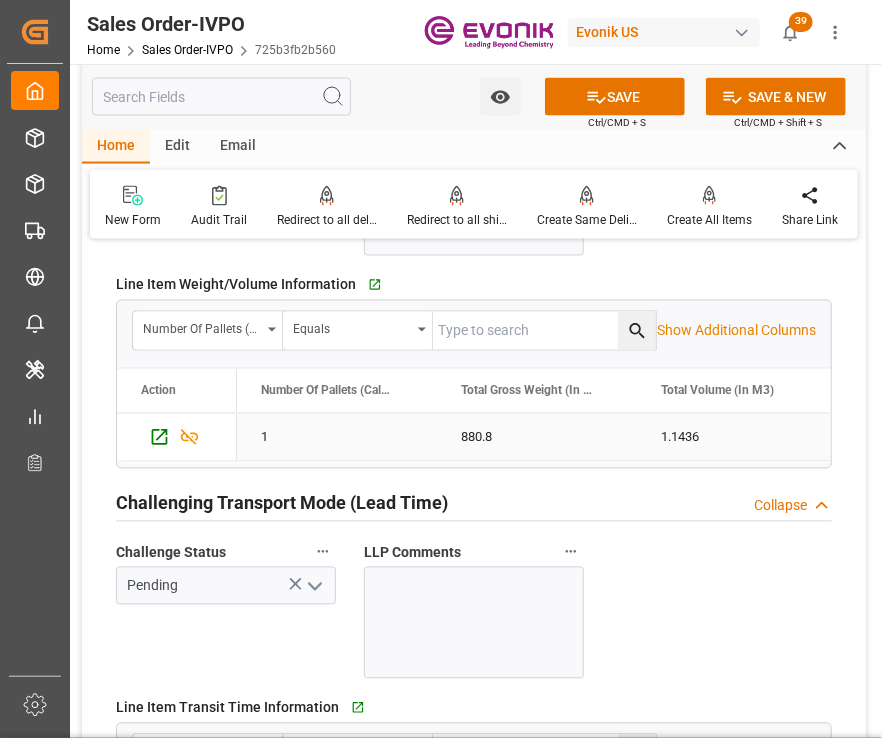 click on "1.1436" at bounding box center (737, 437) 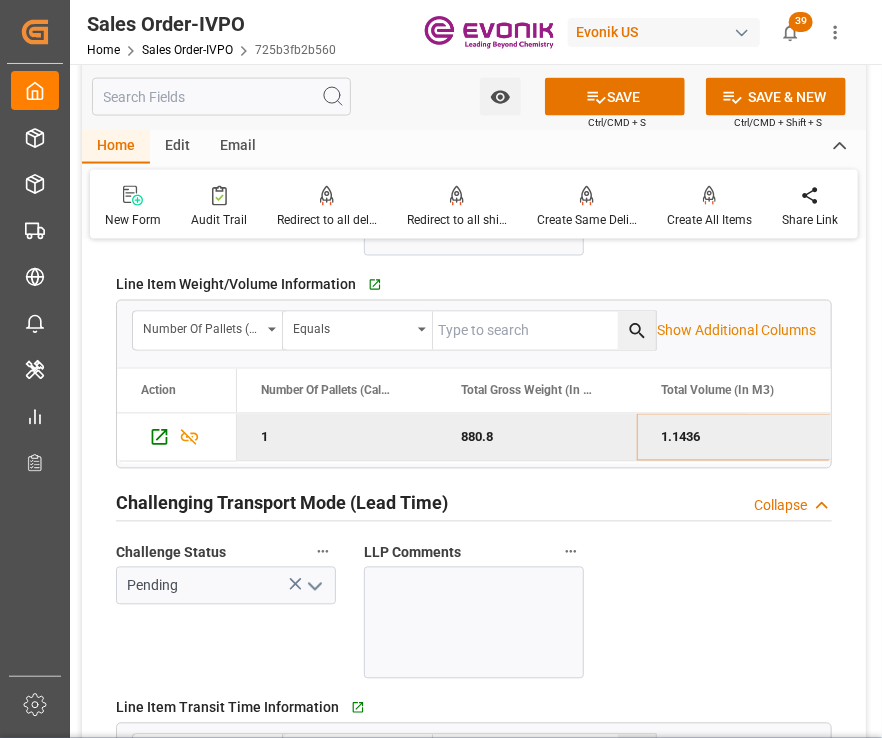 click on "880.8" at bounding box center (537, 437) 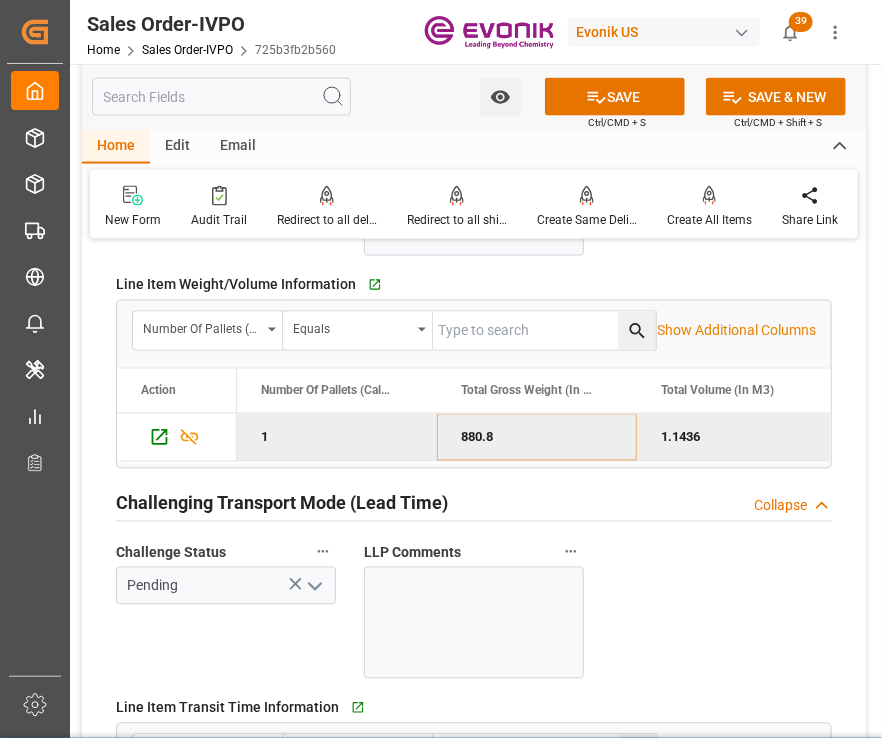 click 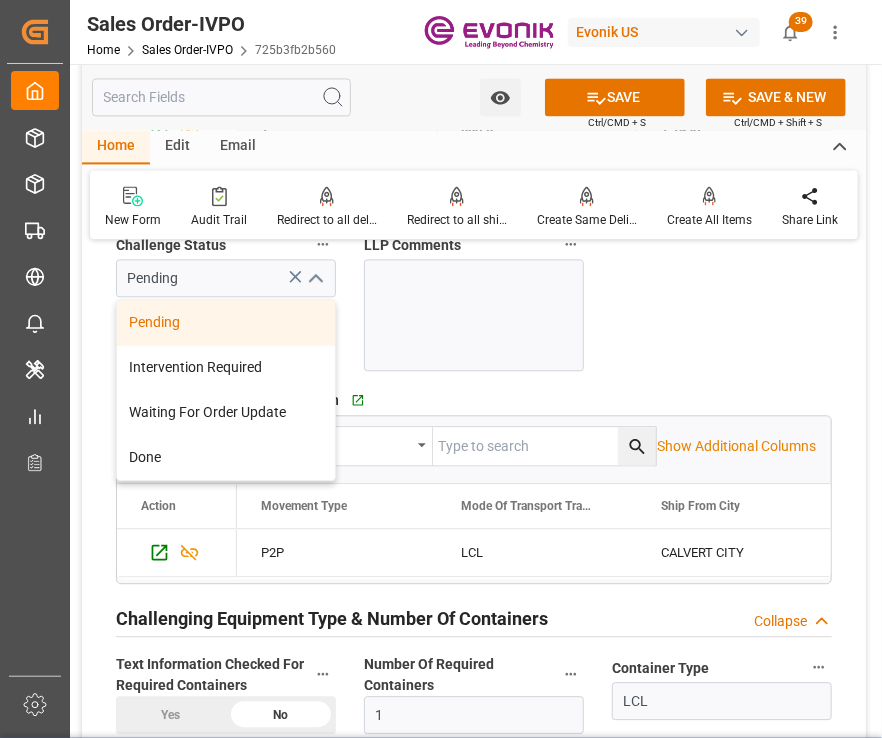 scroll, scrollTop: 3437, scrollLeft: 0, axis: vertical 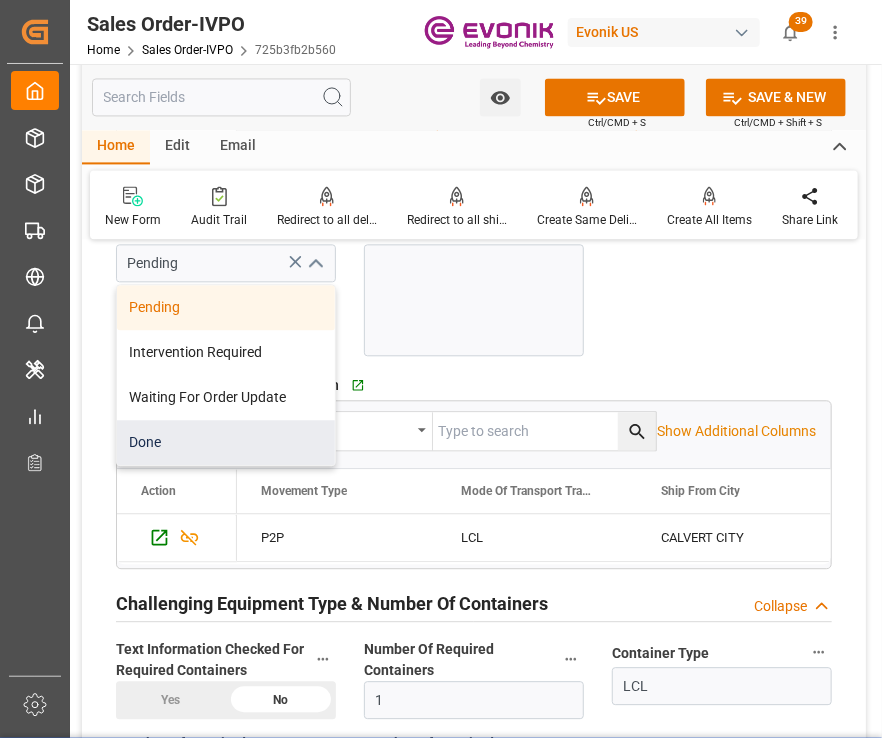 click on "Done" at bounding box center (226, 442) 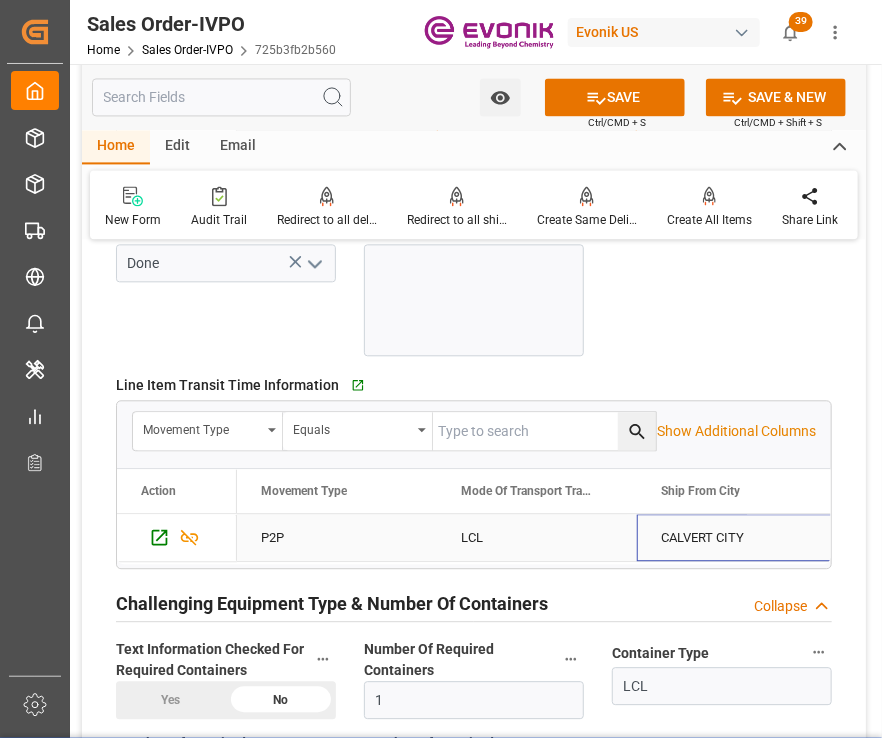 click on "CALVERT CITY" at bounding box center (737, 537) 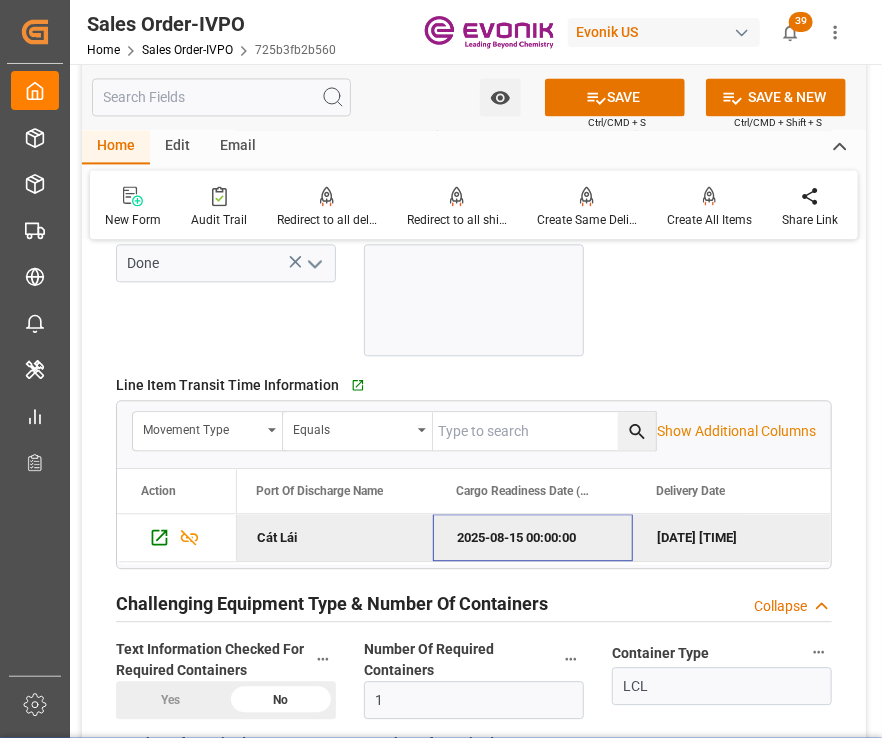 scroll, scrollTop: 0, scrollLeft: 600, axis: horizontal 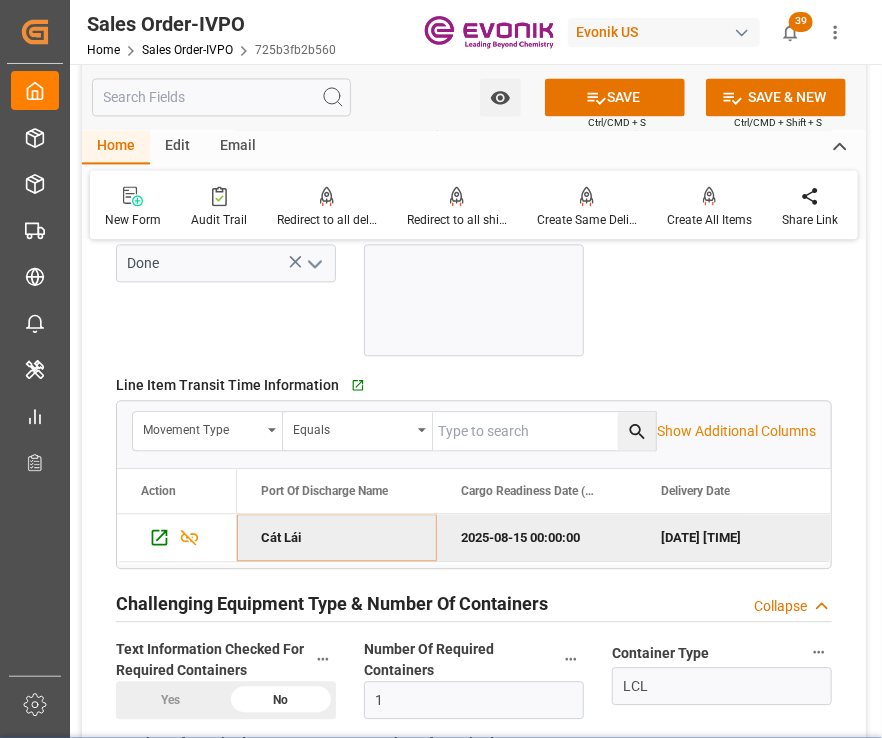 click on "Challenging Equipment Type & Number Of Containers Collapse" at bounding box center (474, 604) 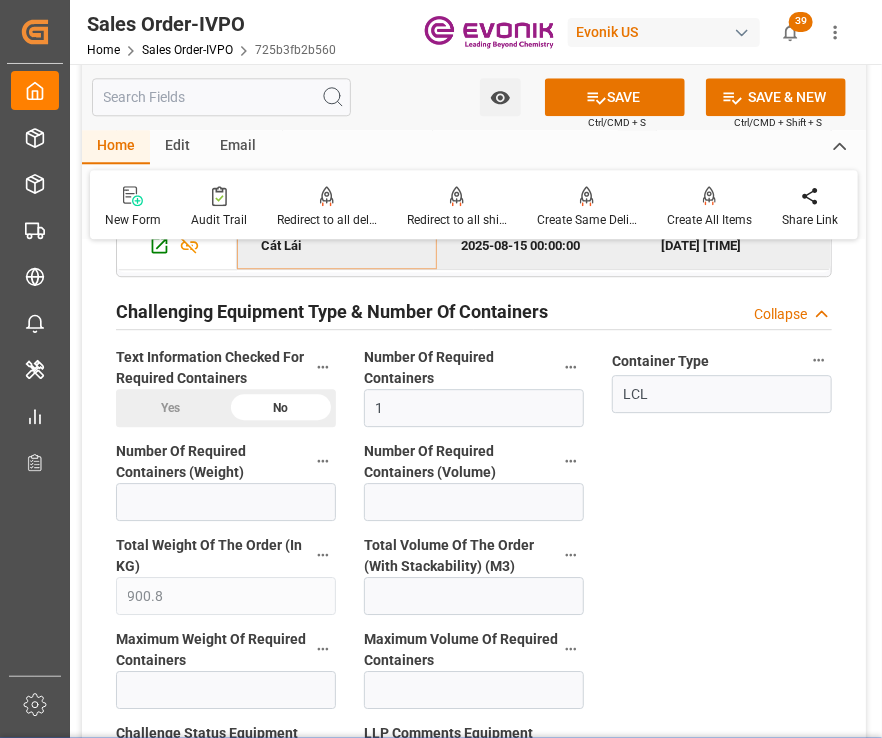 scroll, scrollTop: 3739, scrollLeft: 0, axis: vertical 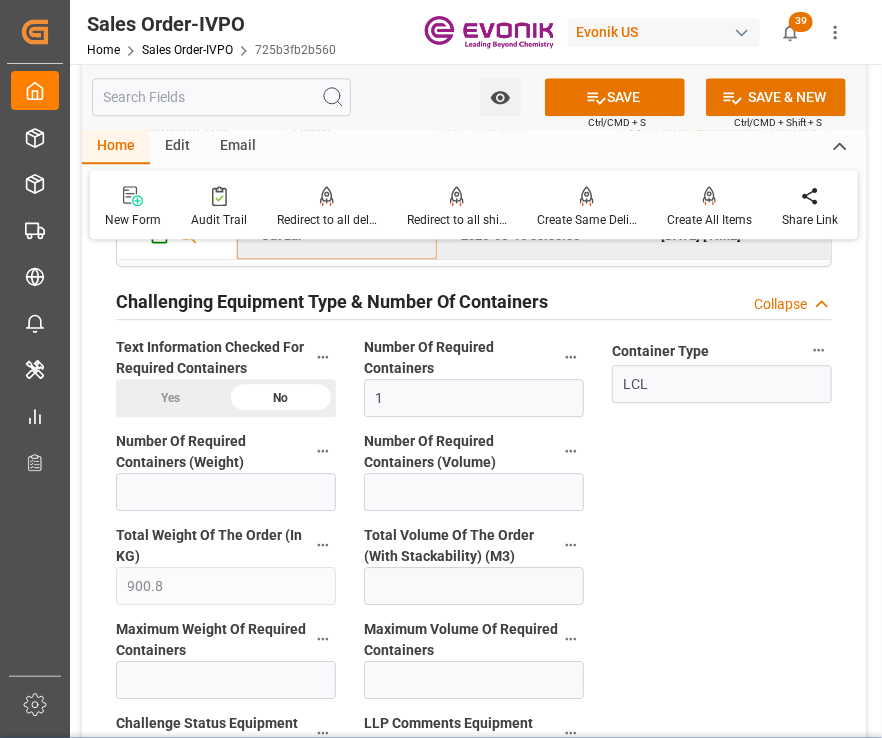 click on "Yes" at bounding box center [419, -885] 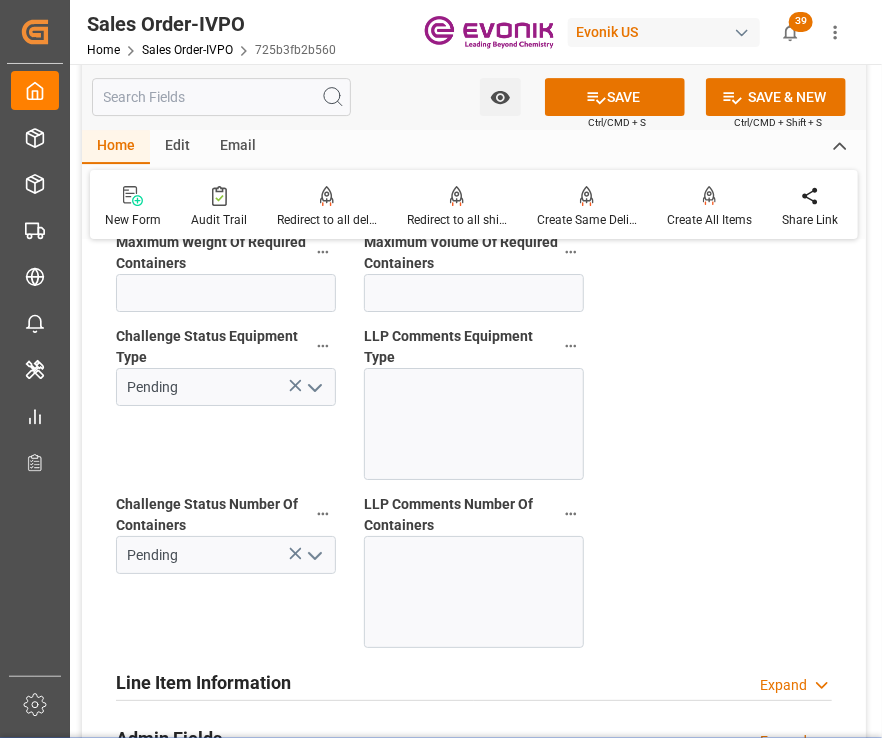 scroll, scrollTop: 4131, scrollLeft: 0, axis: vertical 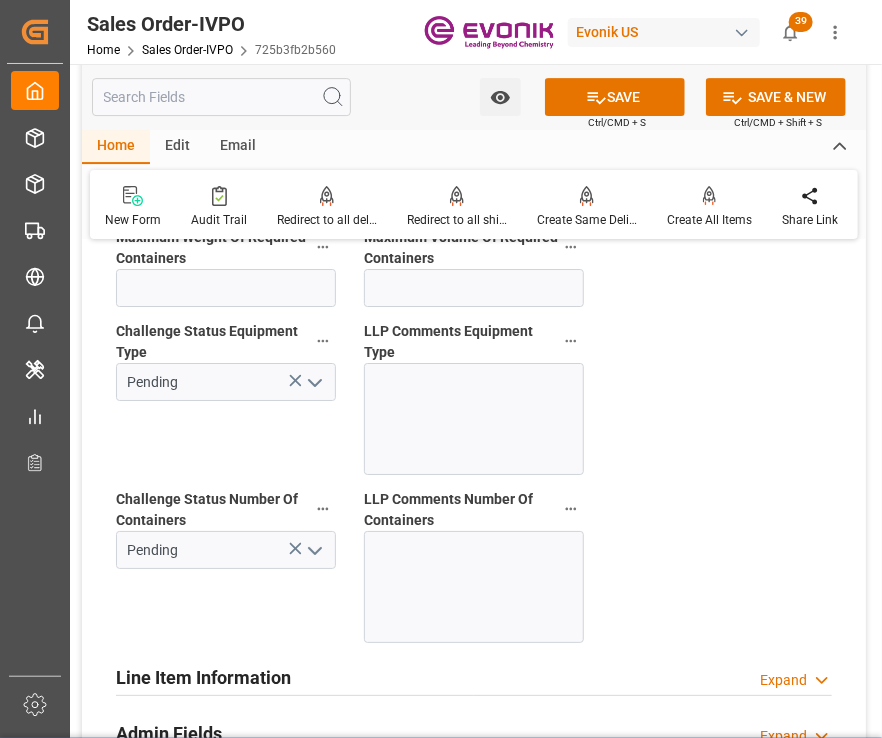 click 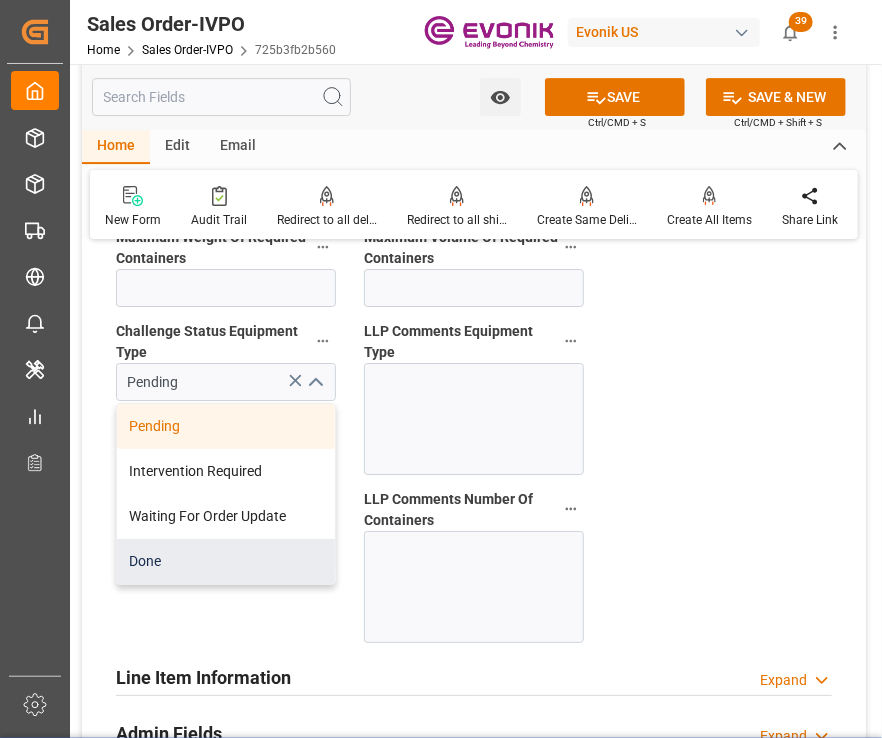 click on "Done" at bounding box center (226, 561) 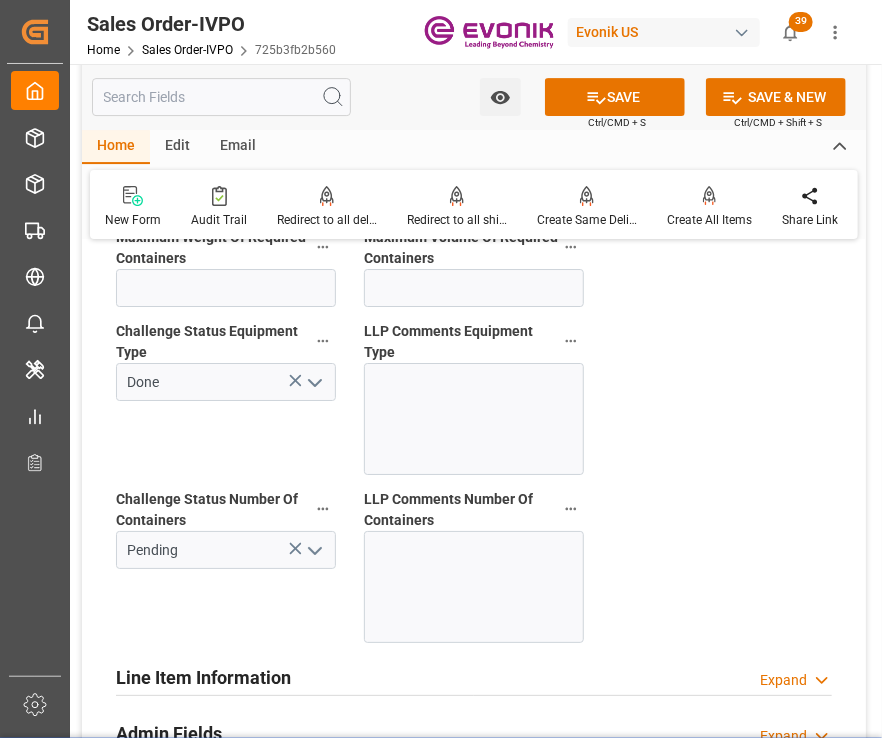 click 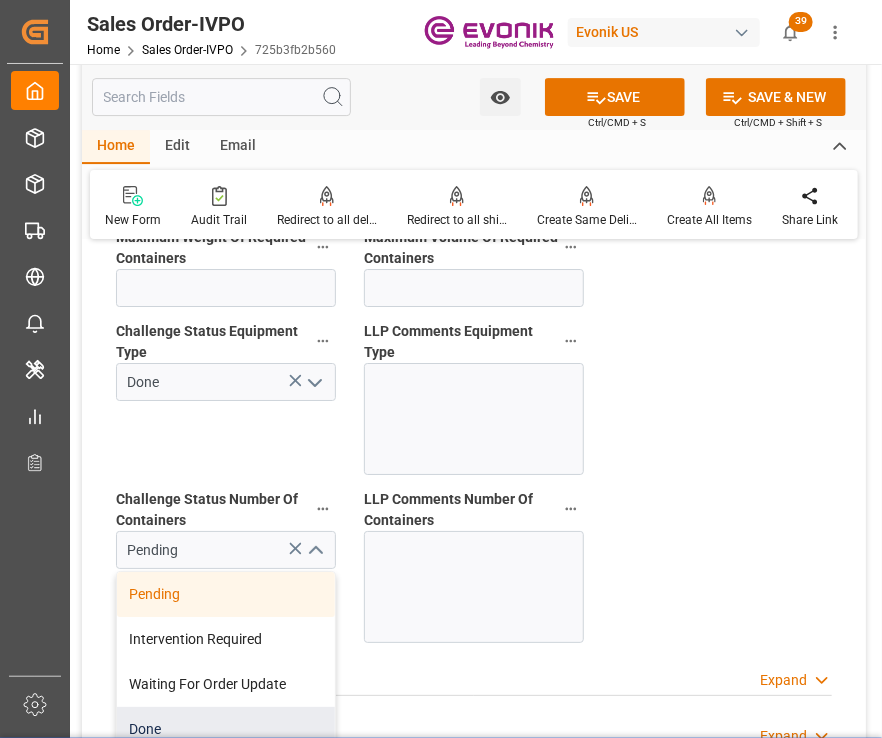click on "Done" at bounding box center [226, 729] 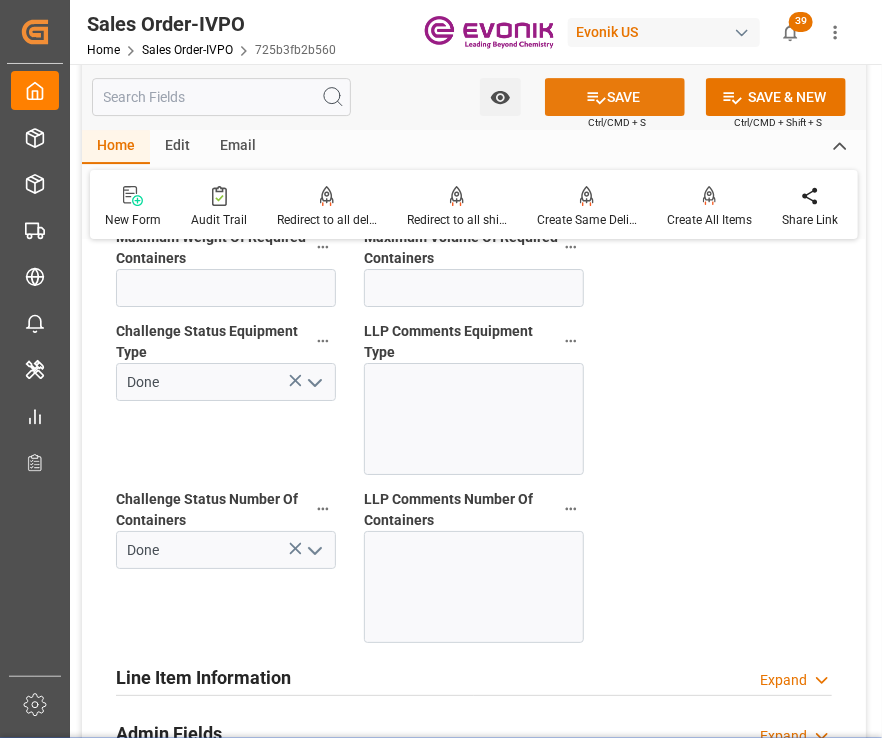 click 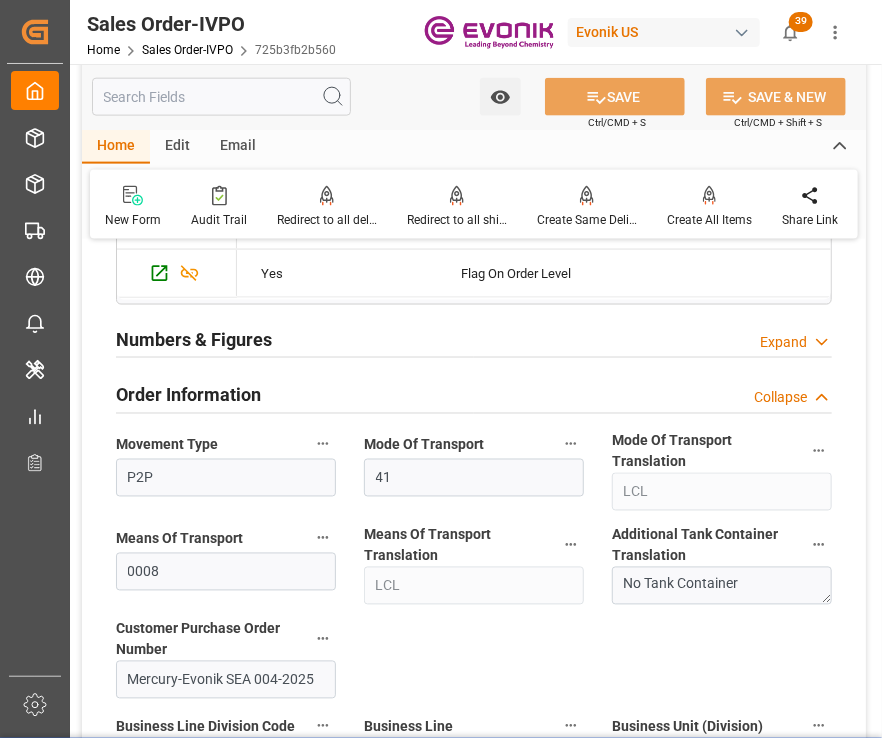scroll, scrollTop: 0, scrollLeft: 0, axis: both 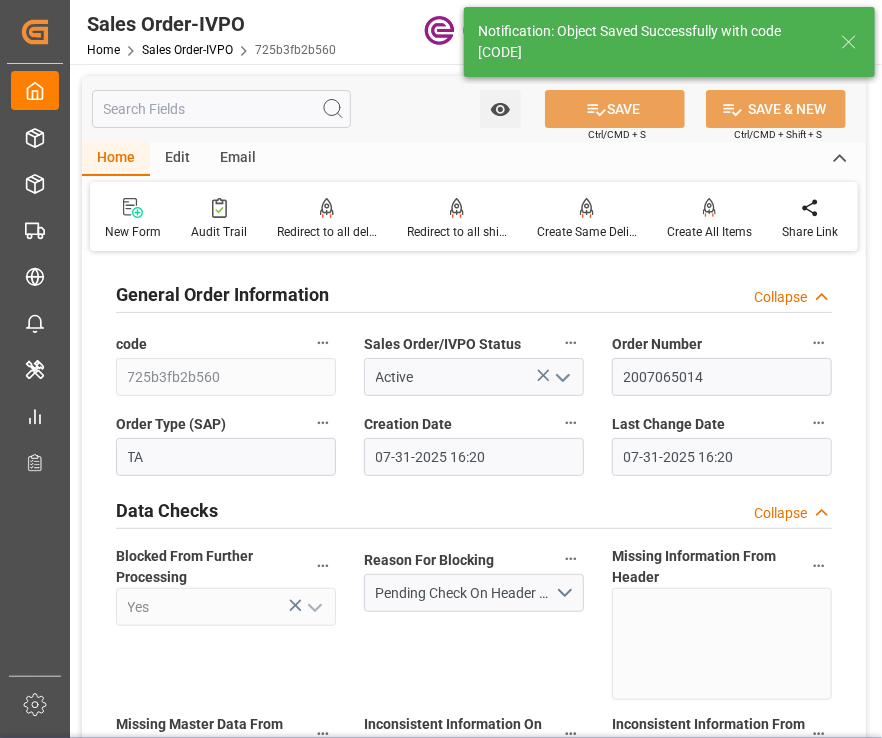 type on "08-02-2025 23:26" 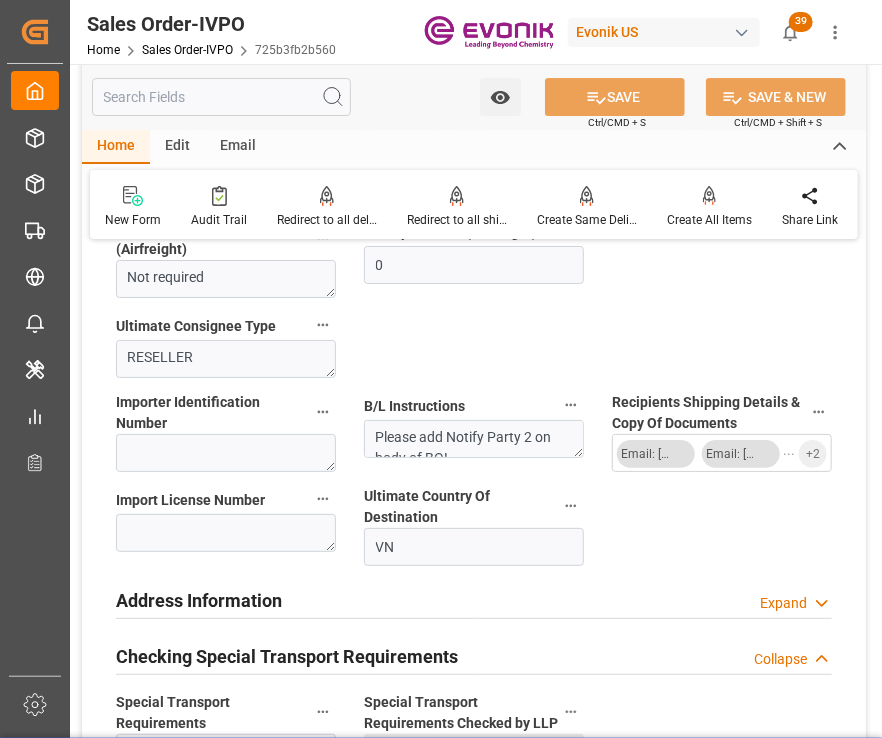 scroll, scrollTop: 2103, scrollLeft: 0, axis: vertical 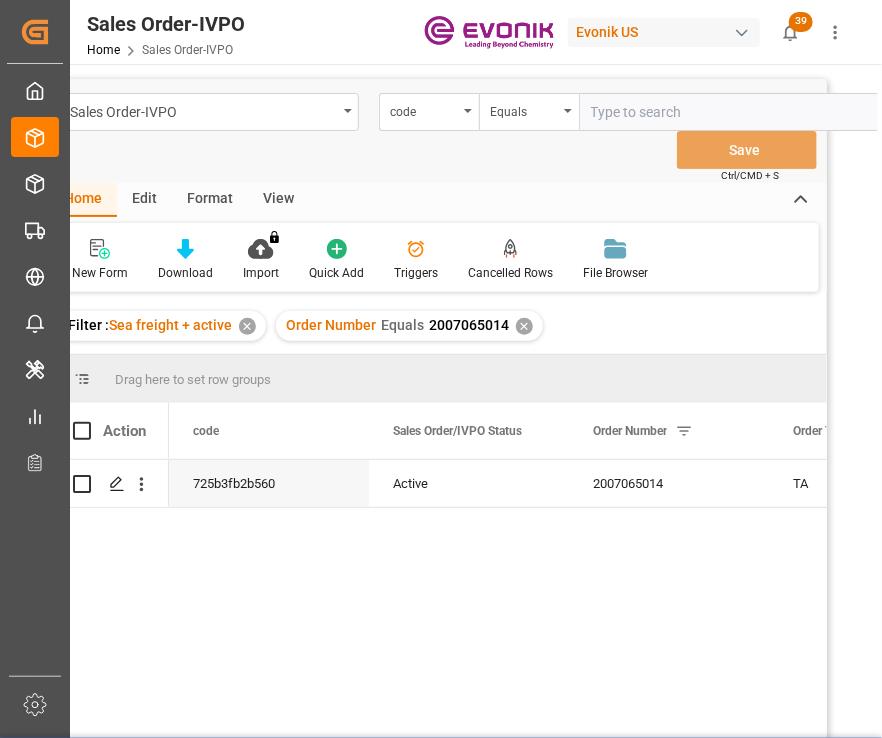 click on "✕" at bounding box center [524, 326] 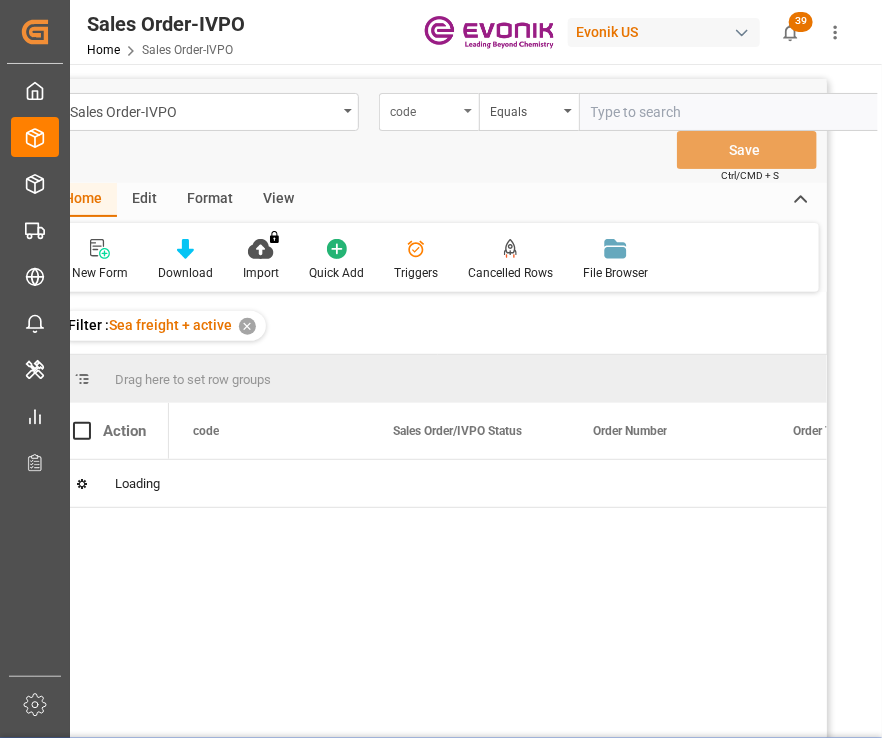 click on "code" at bounding box center [429, 112] 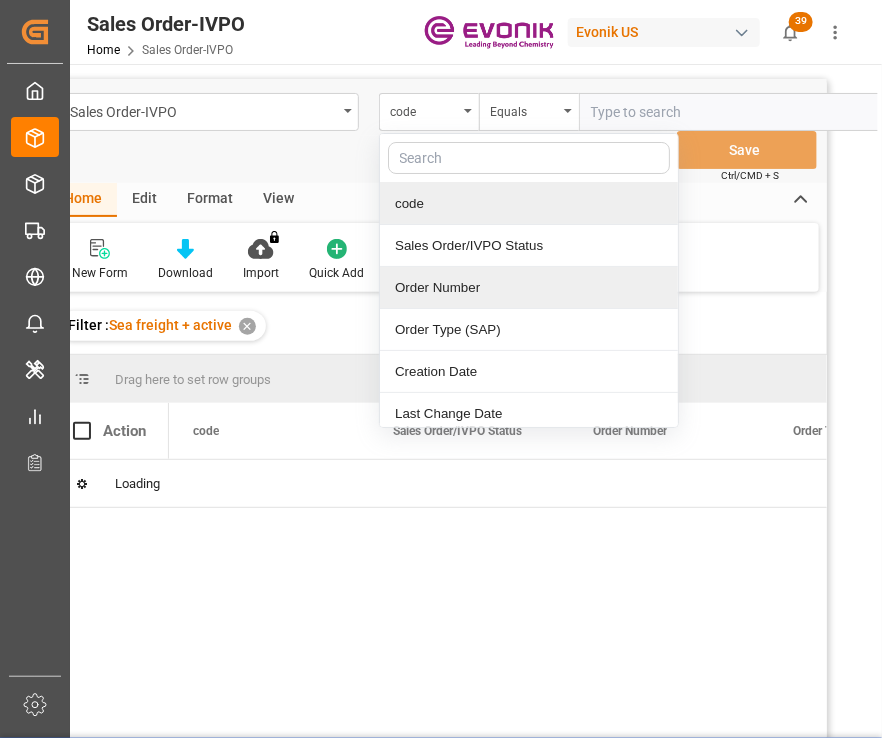 click on "Order Number" at bounding box center (529, 288) 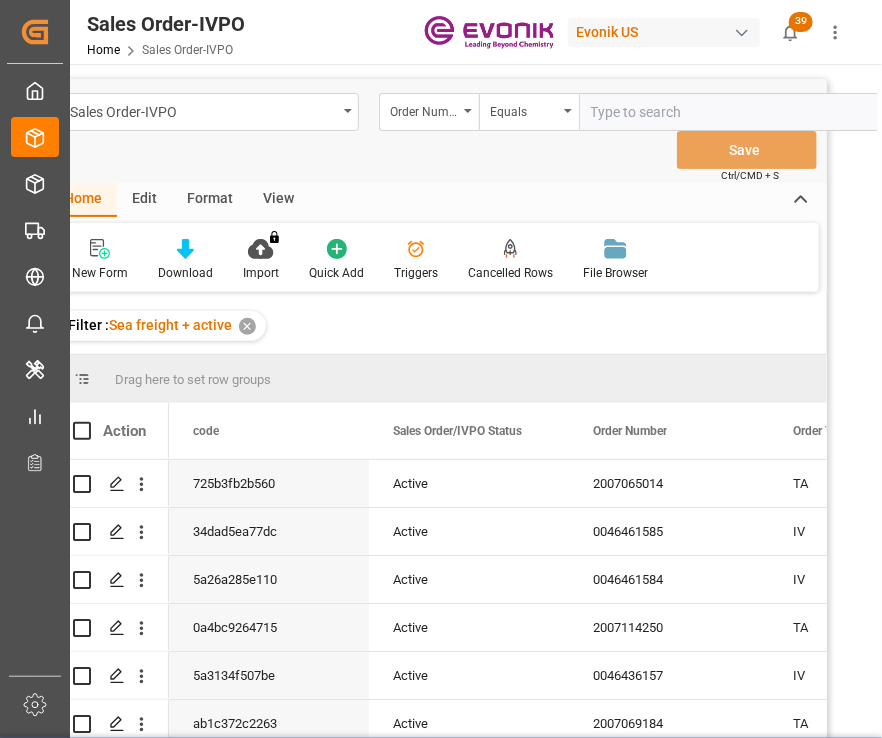 click at bounding box center (729, 112) 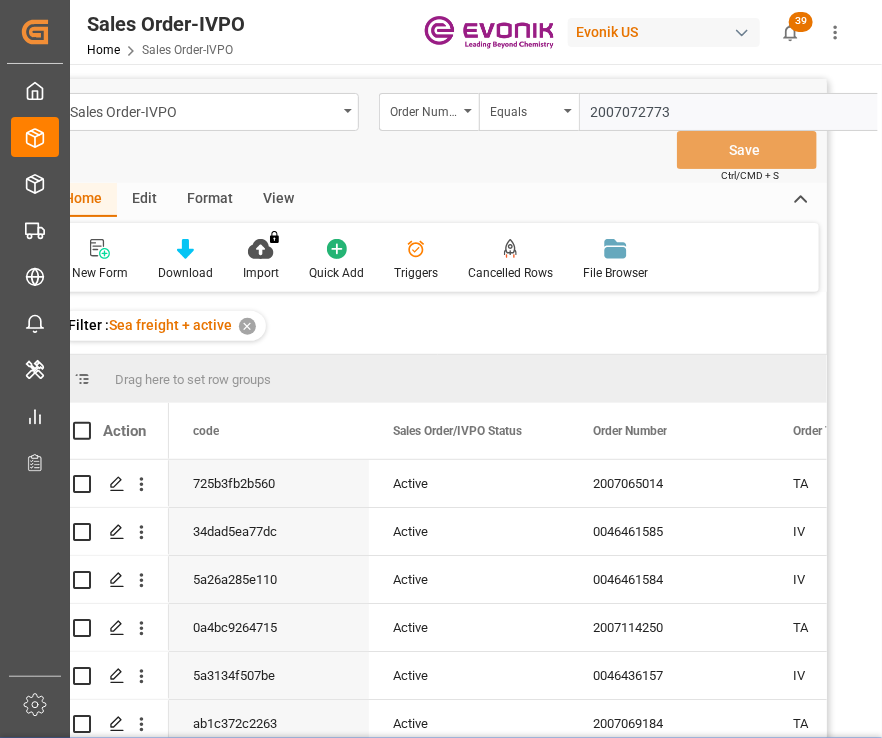 type 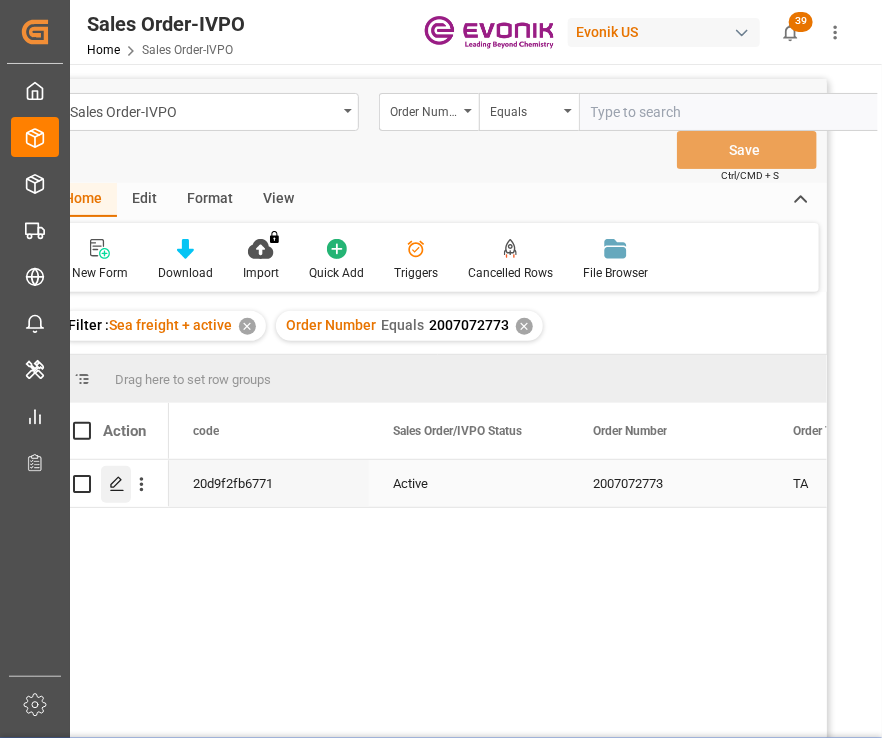 click 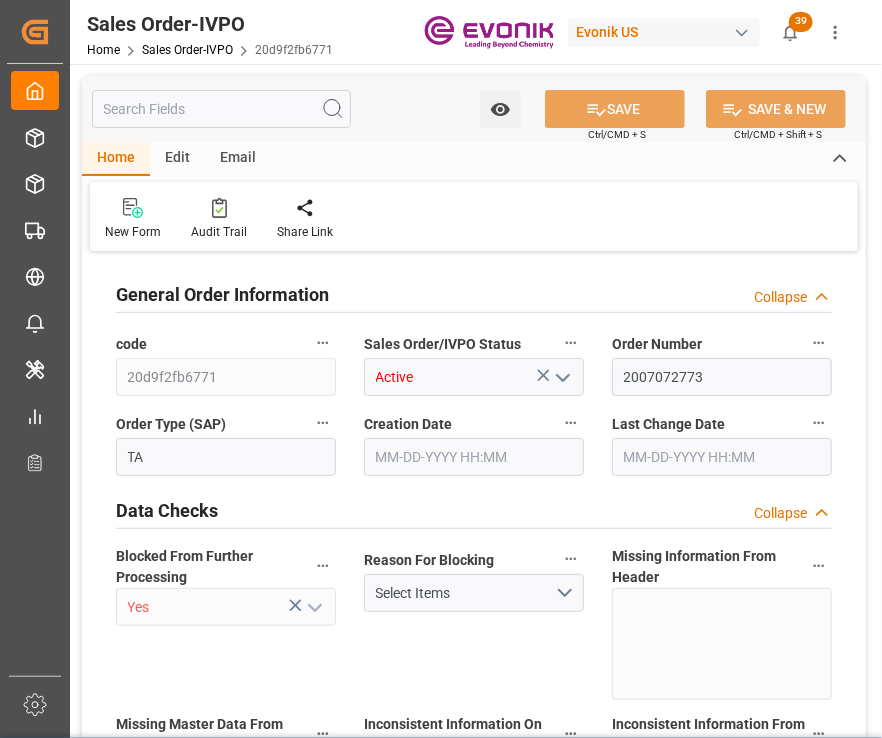 type on "COCTG" 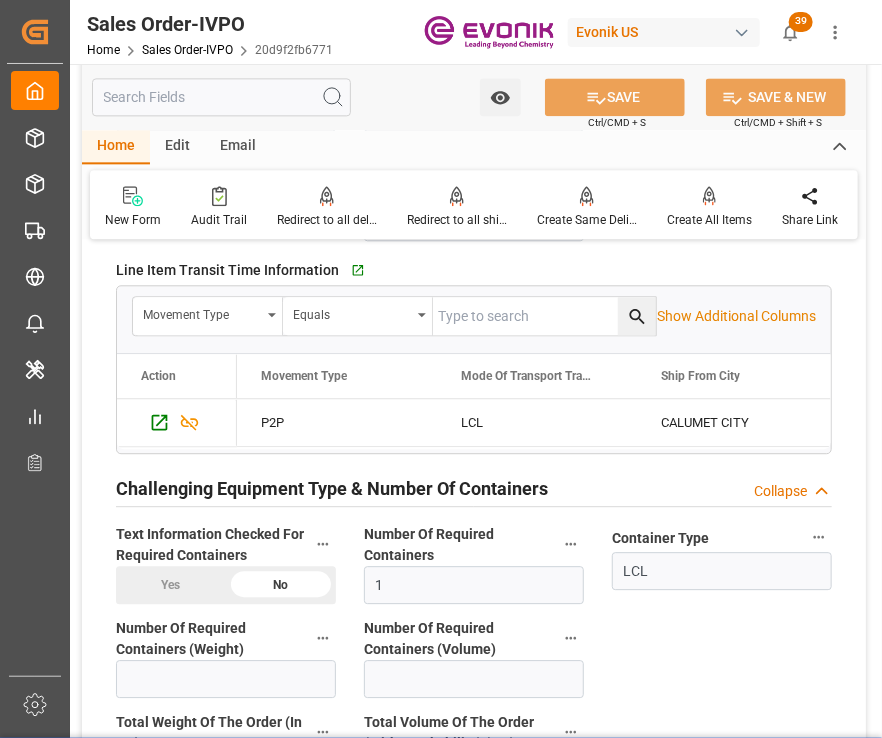 scroll, scrollTop: 3520, scrollLeft: 0, axis: vertical 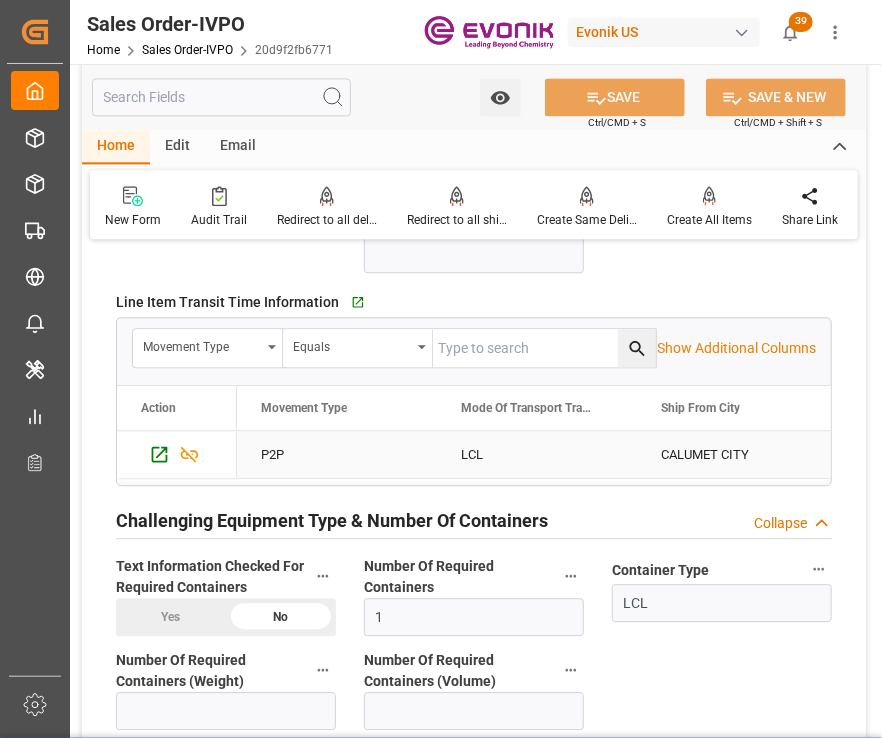click on "CALUMET CITY" at bounding box center [737, 454] 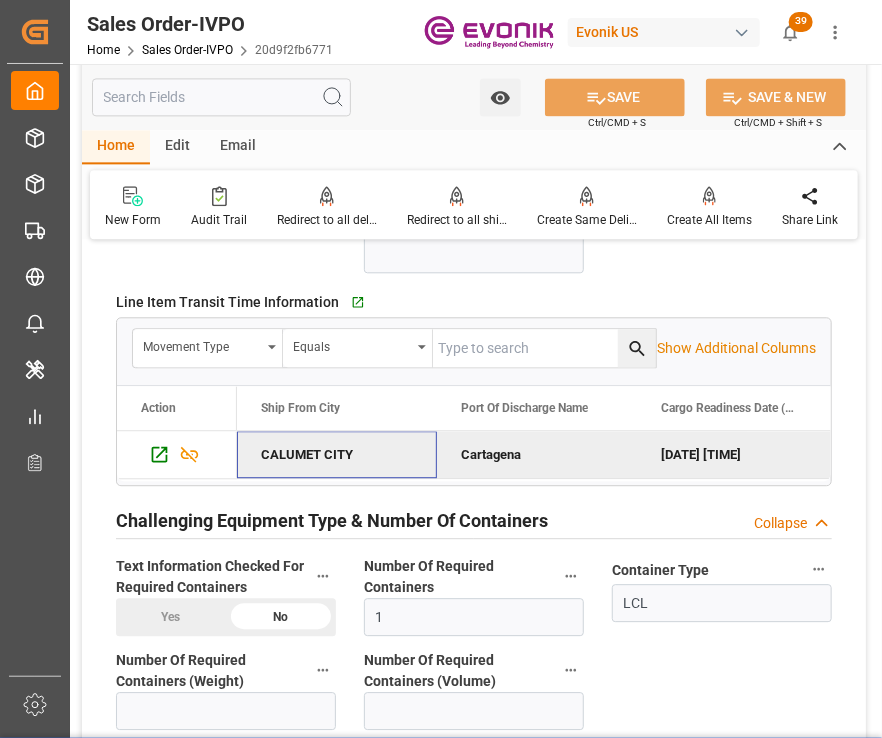 scroll, scrollTop: 0, scrollLeft: 200, axis: horizontal 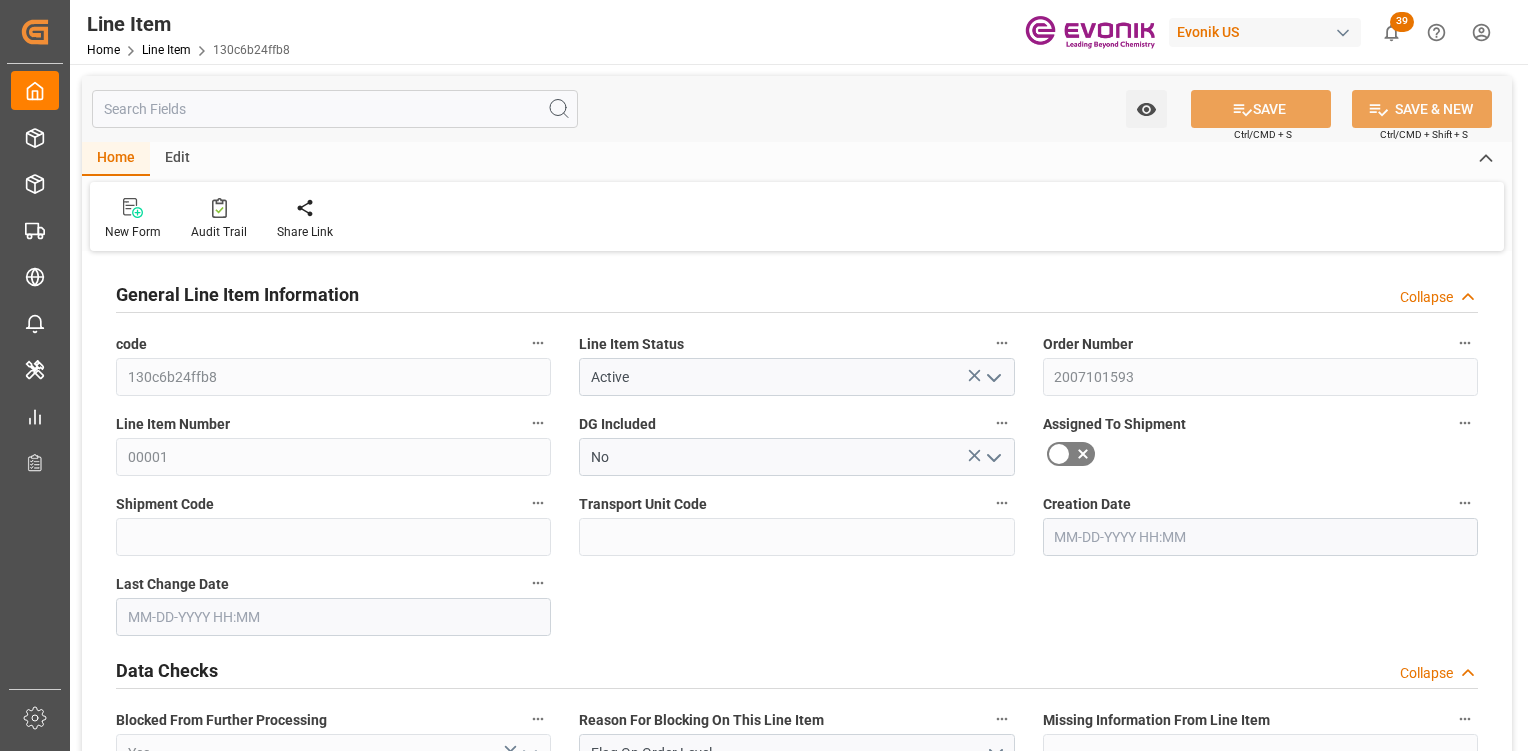 type on "20" 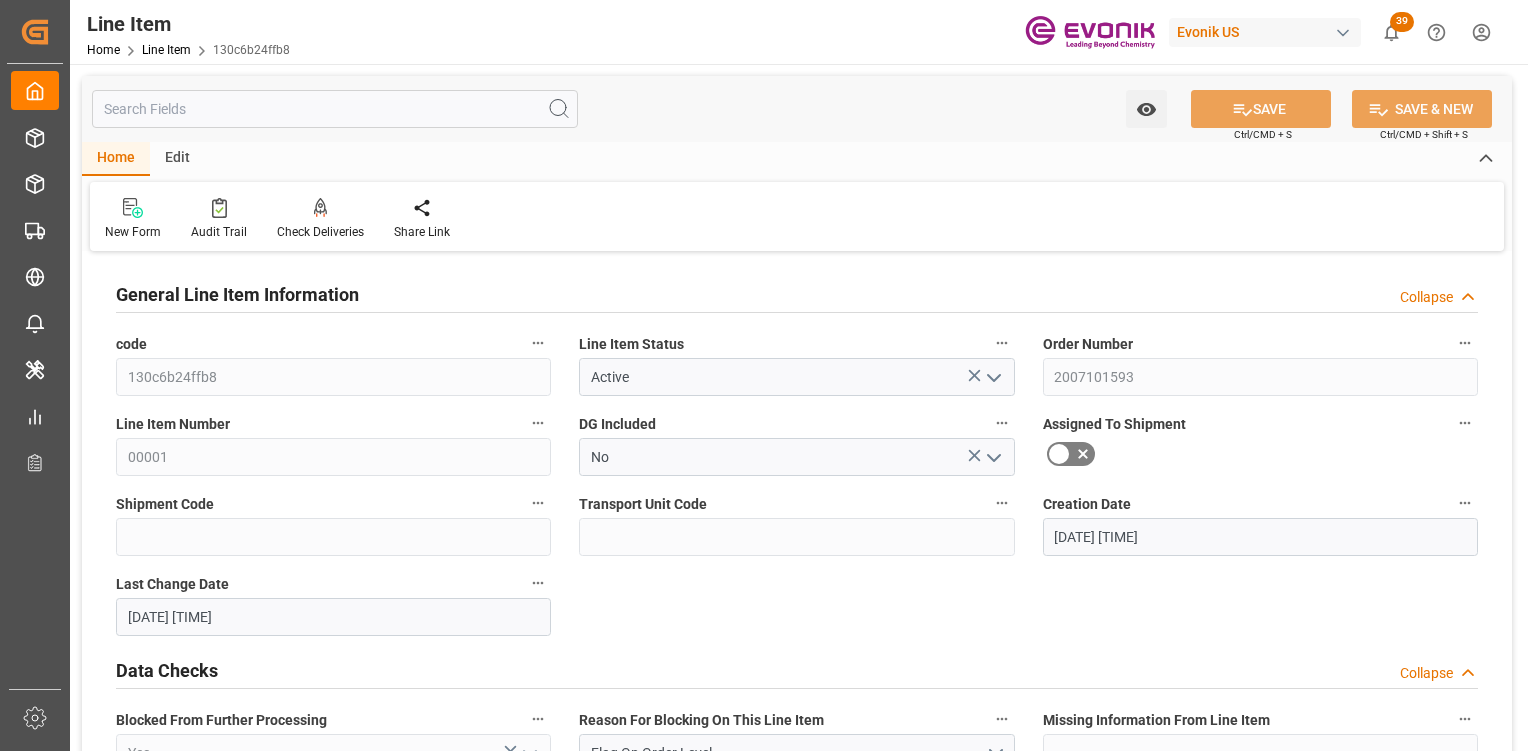 click at bounding box center (335, 109) 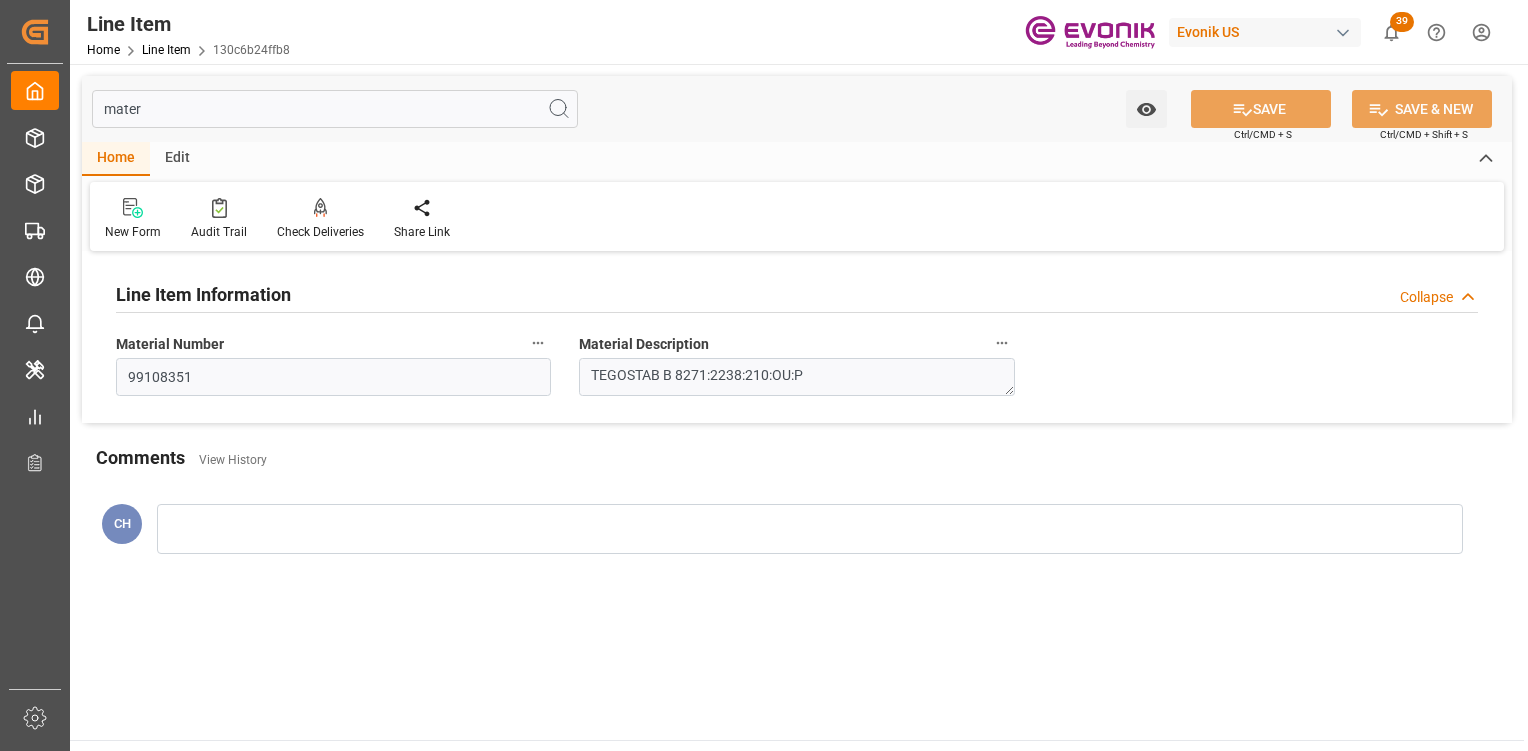 type on "mater" 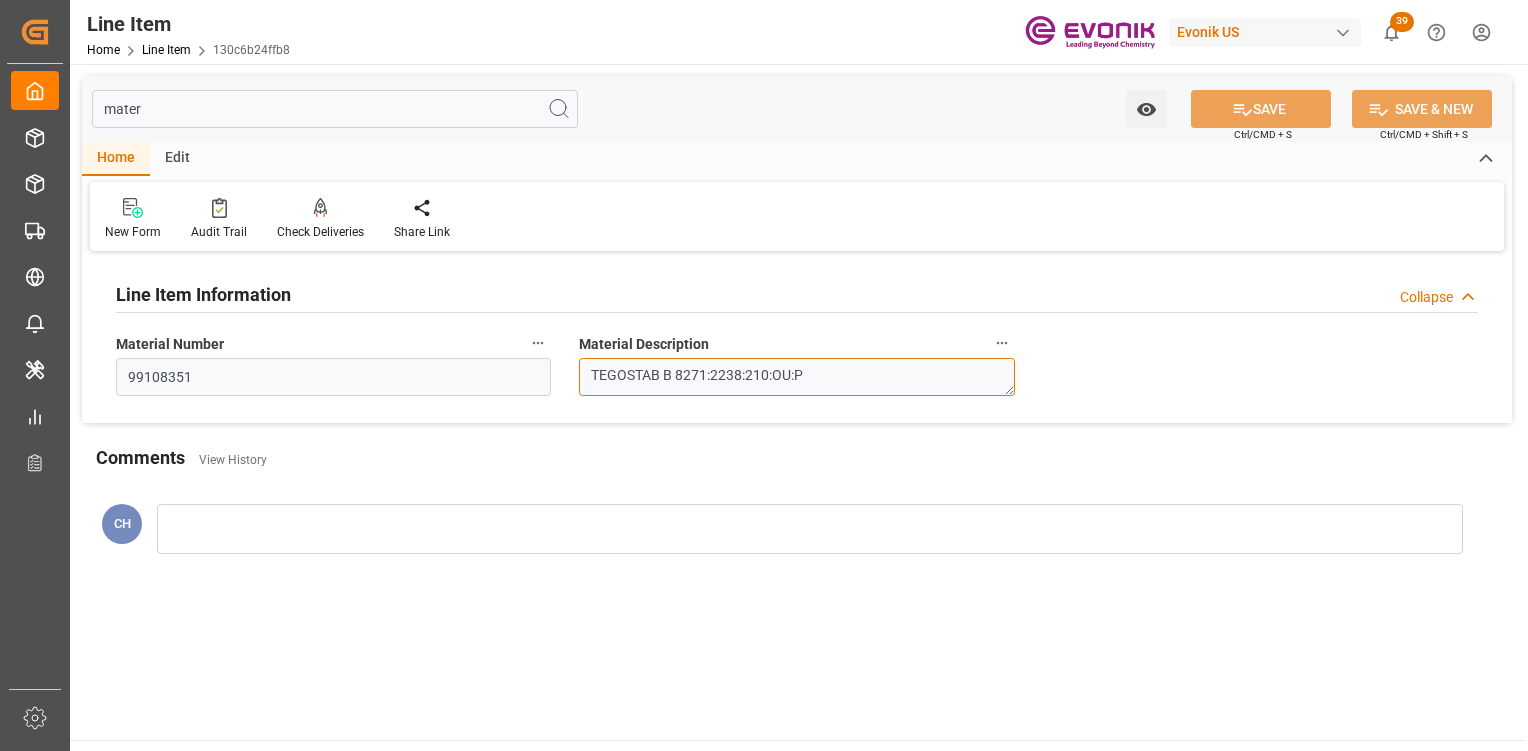 drag, startPoint x: 588, startPoint y: 370, endPoint x: 707, endPoint y: 369, distance: 119.0042 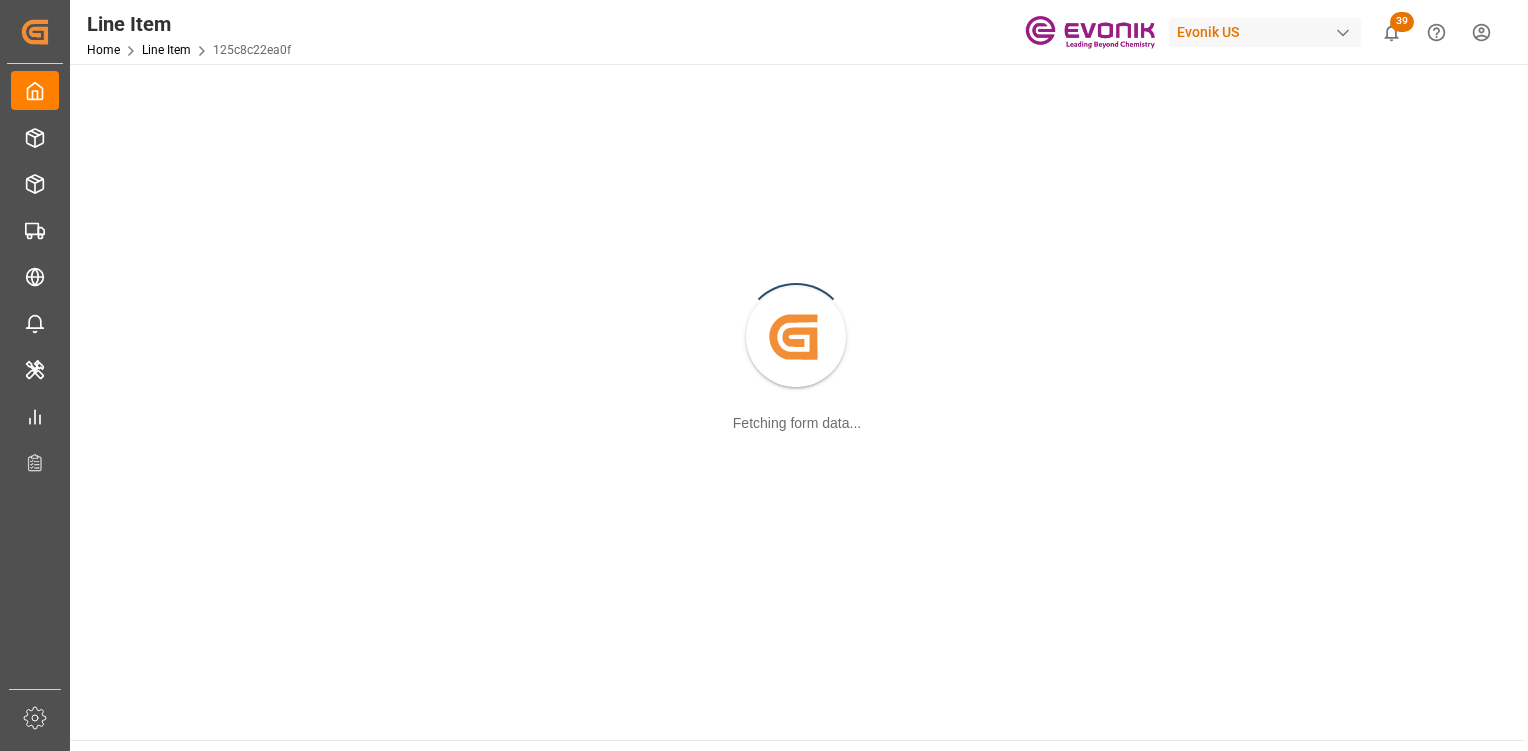 scroll, scrollTop: 0, scrollLeft: 0, axis: both 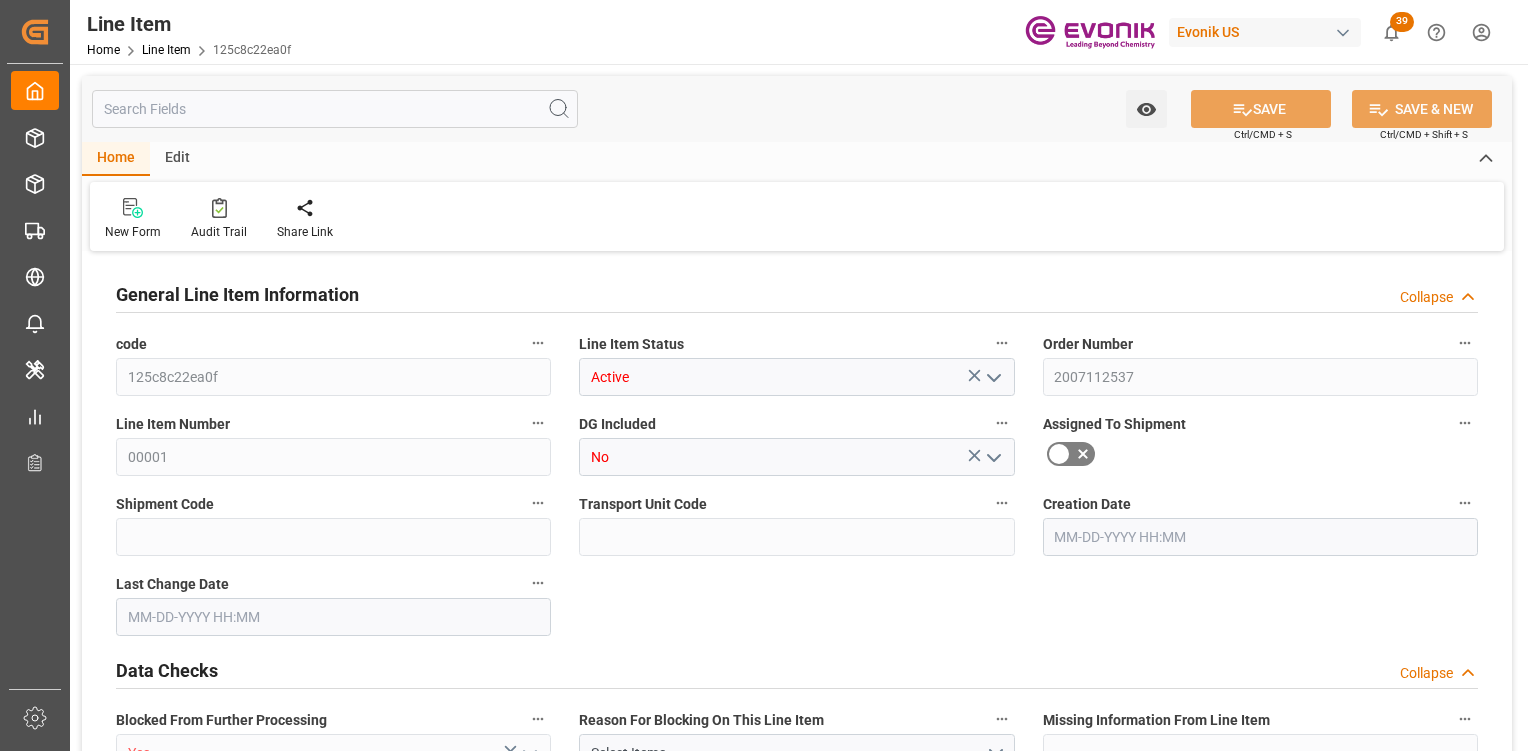 type on "7" 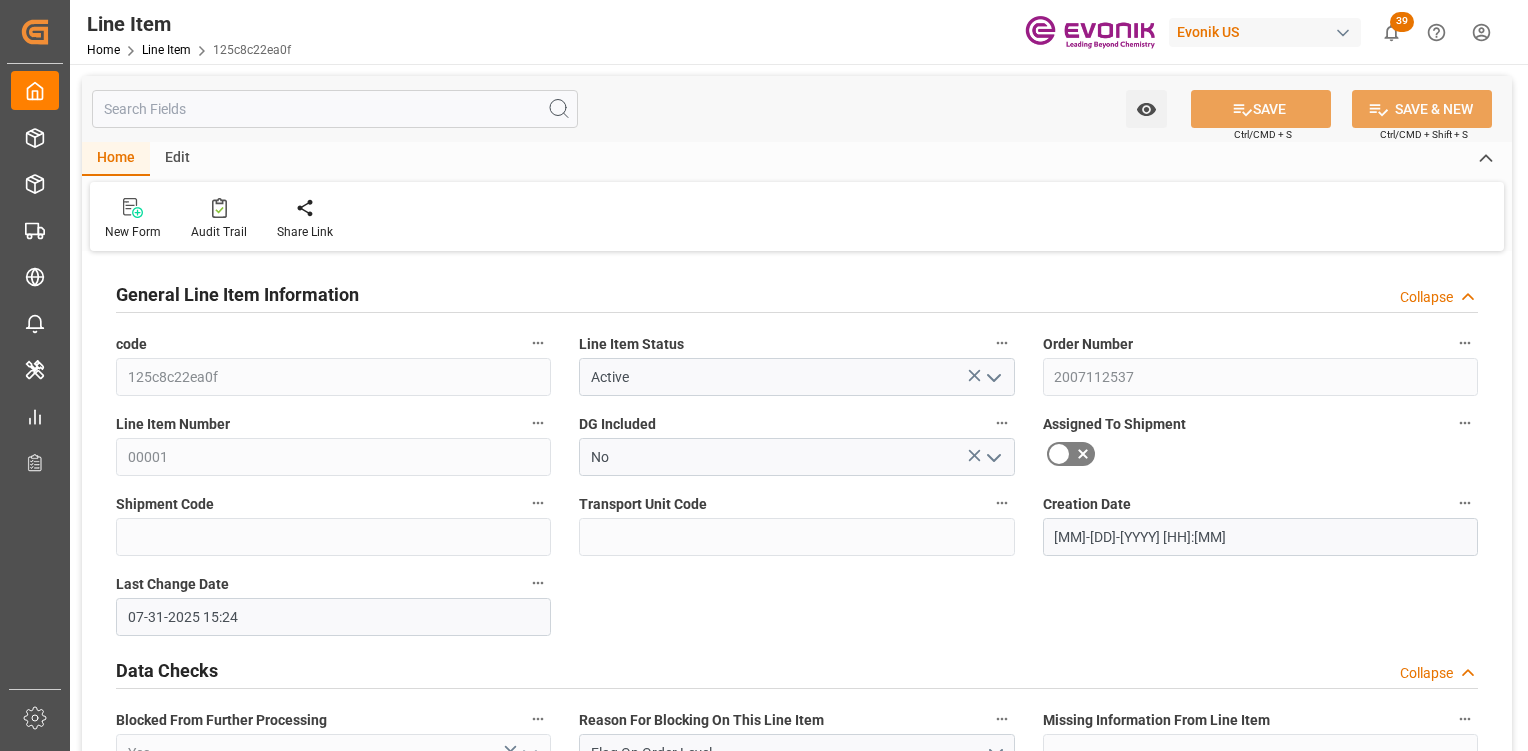type on "[DATE] [TIME]" 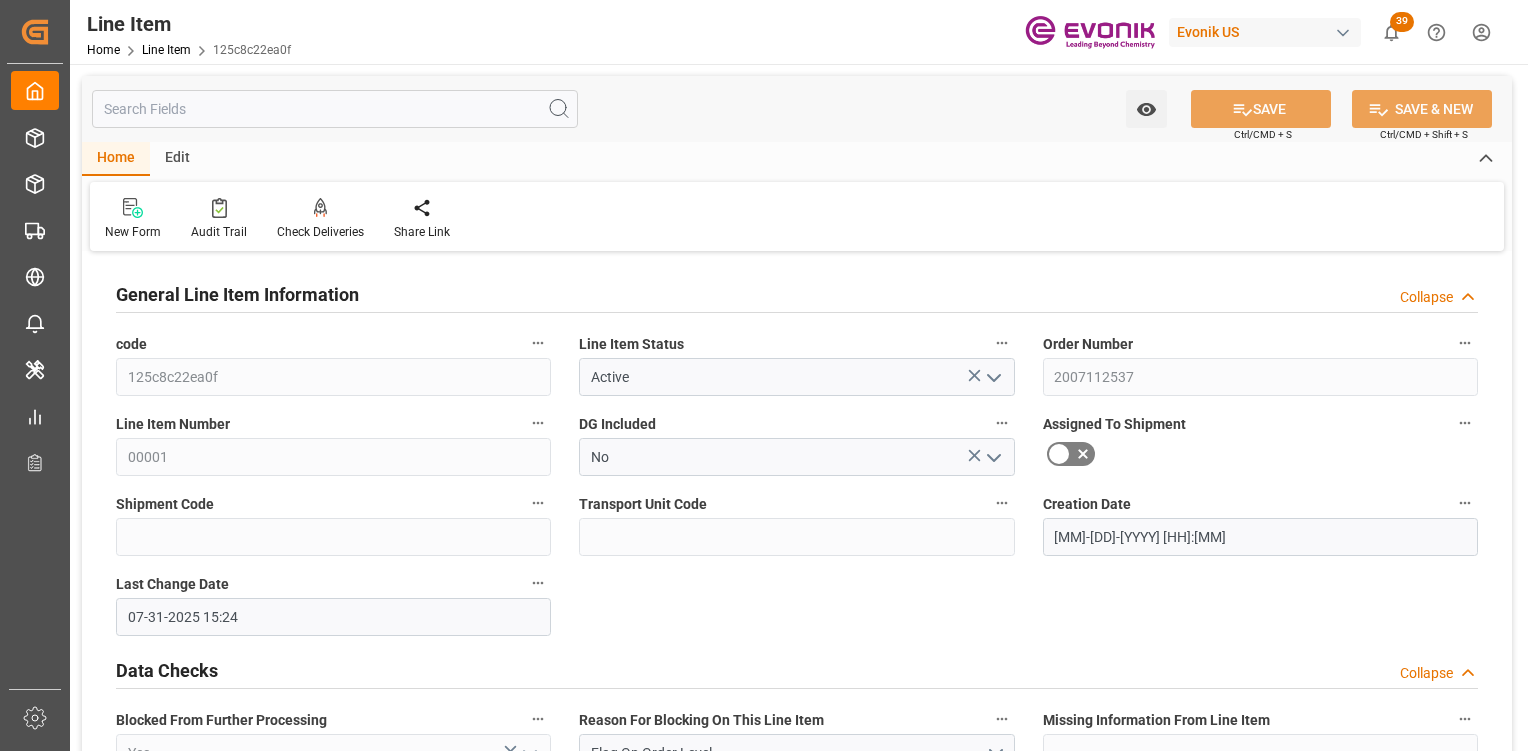 click at bounding box center [335, 109] 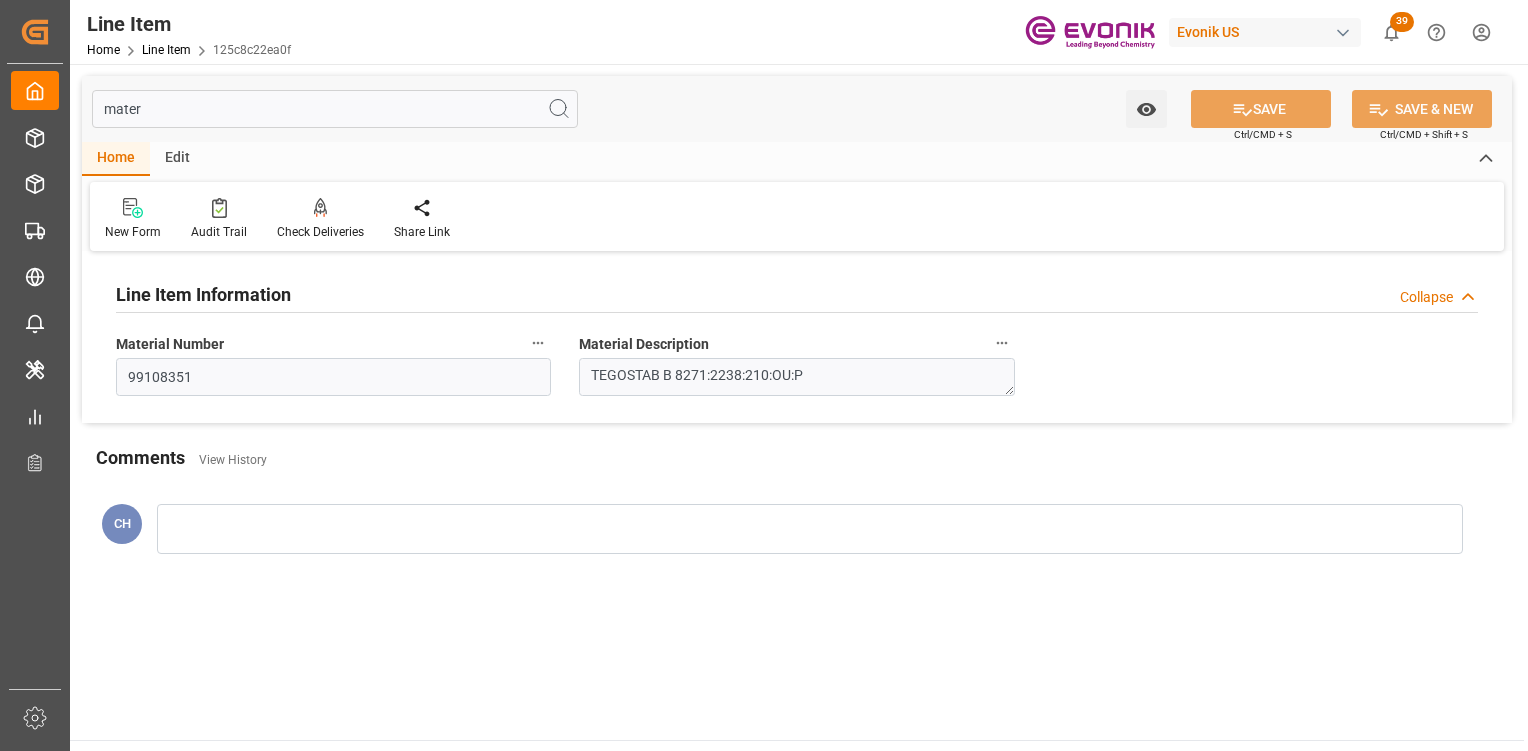 type on "mater" 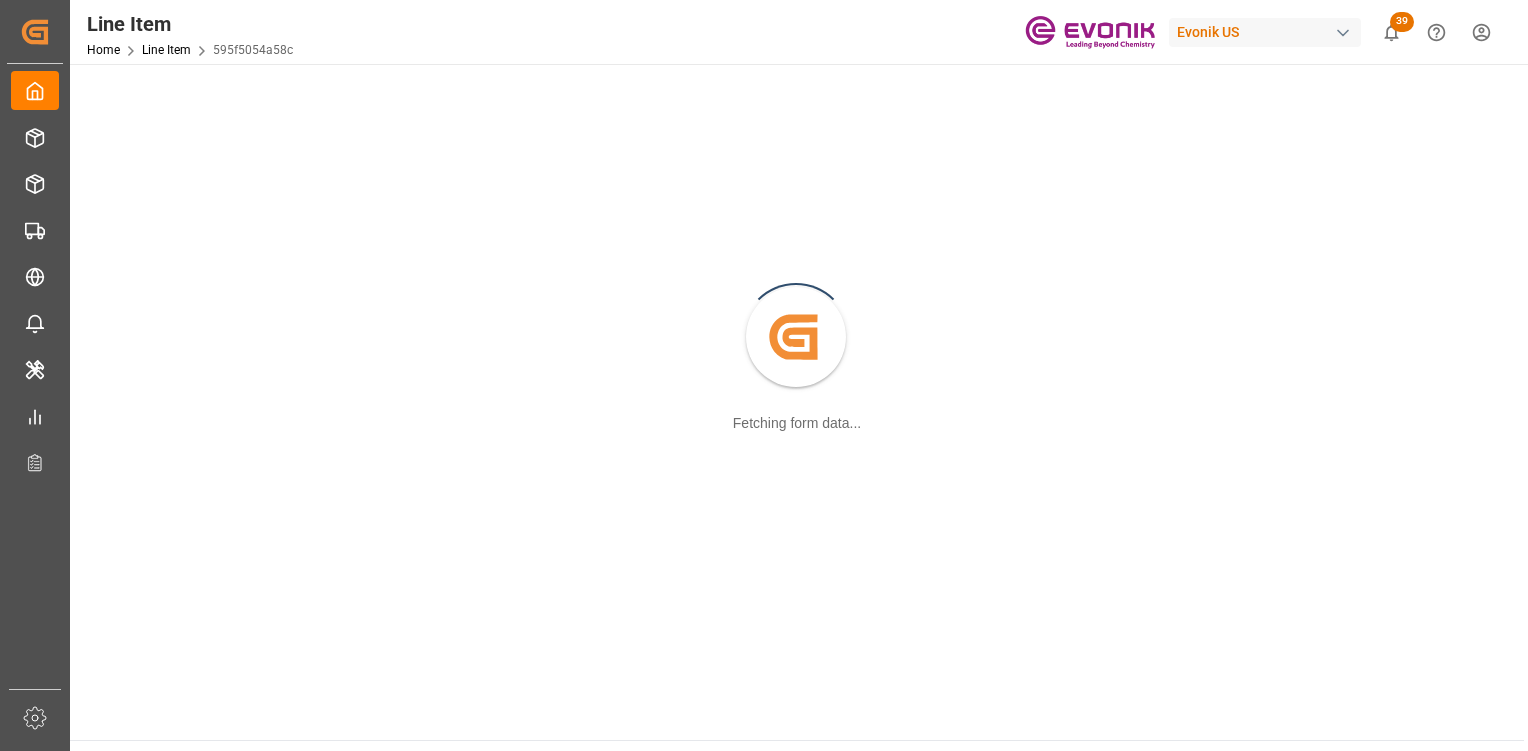 scroll, scrollTop: 0, scrollLeft: 0, axis: both 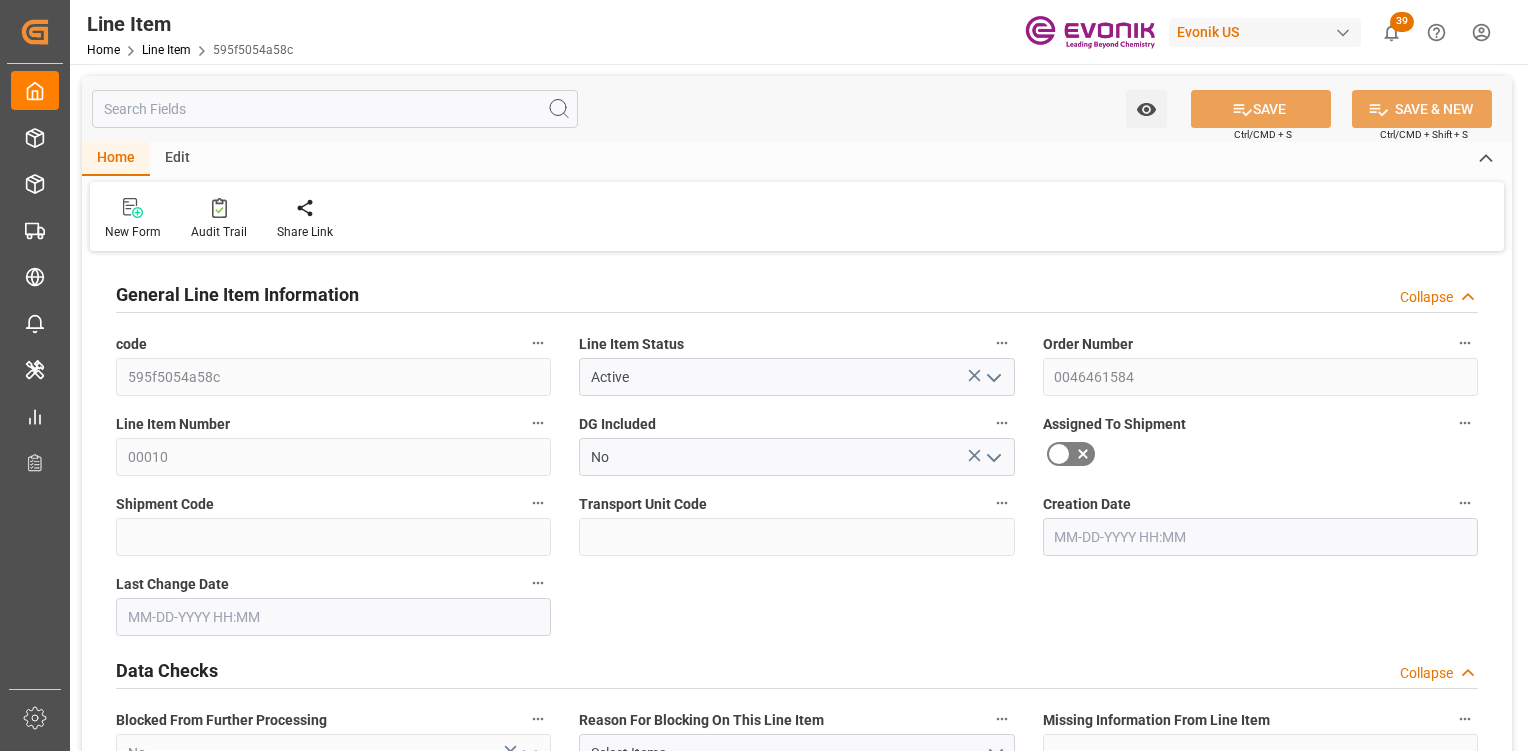 type on "0" 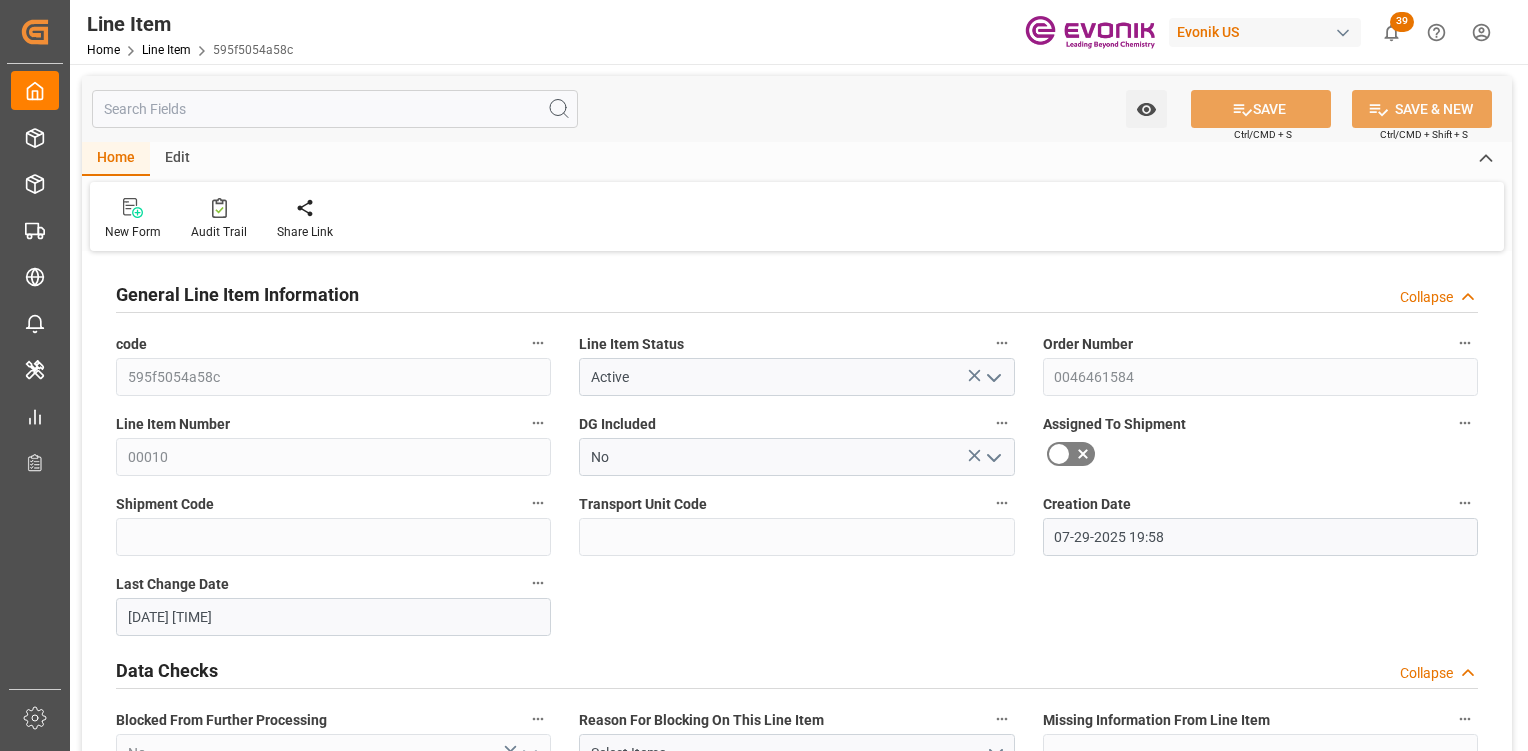 click at bounding box center [335, 109] 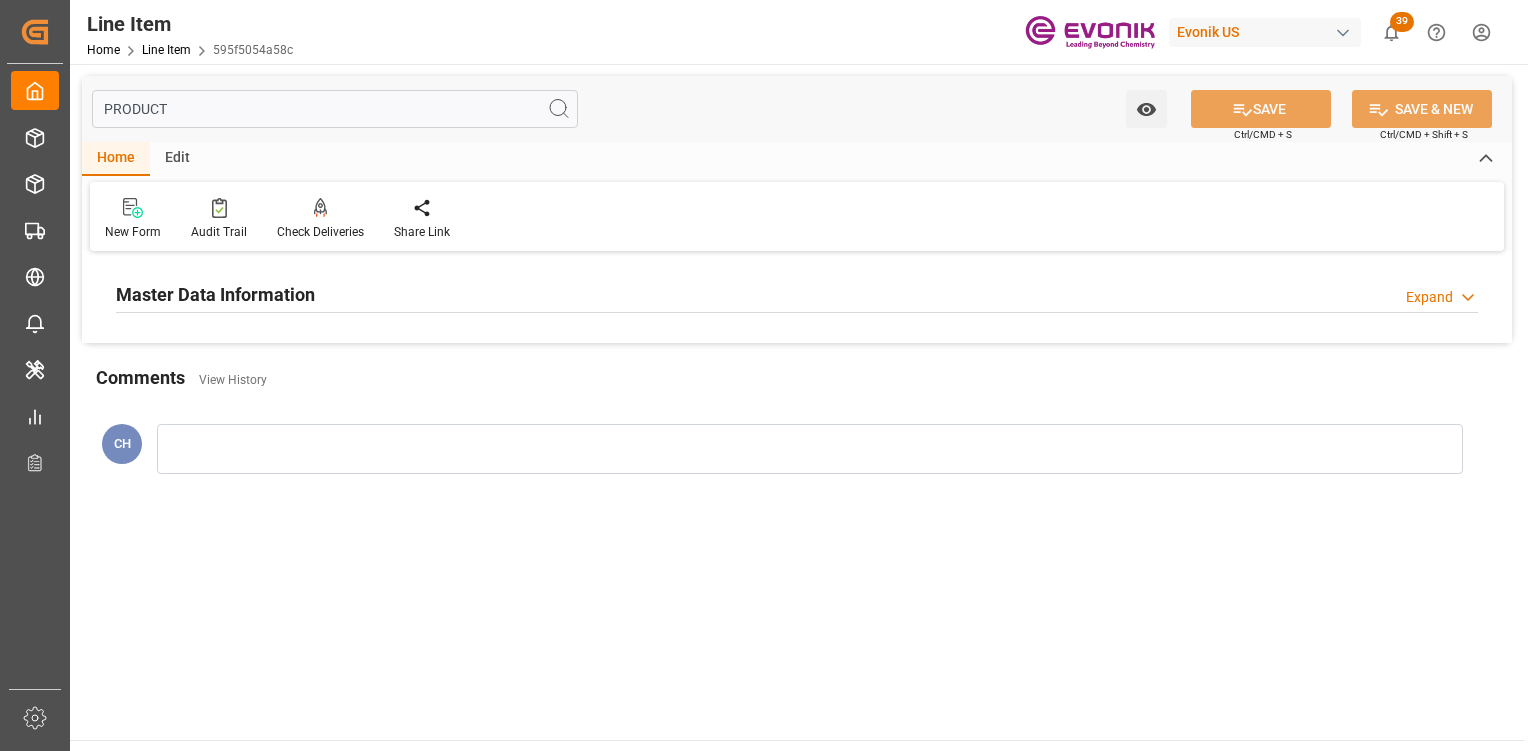 type on "PRODUCT" 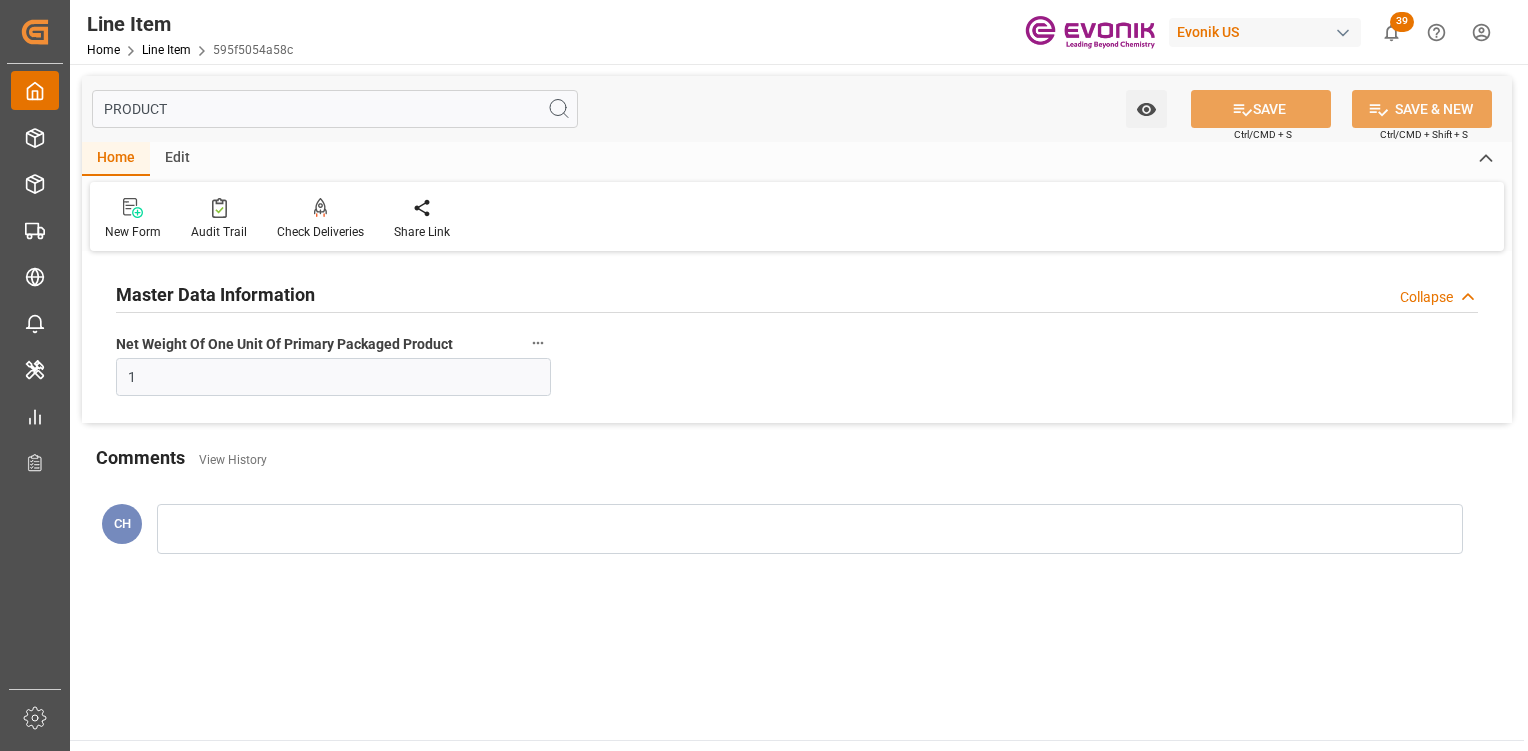 drag, startPoint x: 288, startPoint y: 124, endPoint x: 34, endPoint y: 97, distance: 255.43102 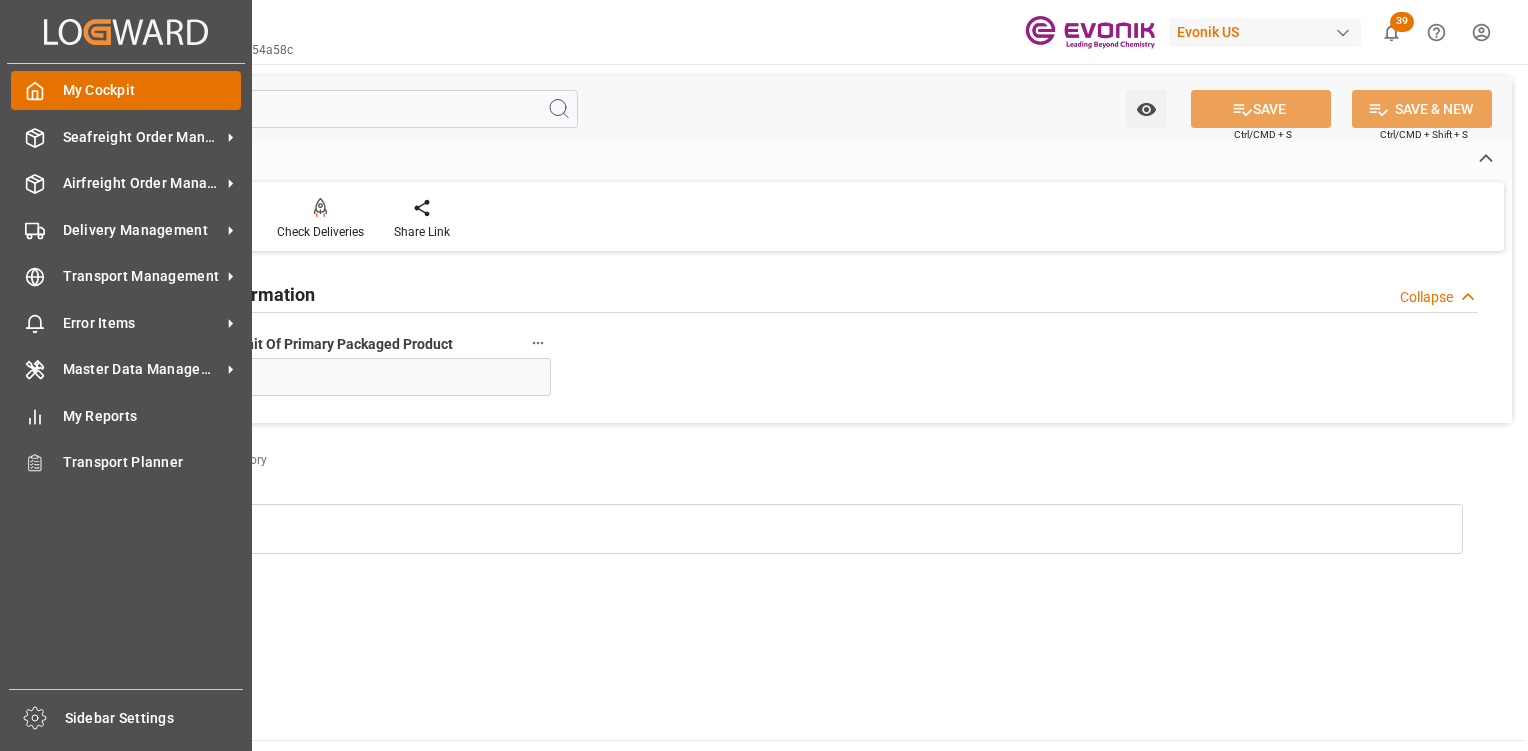 type on "MA" 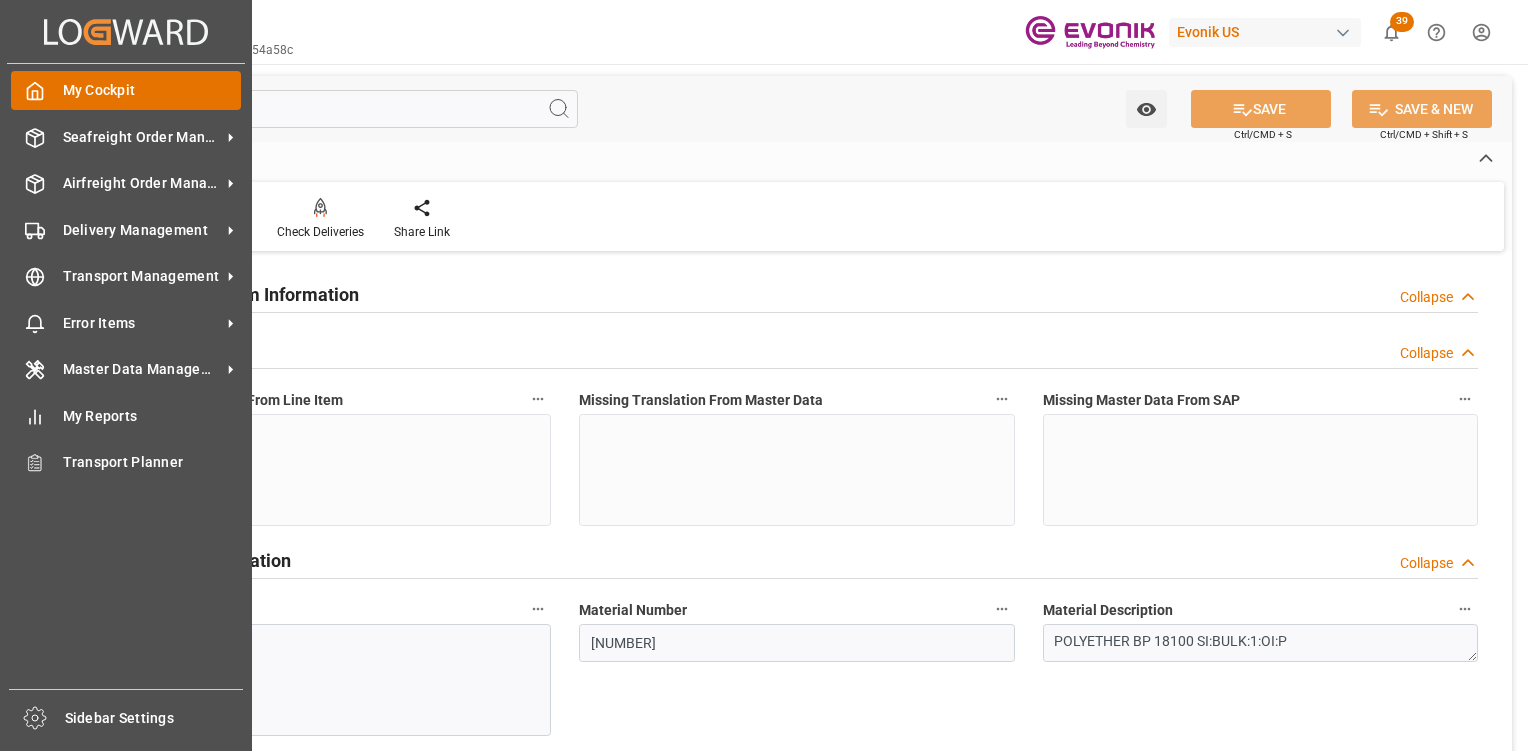 type on "21000" 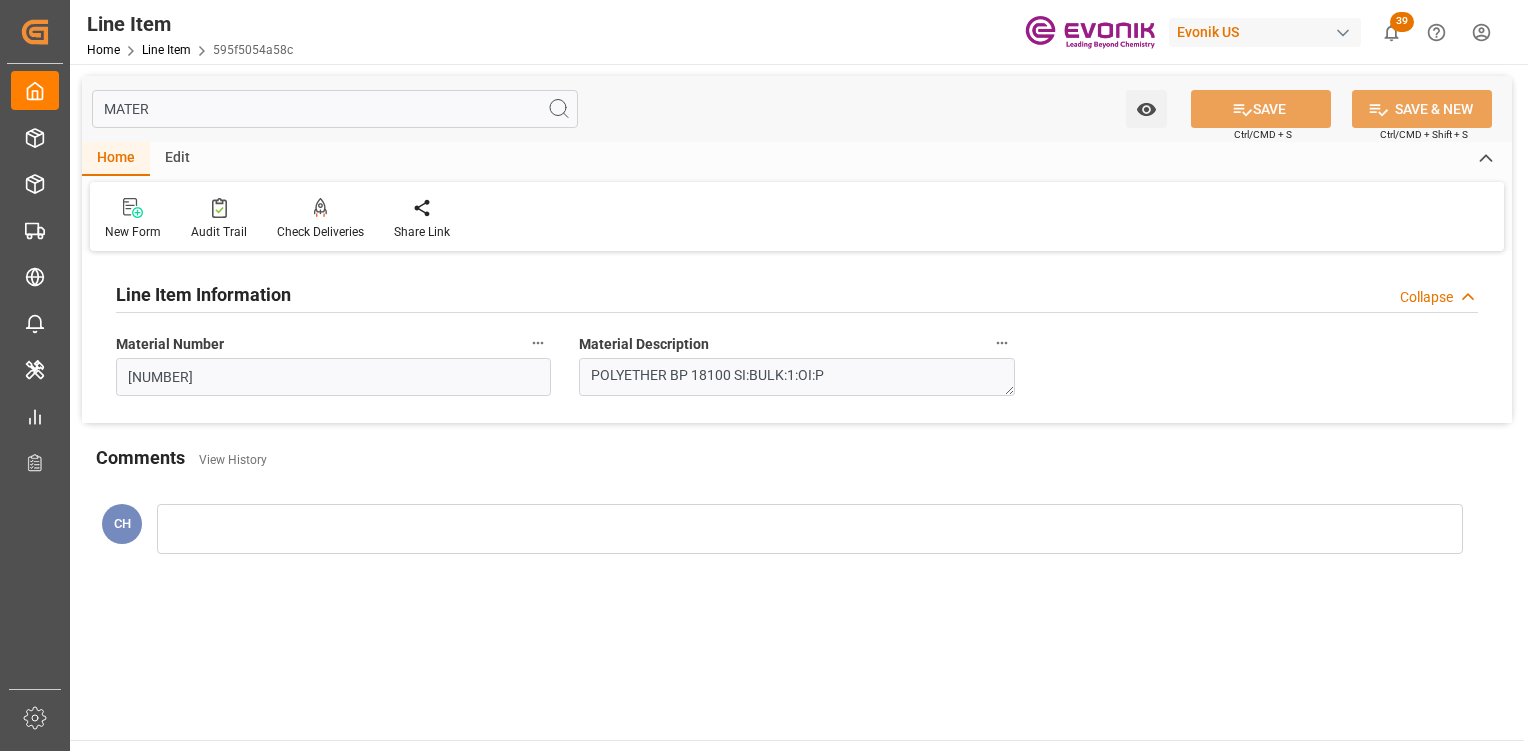 type on "MATER" 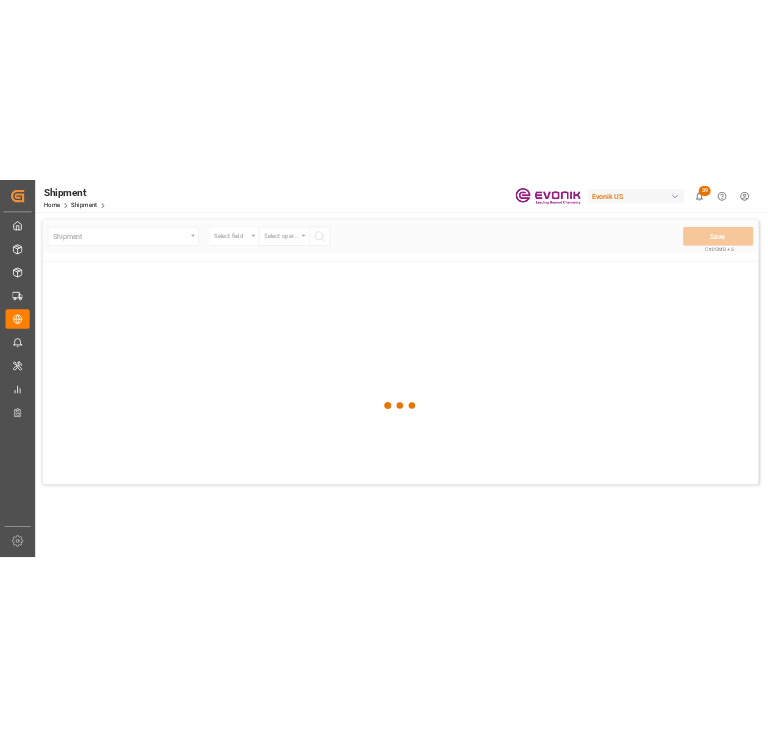 scroll, scrollTop: 0, scrollLeft: 0, axis: both 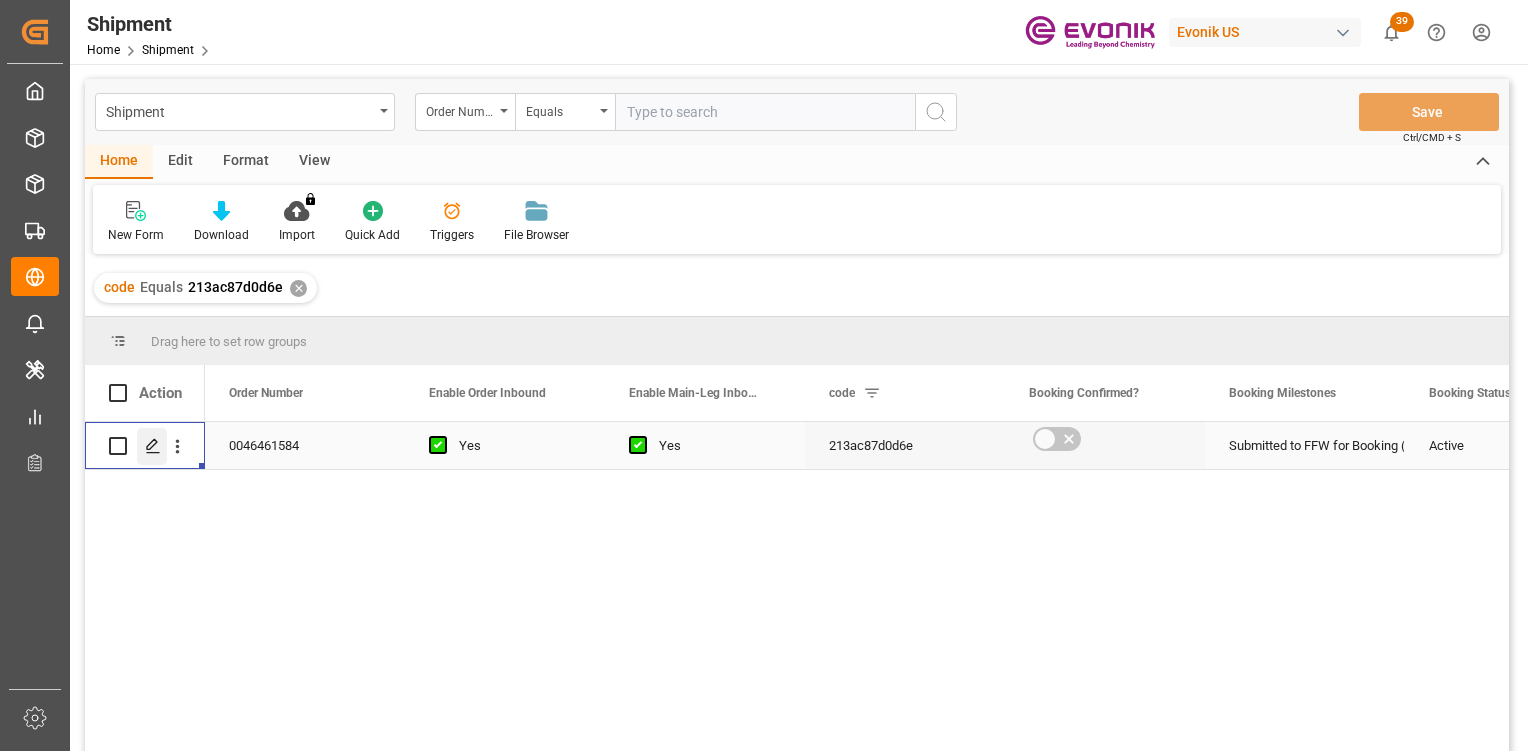 click at bounding box center (152, 446) 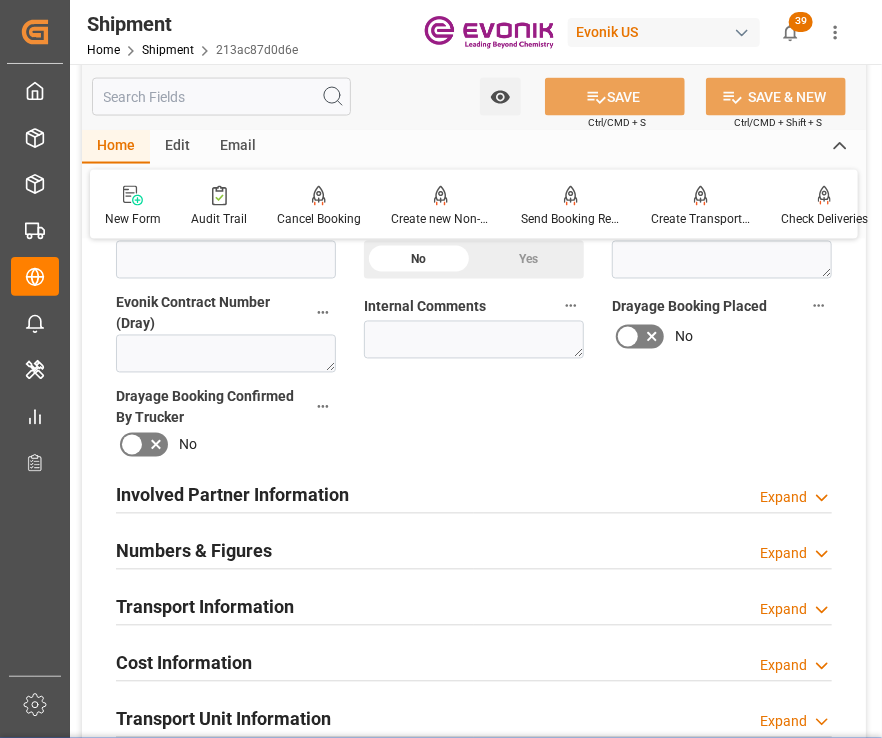 scroll, scrollTop: 951, scrollLeft: 0, axis: vertical 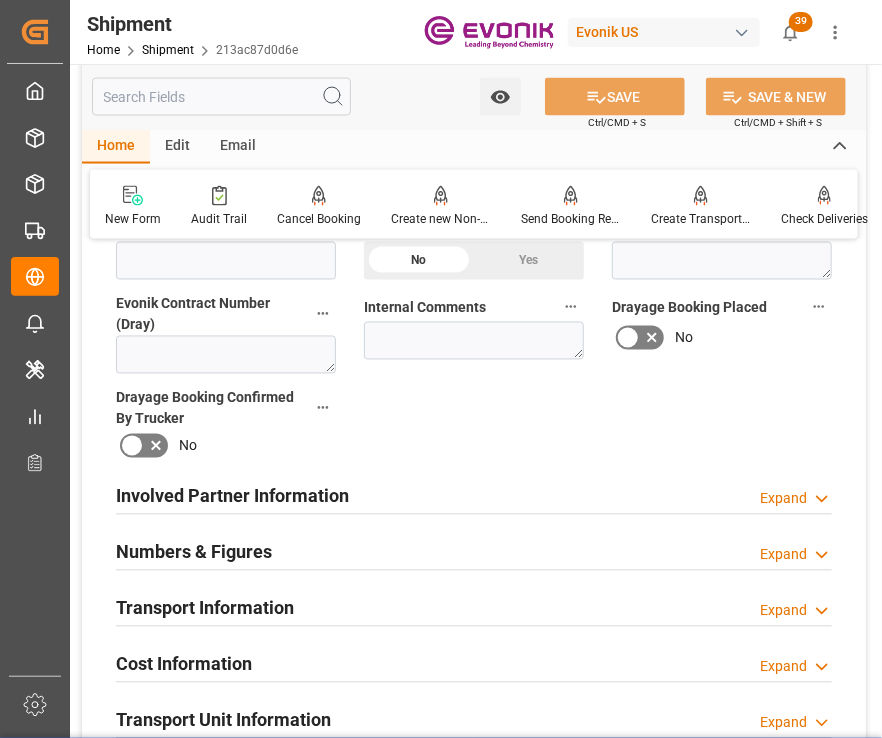 click on "Involved Partner Information Expand" at bounding box center [474, 497] 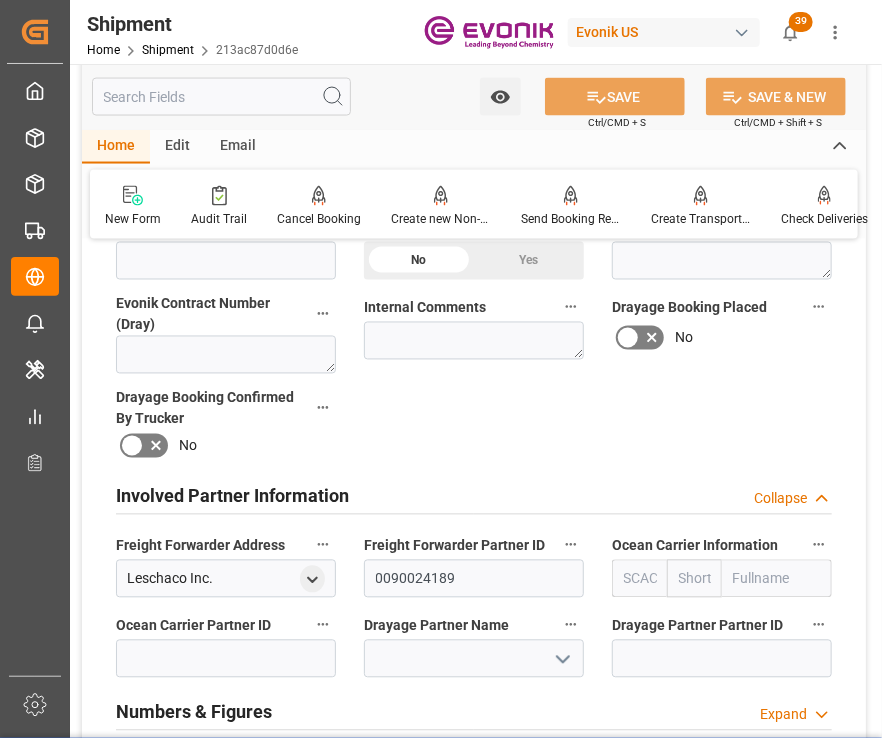 click at bounding box center (639, 579) 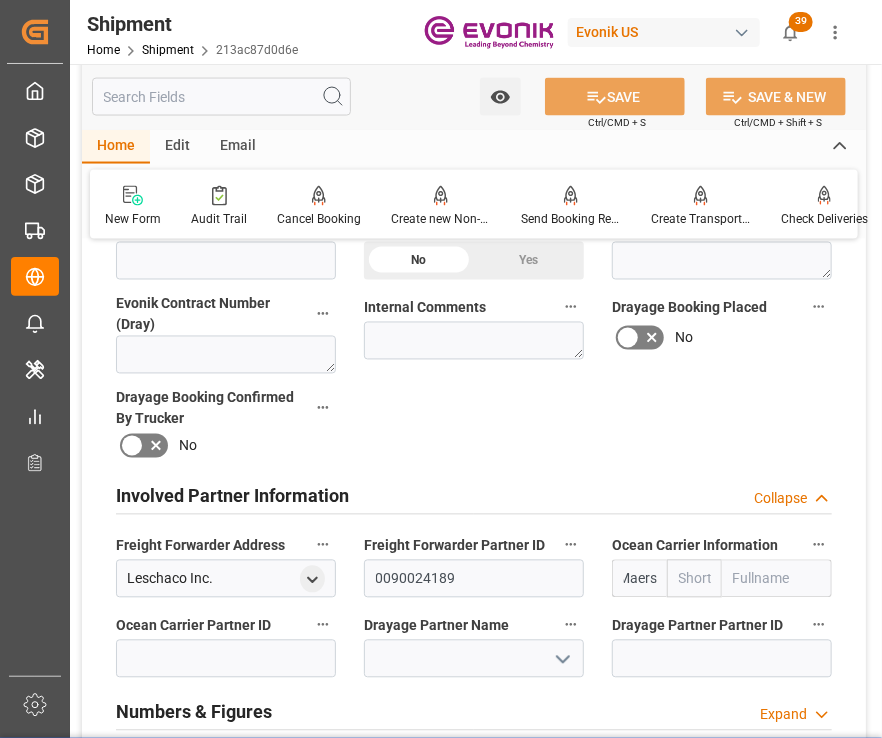 scroll, scrollTop: 0, scrollLeft: 12, axis: horizontal 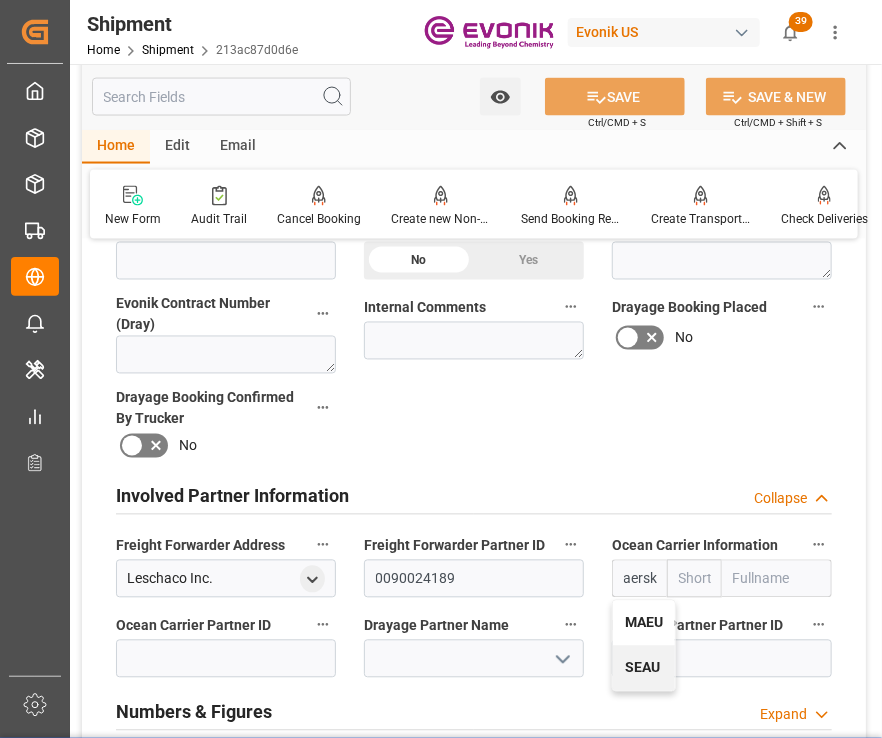 click on "MAEU" at bounding box center (644, 623) 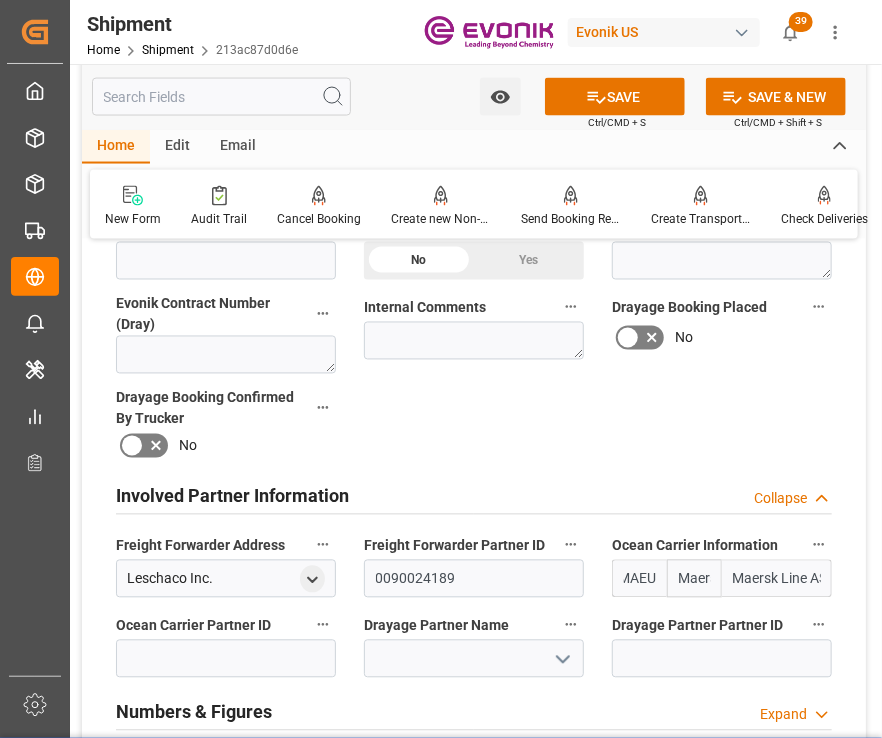 scroll, scrollTop: 0, scrollLeft: 4, axis: horizontal 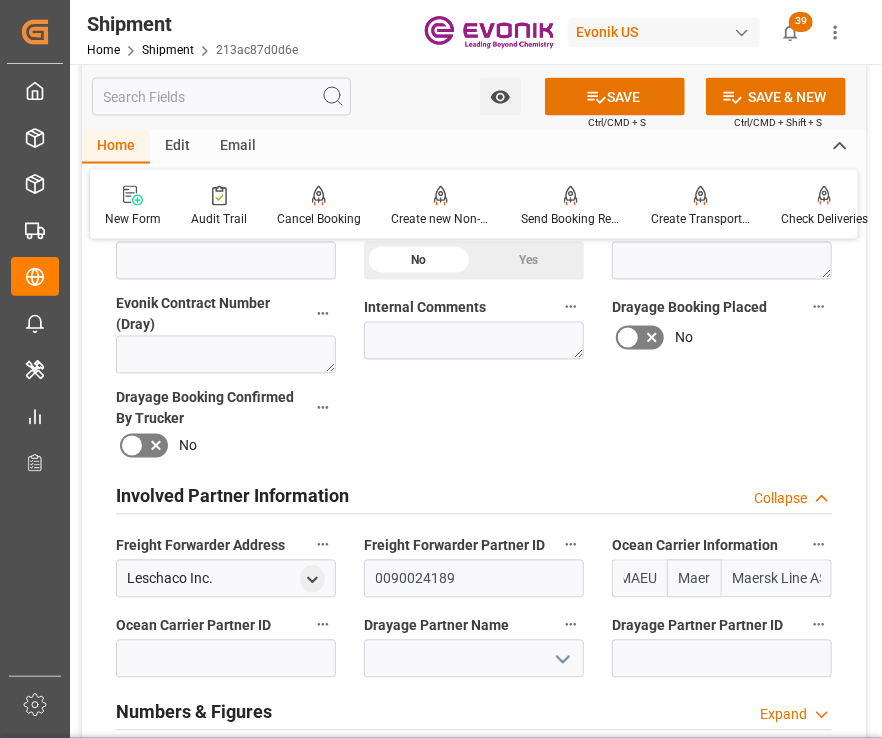 type on "MAEU" 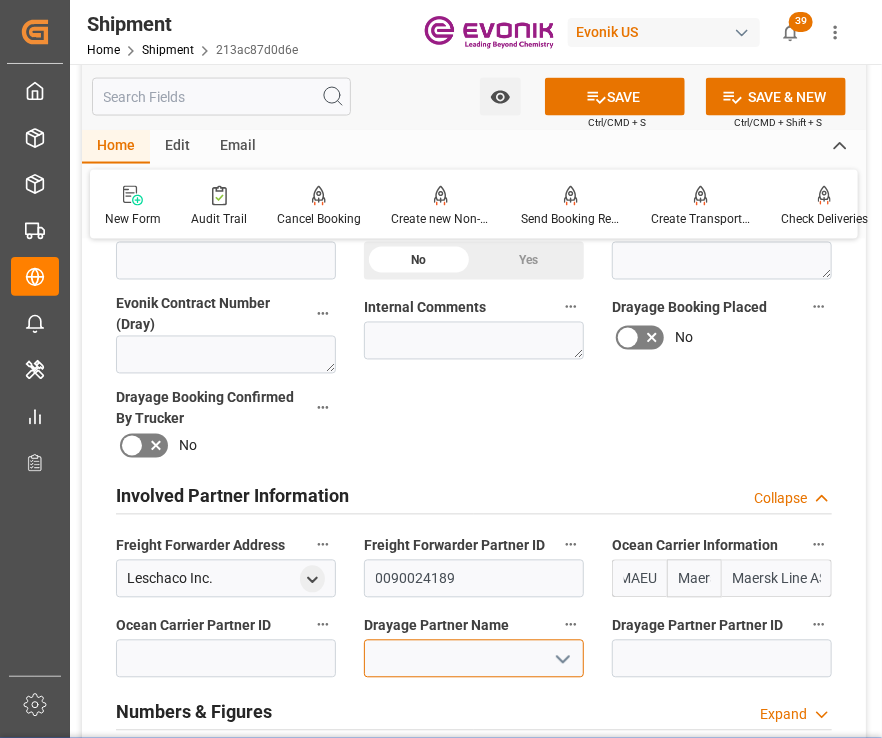 click at bounding box center (474, 659) 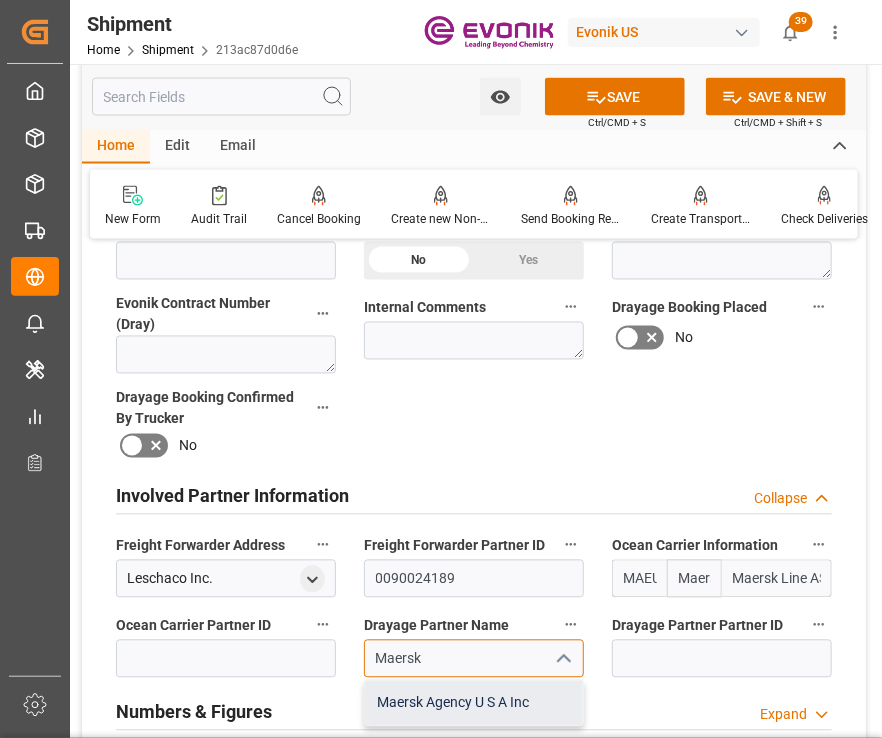 click on "Maersk Agency U S A Inc" at bounding box center [474, 703] 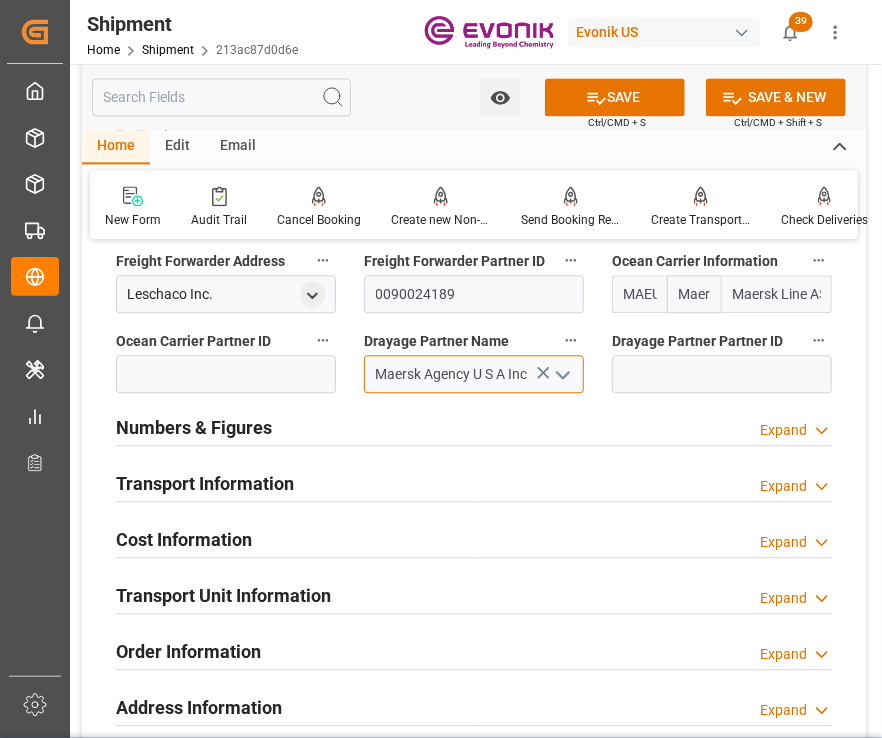 scroll, scrollTop: 1499, scrollLeft: 0, axis: vertical 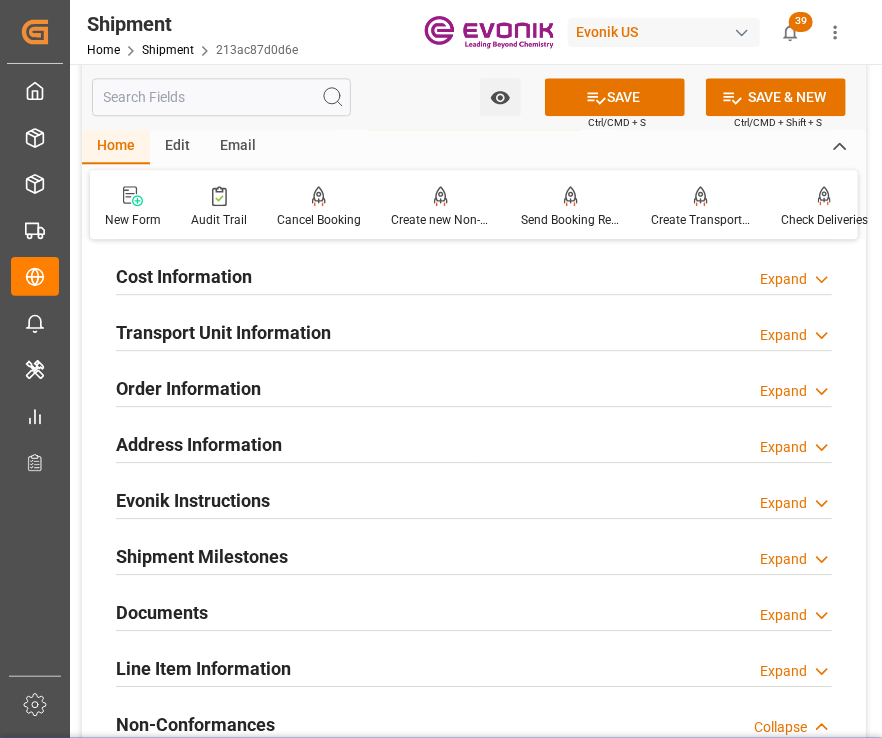 type on "Maersk Agency U S A Inc" 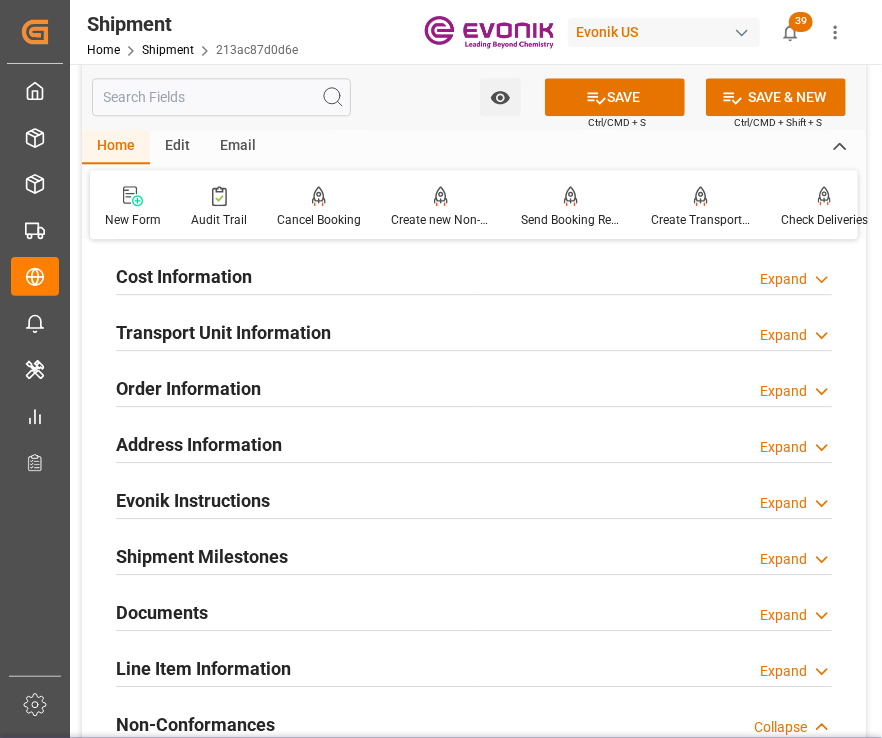 click on "Transport Unit Information Expand" at bounding box center (474, 331) 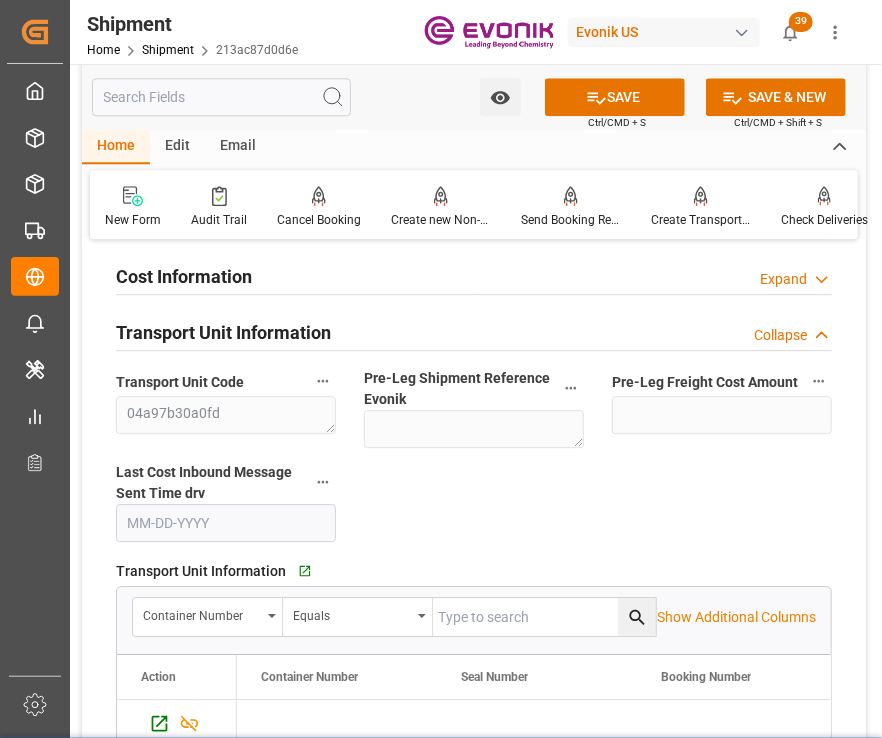 scroll, scrollTop: 1392, scrollLeft: 0, axis: vertical 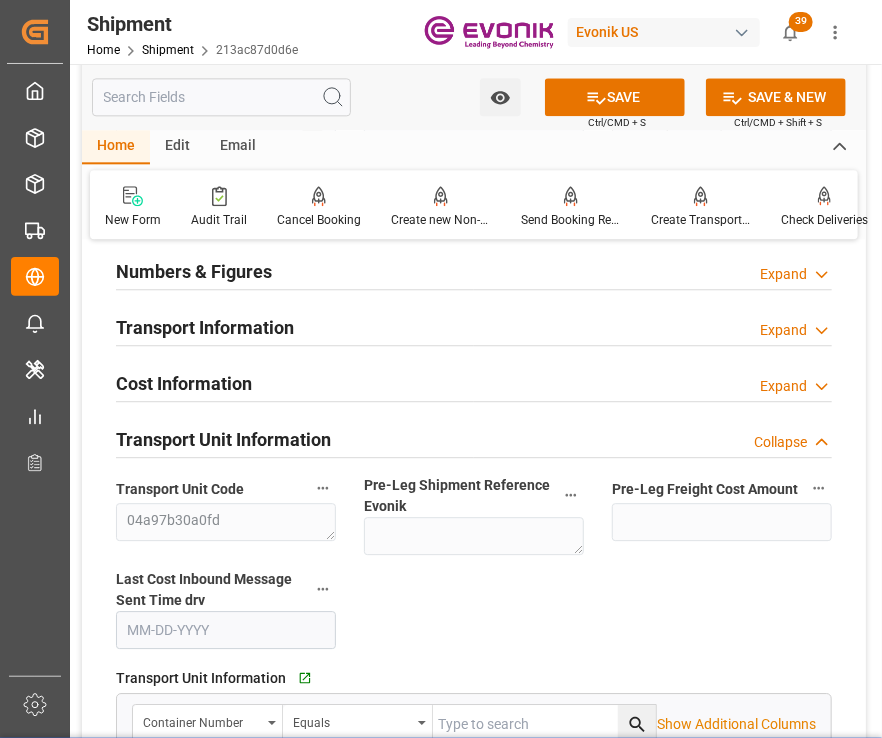 click on "Cost Information" at bounding box center (184, 383) 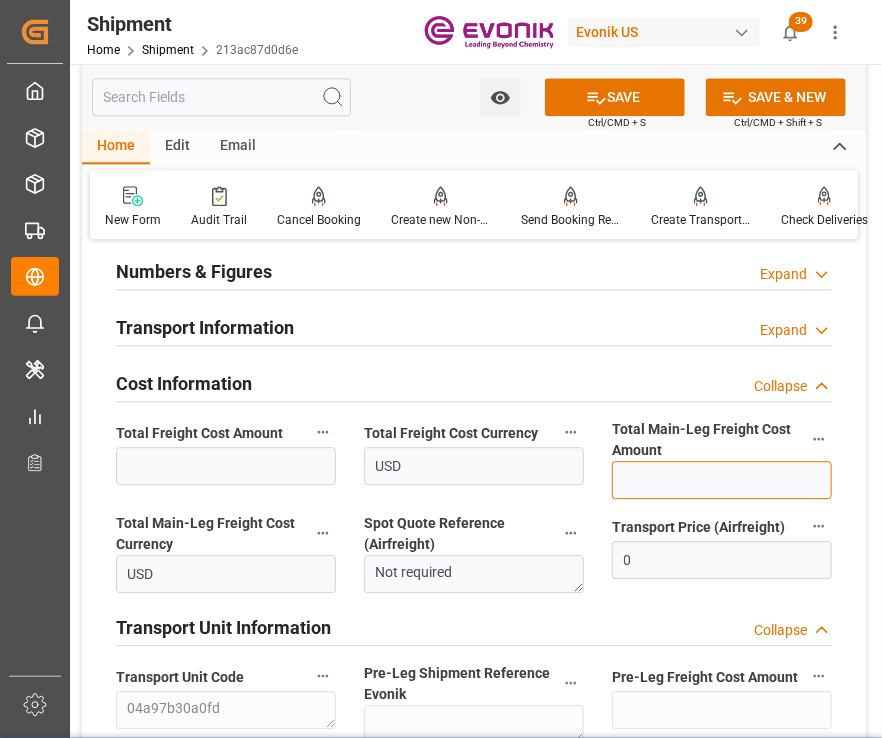 click at bounding box center [722, 480] 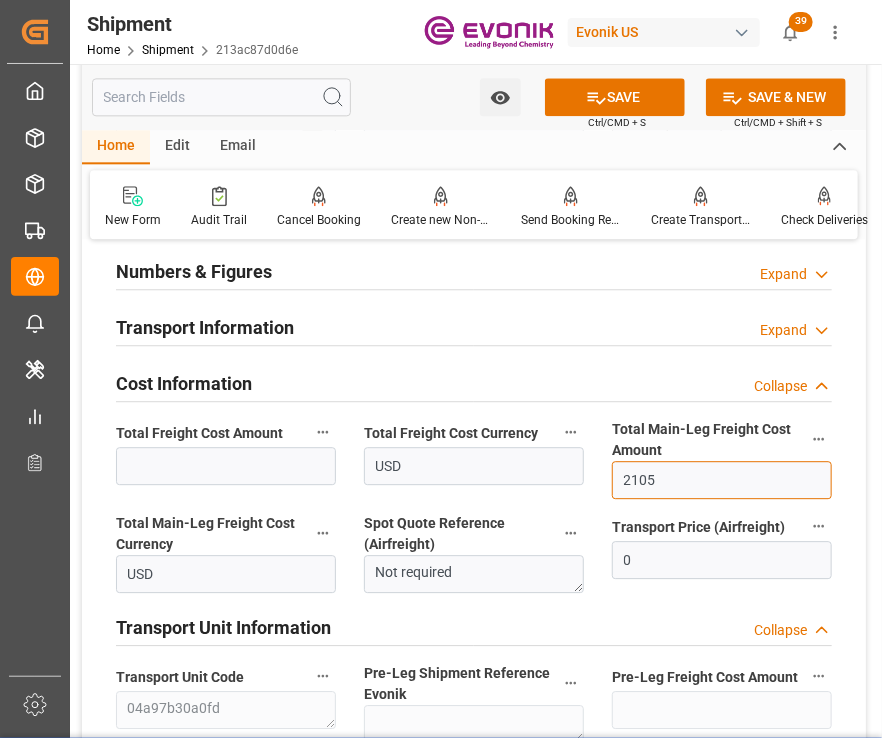 type on "2105" 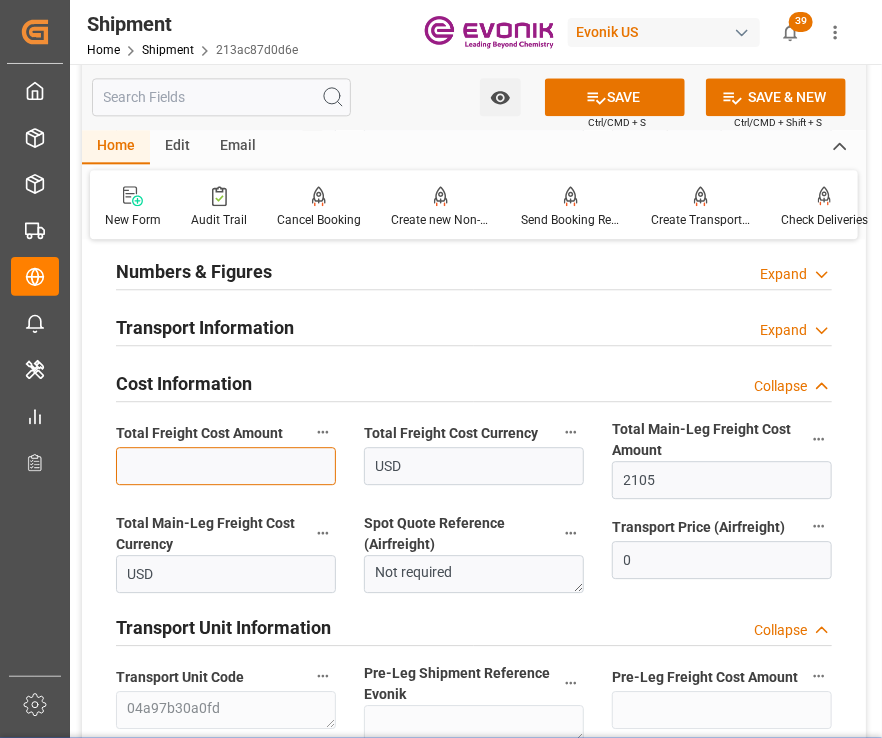 click at bounding box center [226, 466] 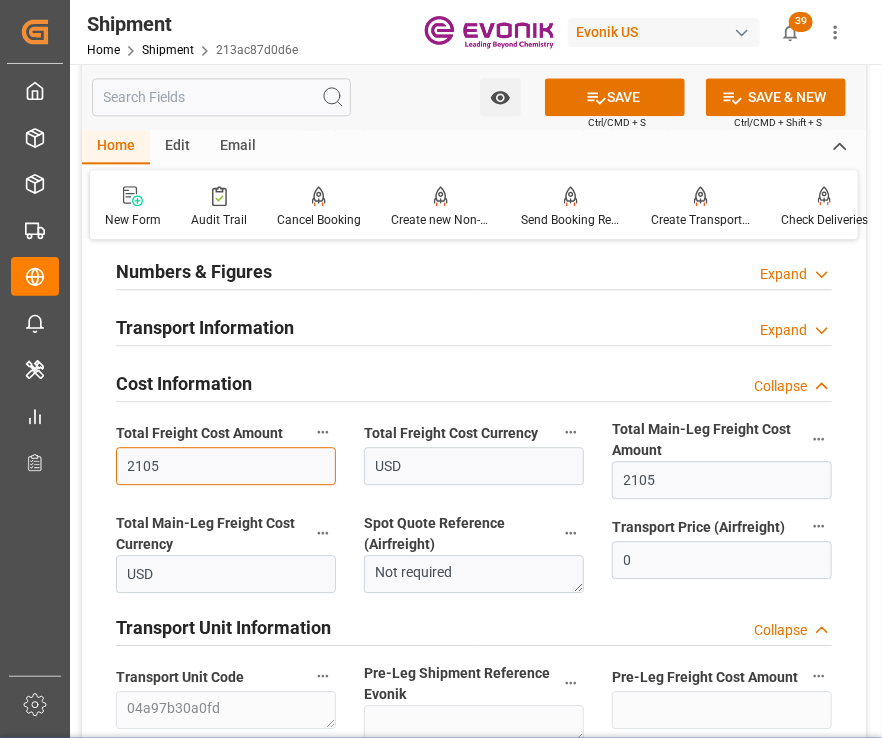 type on "2105" 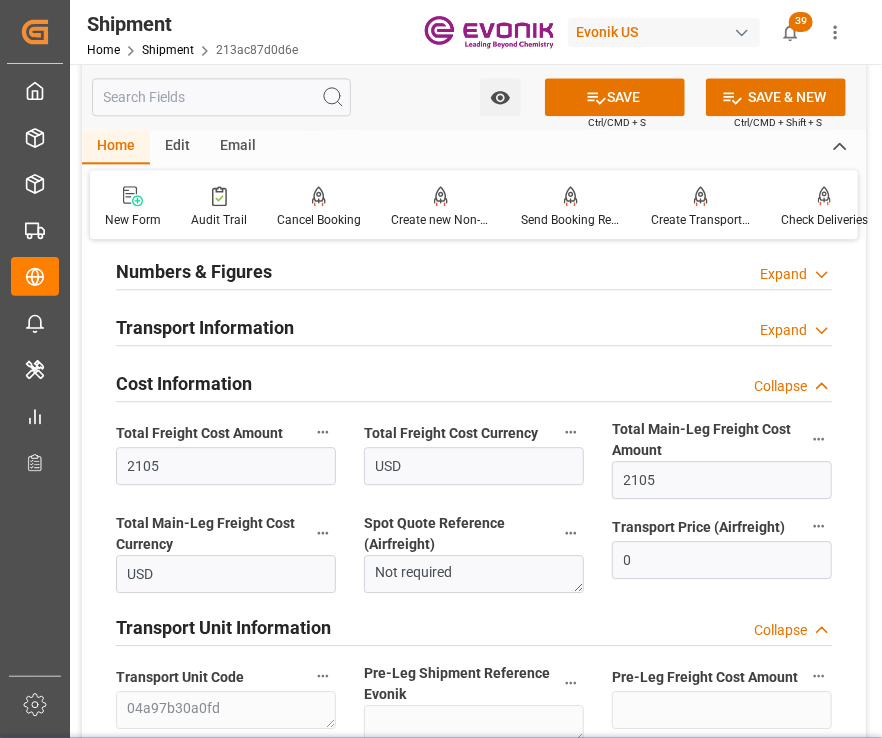 click on "Transport Information" at bounding box center (205, 327) 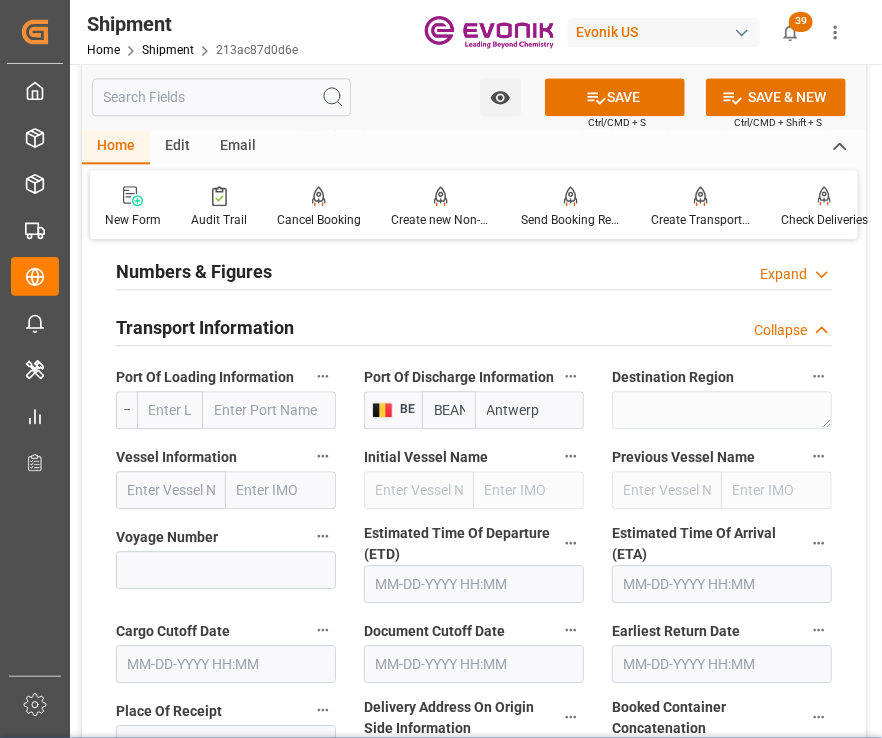 click at bounding box center (170, 410) 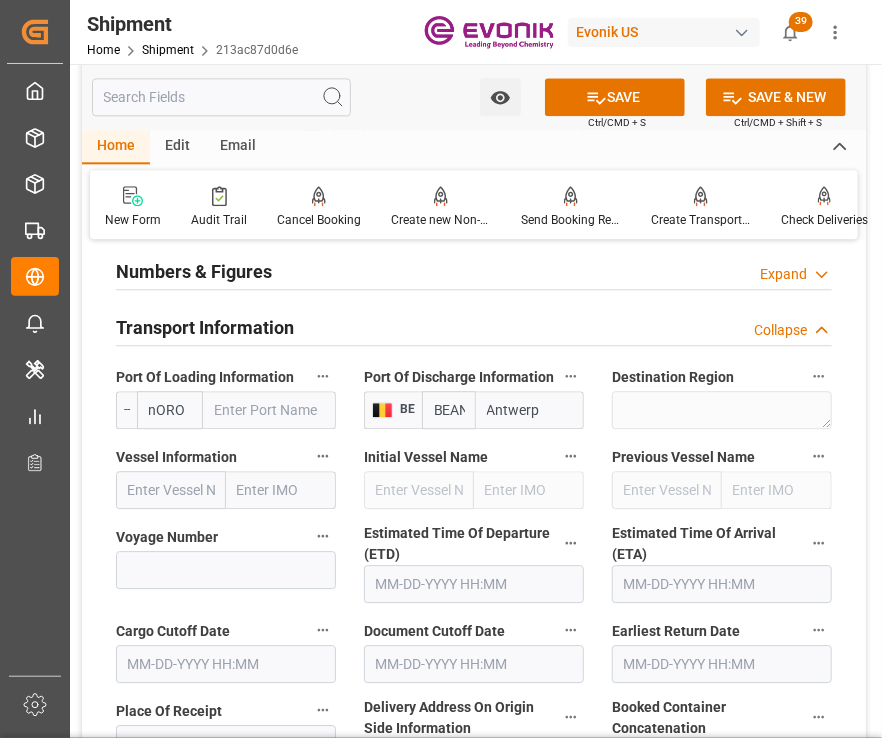 scroll, scrollTop: 0, scrollLeft: 0, axis: both 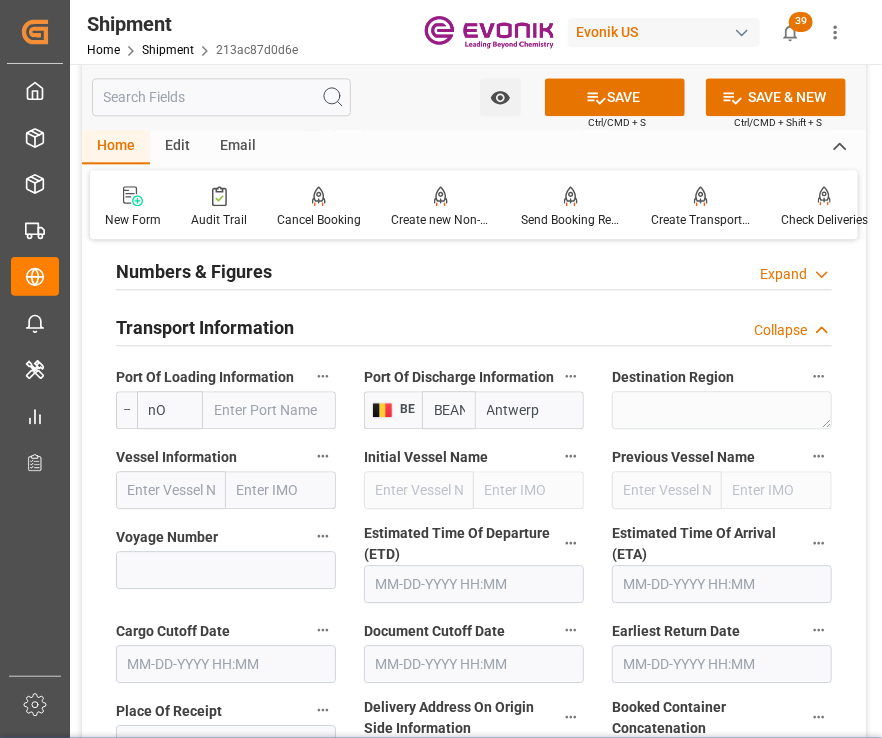 type on "n" 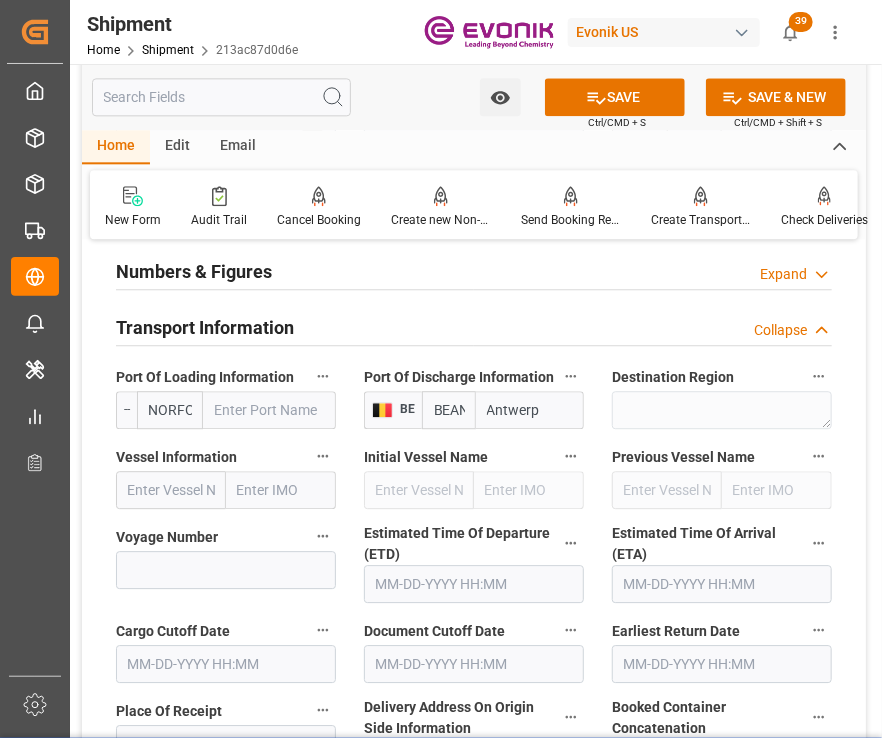 scroll, scrollTop: 0, scrollLeft: 17, axis: horizontal 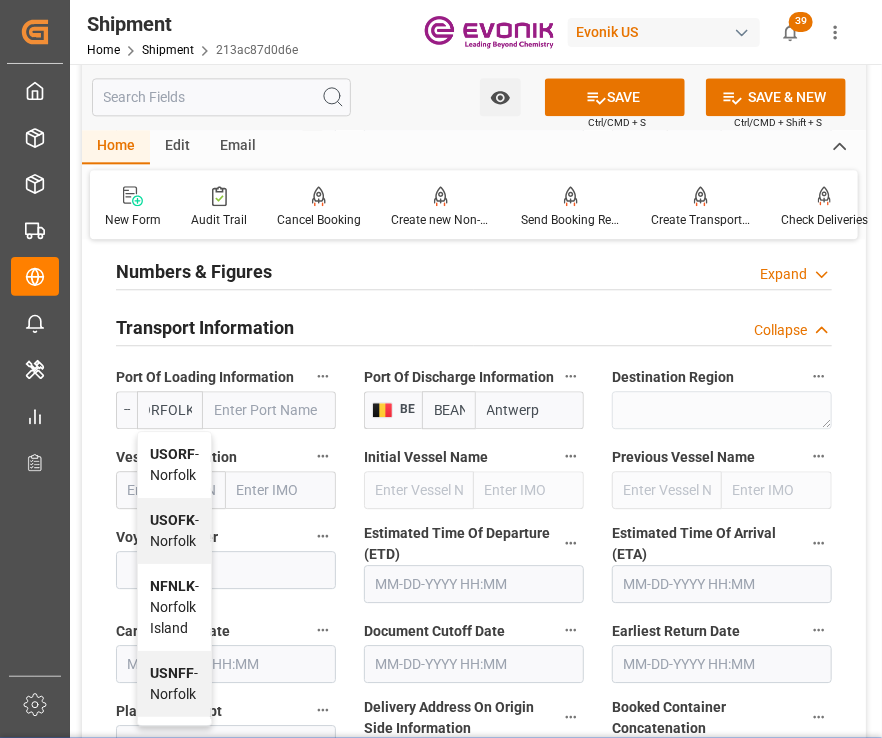 click on "USORF" at bounding box center (172, 454) 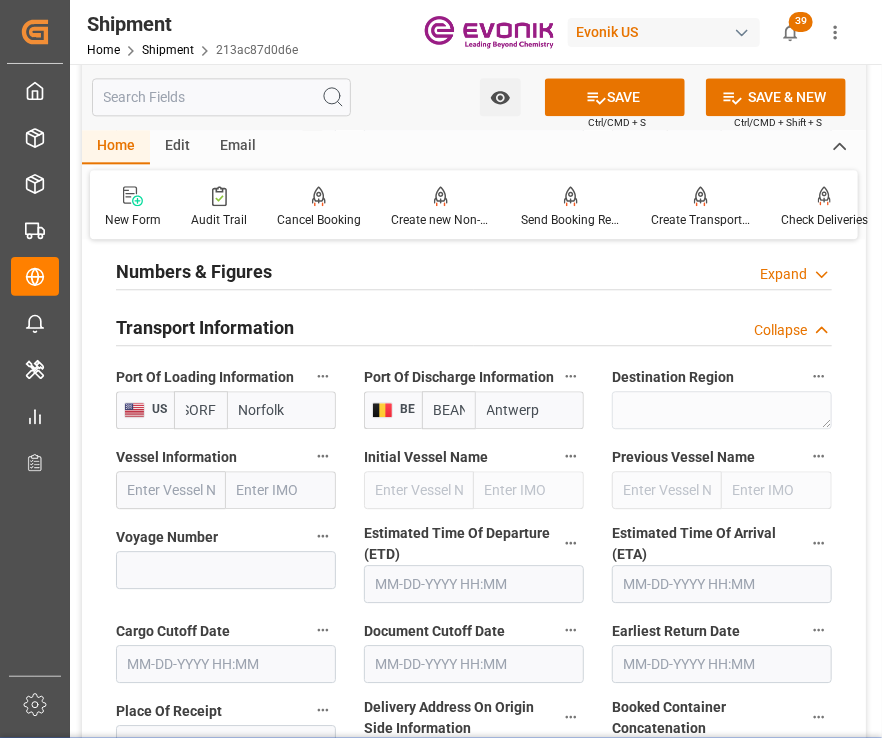 scroll, scrollTop: 0, scrollLeft: 12, axis: horizontal 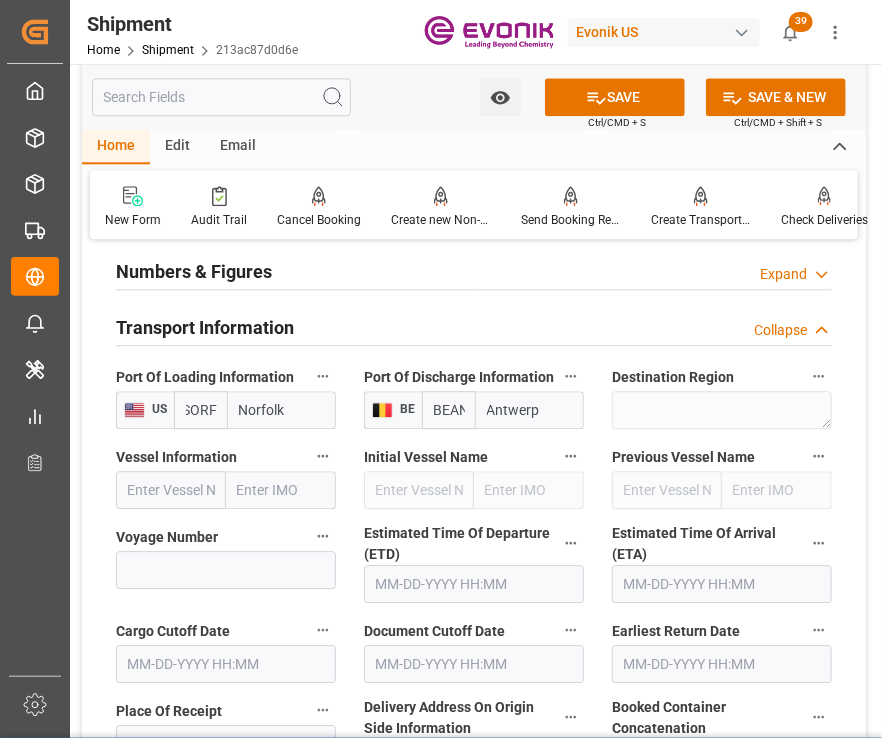 type on "USORF" 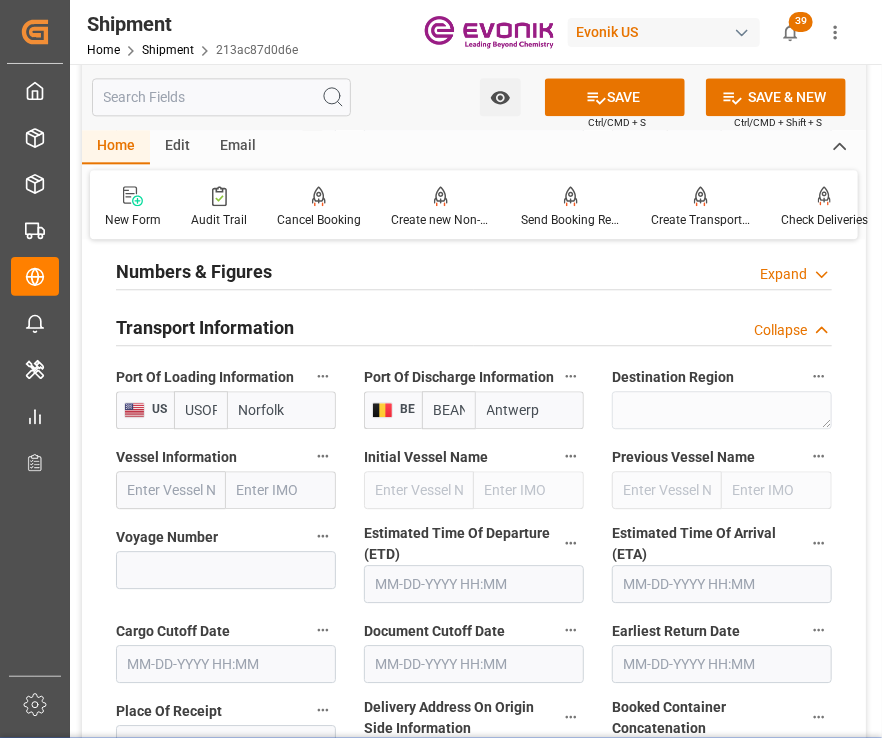 click at bounding box center [171, 490] 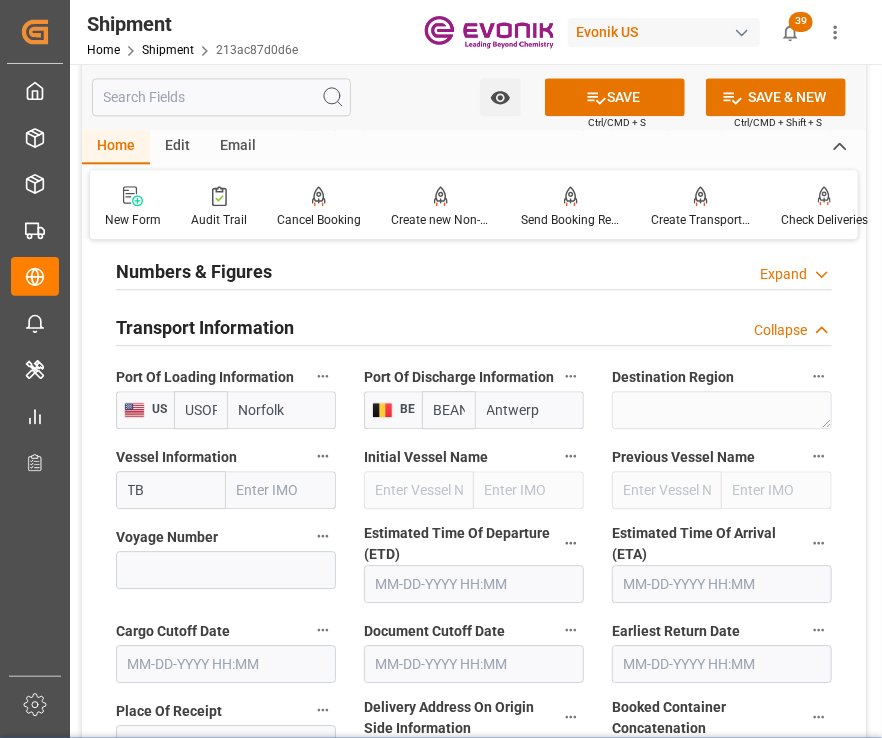 type on "TBN" 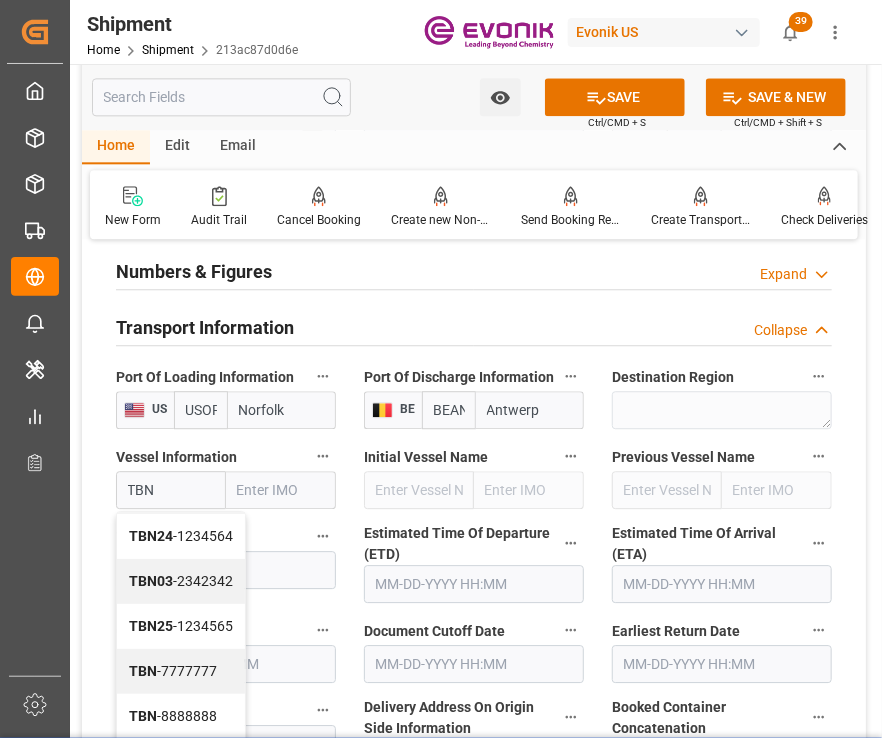 scroll, scrollTop: 344, scrollLeft: 0, axis: vertical 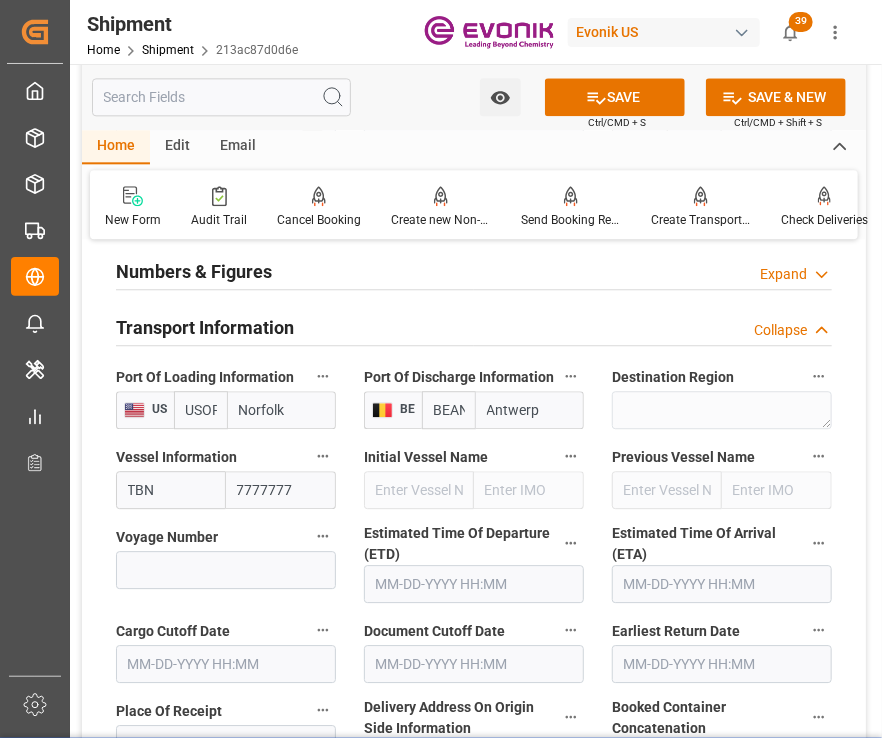 type on "TBN" 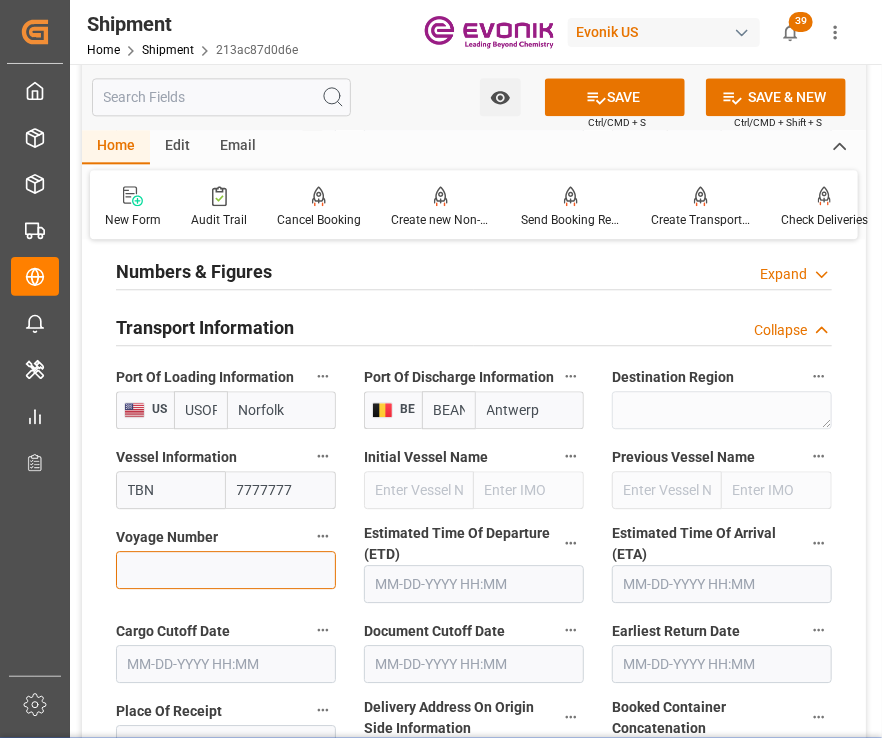 click at bounding box center (226, 570) 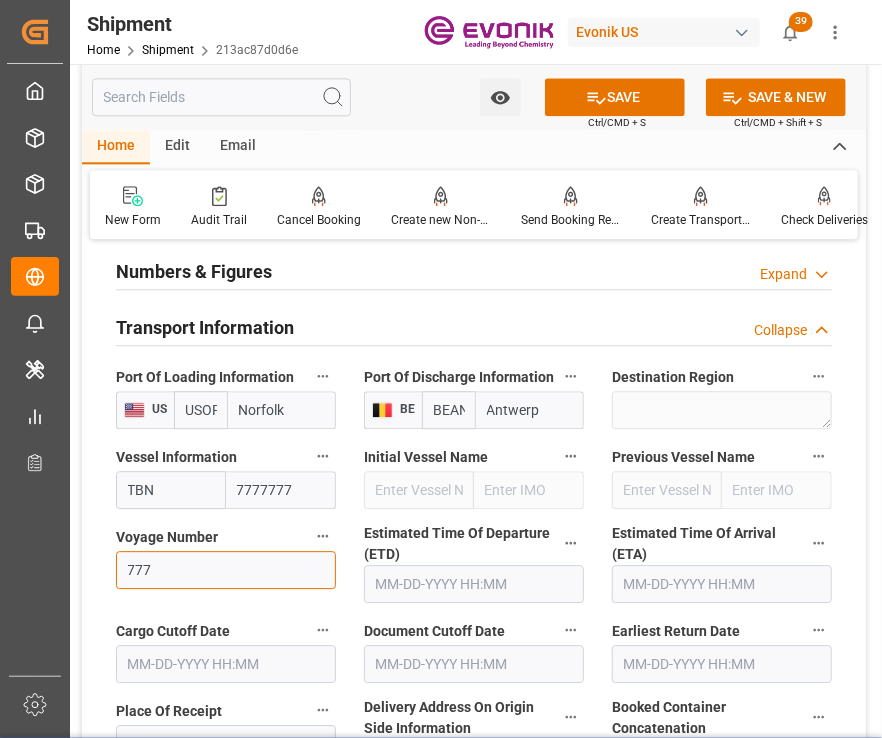 type on "777" 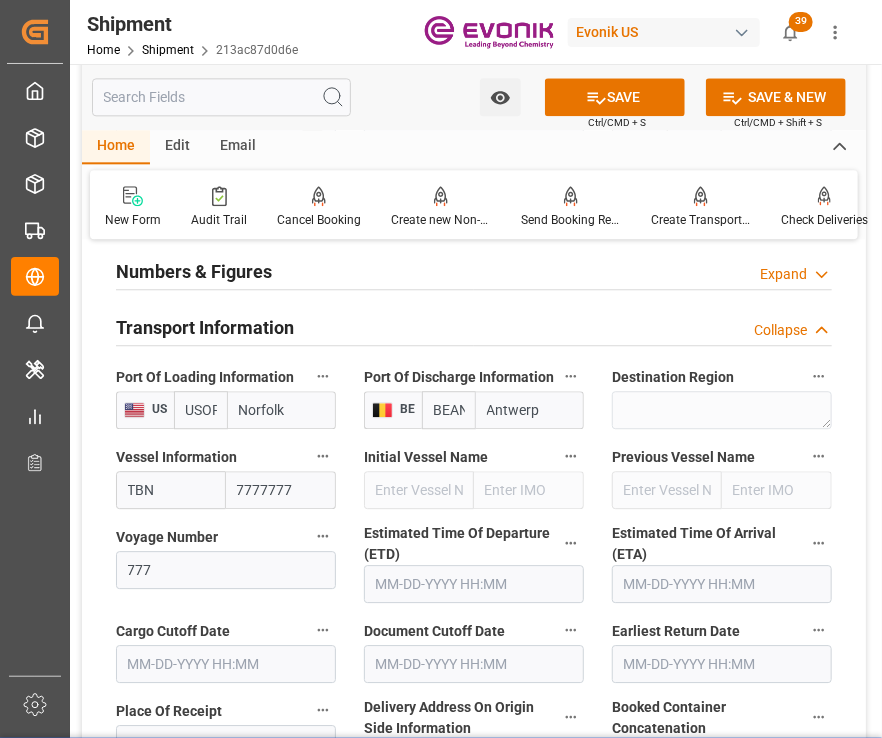 click at bounding box center (474, 584) 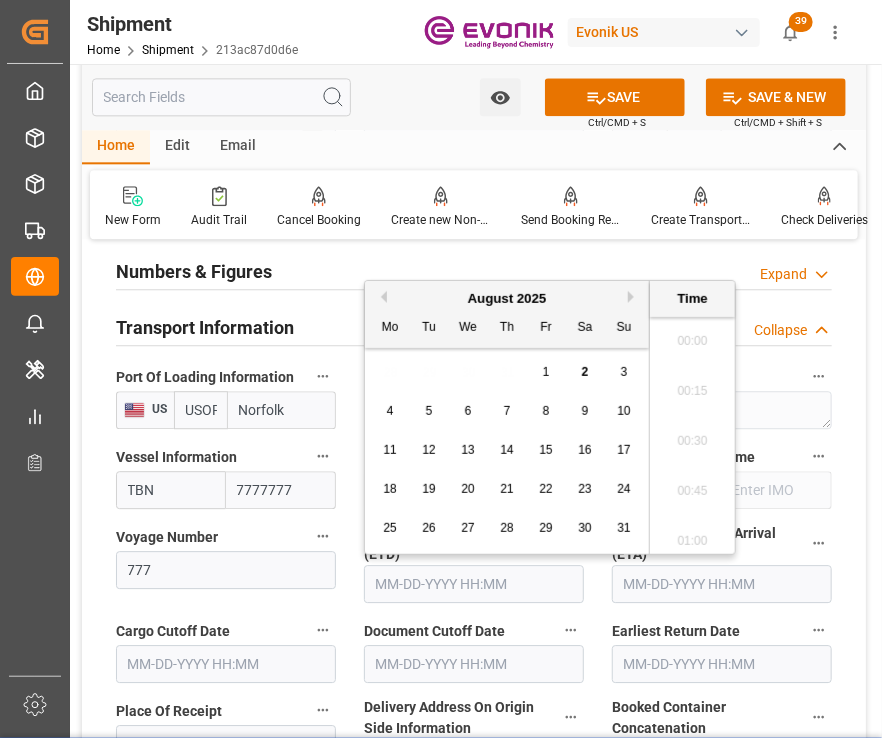 scroll, scrollTop: 3756, scrollLeft: 0, axis: vertical 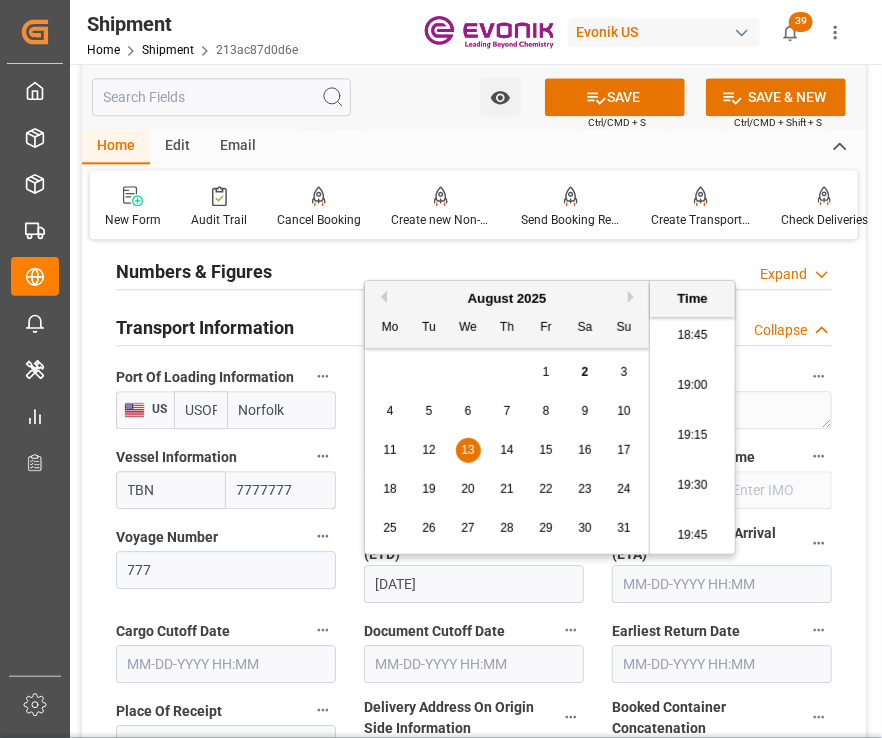 click on "13" at bounding box center (468, 451) 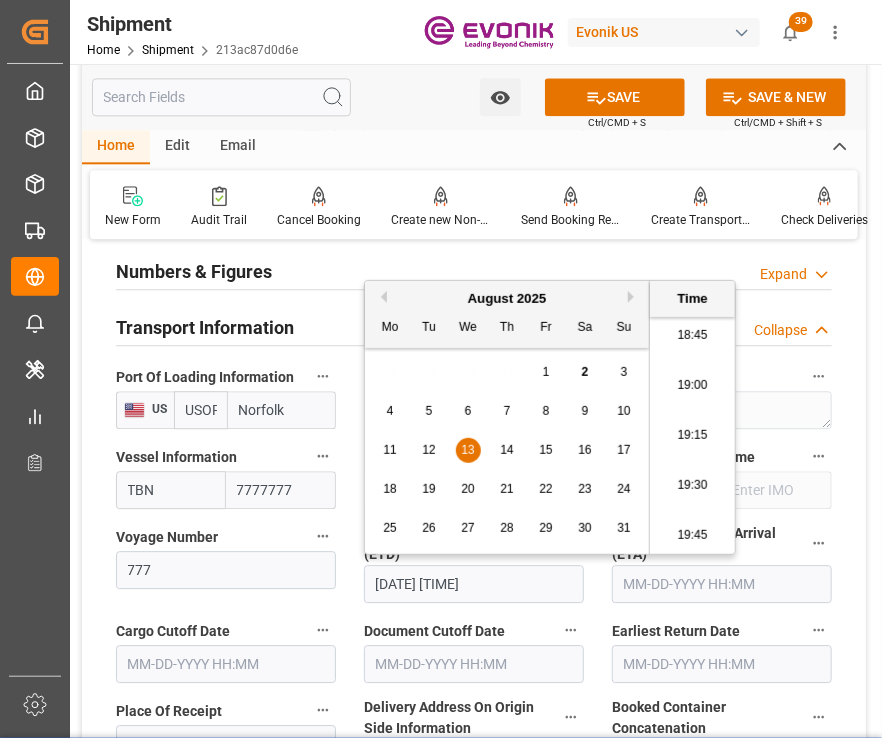 click at bounding box center [722, 584] 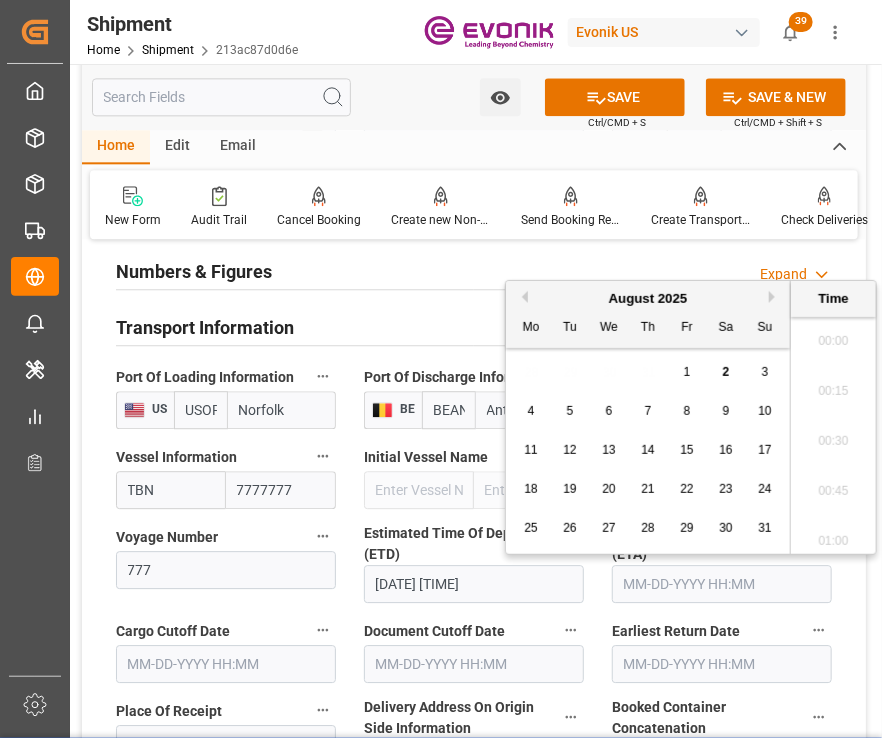 scroll, scrollTop: 3756, scrollLeft: 0, axis: vertical 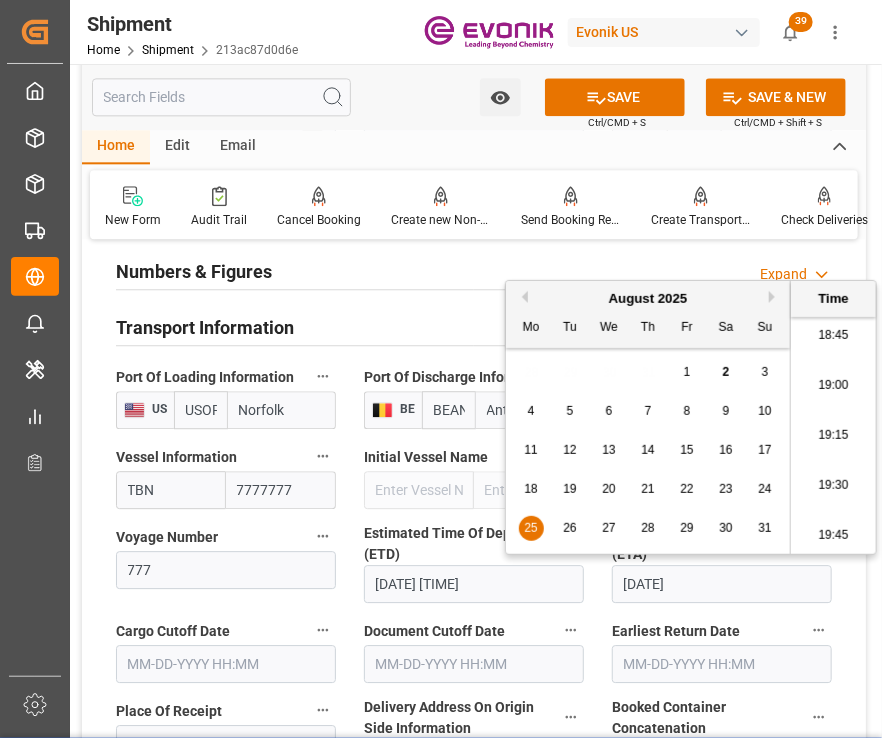 click on "25" at bounding box center [530, 528] 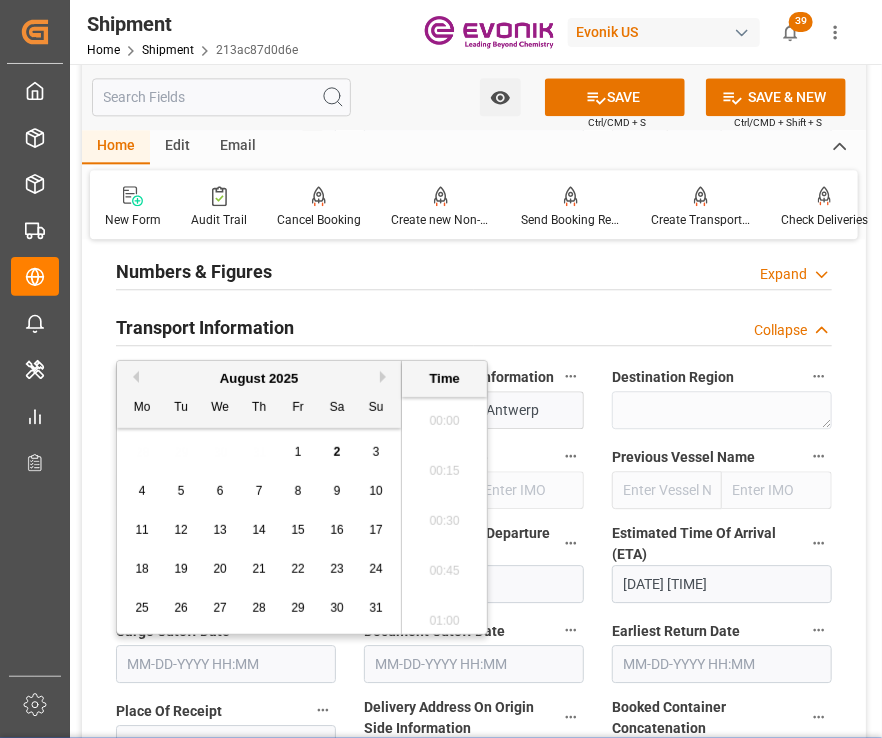 click at bounding box center (226, 664) 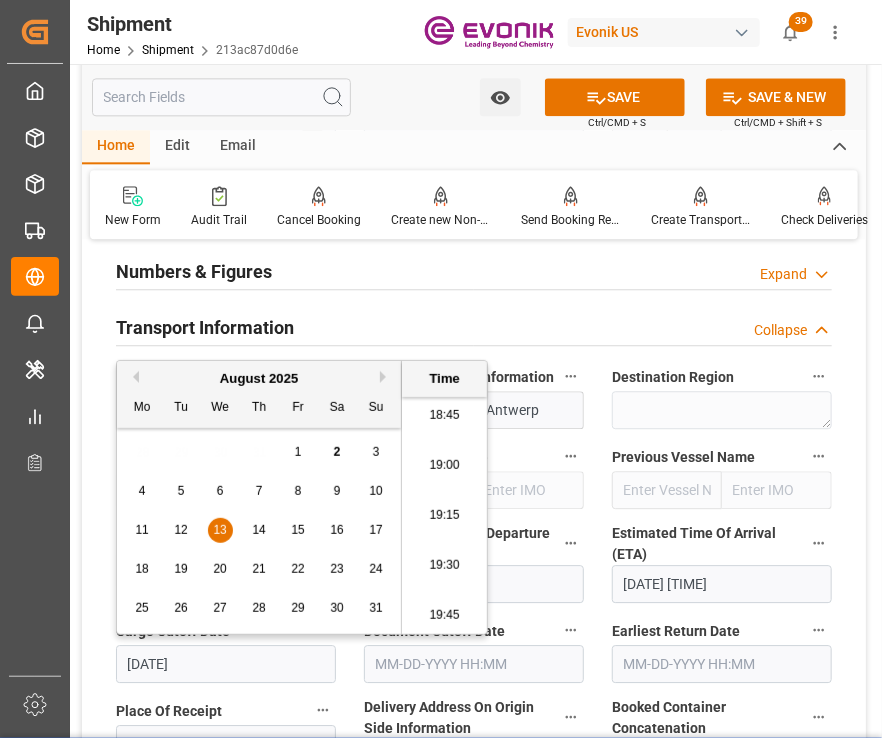 click on "13" at bounding box center (219, 530) 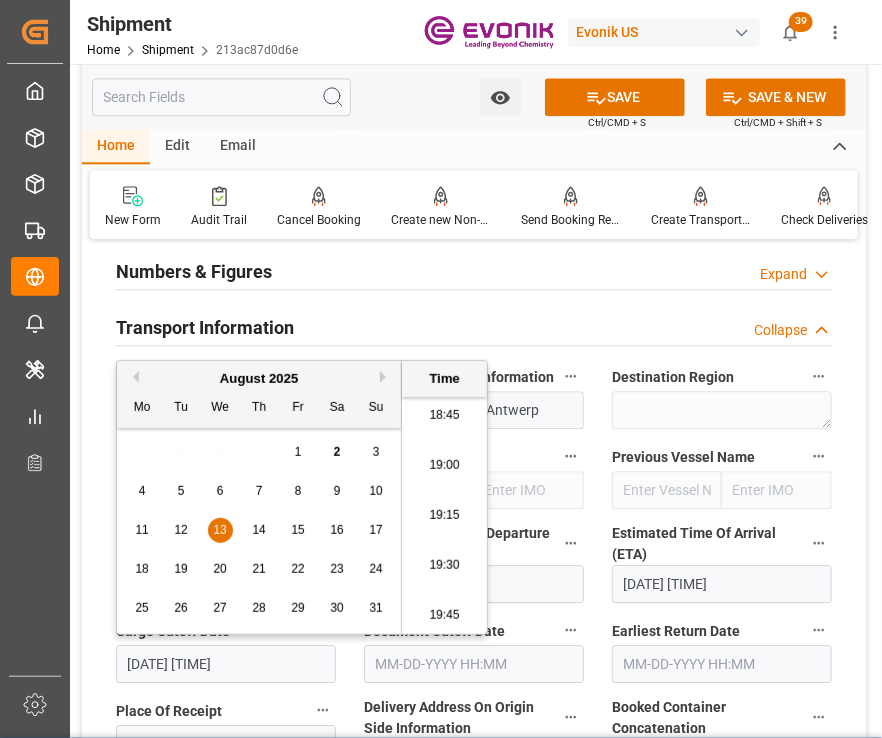 drag, startPoint x: 270, startPoint y: 670, endPoint x: 81, endPoint y: 677, distance: 189.12958 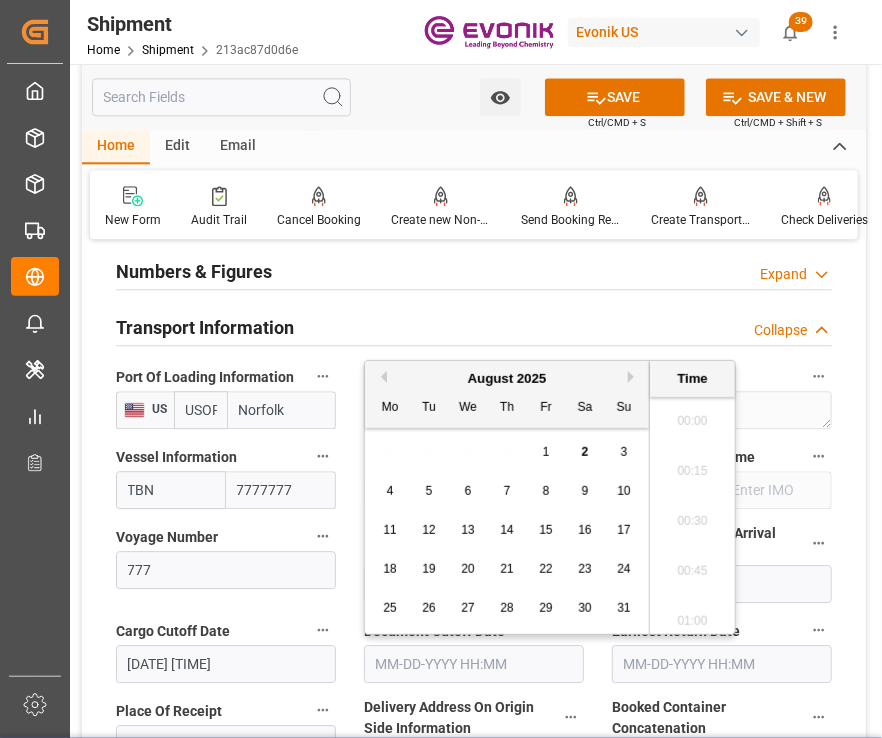 paste on "08-13-2025 00:00" 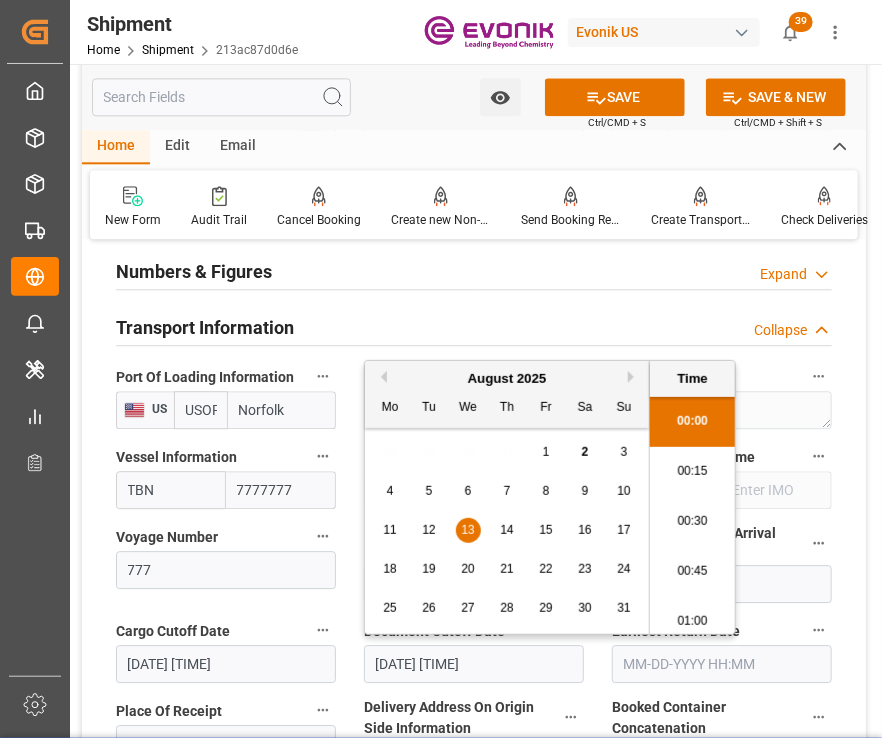 scroll, scrollTop: 3756, scrollLeft: 0, axis: vertical 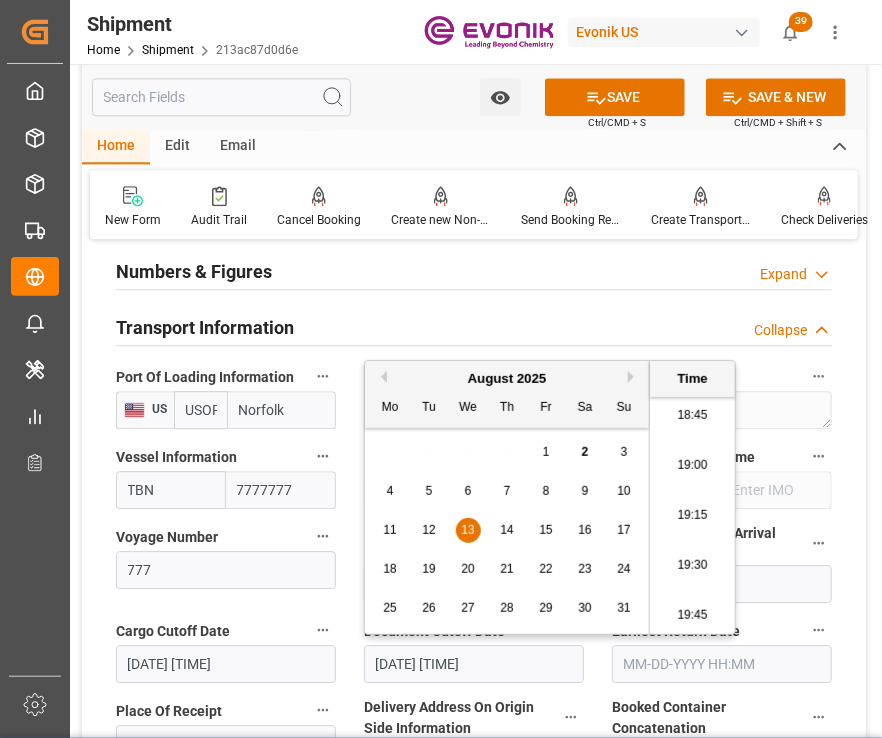 type on "08-13-2025 00:00" 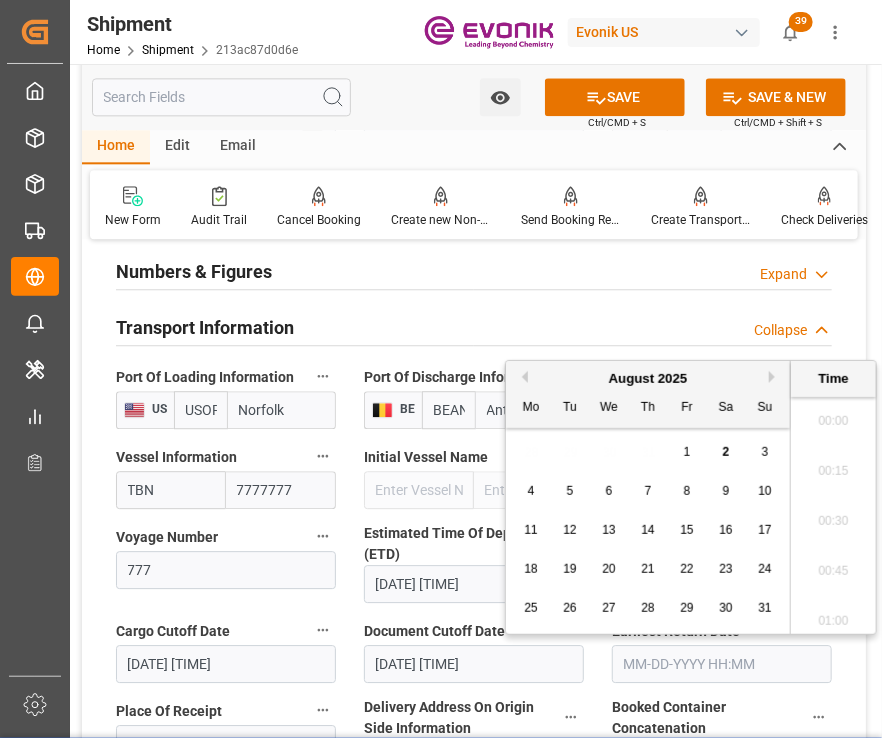 scroll, scrollTop: 3756, scrollLeft: 0, axis: vertical 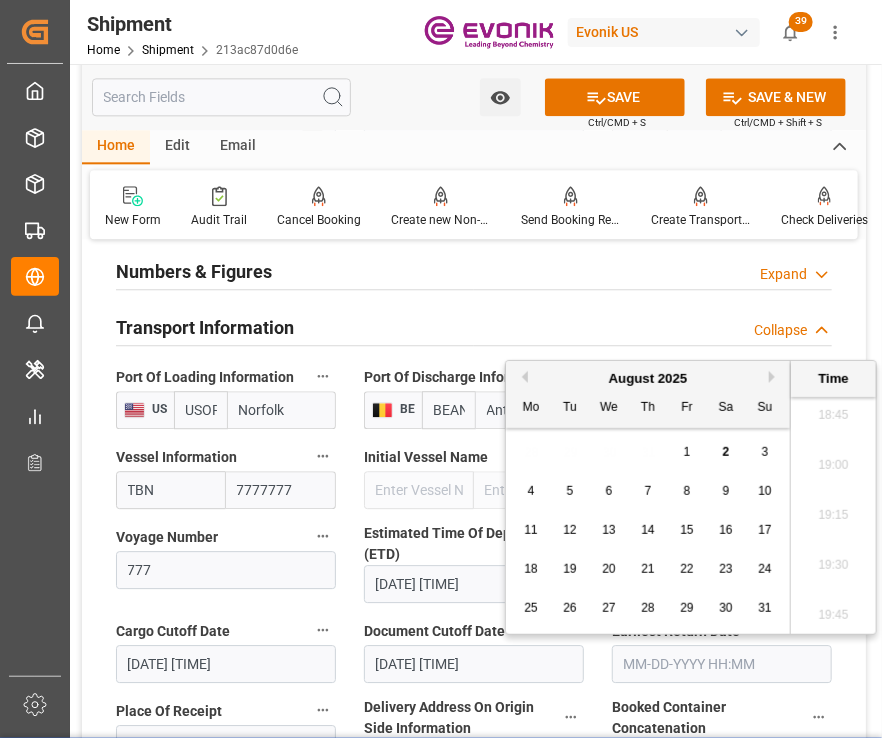 paste on "08-13-2025 00:00" 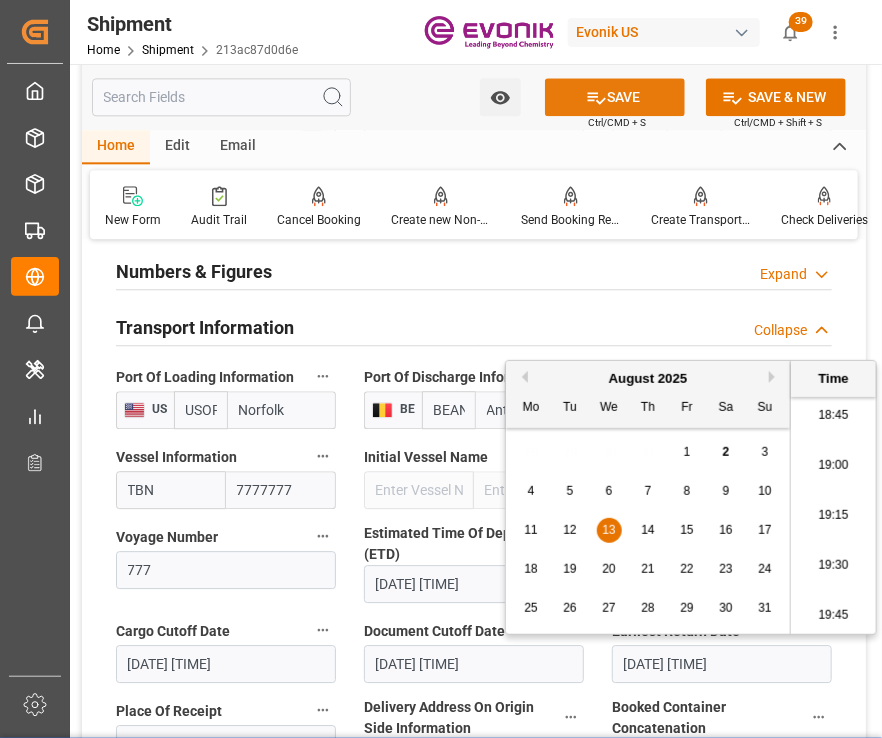 type on "08-13-2025 00:00" 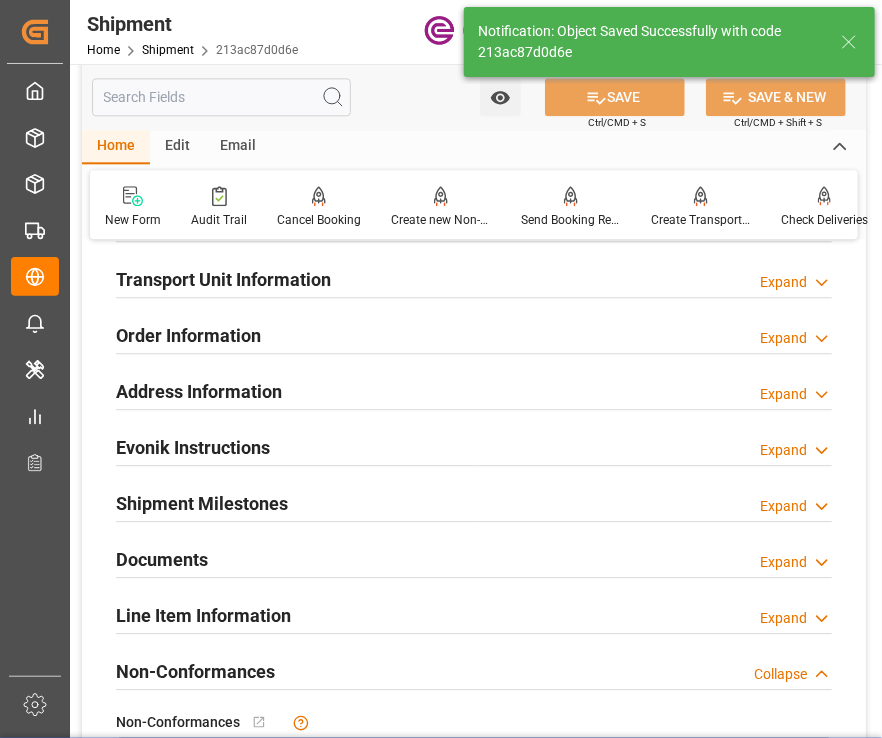 scroll, scrollTop: 618, scrollLeft: 0, axis: vertical 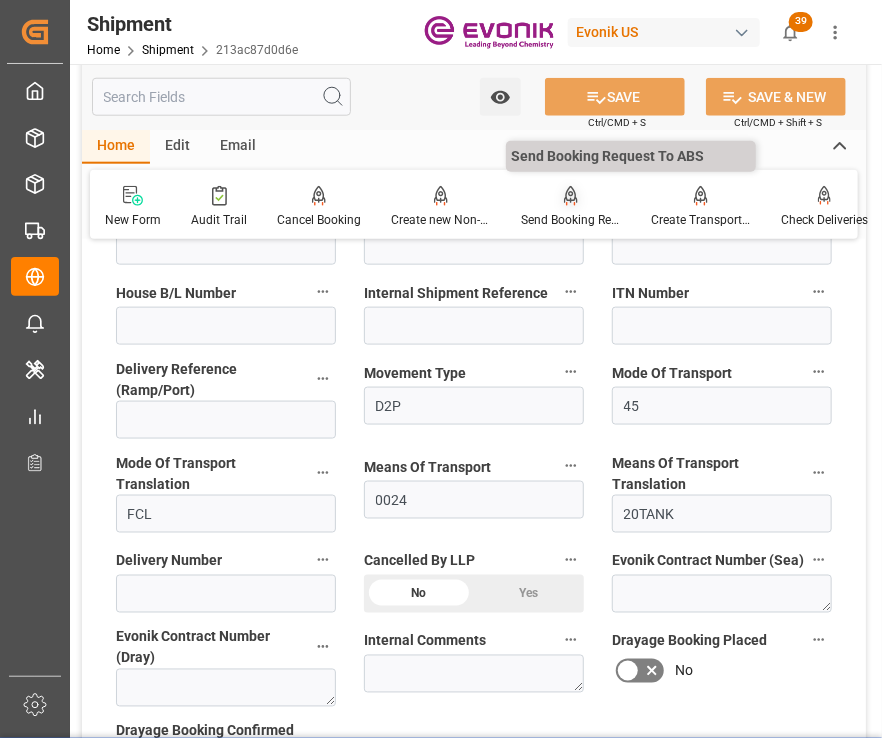 click on "Send Booking Request To ABS" at bounding box center [571, 207] 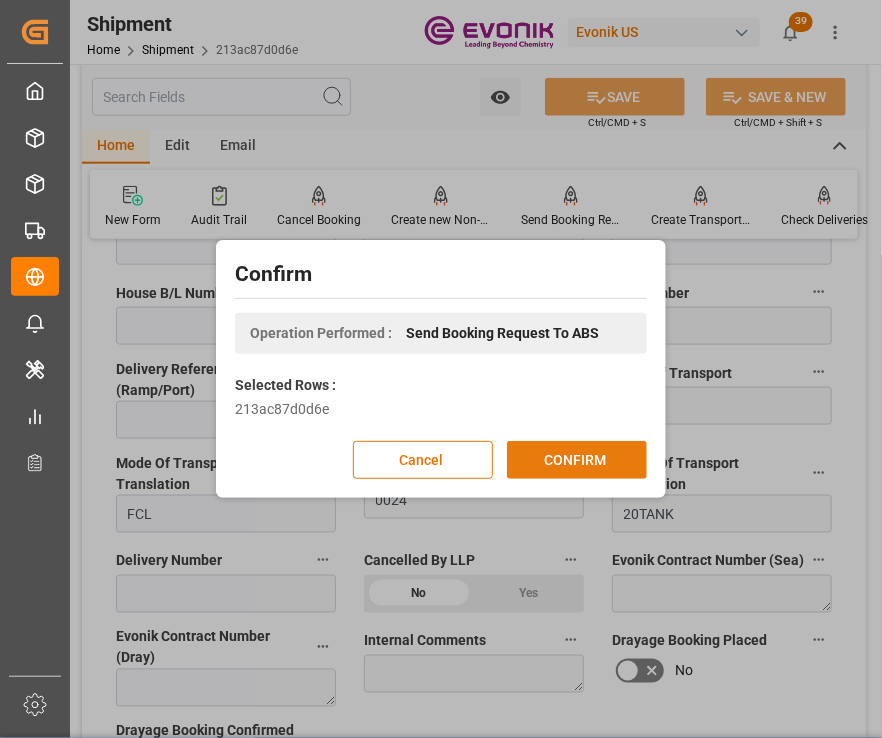 click on "CONFIRM" at bounding box center [577, 460] 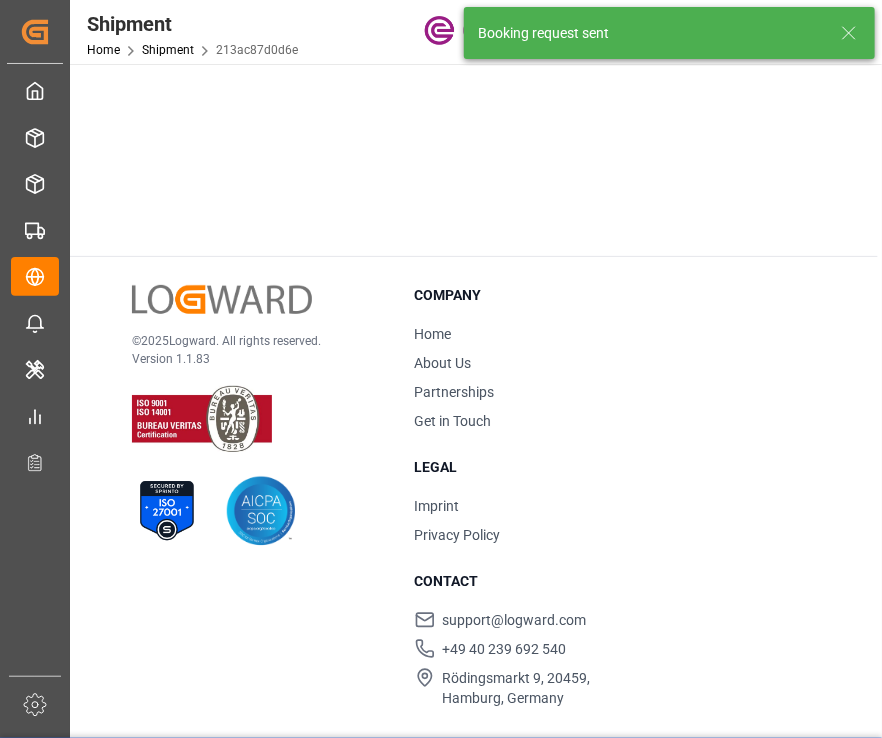 scroll, scrollTop: 471, scrollLeft: 0, axis: vertical 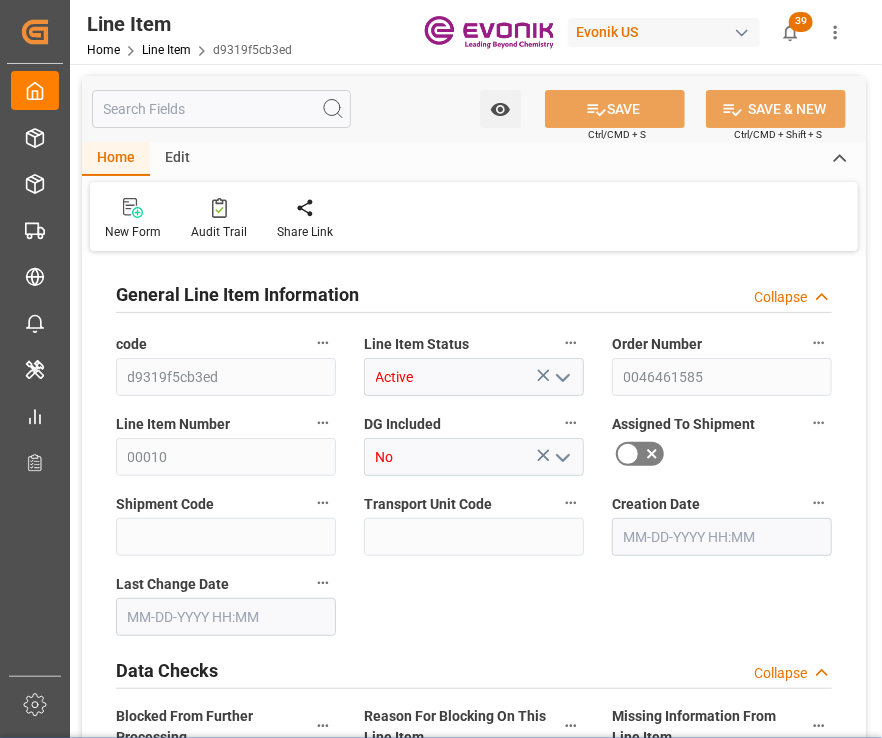type on "0" 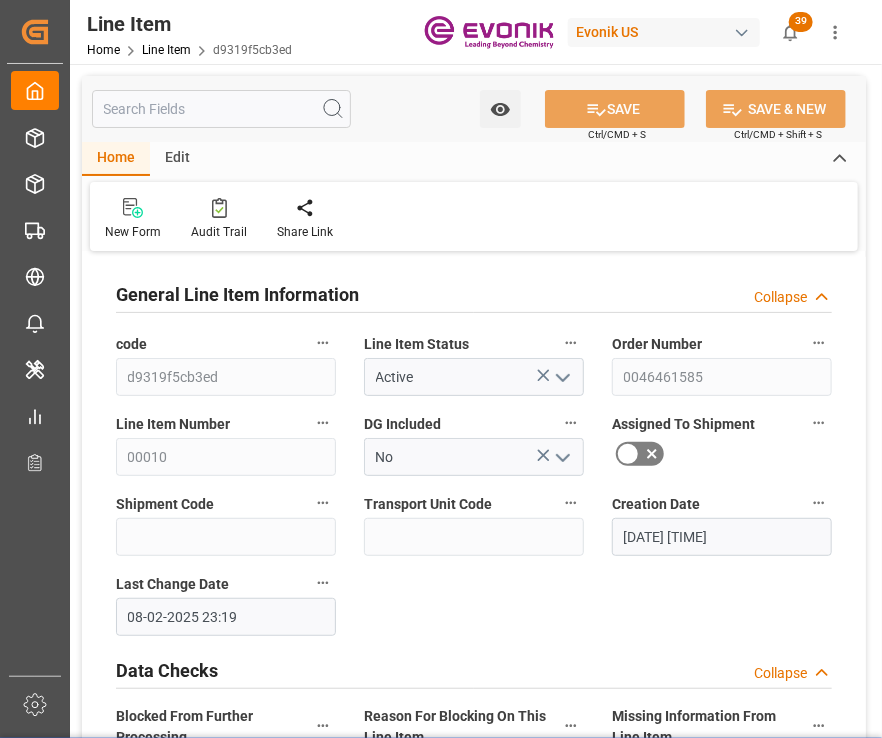 type on "07-29-2025 19:59" 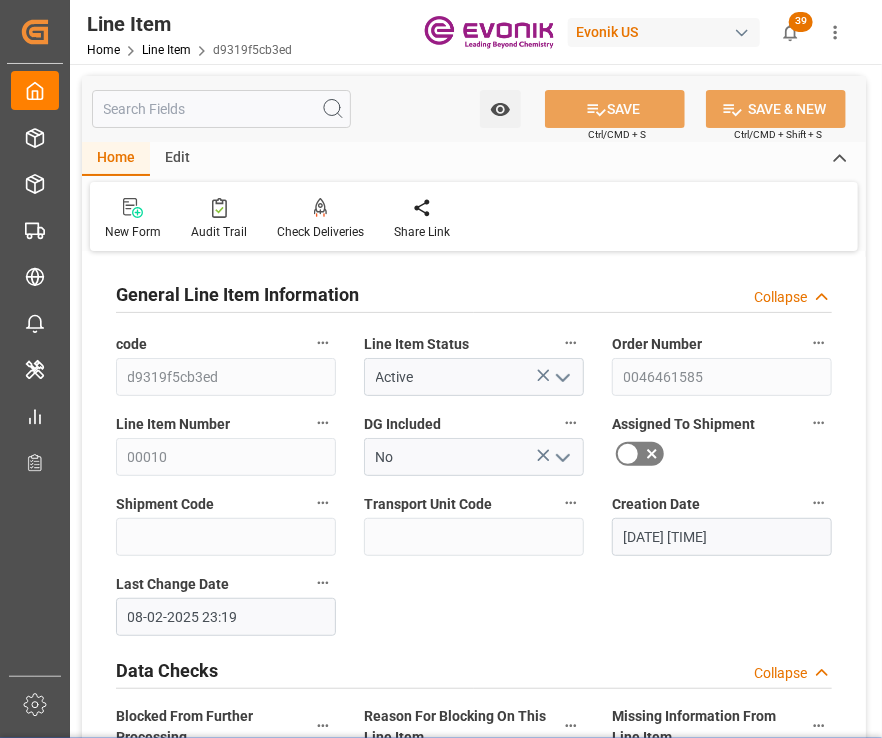 click at bounding box center (221, 109) 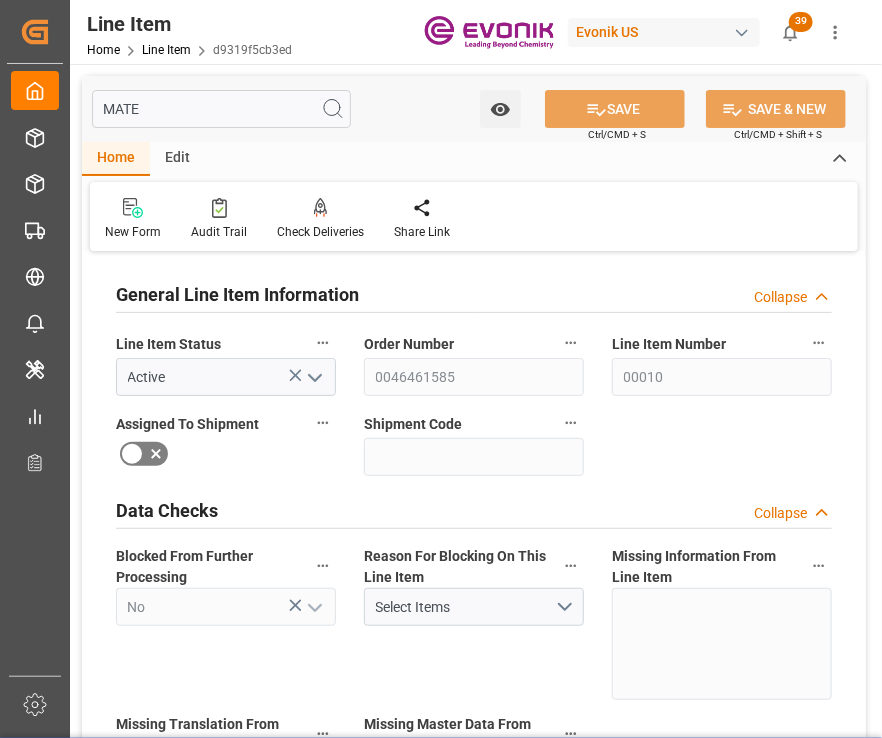 type on "MATER" 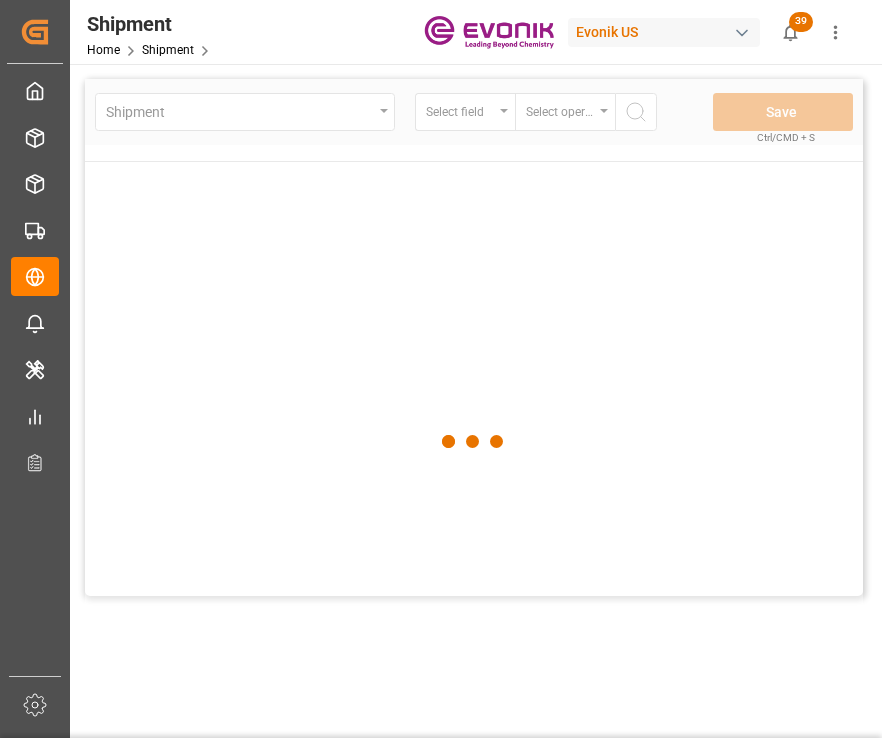 scroll, scrollTop: 0, scrollLeft: 0, axis: both 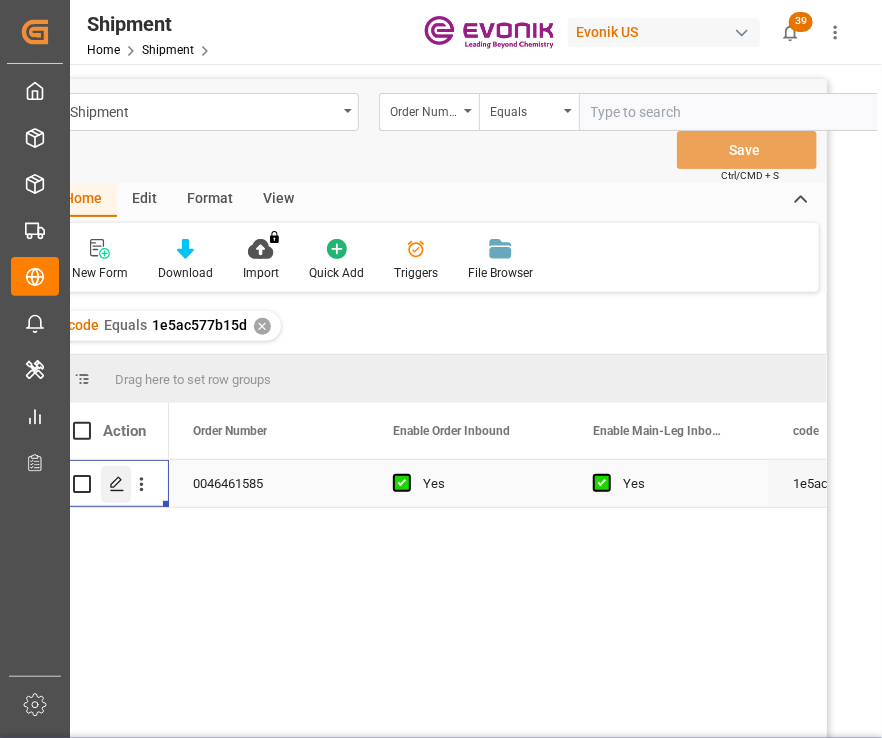 click 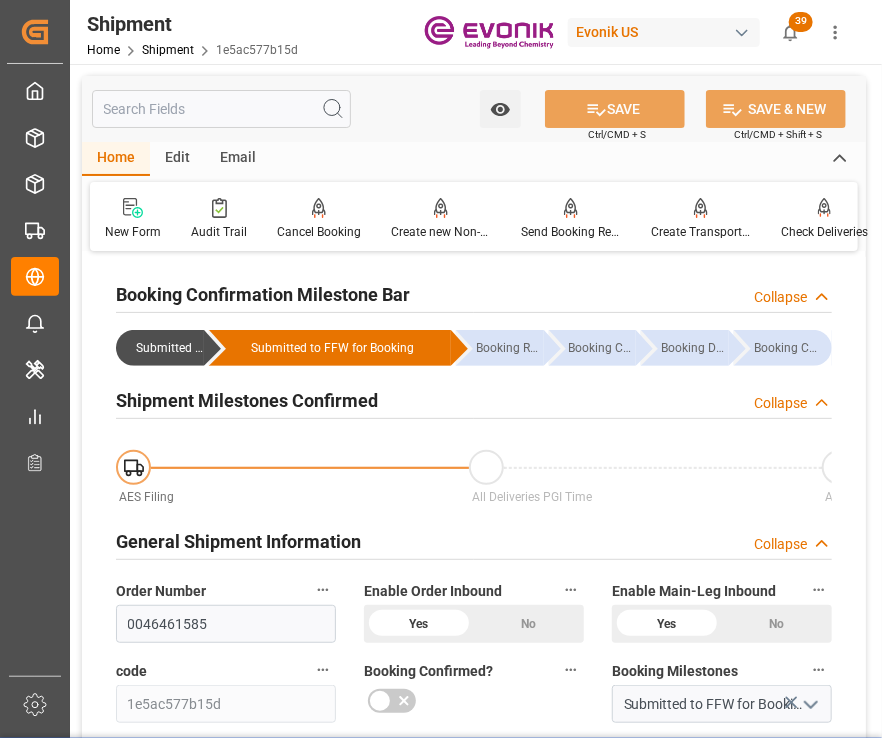 scroll, scrollTop: 804, scrollLeft: 0, axis: vertical 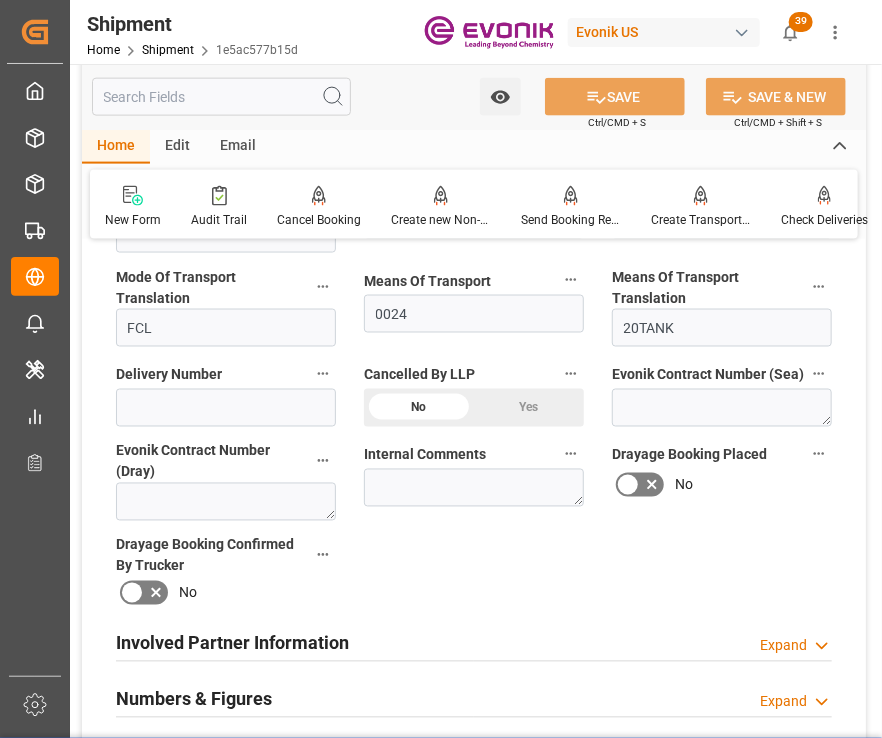 click on "Involved Partner Information Expand" at bounding box center [474, 642] 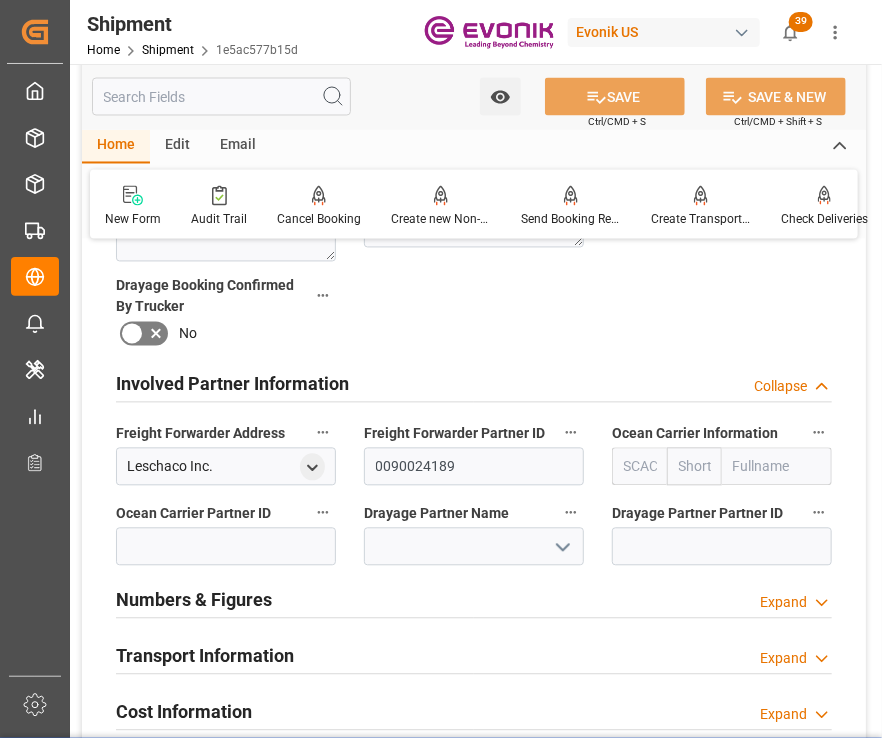 scroll, scrollTop: 1131, scrollLeft: 0, axis: vertical 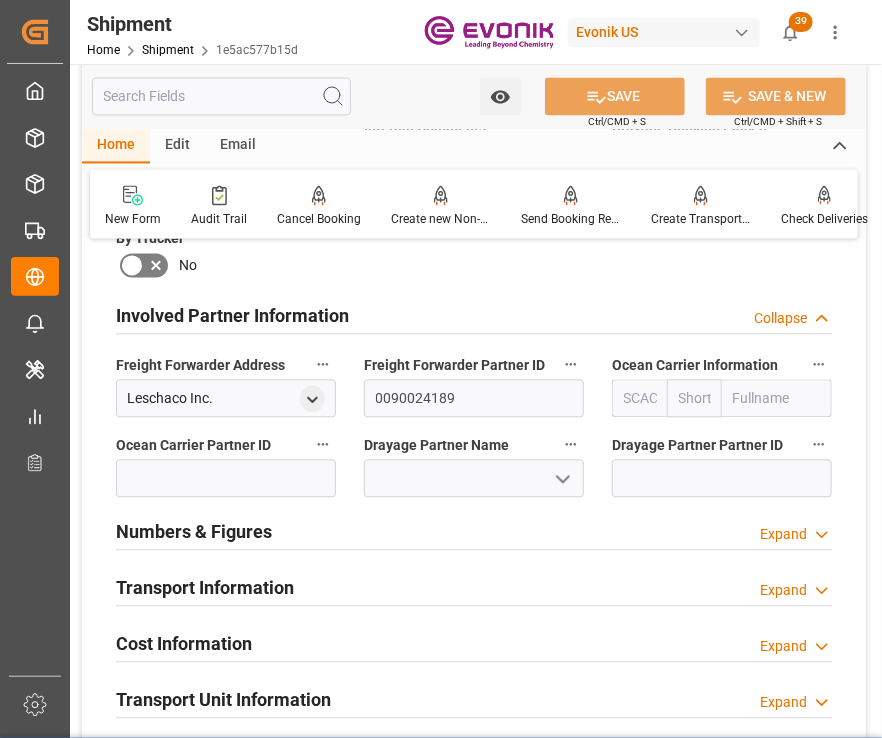 click at bounding box center (639, 399) 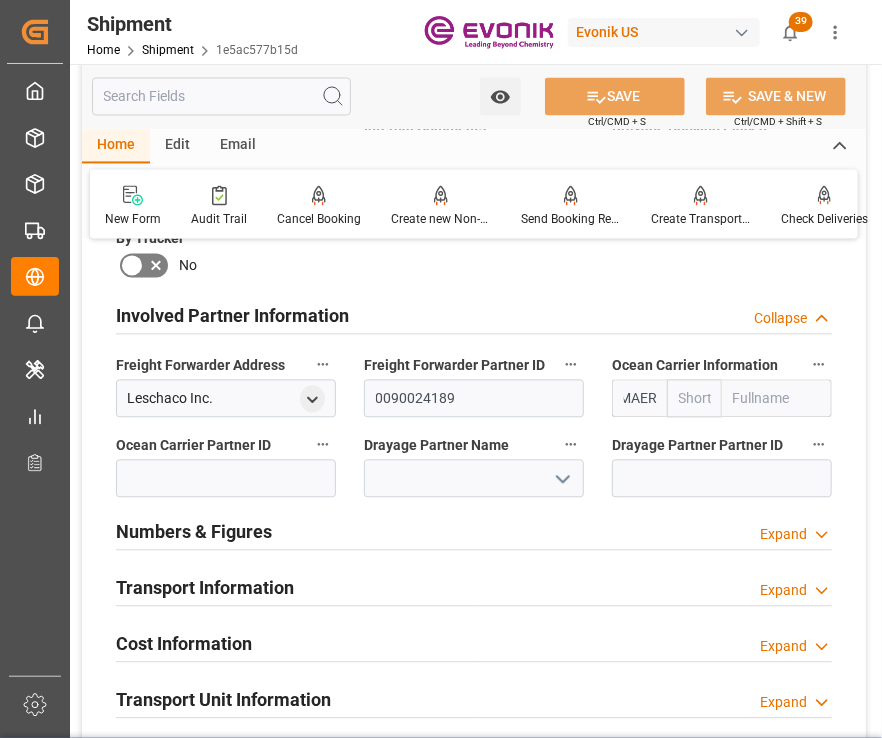 scroll, scrollTop: 0, scrollLeft: 21, axis: horizontal 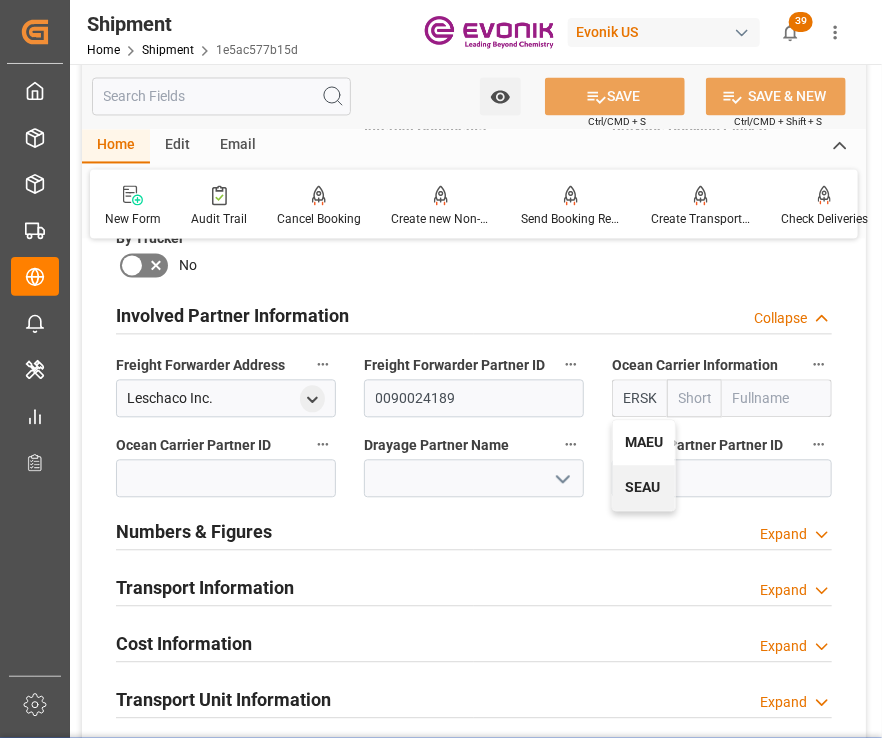 click on "MAEU" at bounding box center [644, 443] 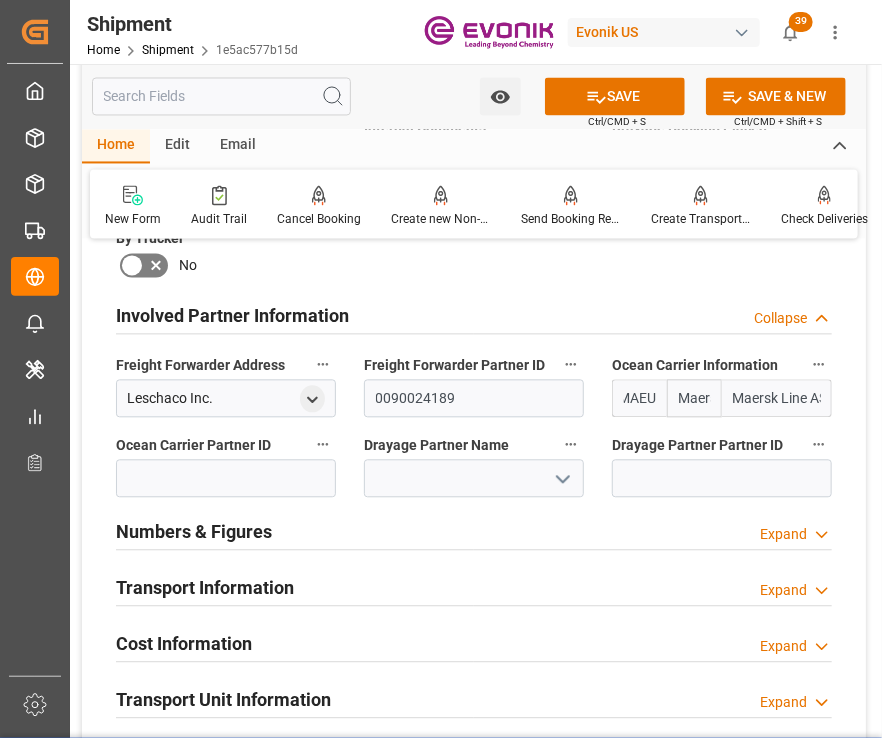 scroll, scrollTop: 0, scrollLeft: 4, axis: horizontal 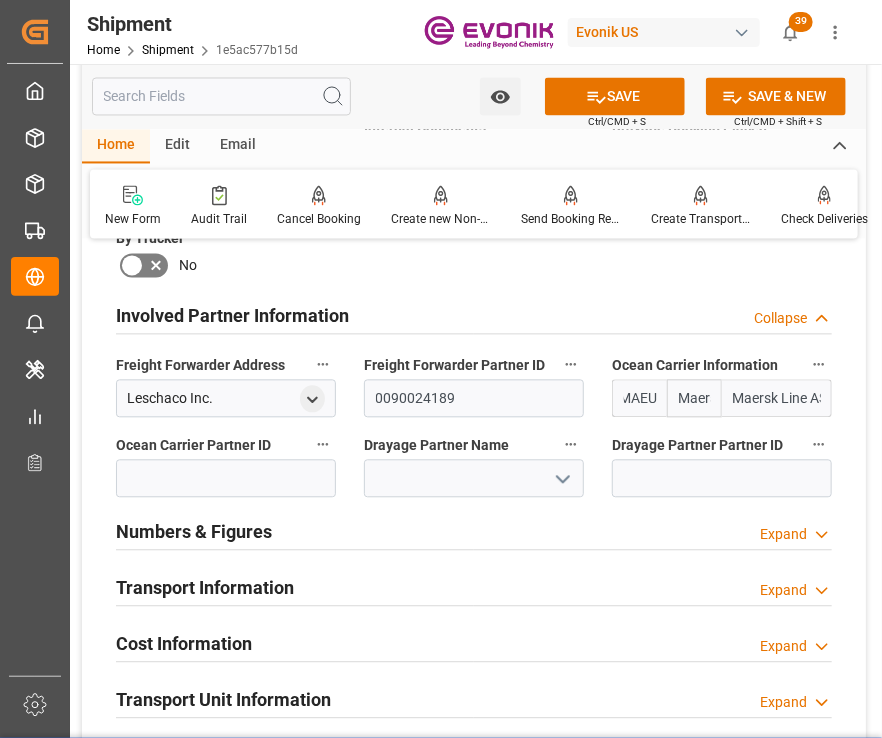 type on "MAEU" 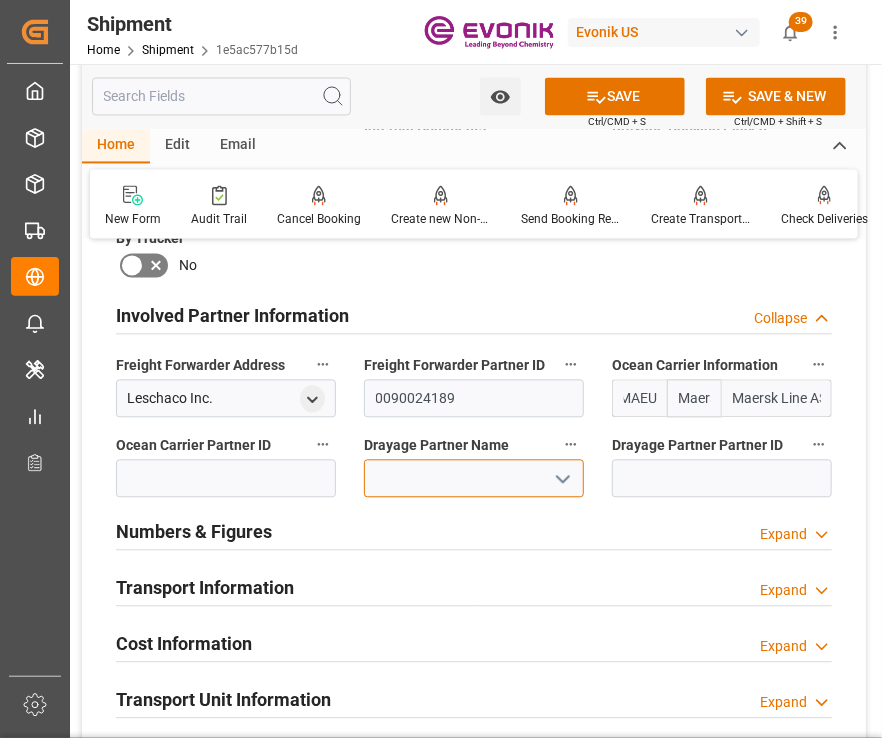 click at bounding box center [474, 479] 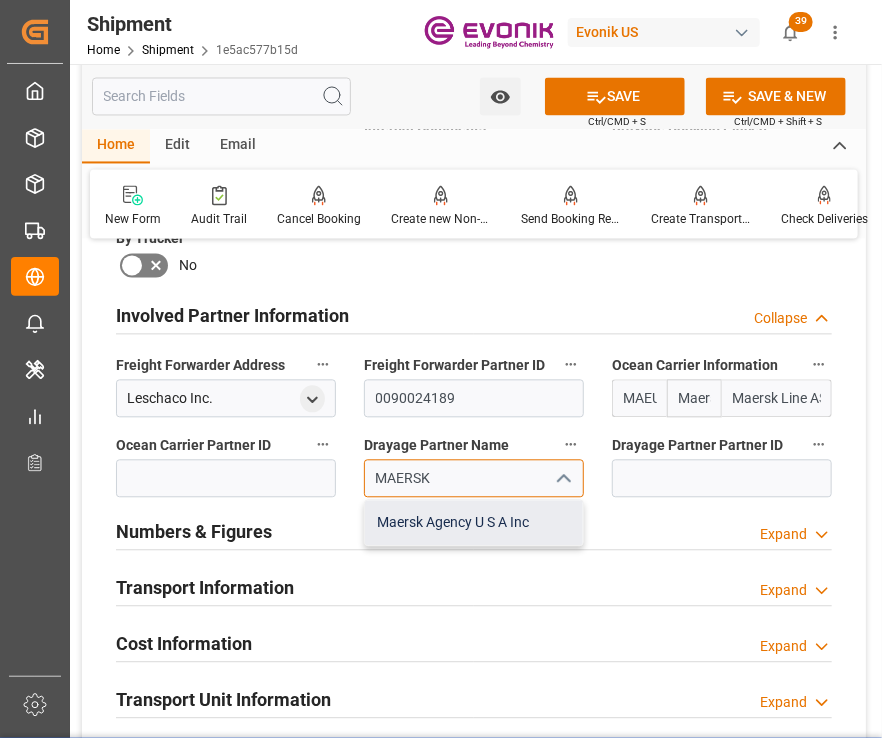 click on "Maersk Agency U S A Inc" at bounding box center [474, 523] 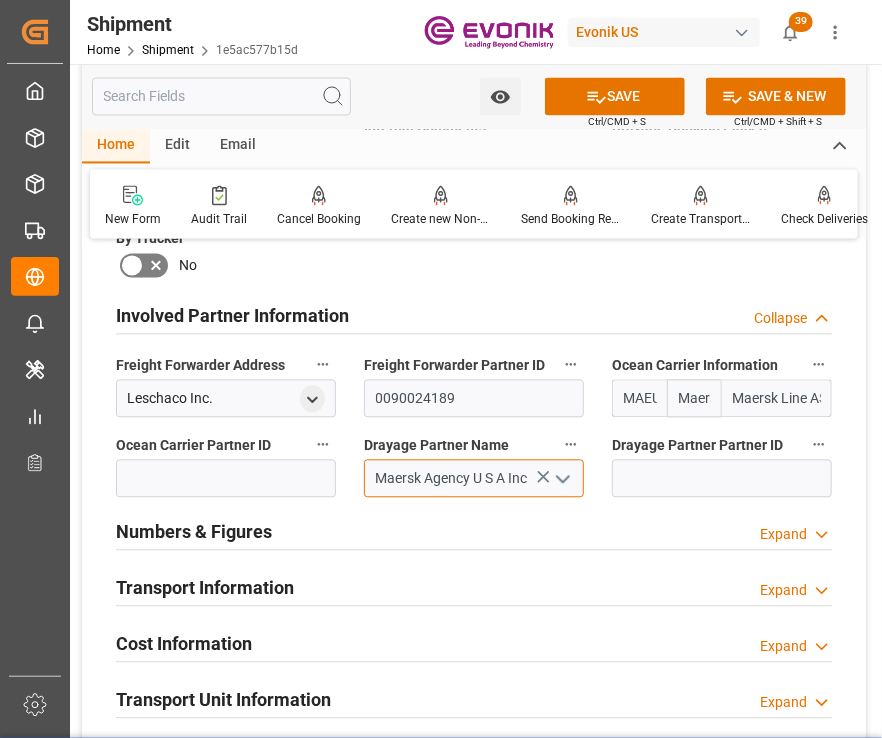 type on "Maersk Agency U S A Inc" 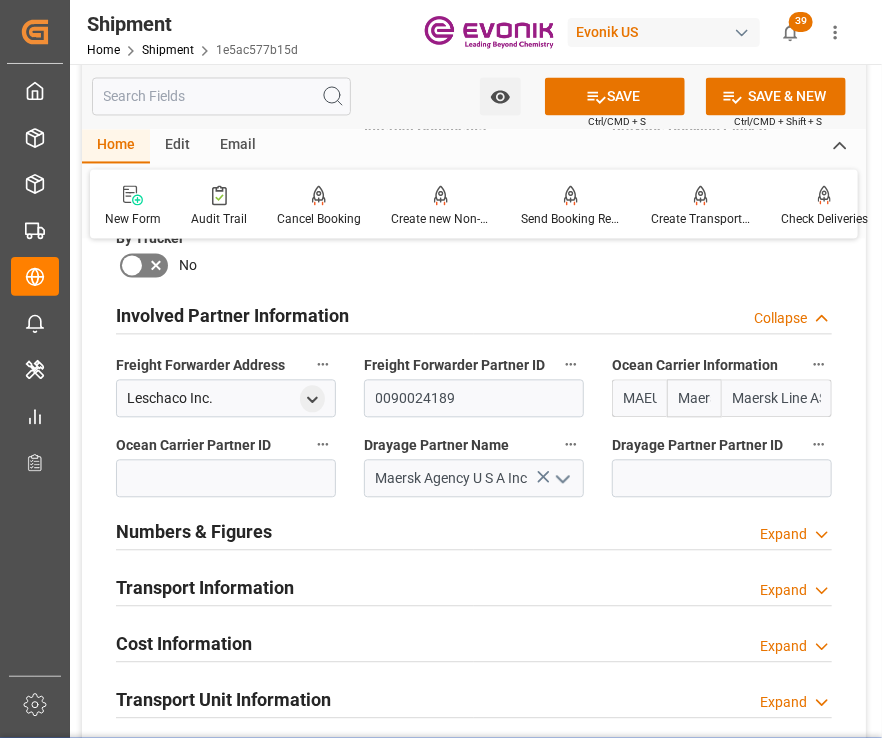 click on "SAVE" at bounding box center (615, 97) 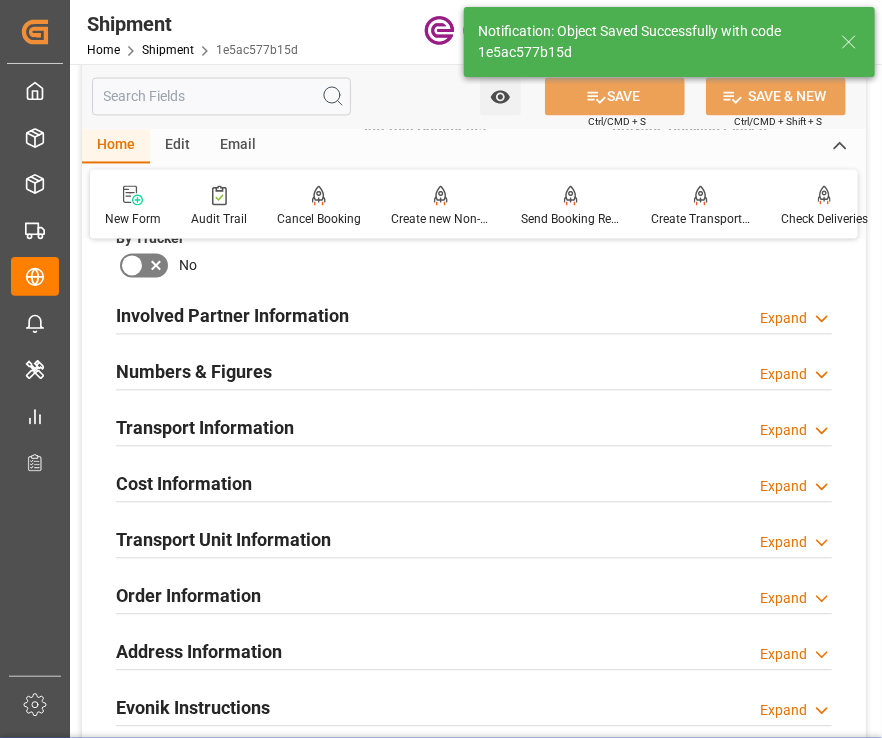 click on "Transport Information Expand" at bounding box center [474, 427] 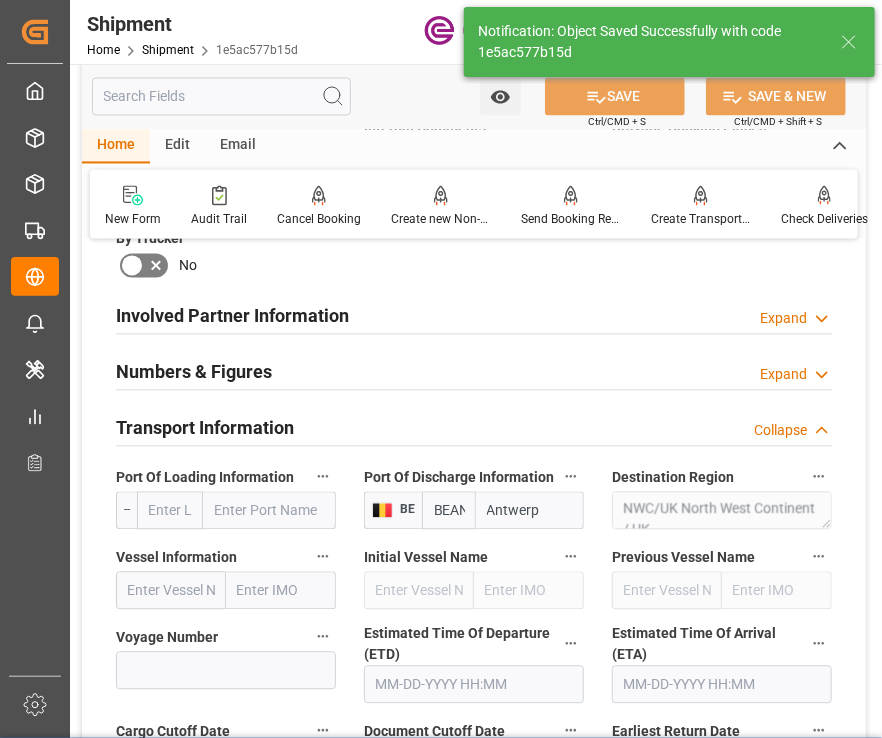 click at bounding box center [170, 511] 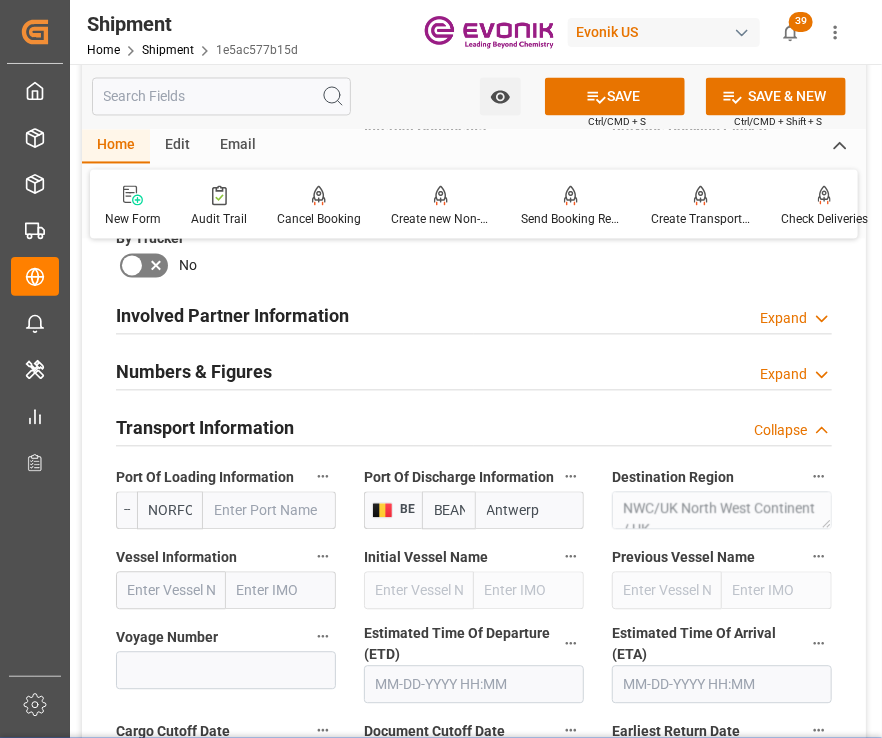 scroll, scrollTop: 0, scrollLeft: 17, axis: horizontal 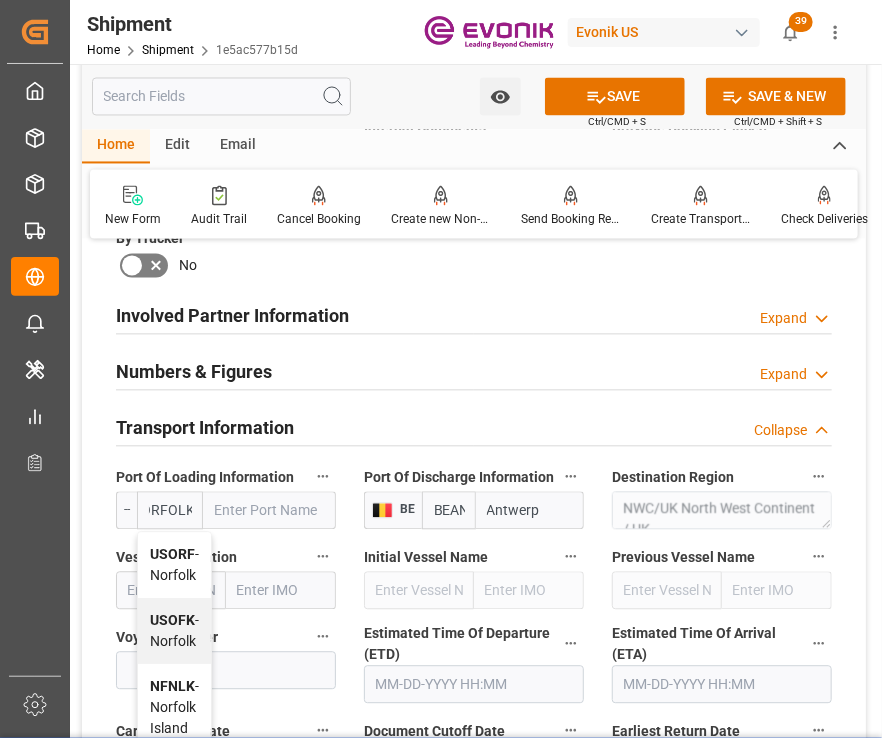 click on "USORF  -  [CITY]" at bounding box center [174, 566] 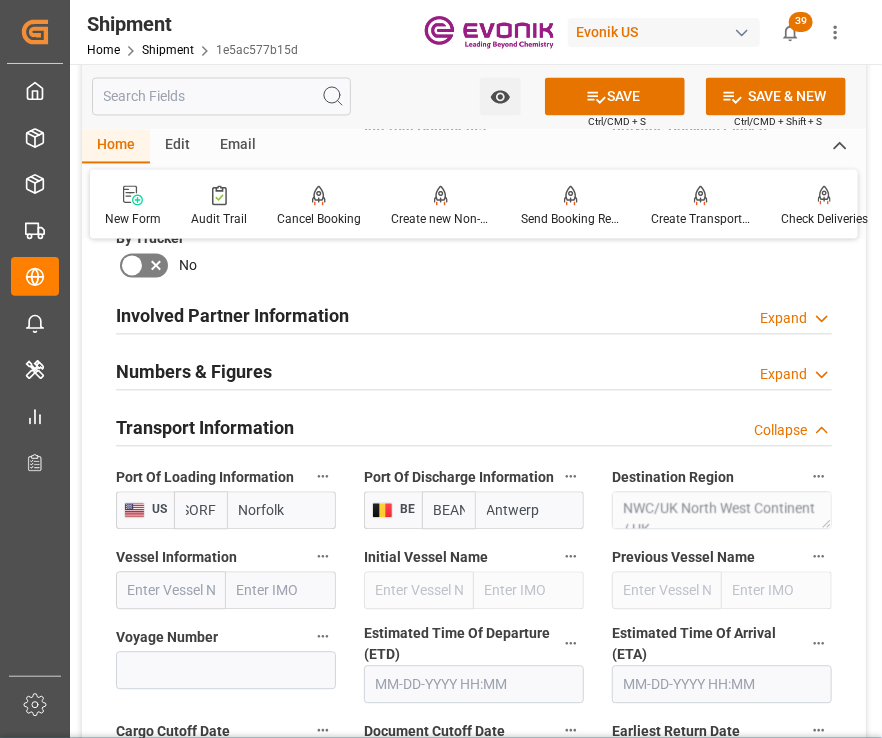 scroll, scrollTop: 0, scrollLeft: 12, axis: horizontal 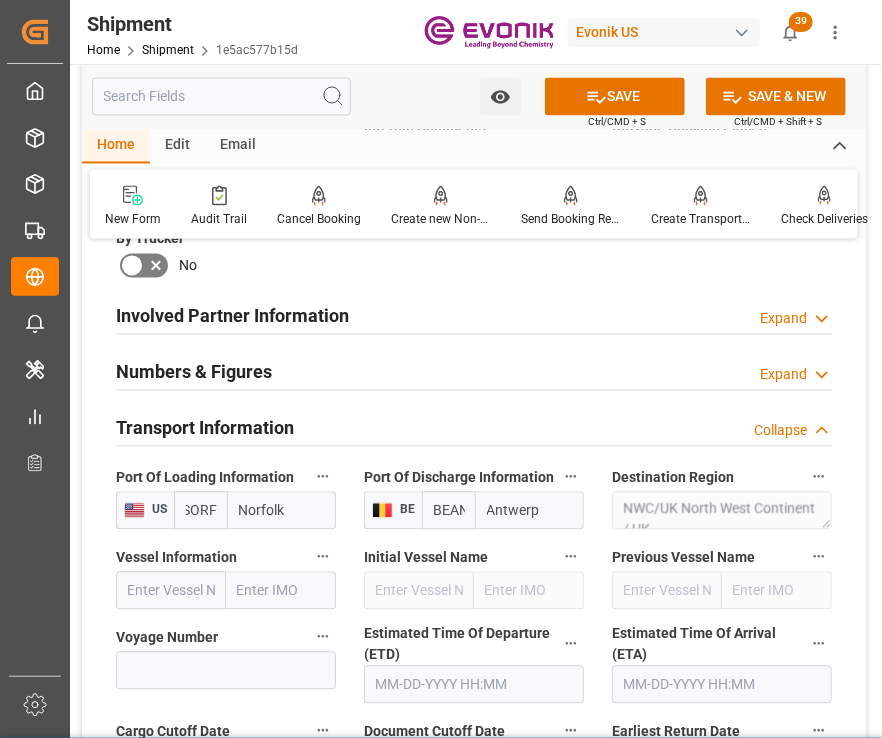 type on "USORF" 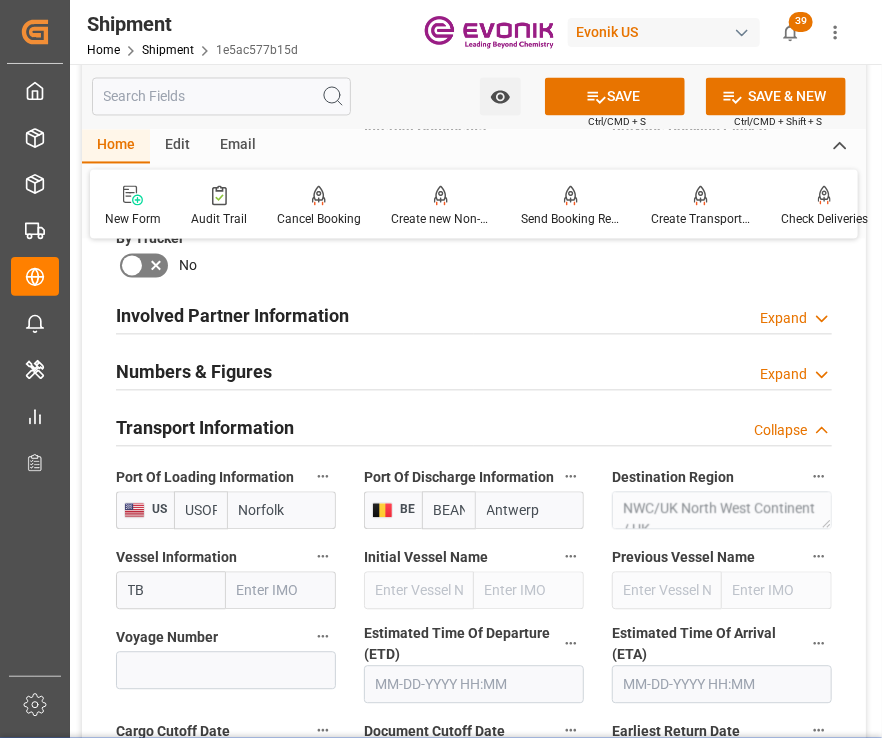 type on "TBN" 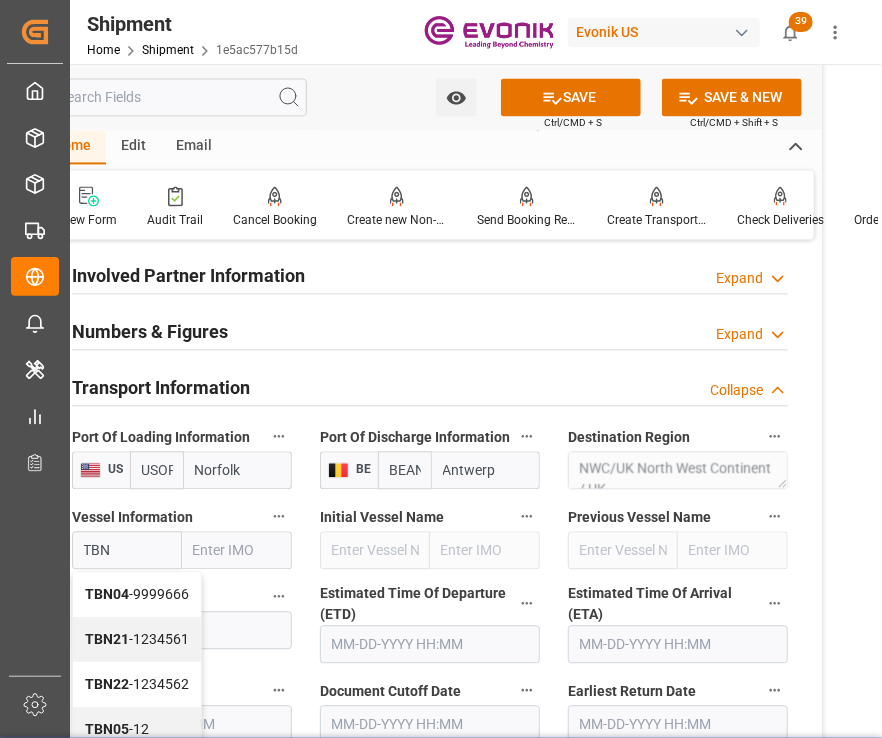 scroll, scrollTop: 1174, scrollLeft: 44, axis: both 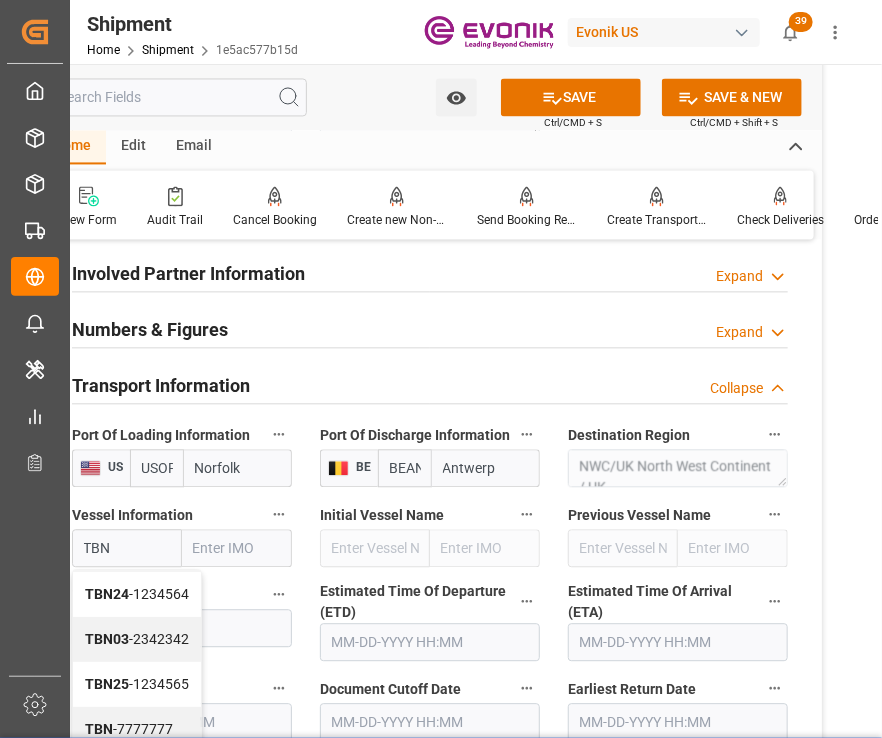 click on "TBN  -  [PHONE]" at bounding box center (129, 729) 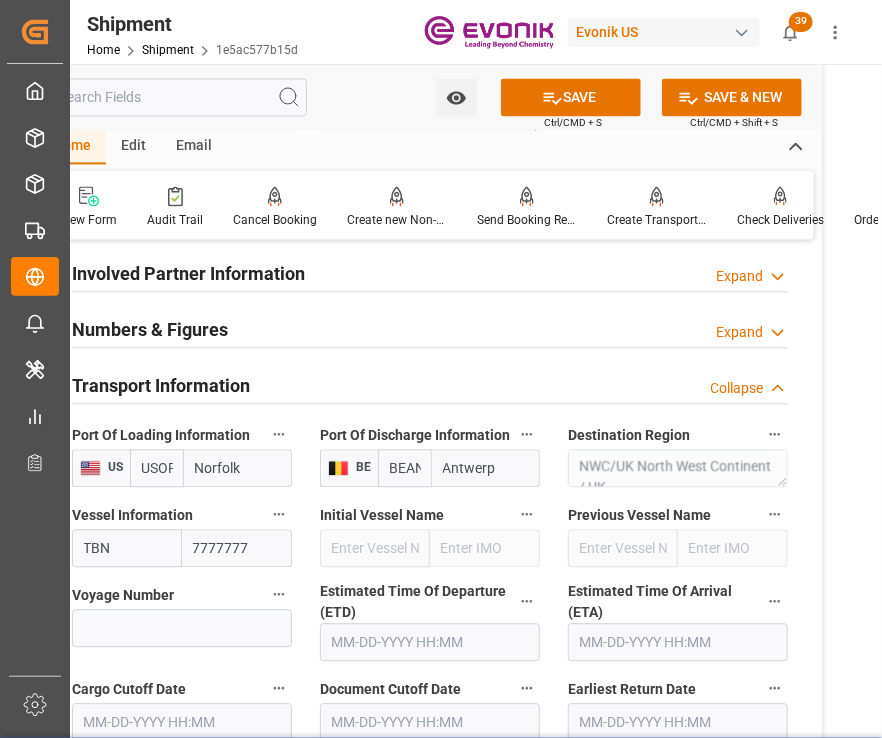 type on "TBN" 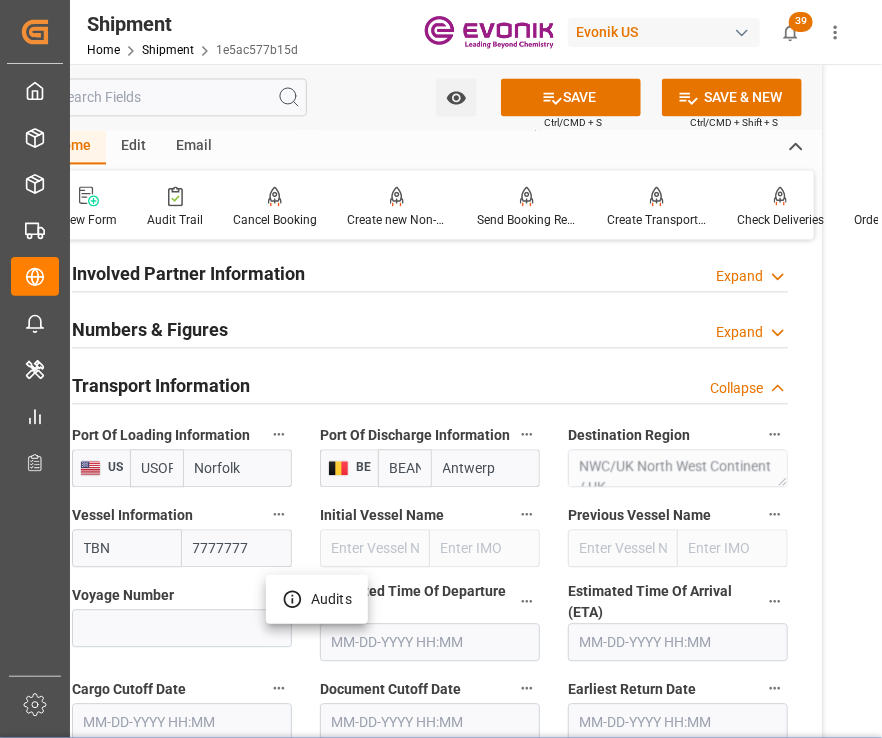 click at bounding box center (441, 369) 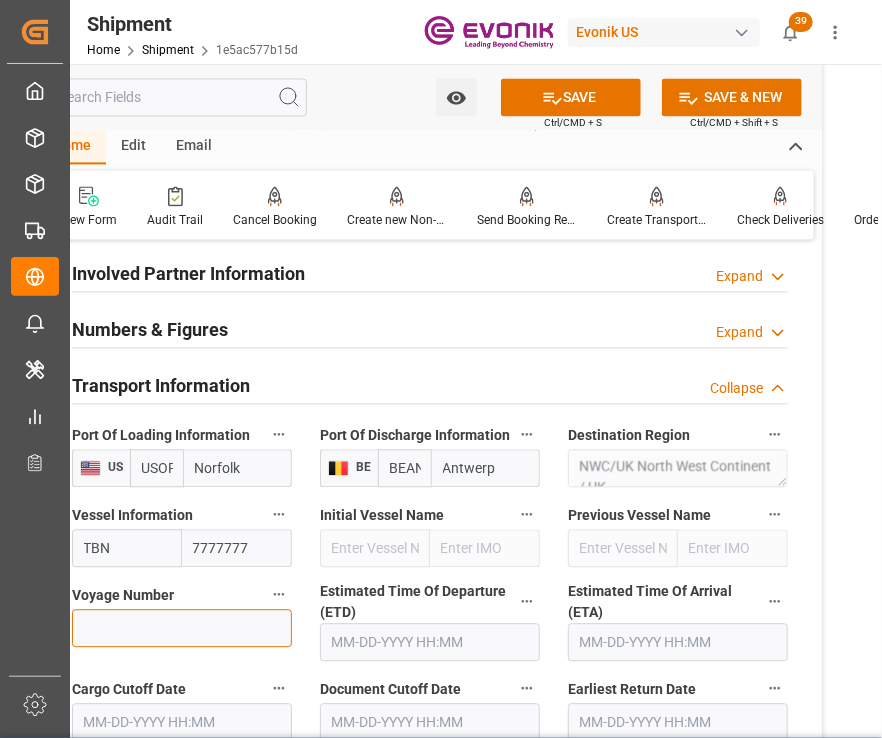 click at bounding box center (182, 628) 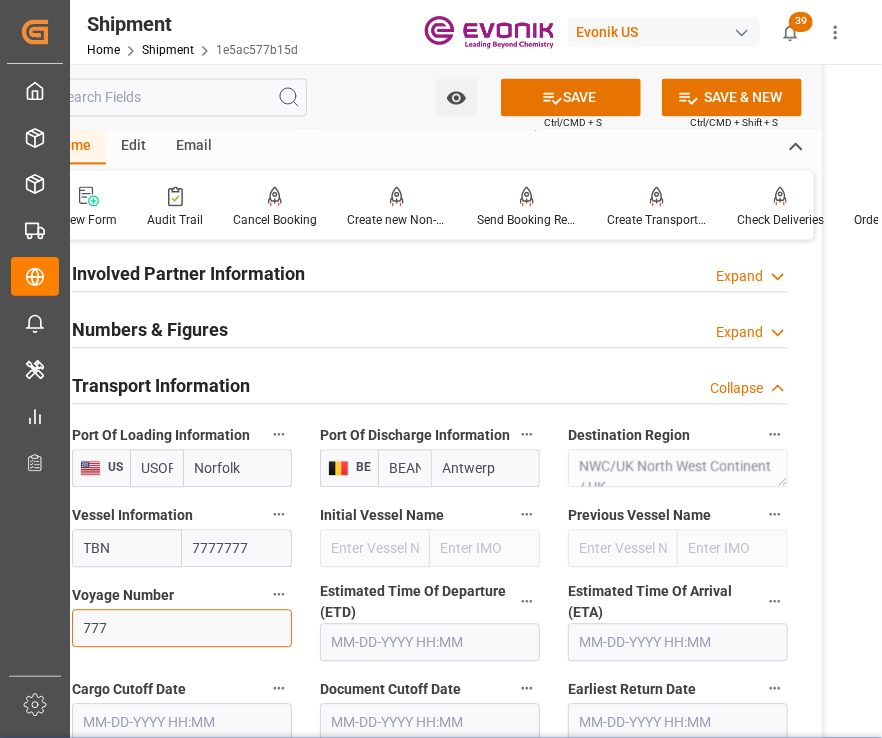 type on "777" 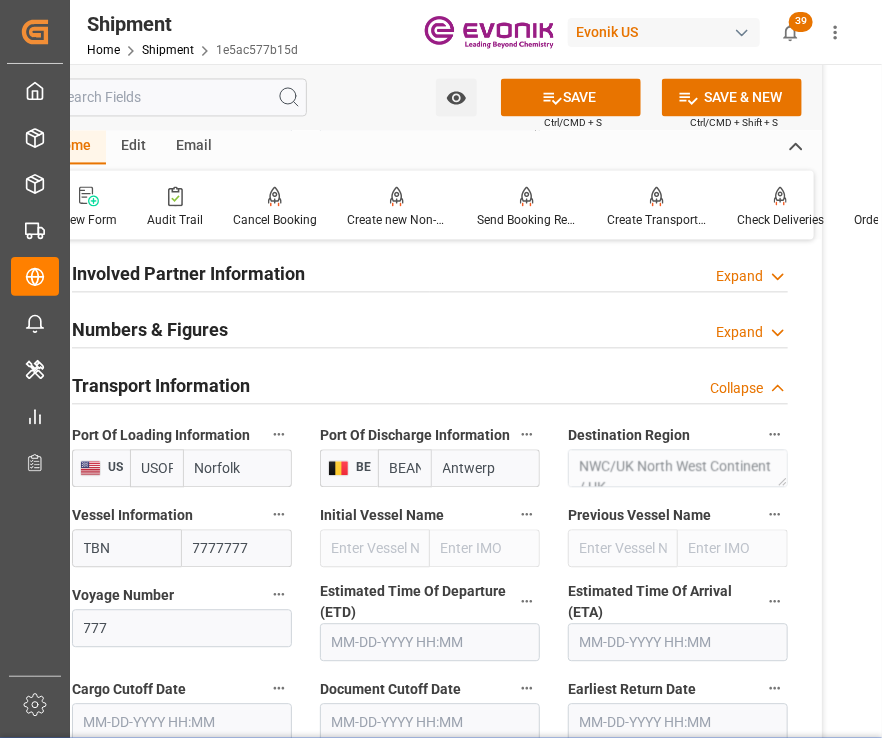 click at bounding box center (430, 642) 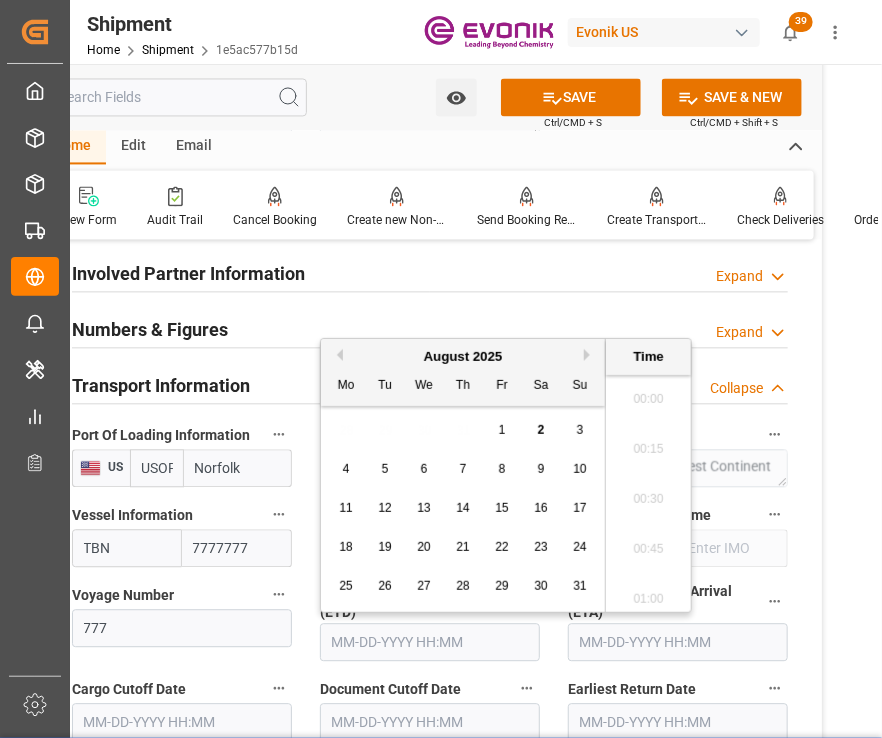 scroll, scrollTop: 3756, scrollLeft: 0, axis: vertical 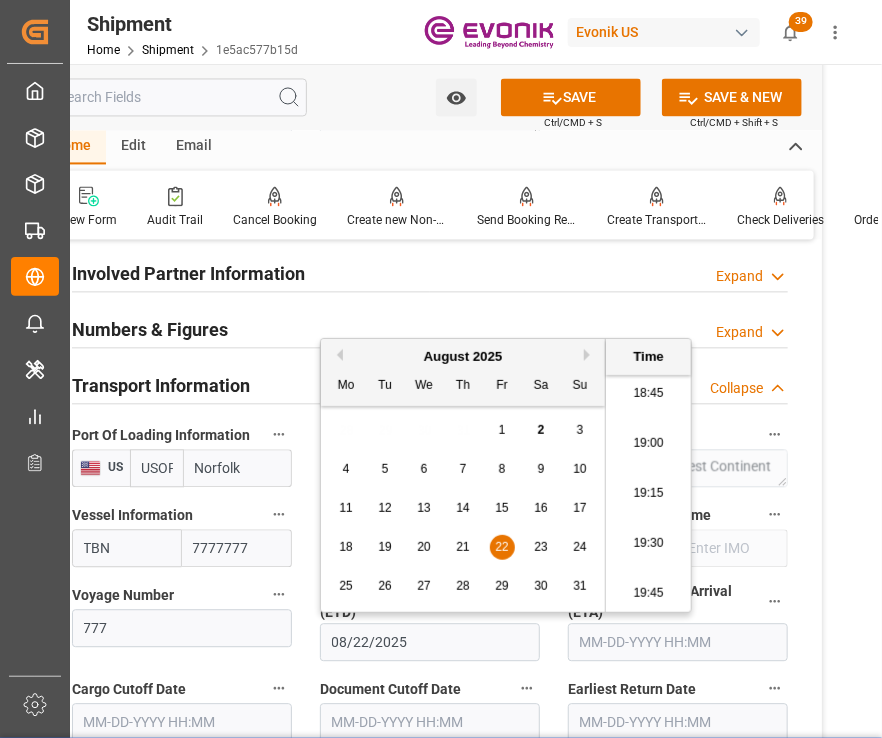 click on "22" at bounding box center (501, 547) 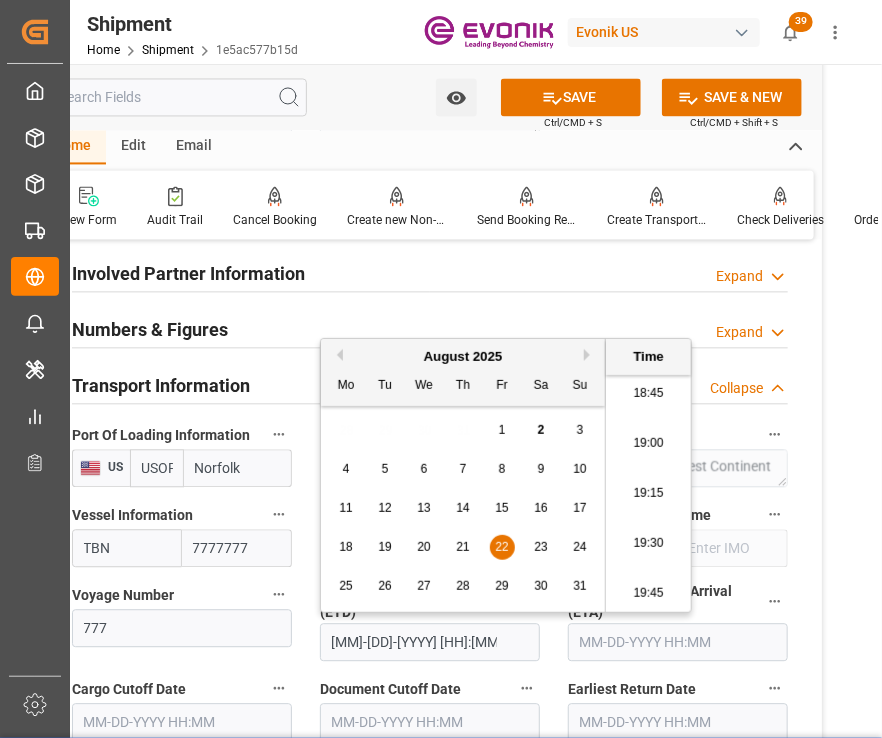 drag, startPoint x: 460, startPoint y: 651, endPoint x: 265, endPoint y: 660, distance: 195.20758 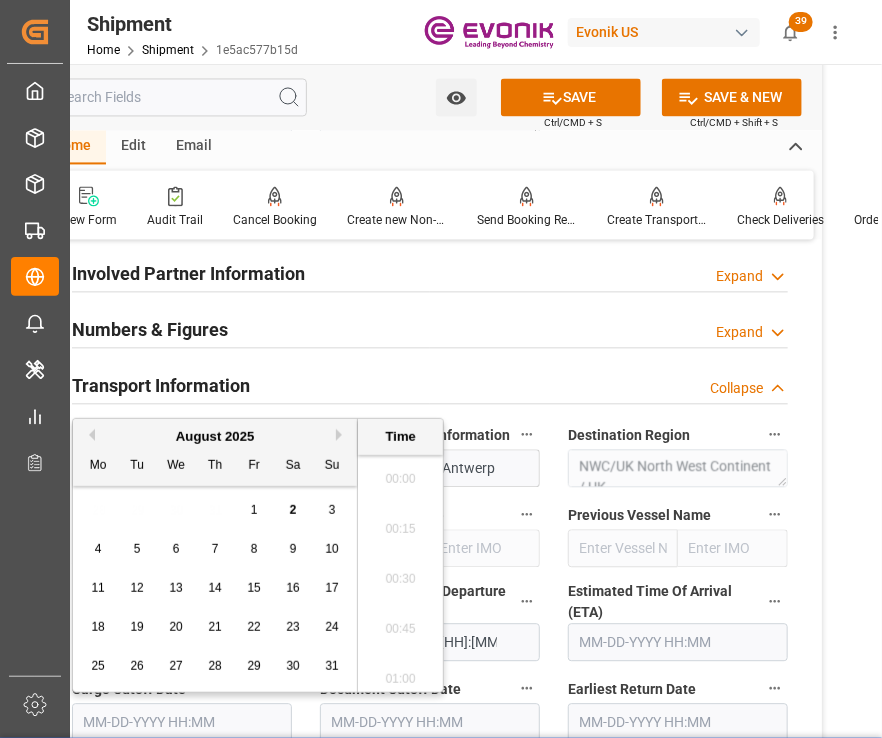 paste on "[MM]-[DD]-[YYYY] [HH]:[MM]" 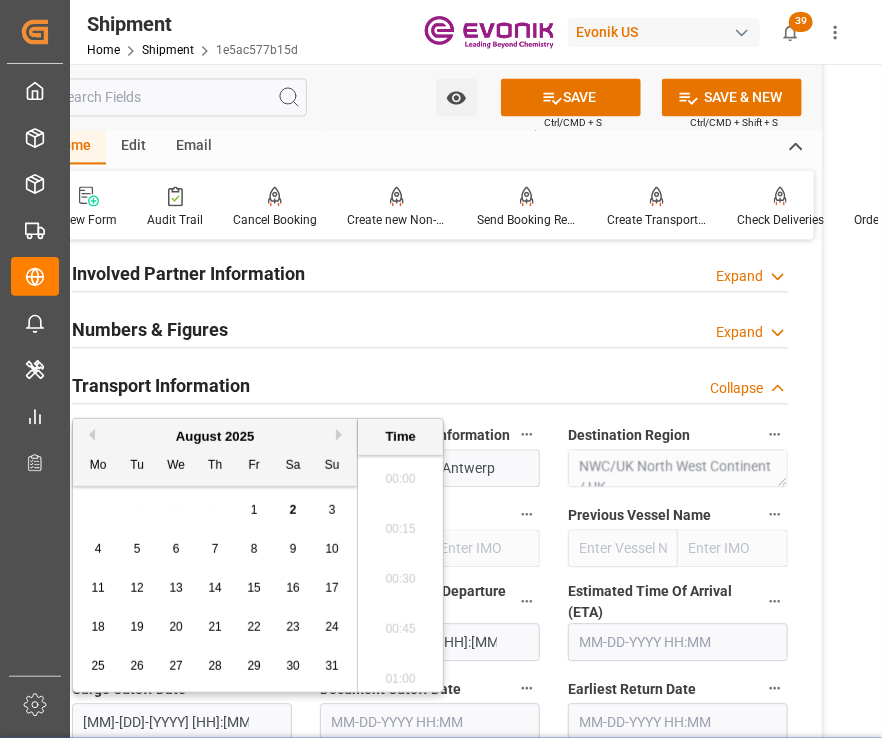scroll, scrollTop: 3756, scrollLeft: 0, axis: vertical 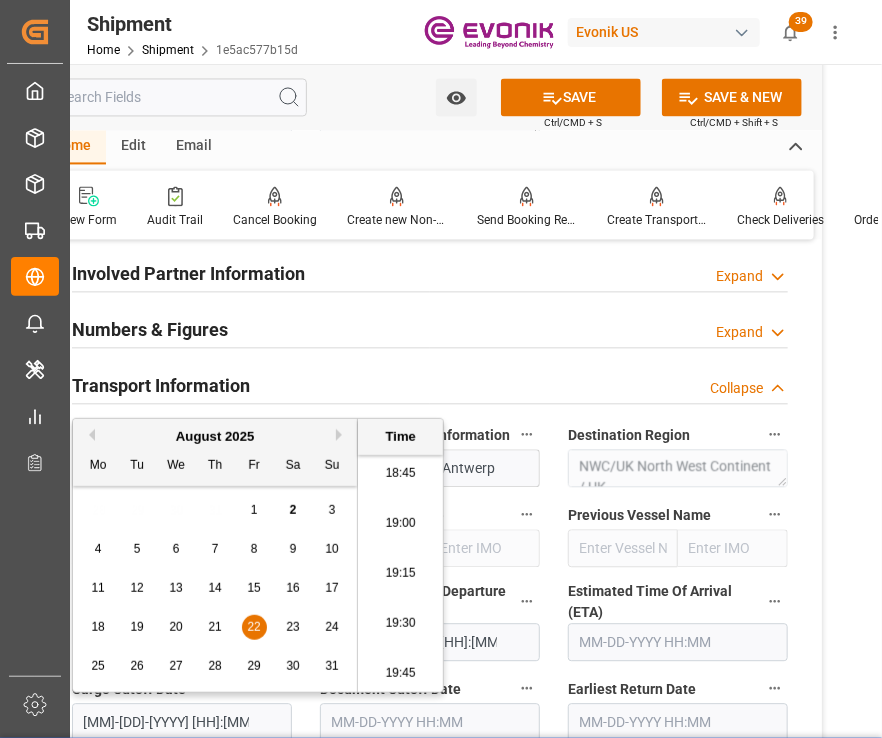 type on "[MM]-[DD]-[YYYY] [HH]:[MM]" 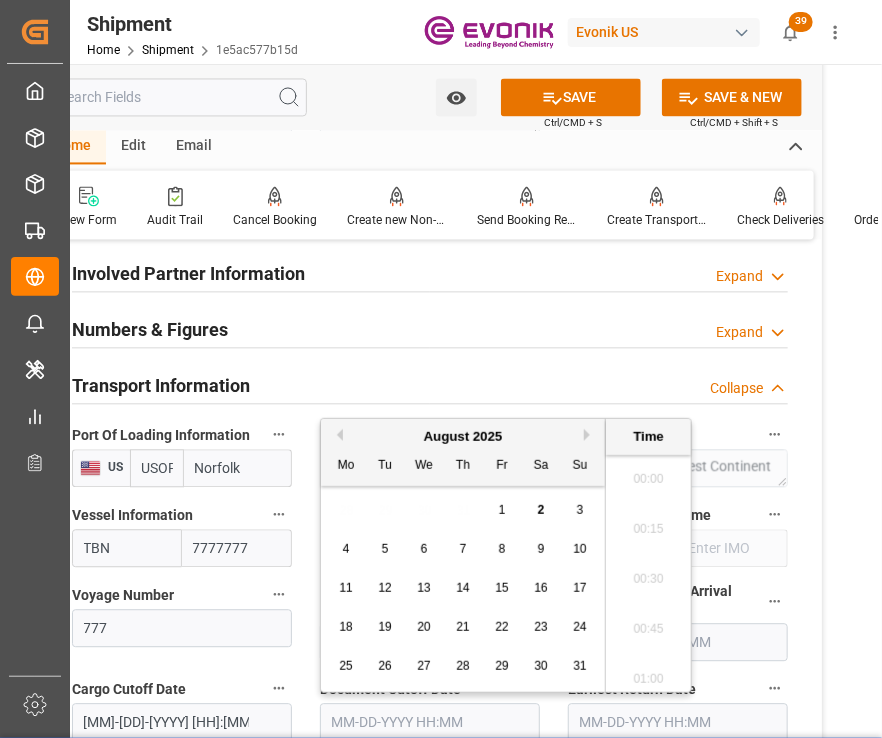 paste on "[MM]-[DD]-[YYYY] [HH]:[MM]" 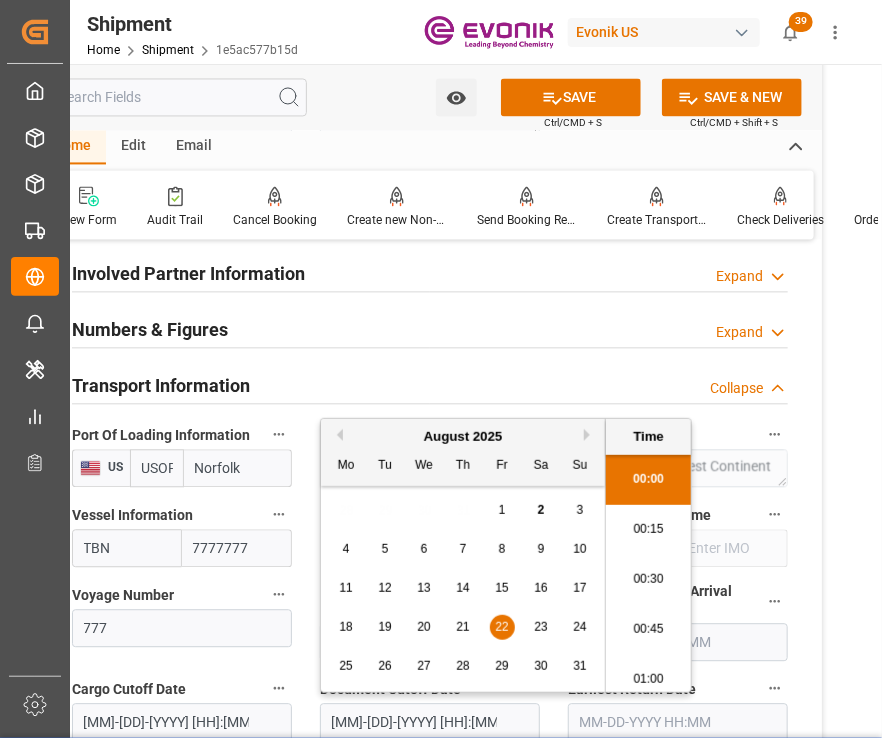 scroll, scrollTop: 3756, scrollLeft: 0, axis: vertical 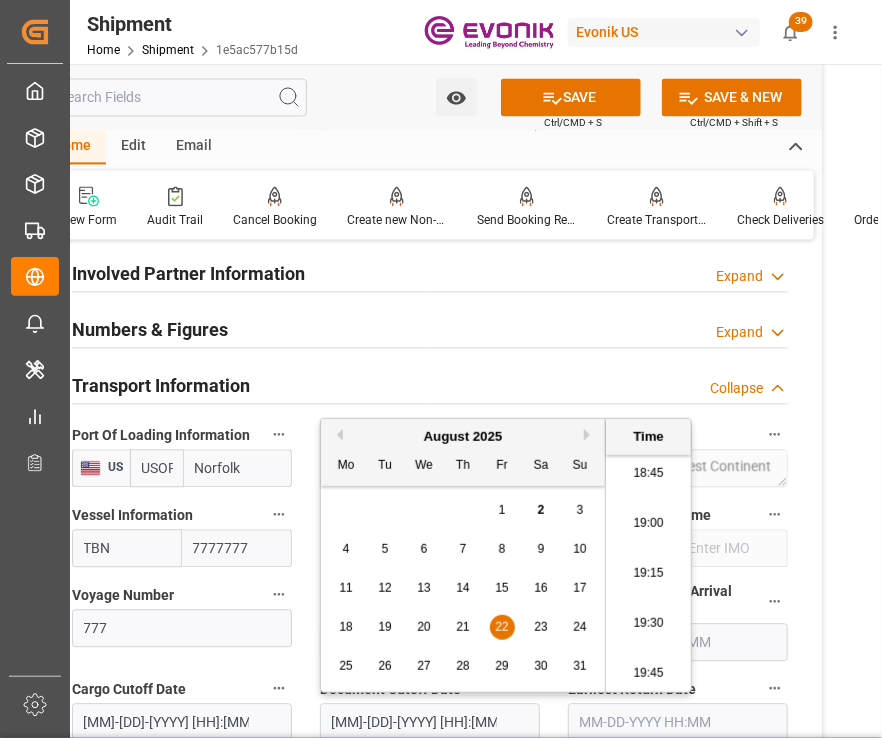type on "[MM]-[DD]-[YYYY] [HH]:[MM]" 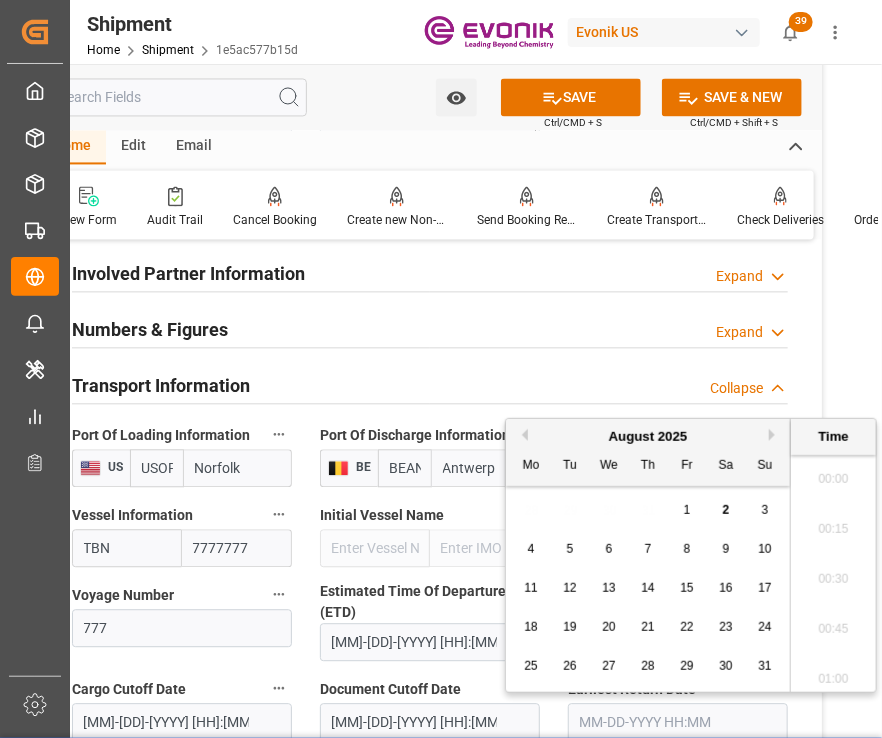paste on "[MM]-[DD]-[YYYY] [HH]:[MM]" 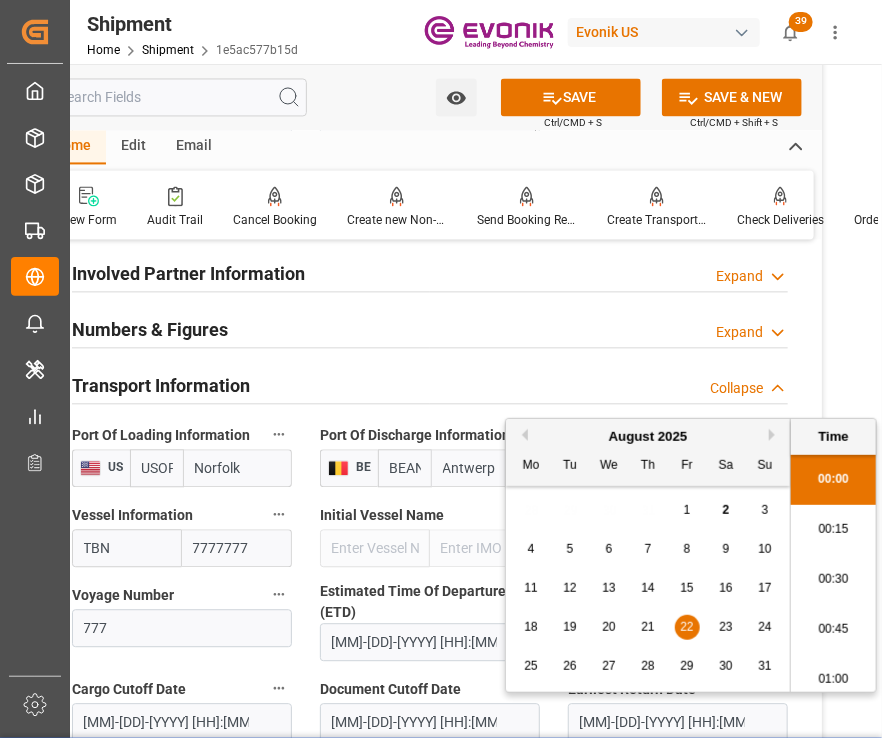 scroll, scrollTop: 3756, scrollLeft: 0, axis: vertical 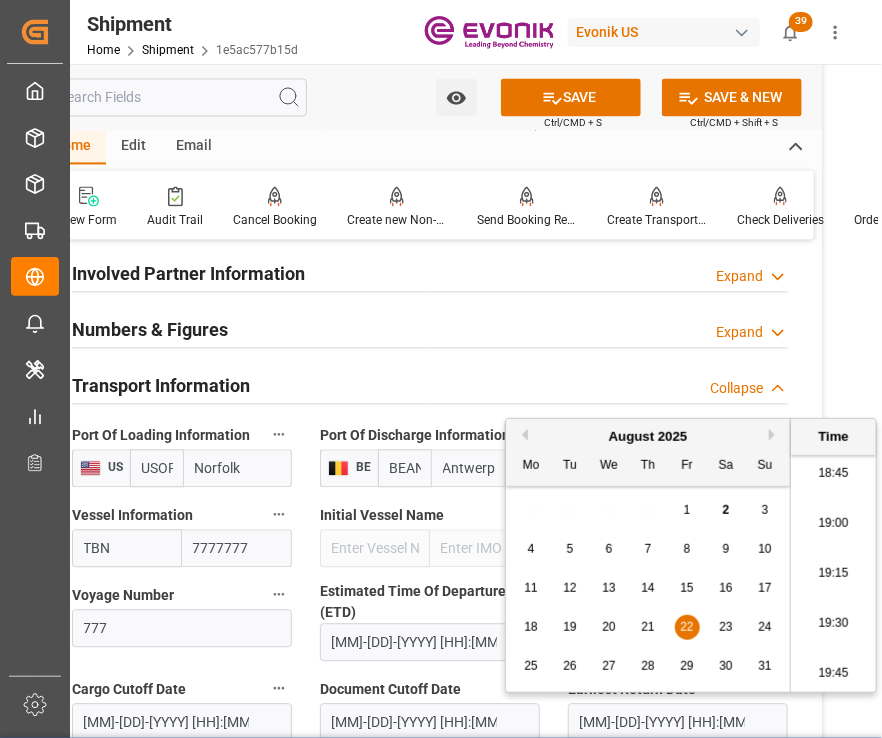 type on "[MM]-[DD]-[YYYY] [HH]:[MM]" 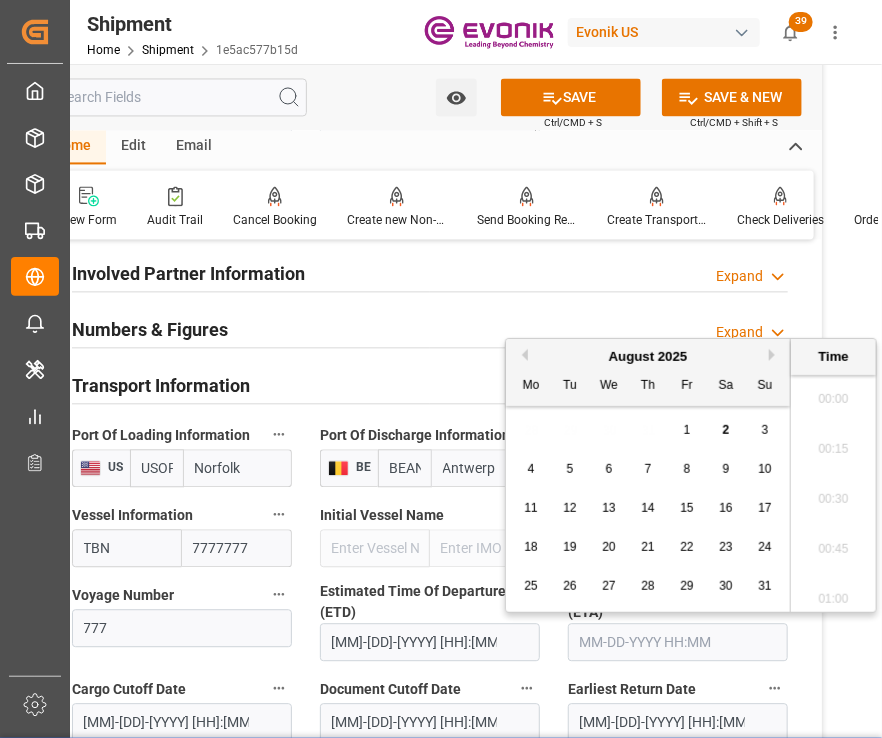 click at bounding box center (678, 642) 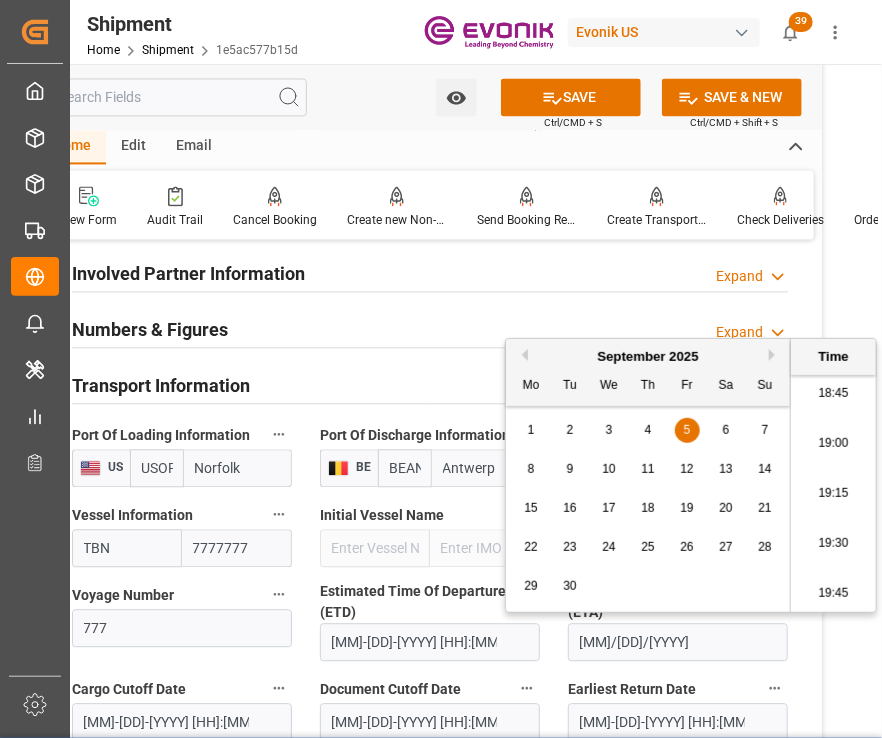 click on "5" at bounding box center (687, 431) 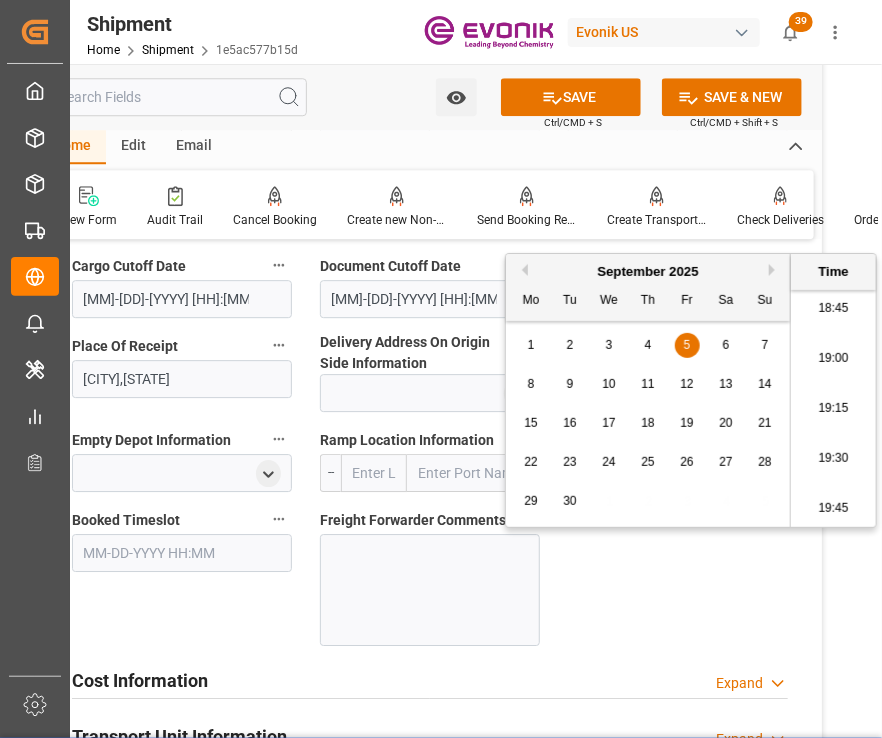 scroll, scrollTop: 1596, scrollLeft: 44, axis: both 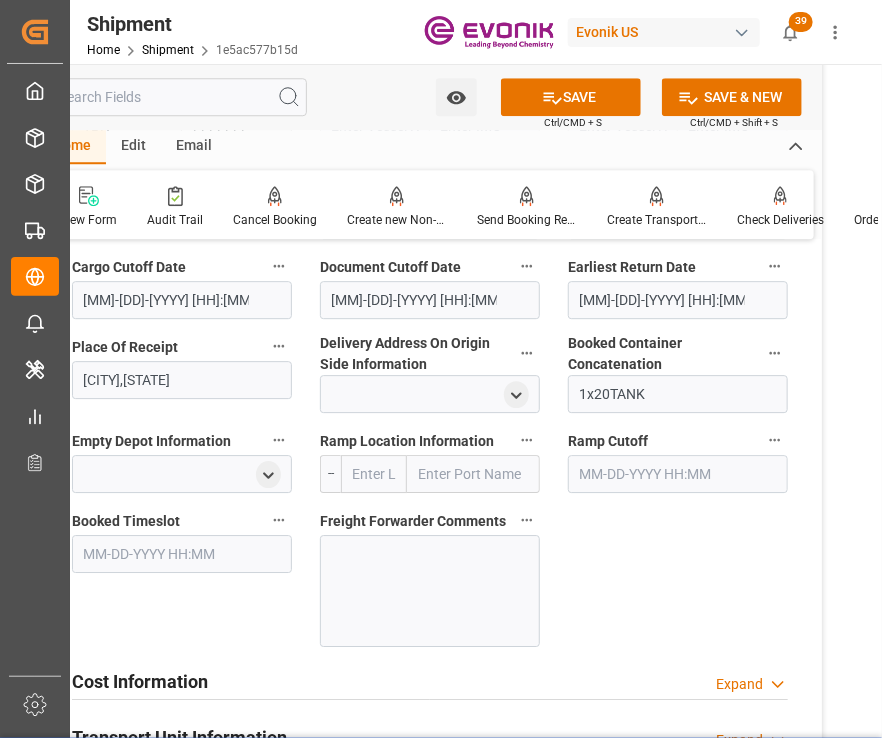 click on "Cost Information Expand" at bounding box center (430, 680) 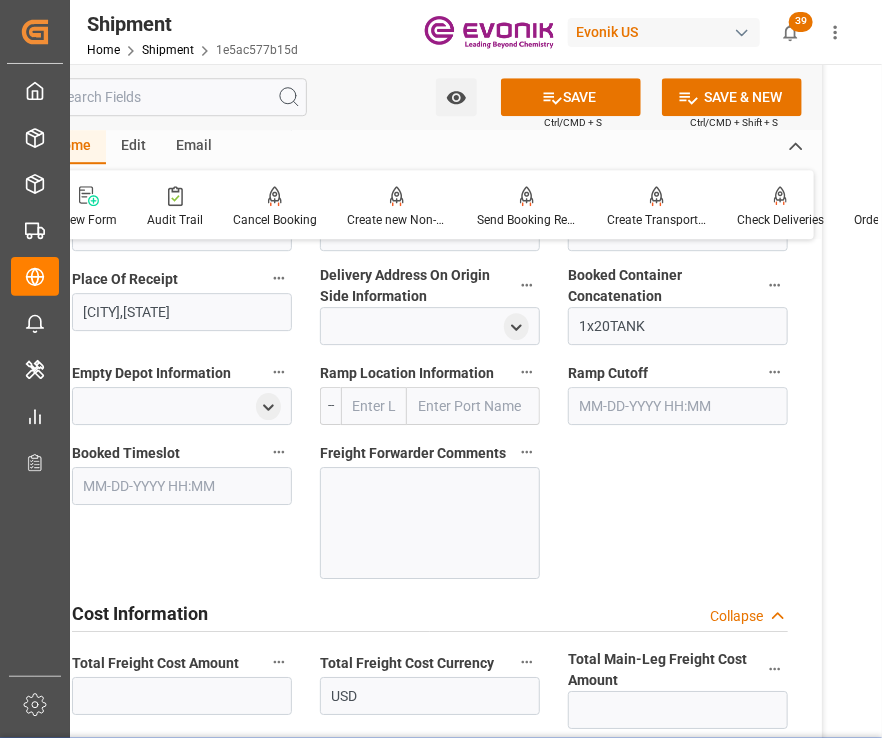 scroll, scrollTop: 1703, scrollLeft: 44, axis: both 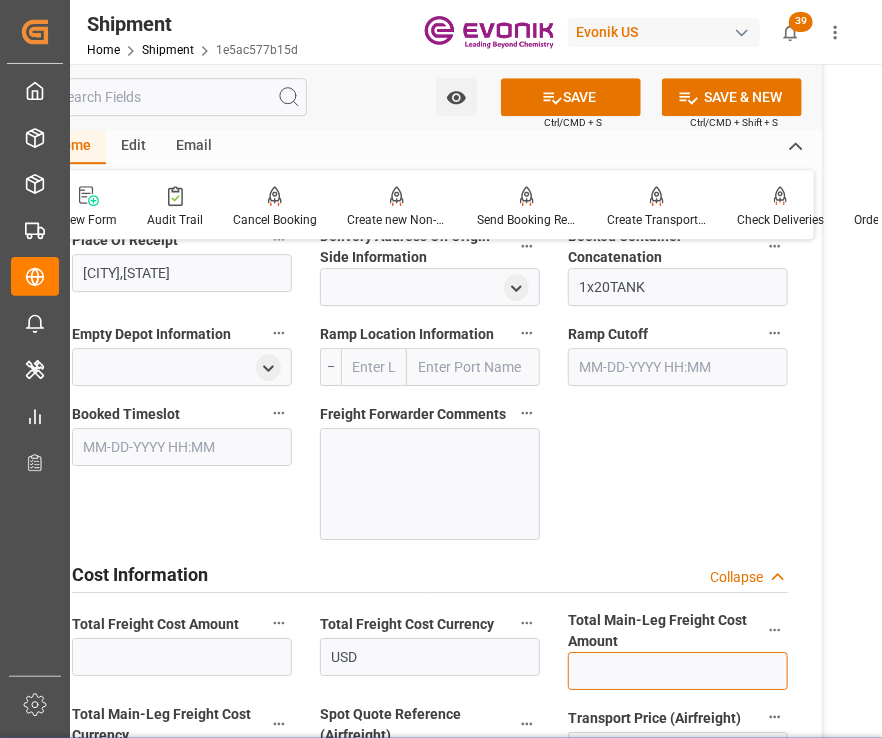 click at bounding box center (678, 671) 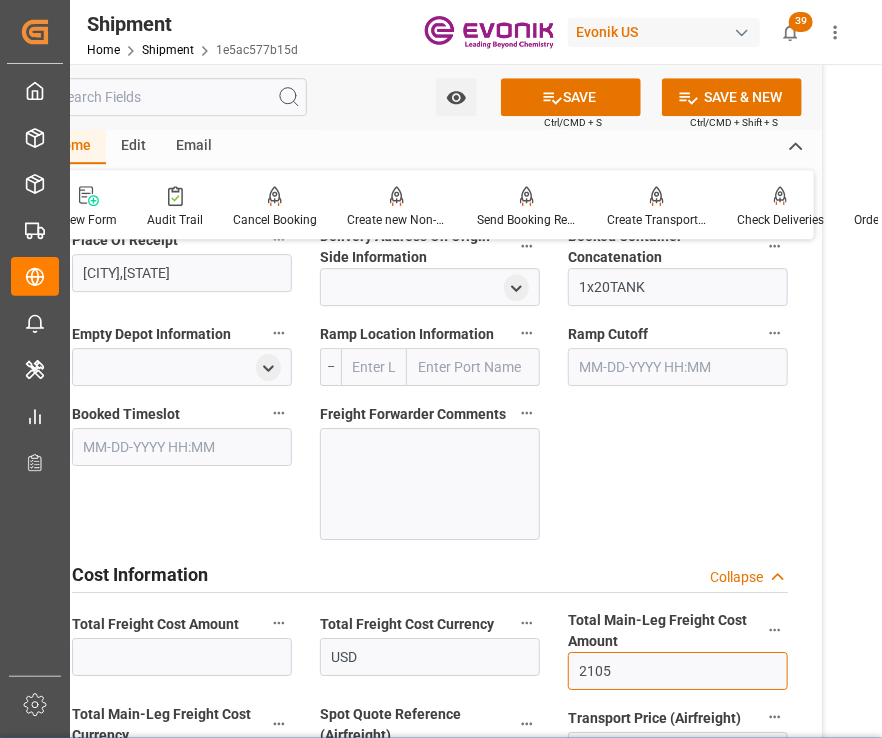type on "2105" 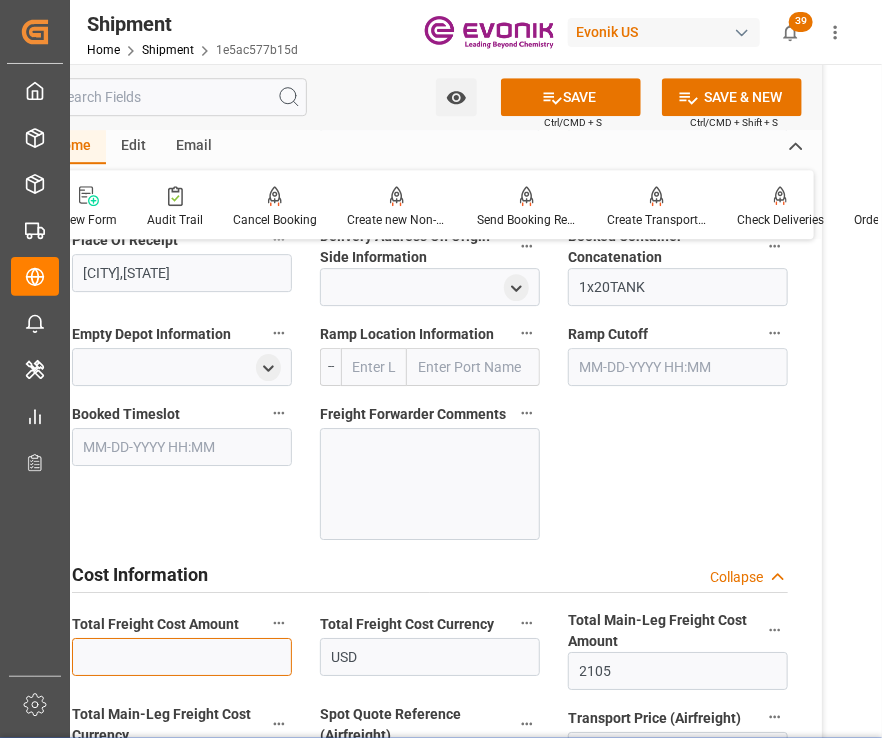 click at bounding box center [182, 657] 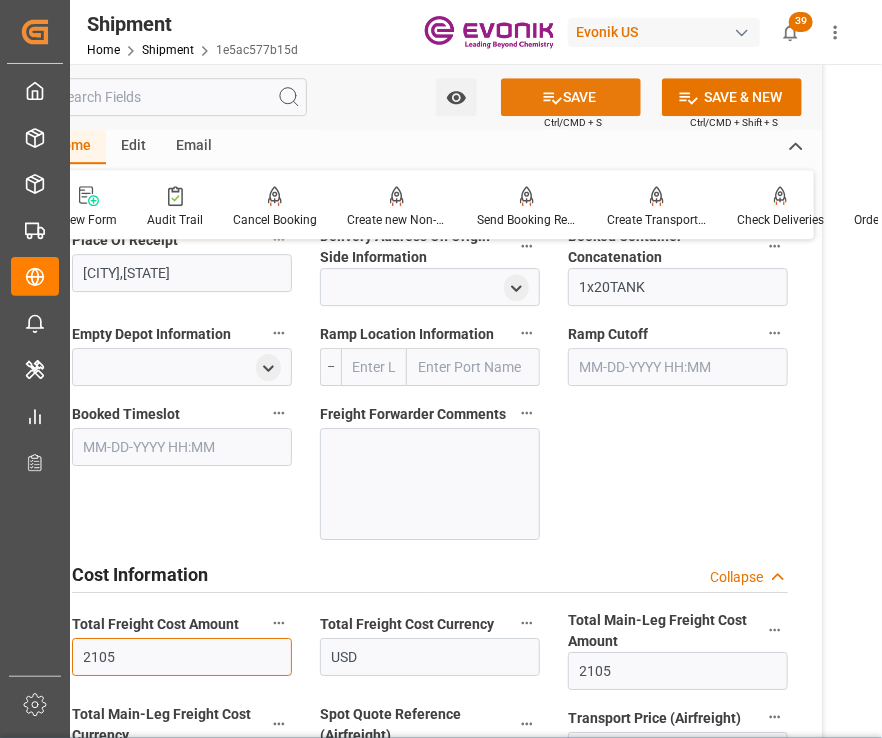 type on "2105" 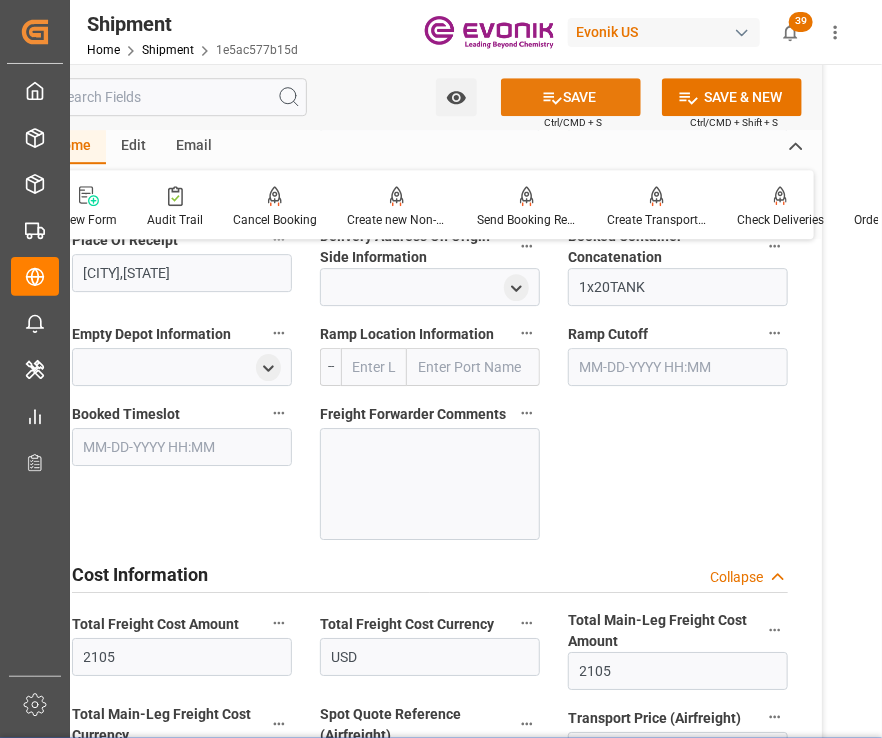 click on "SAVE" at bounding box center [571, 97] 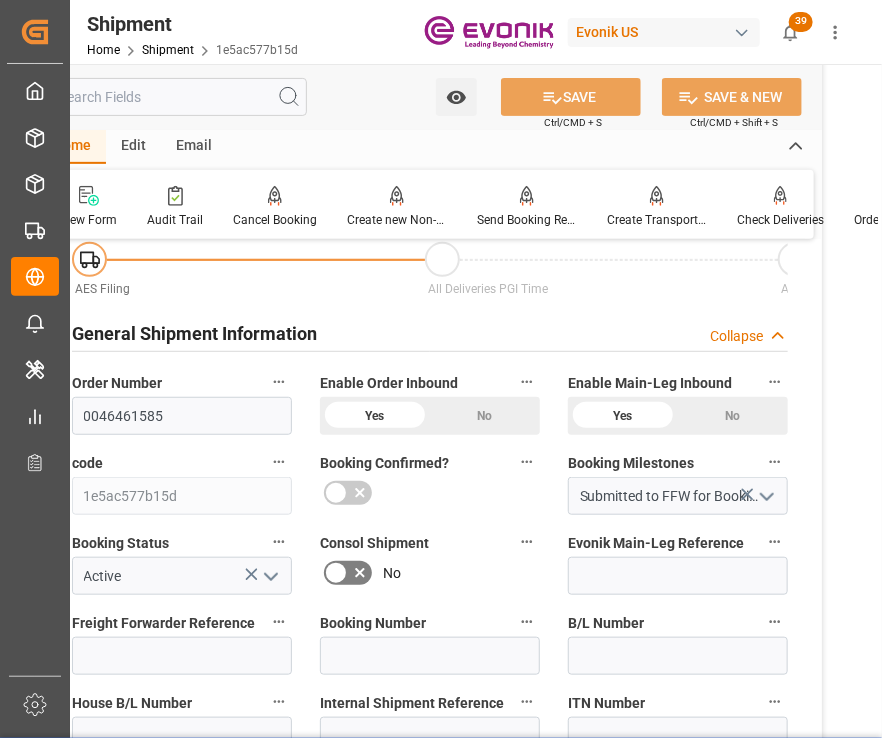 scroll, scrollTop: 0, scrollLeft: 44, axis: horizontal 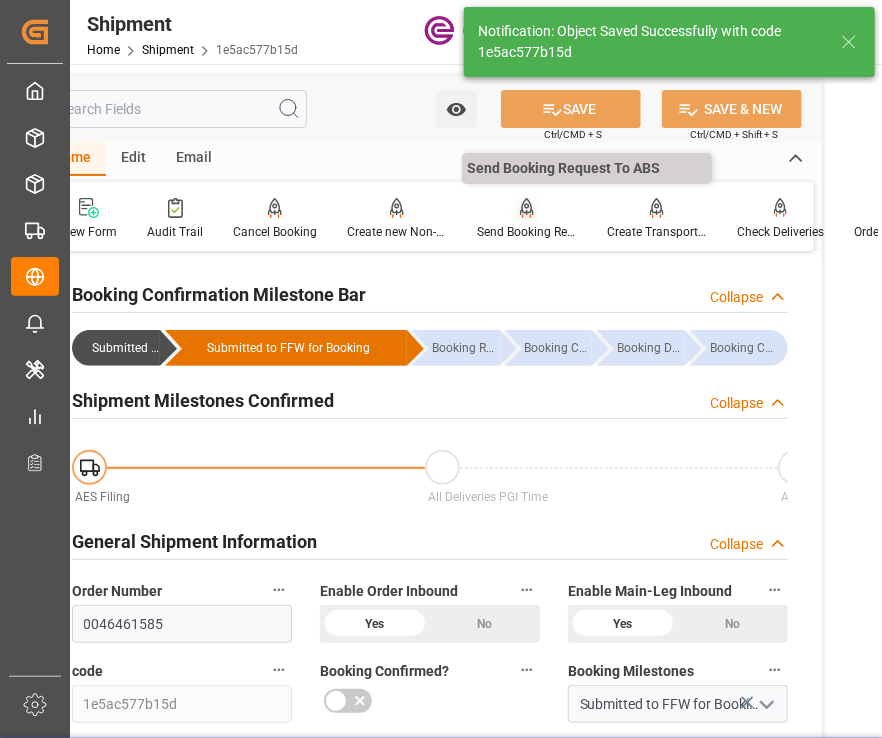 click on "Send Booking Request To ABS" at bounding box center (527, 232) 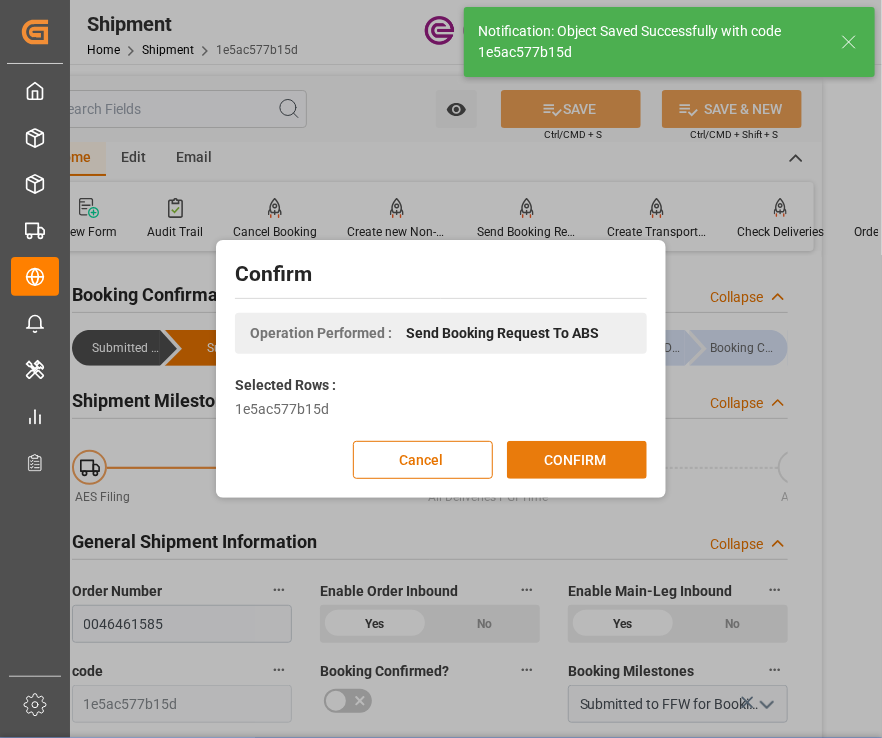 click on "CONFIRM" at bounding box center [577, 460] 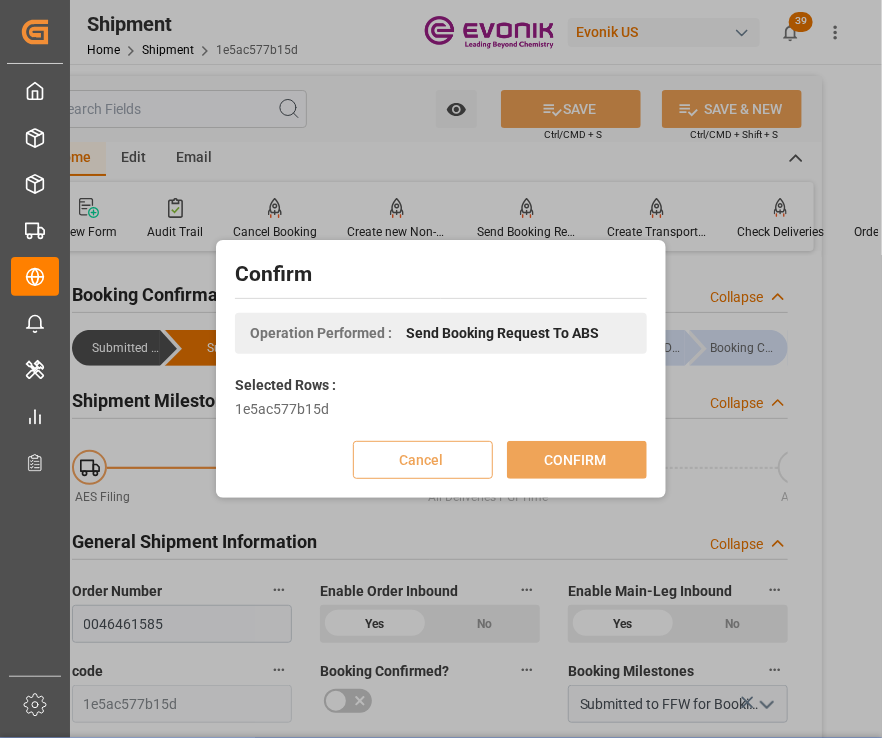 scroll, scrollTop: 0, scrollLeft: 0, axis: both 